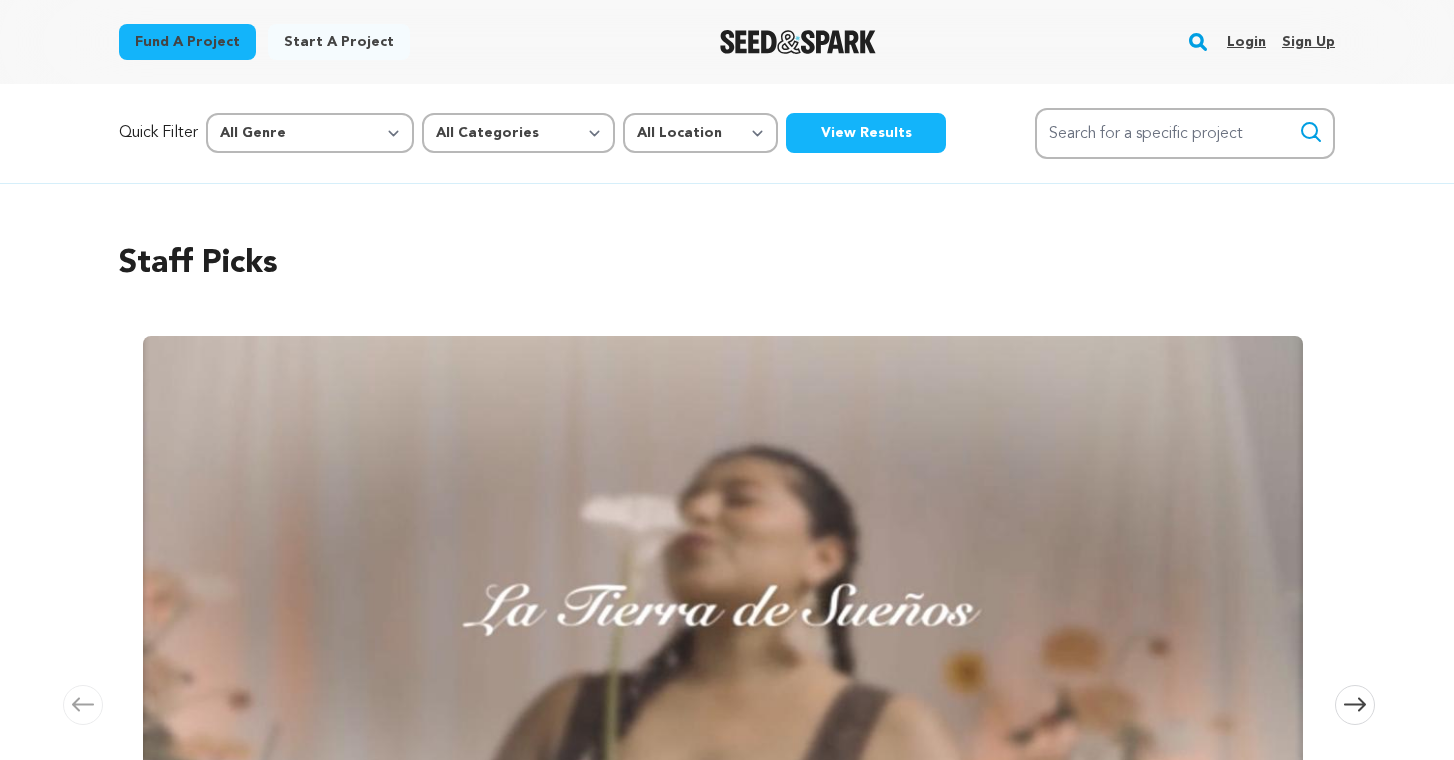 scroll, scrollTop: 0, scrollLeft: 0, axis: both 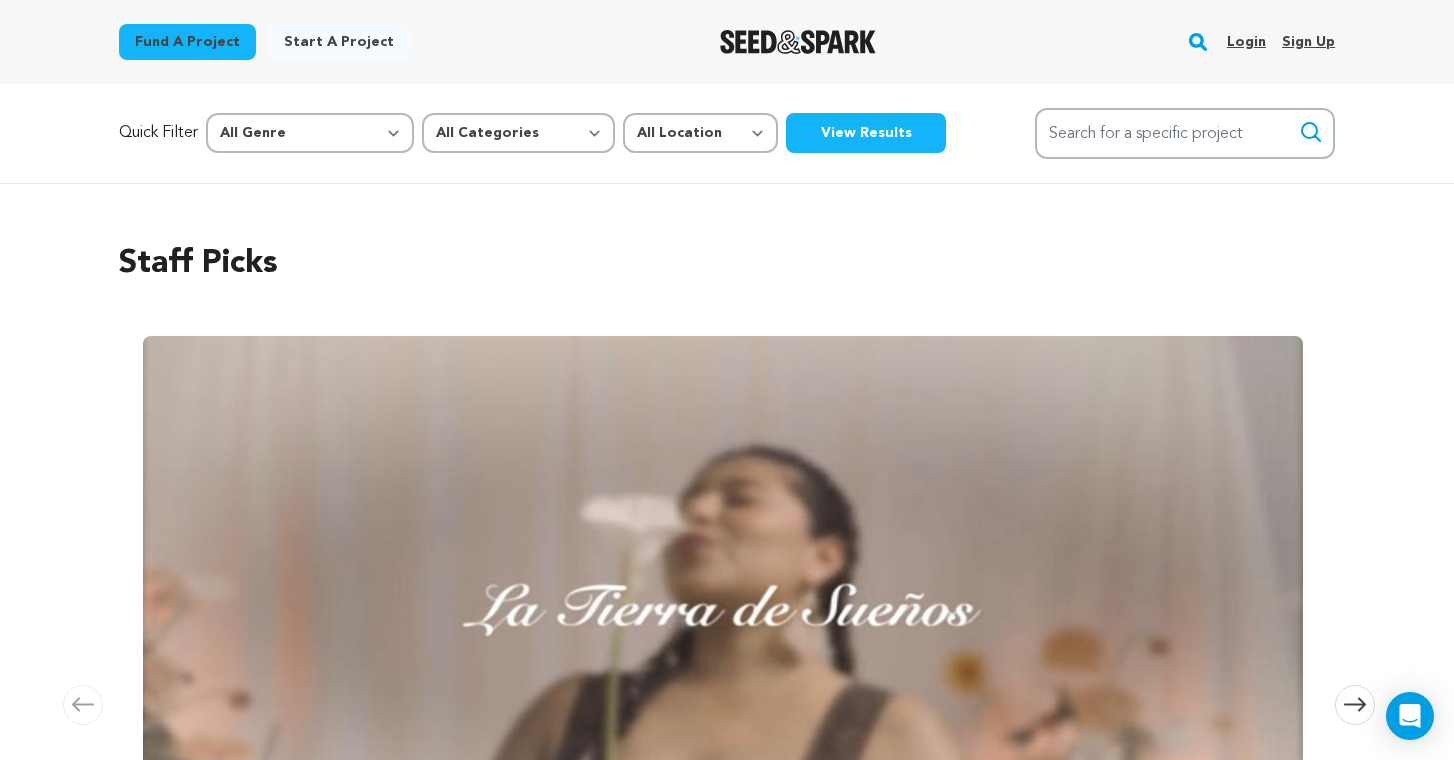 click on "Login" at bounding box center (1246, 42) 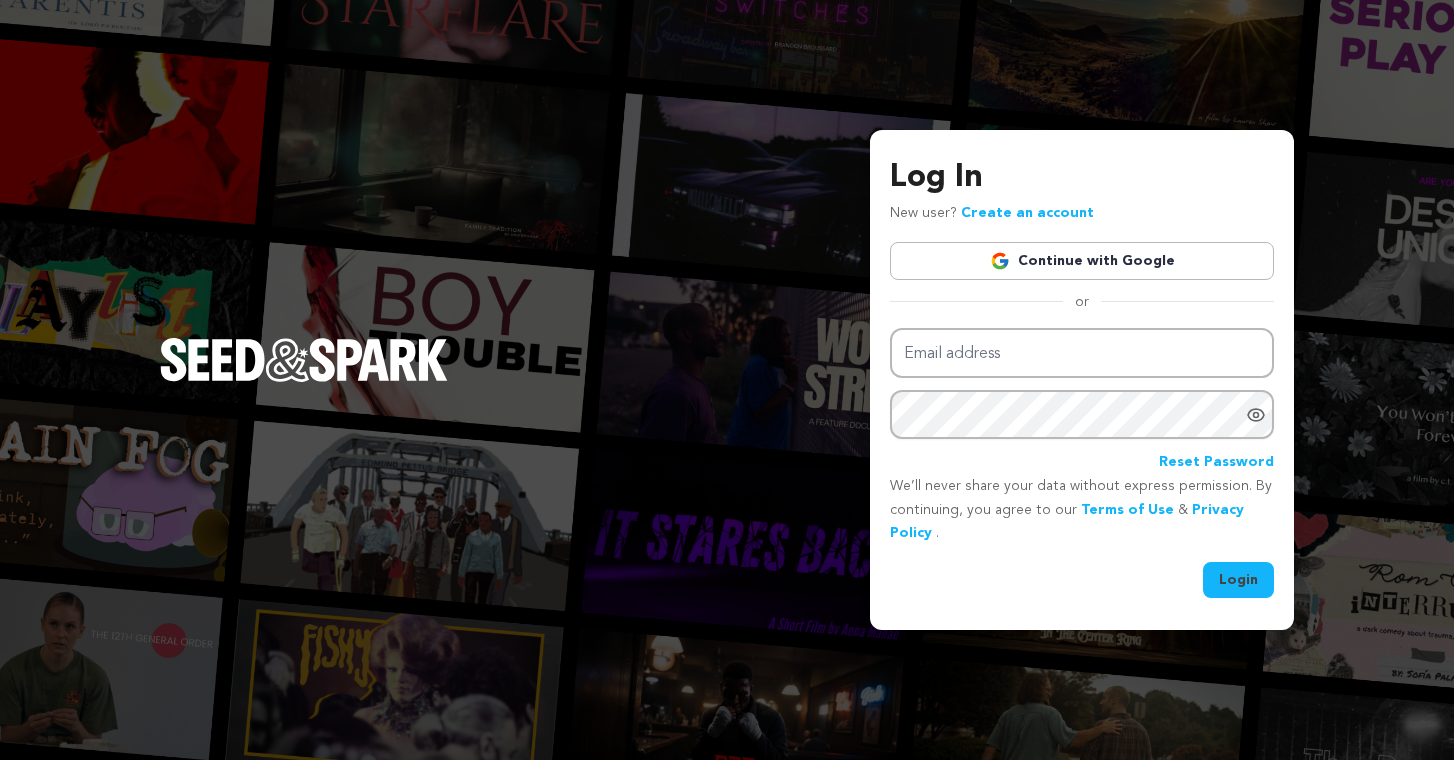 scroll, scrollTop: 0, scrollLeft: 0, axis: both 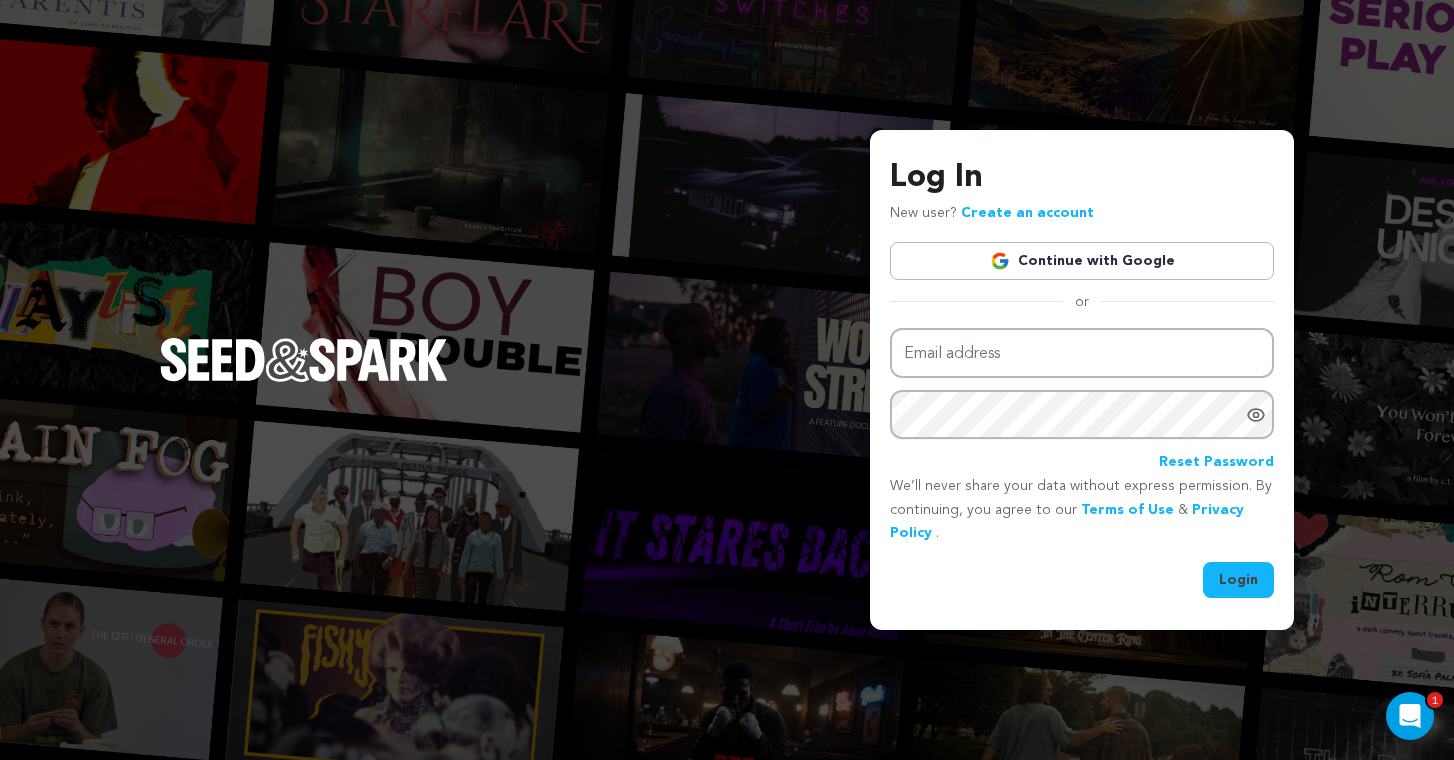 click on "Continue with Google" at bounding box center [1082, 261] 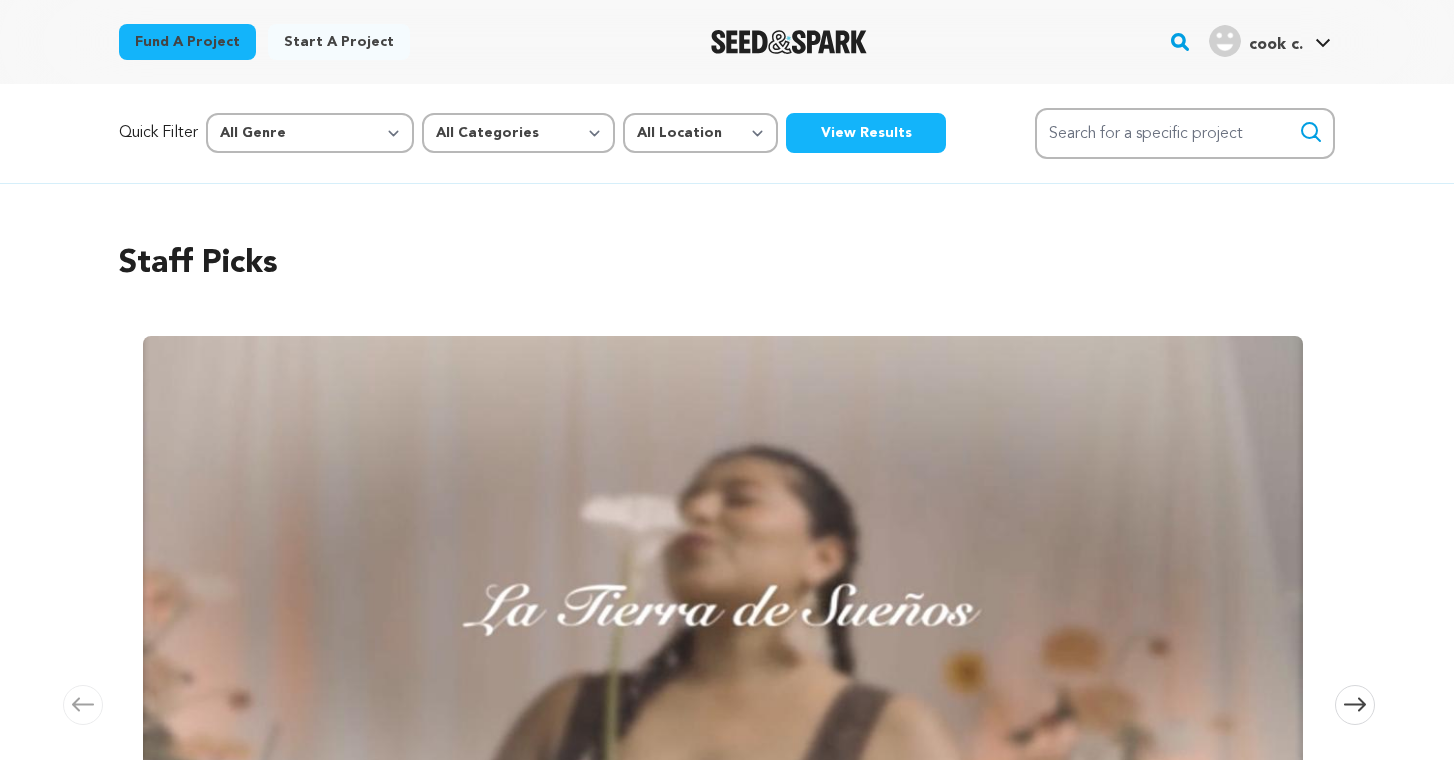scroll, scrollTop: 0, scrollLeft: 0, axis: both 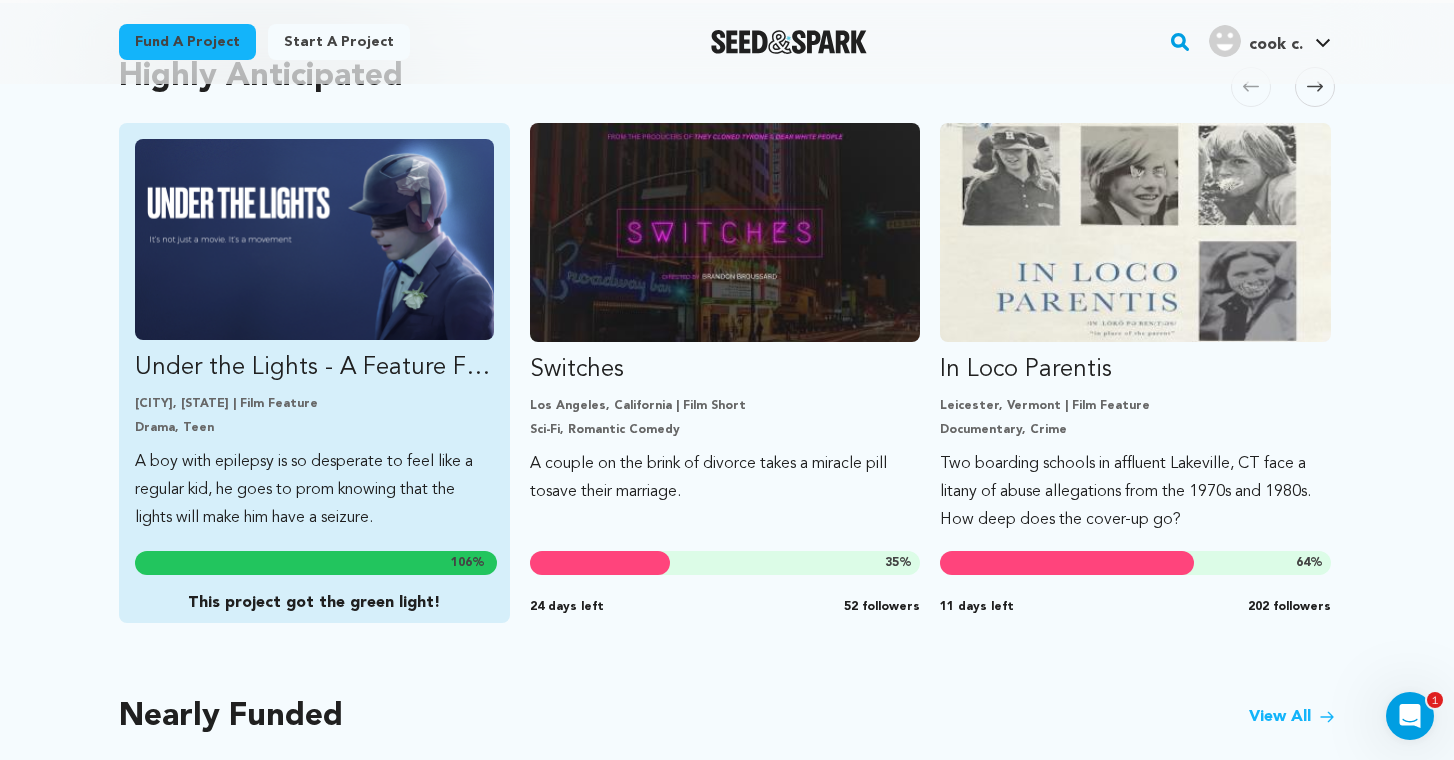 click on "Under the Lights - A Feature Film
Santa Rosa, California | Film Feature
Drama, Teen
A boy with epilepsy is so desperate to feel like a regular kid, he goes to prom knowing that the lights will make him have a seizure.
106 %
This project got the green light!" at bounding box center [314, 335] 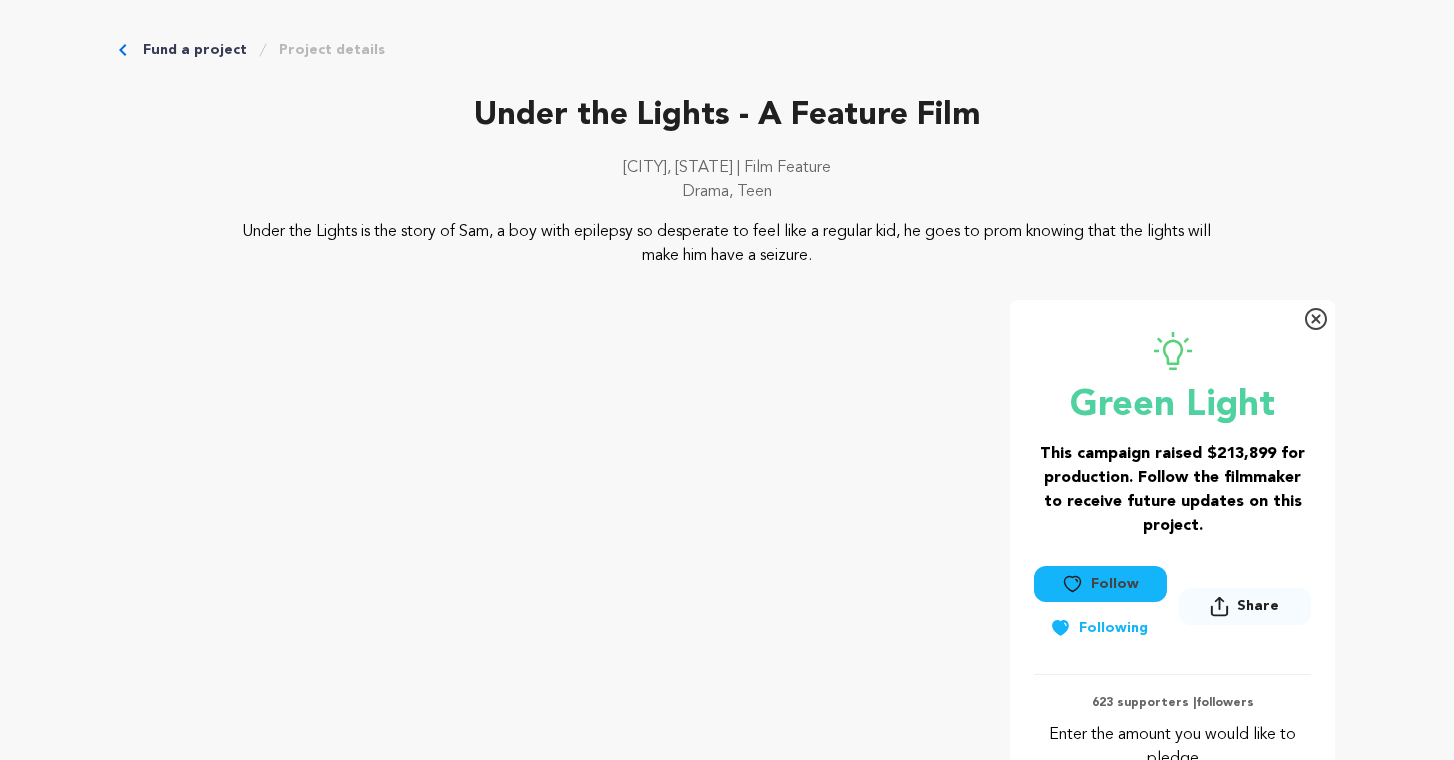 scroll, scrollTop: 0, scrollLeft: 0, axis: both 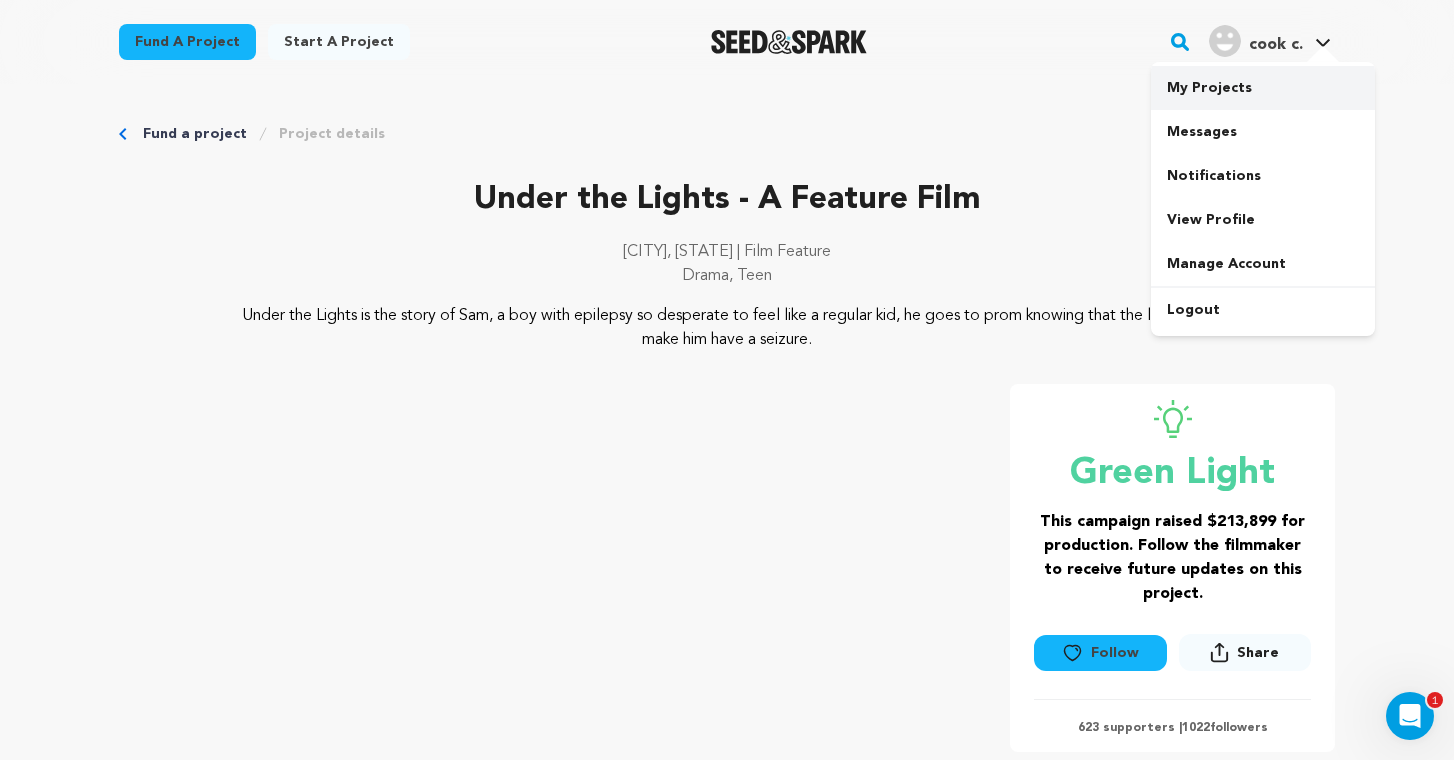 click on "My Projects" at bounding box center [1263, 88] 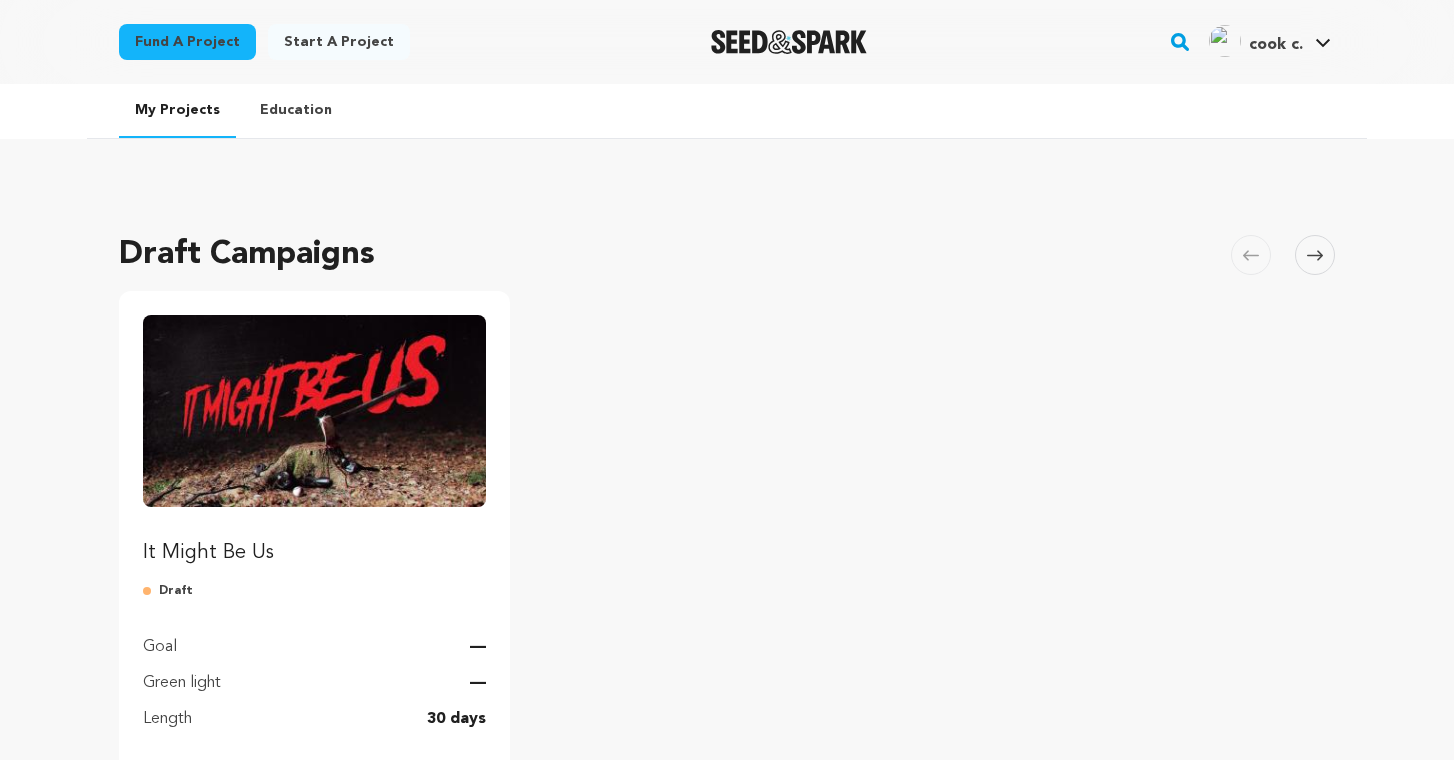 scroll, scrollTop: 0, scrollLeft: 0, axis: both 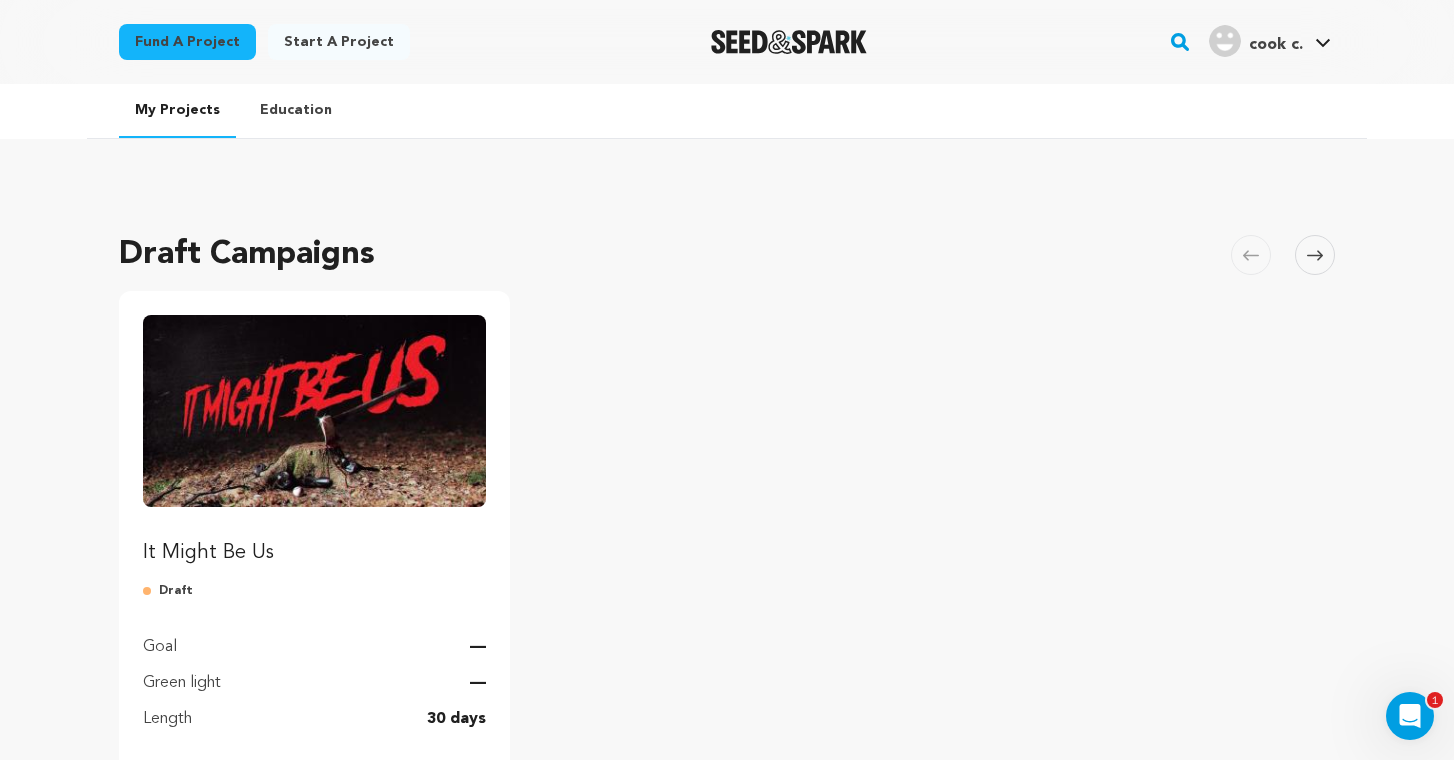 click on "It Might Be Us" at bounding box center (314, 553) 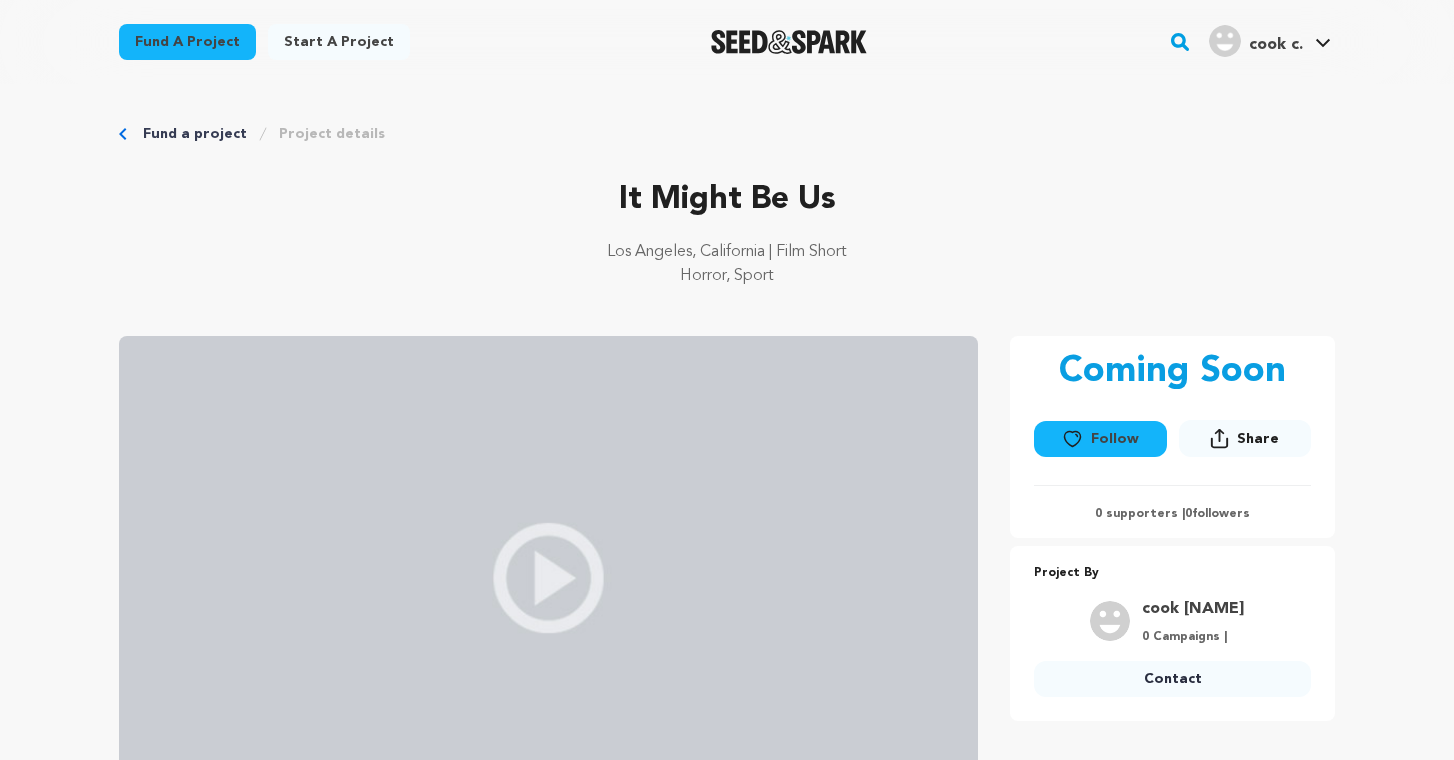 scroll, scrollTop: 0, scrollLeft: 0, axis: both 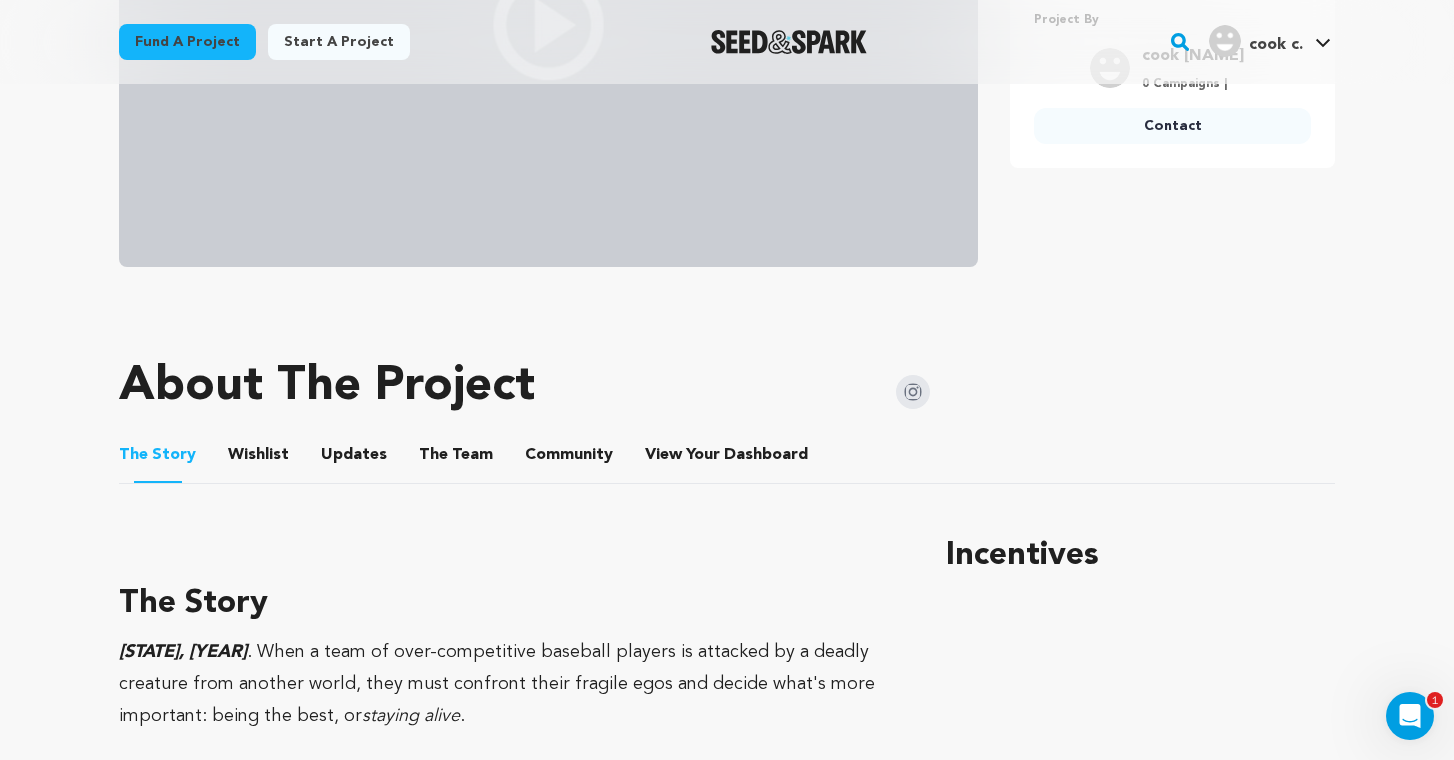 click on "Wishlist" at bounding box center (259, 459) 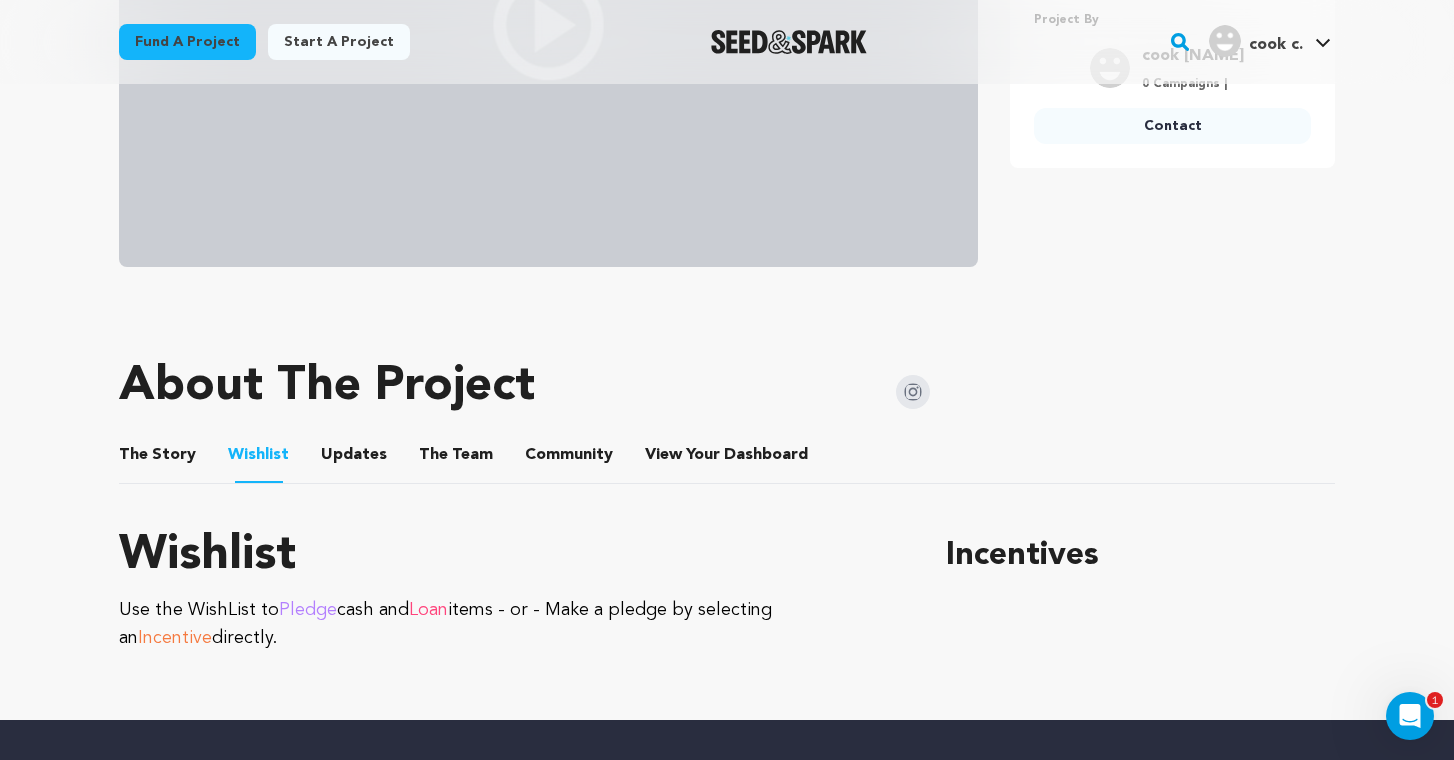 click on "The Story" at bounding box center (158, 459) 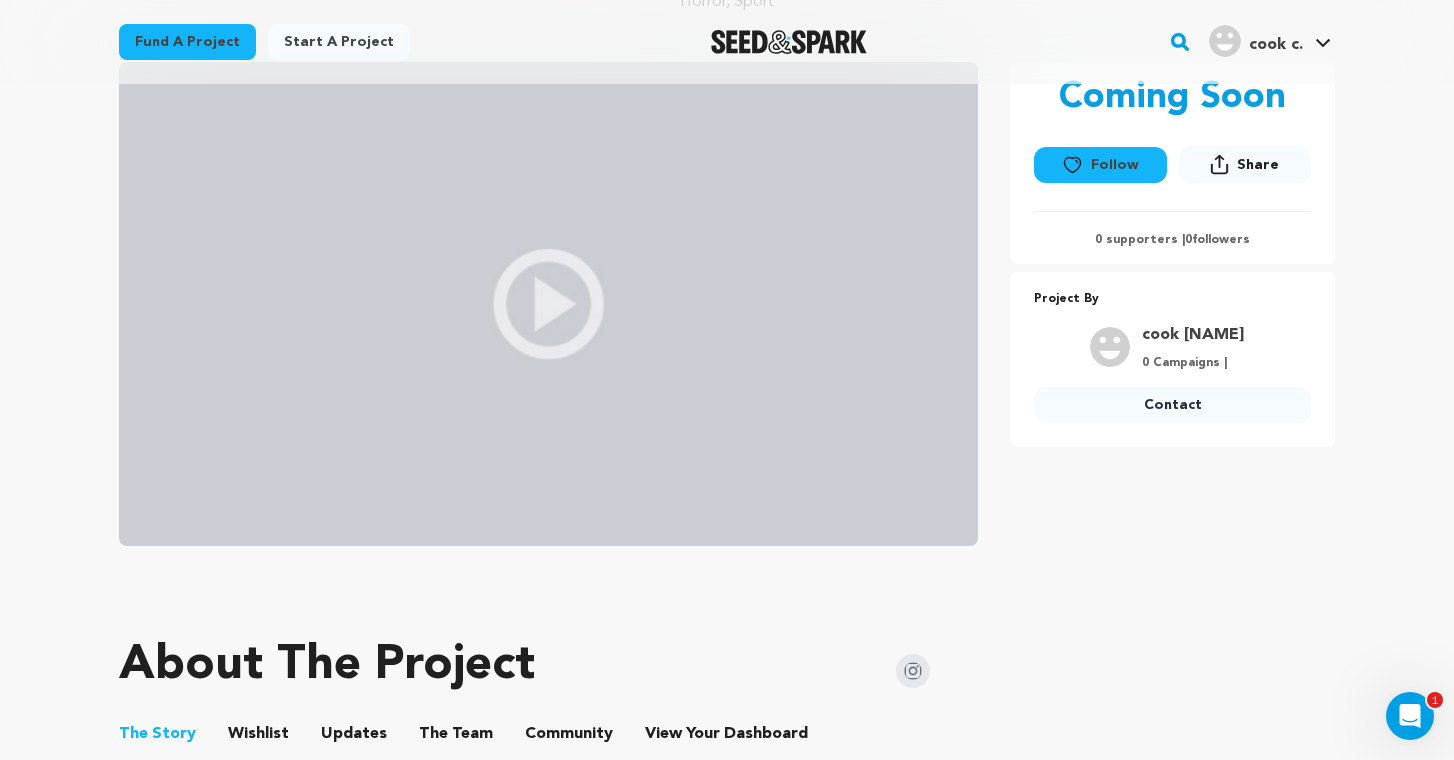 scroll, scrollTop: 0, scrollLeft: 0, axis: both 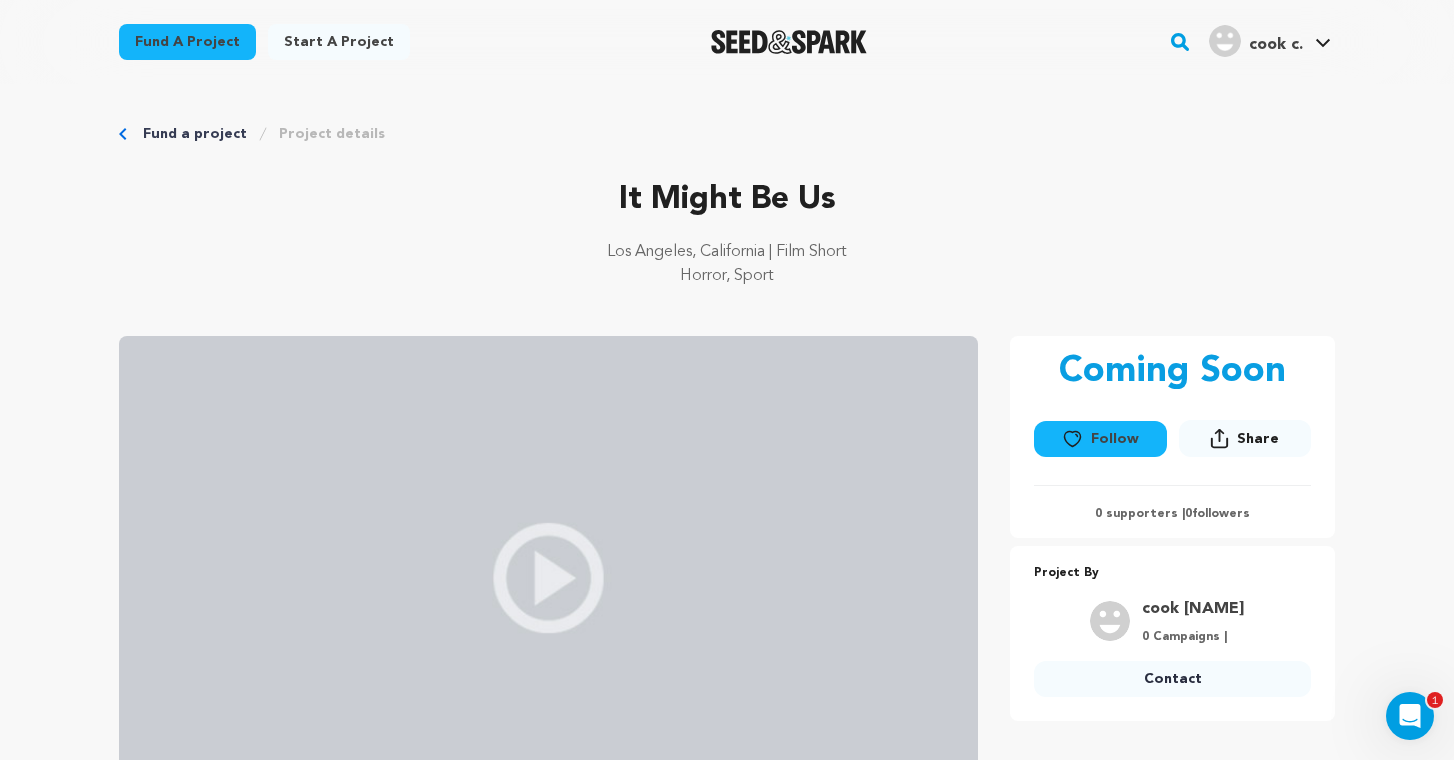 click on "Fund a project" at bounding box center [187, 42] 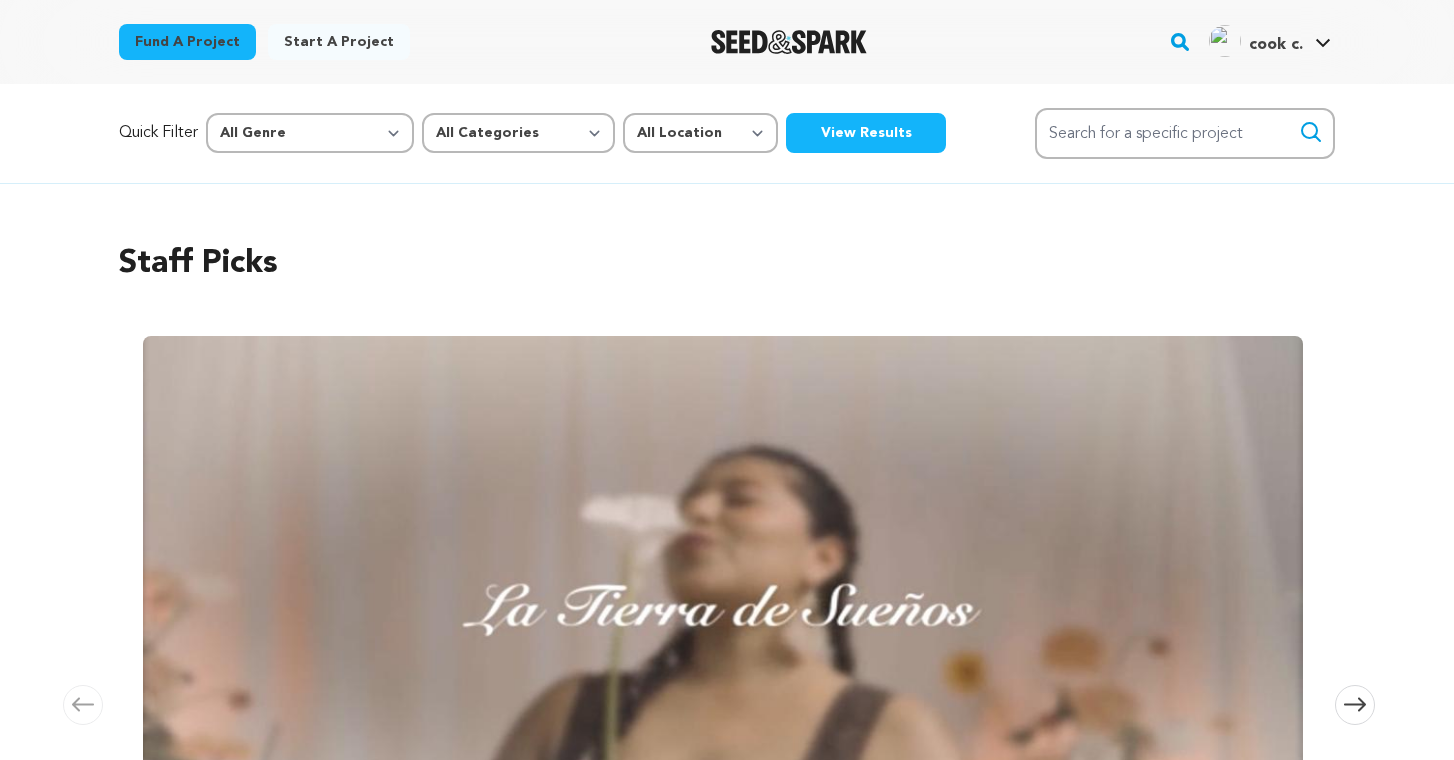 scroll, scrollTop: 0, scrollLeft: 0, axis: both 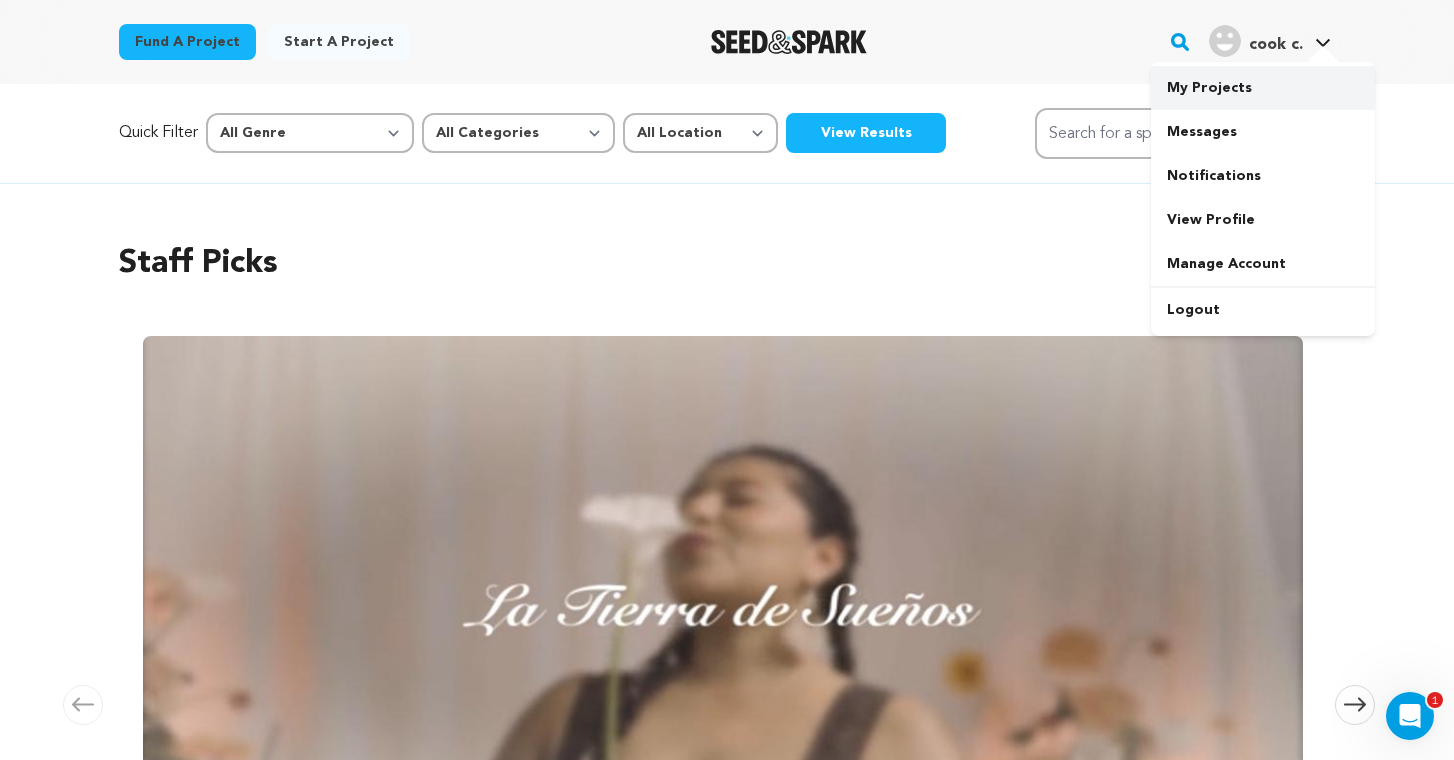 click on "My Projects" at bounding box center (1263, 88) 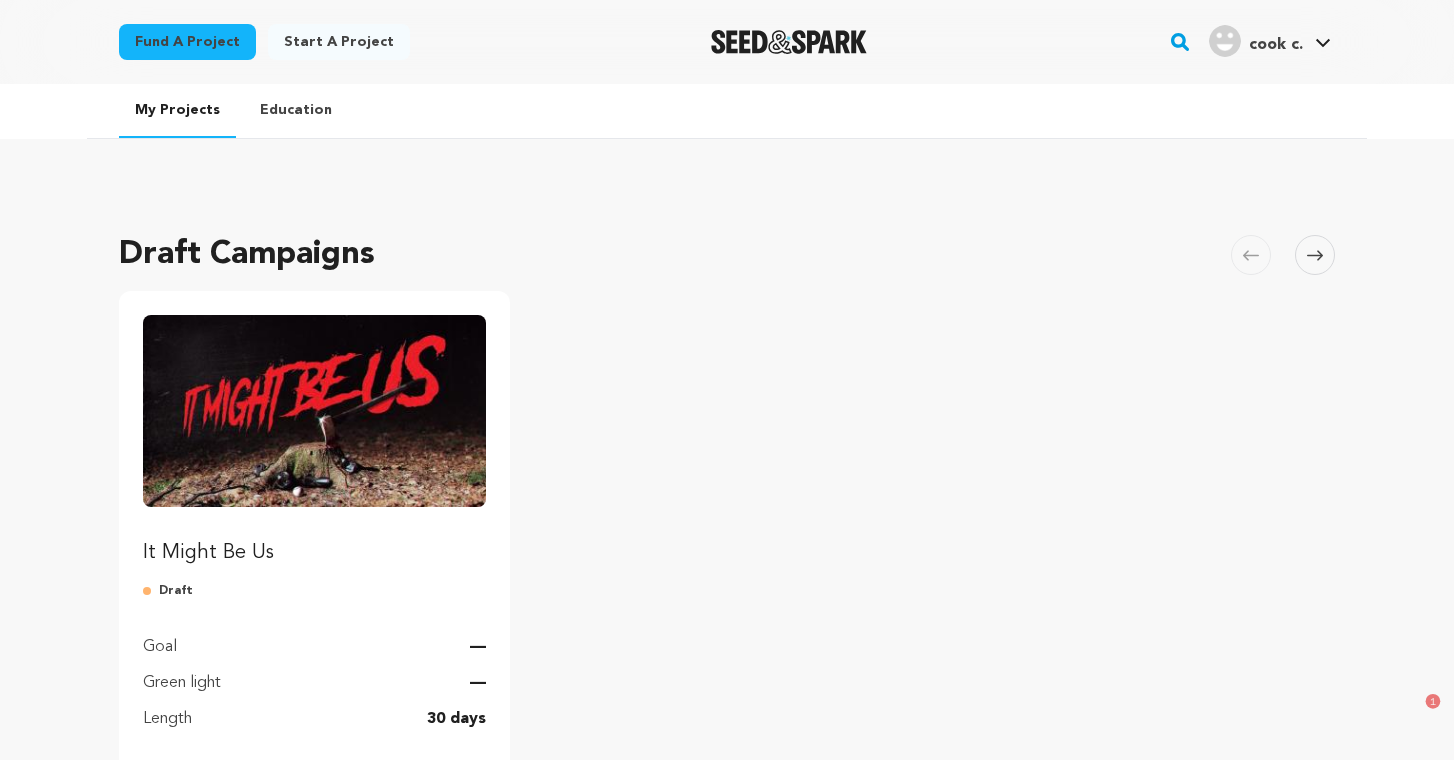scroll, scrollTop: 206, scrollLeft: 0, axis: vertical 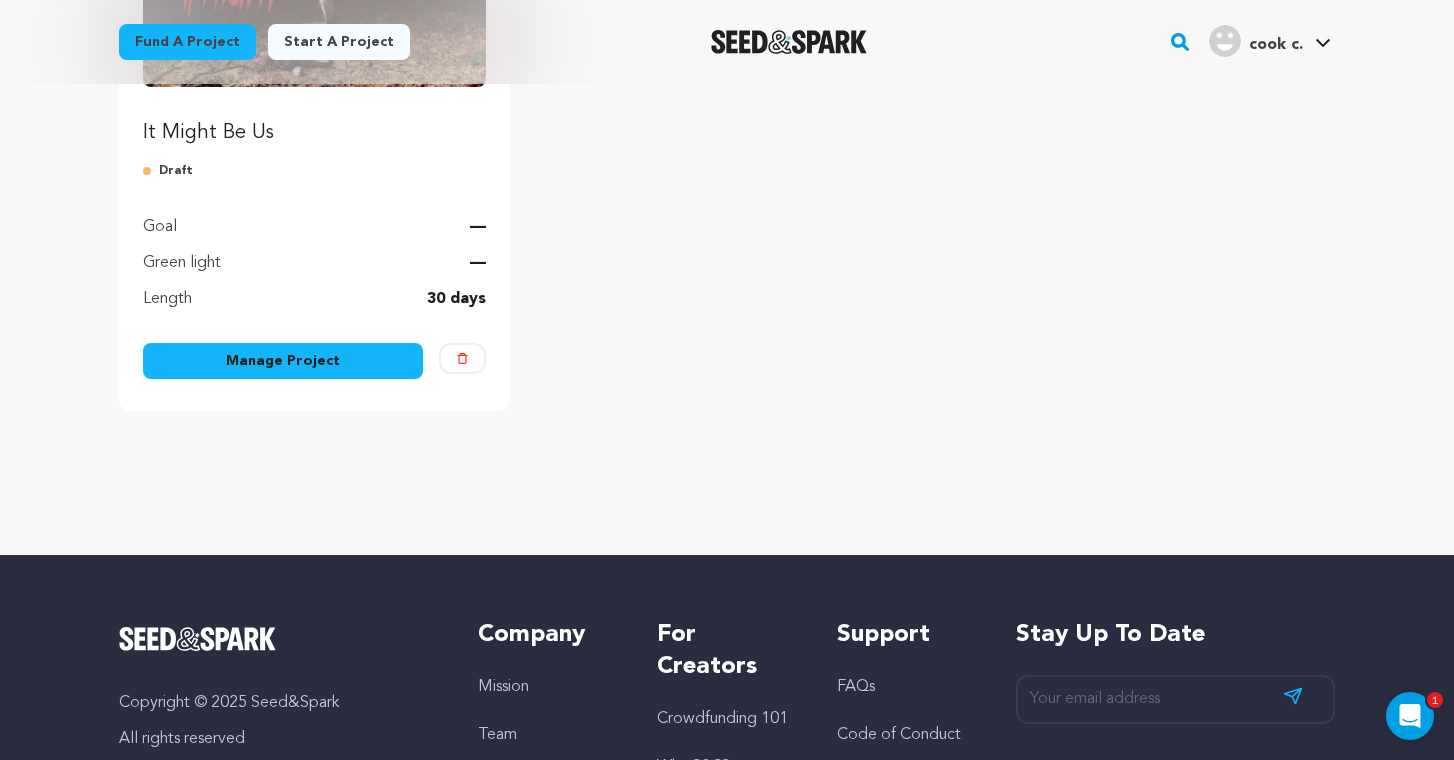 click on "Manage Project" at bounding box center [283, 361] 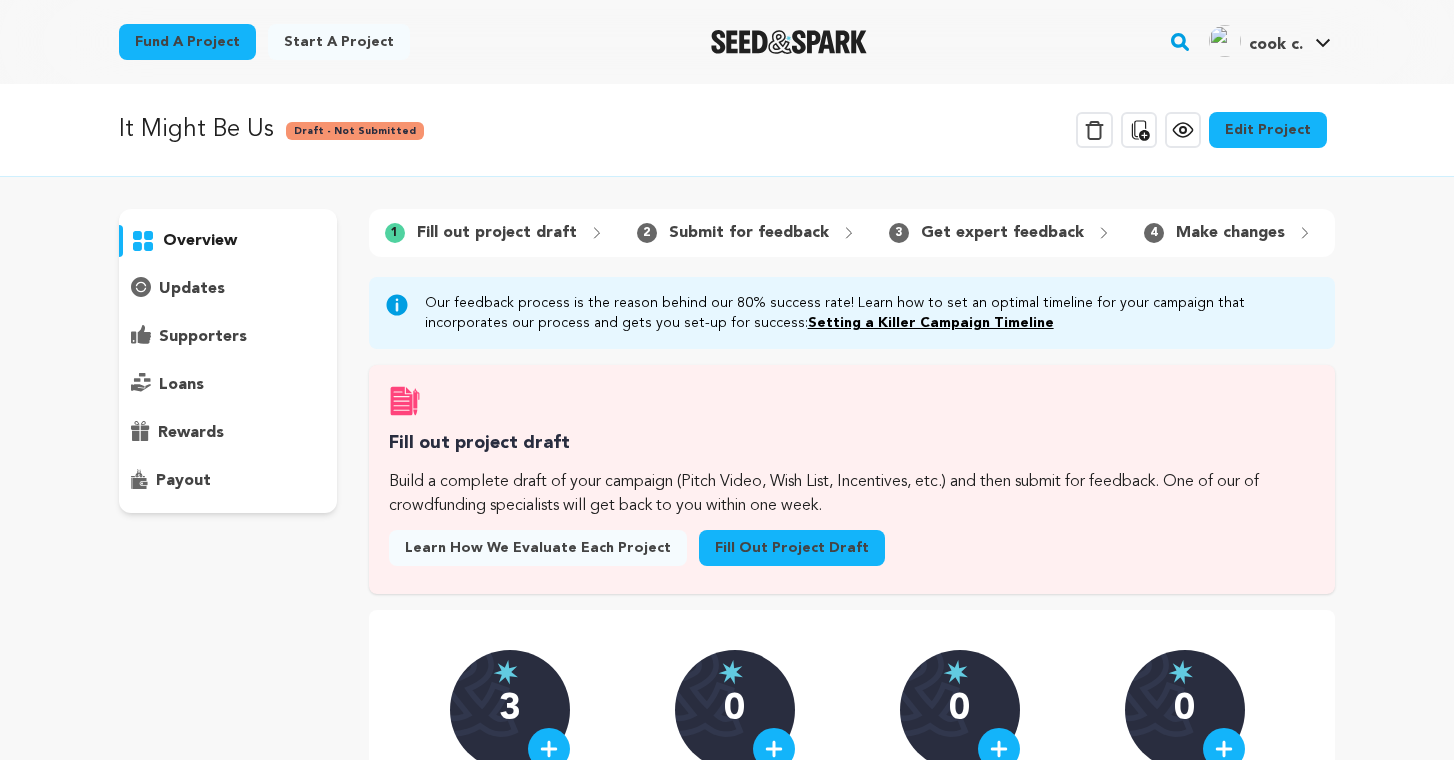 scroll, scrollTop: 0, scrollLeft: 0, axis: both 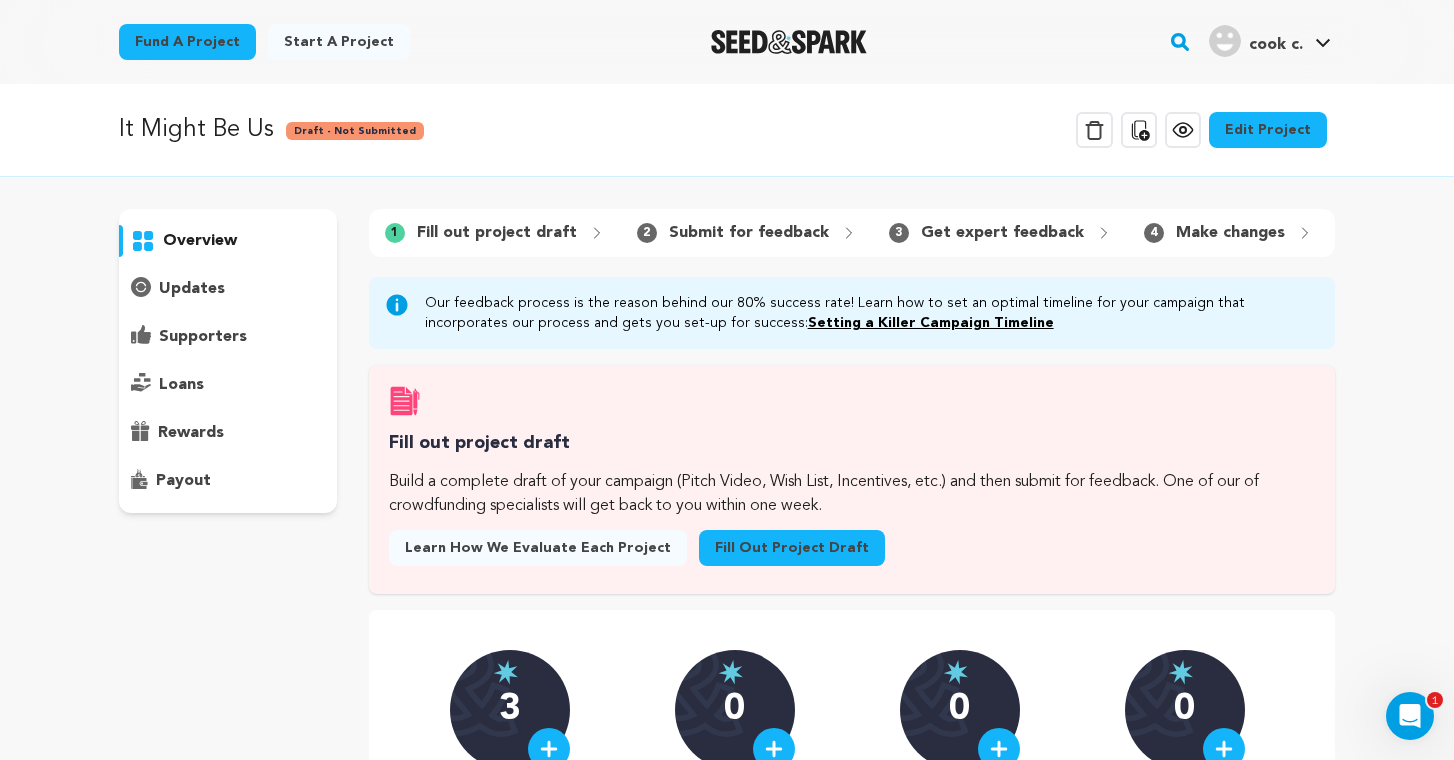 click on "updates" at bounding box center [192, 289] 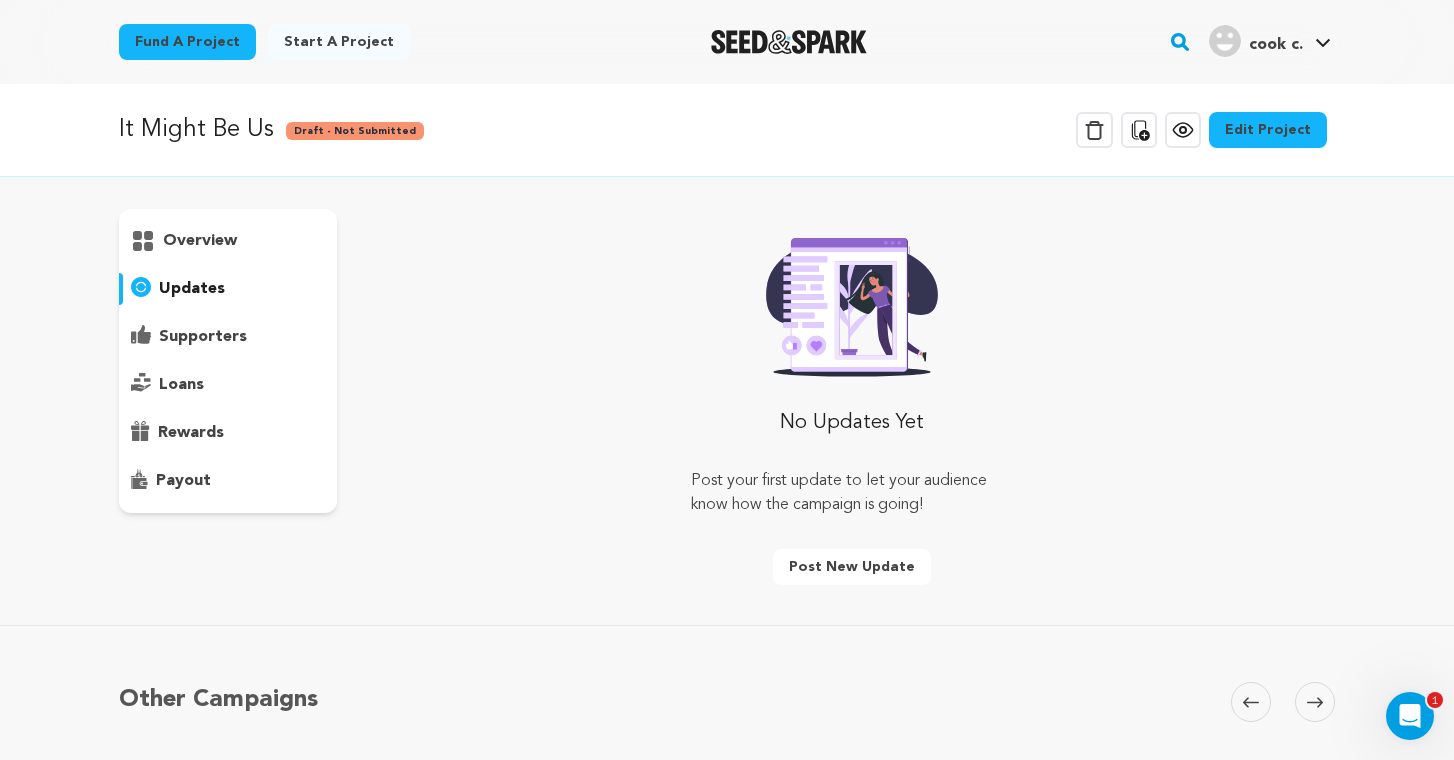 click on "supporters" at bounding box center [203, 337] 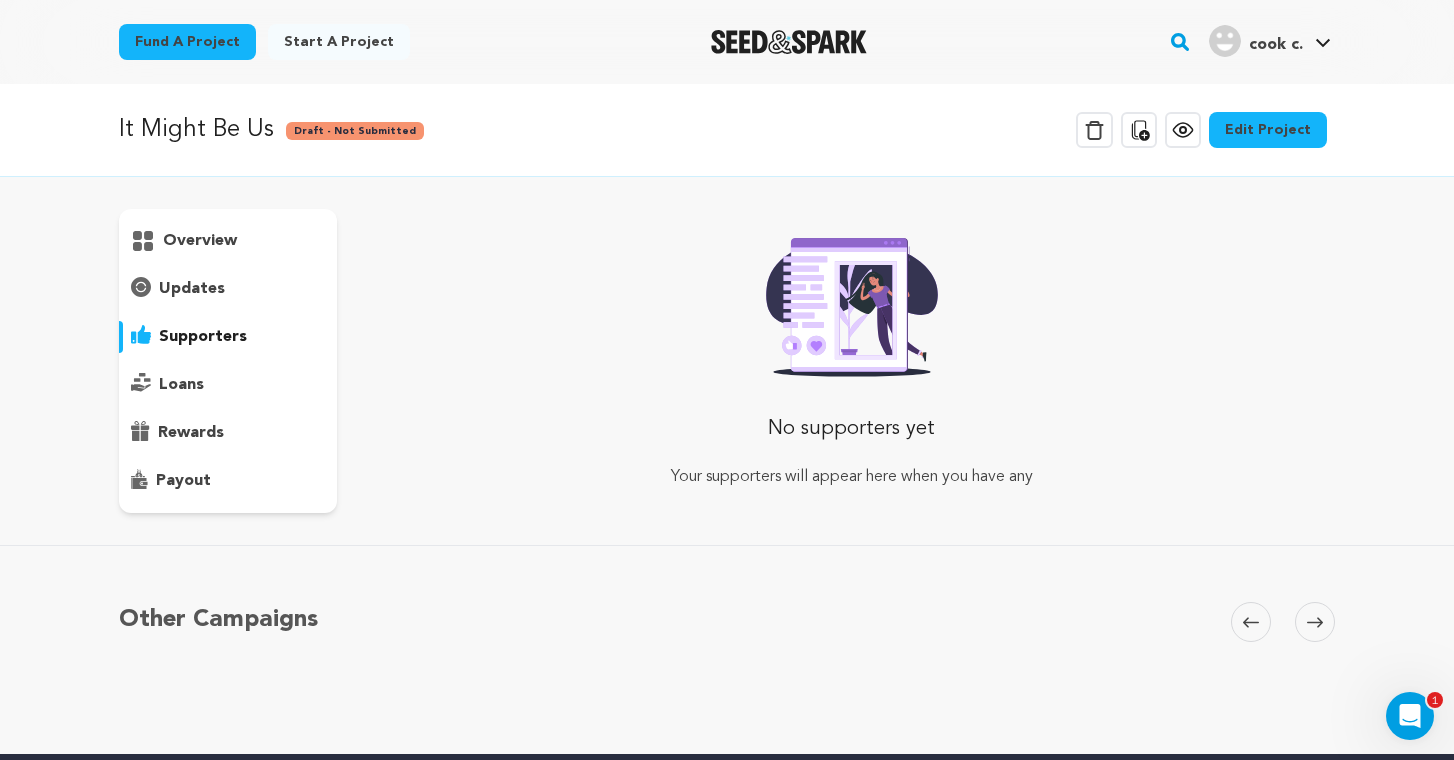 click on "overview" at bounding box center (200, 241) 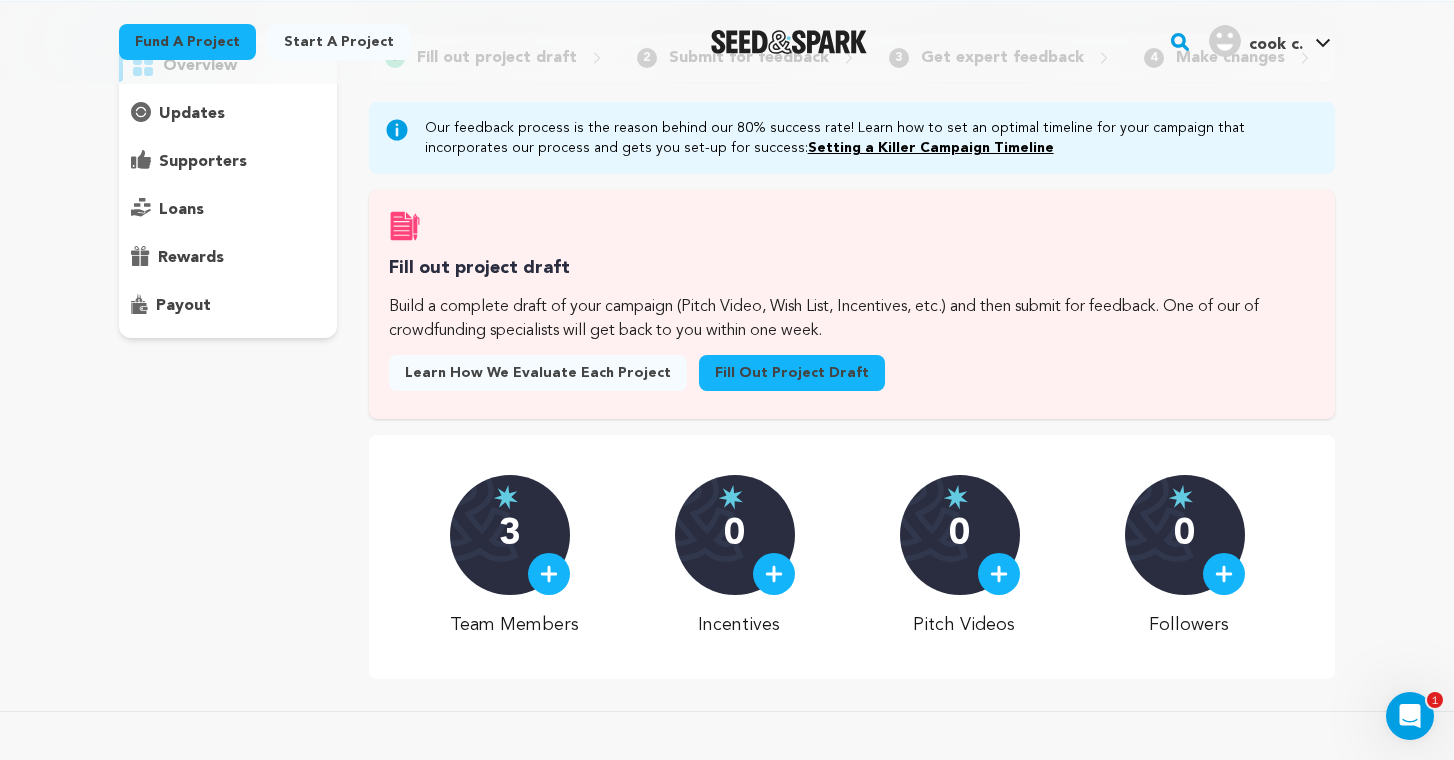scroll, scrollTop: 0, scrollLeft: 0, axis: both 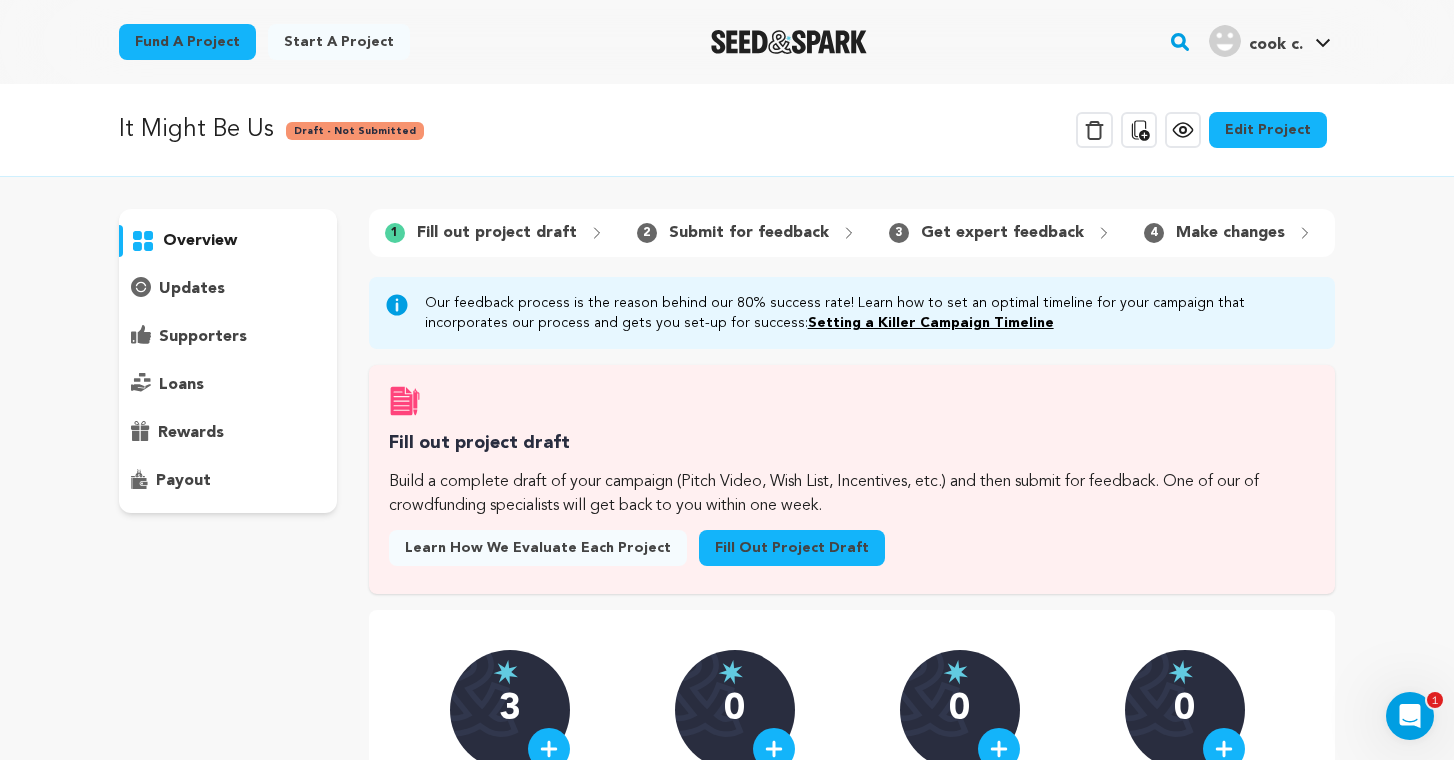 click on "Fill out project draft" at bounding box center (792, 548) 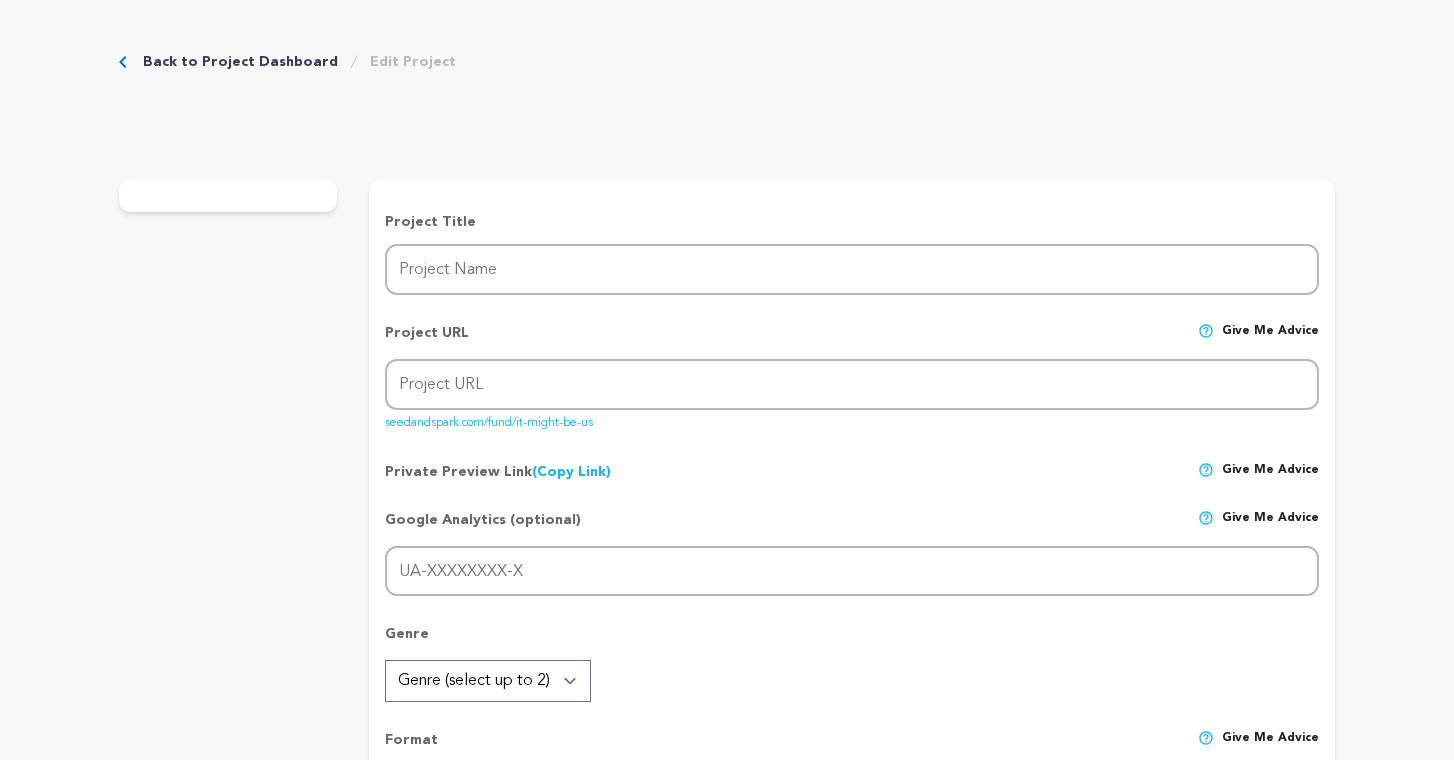 scroll, scrollTop: 0, scrollLeft: 0, axis: both 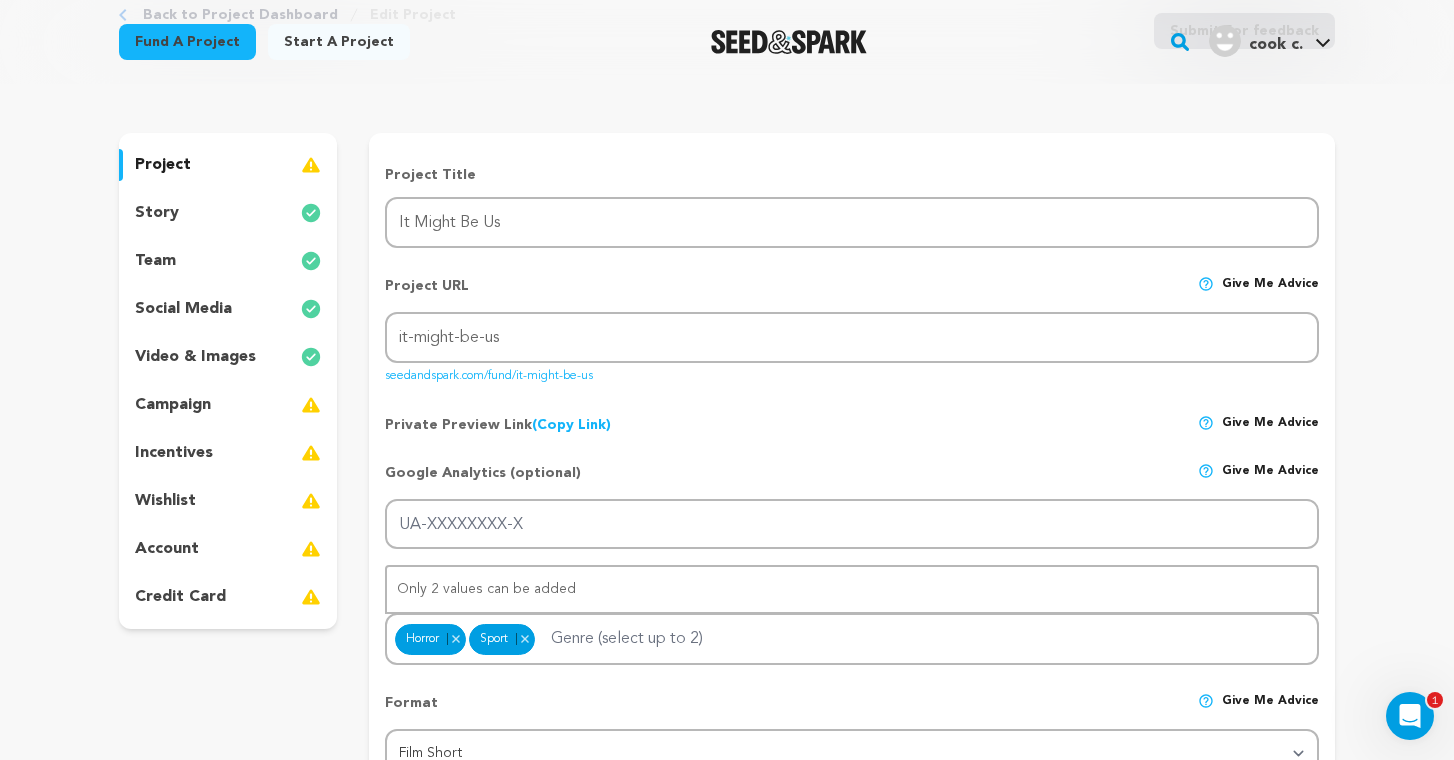 click on "project" at bounding box center (228, 165) 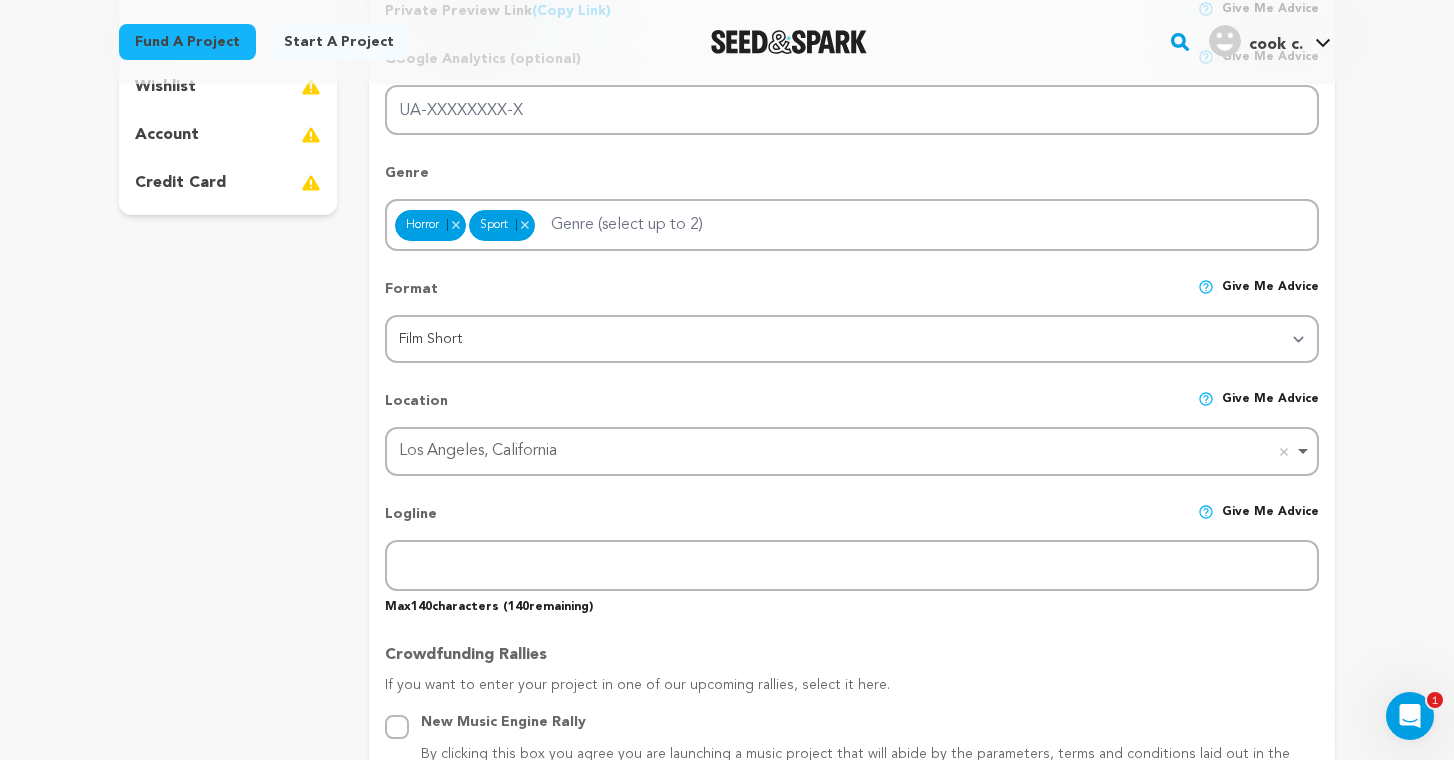scroll, scrollTop: 548, scrollLeft: 0, axis: vertical 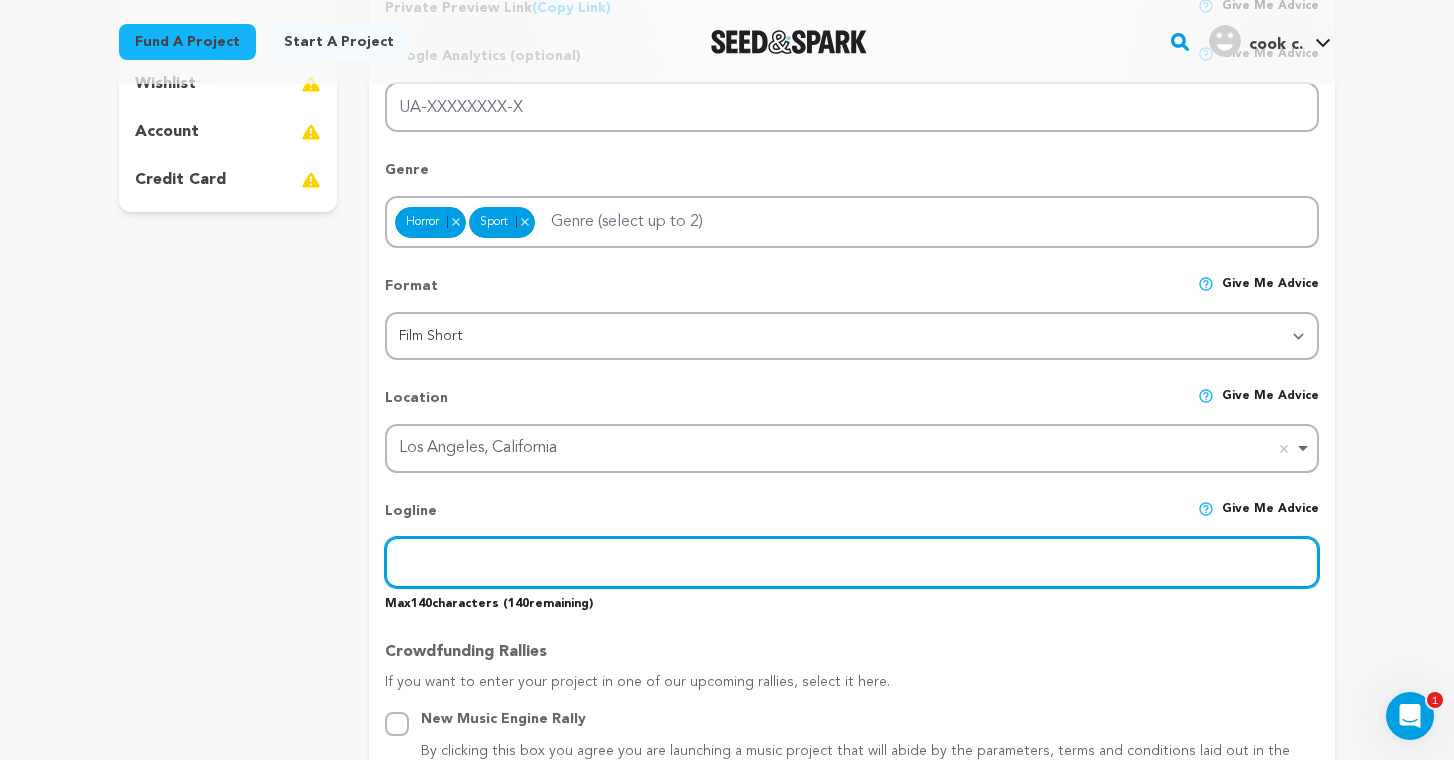 click at bounding box center (852, 562) 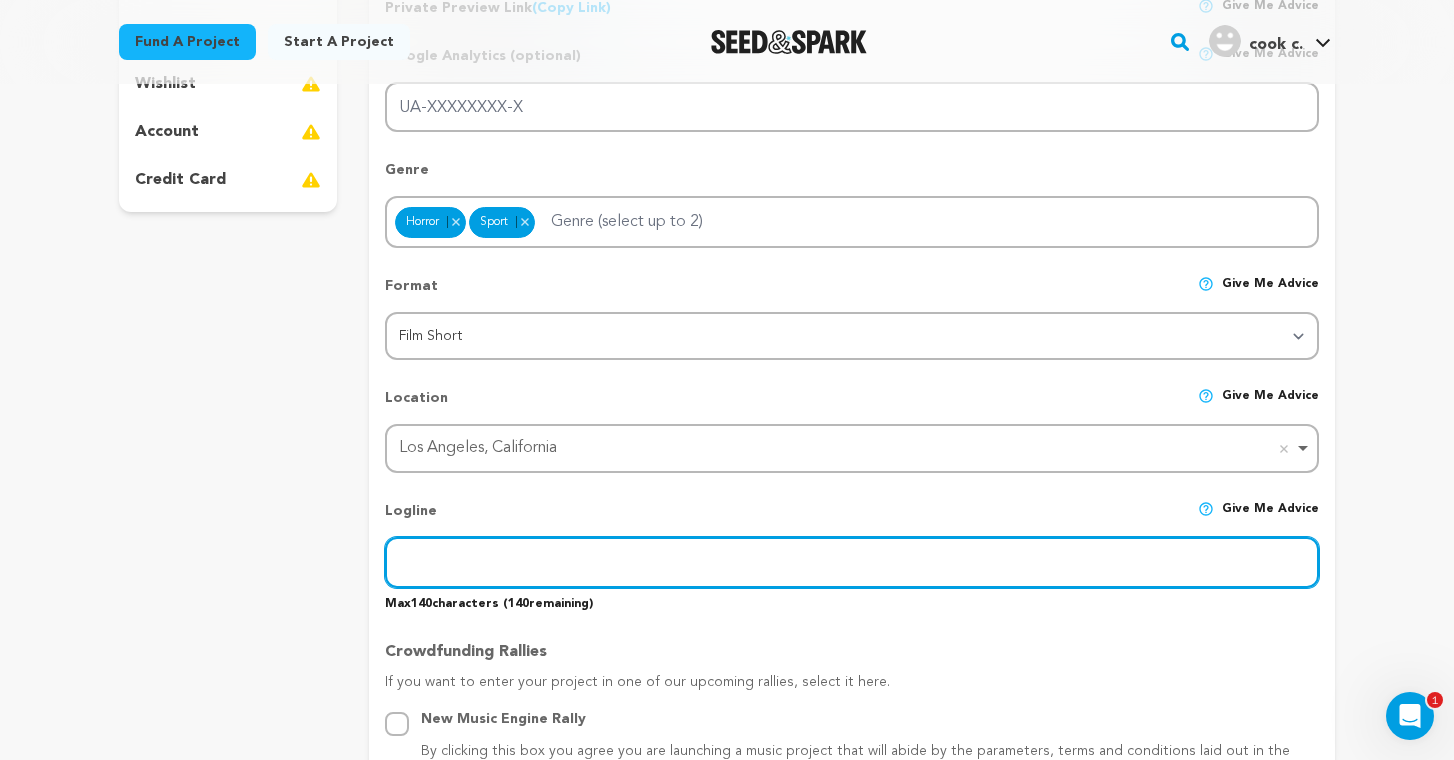 type on "A team of over-competitive baseball players is hunted by an alien parasite for their athletic bodies." 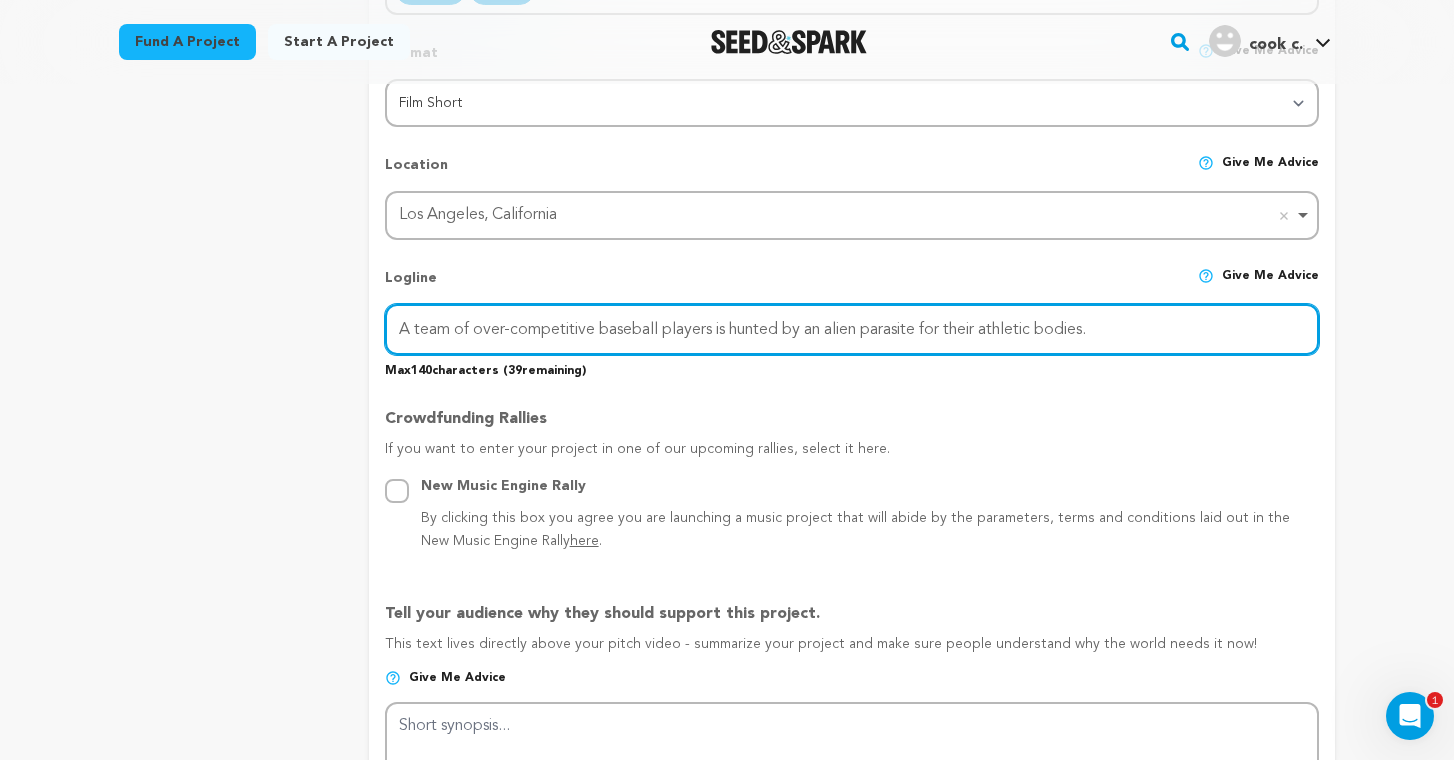 scroll, scrollTop: 953, scrollLeft: 0, axis: vertical 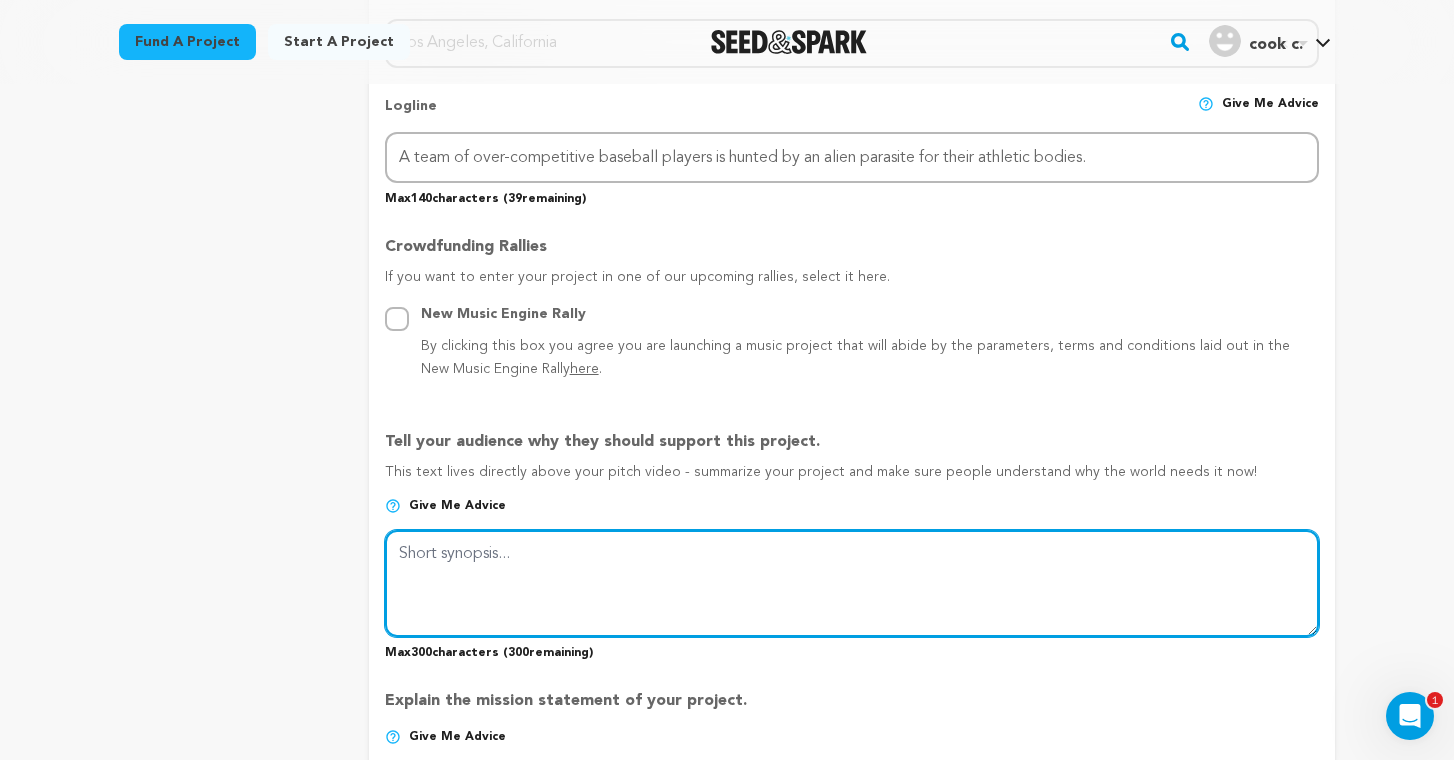 click at bounding box center (852, 583) 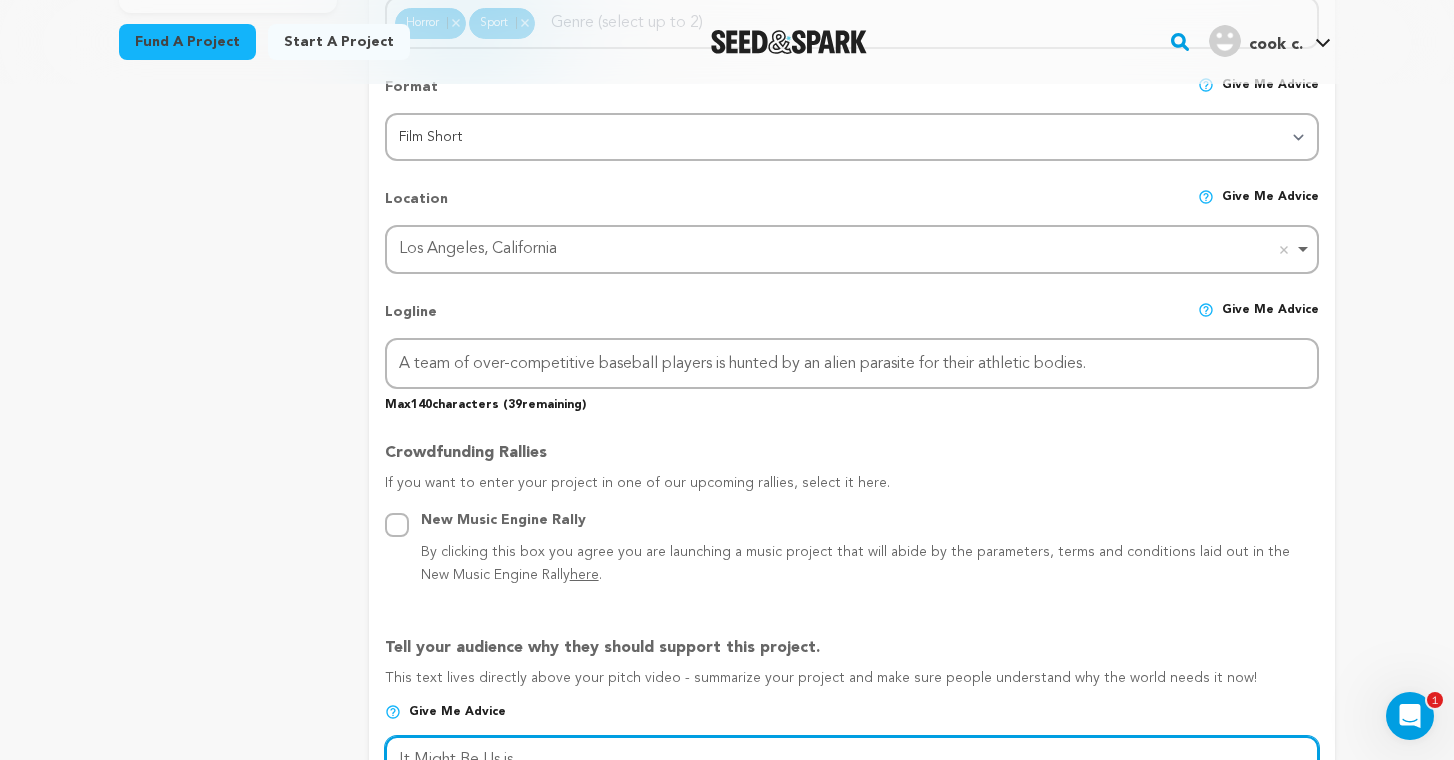 scroll, scrollTop: 752, scrollLeft: 0, axis: vertical 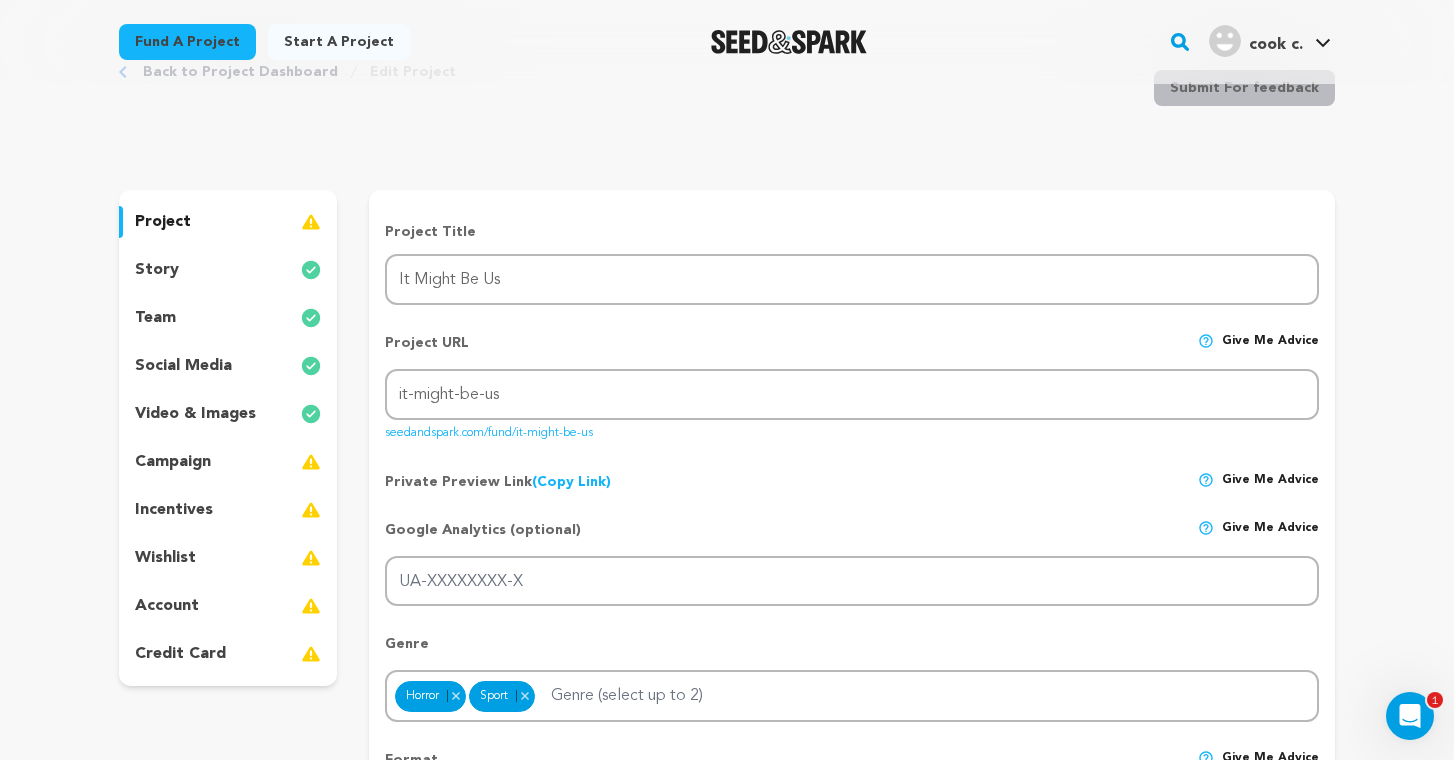 type on "It Might Be Us centers around a team of hotheaded college baseball players in 1981 North Carolina." 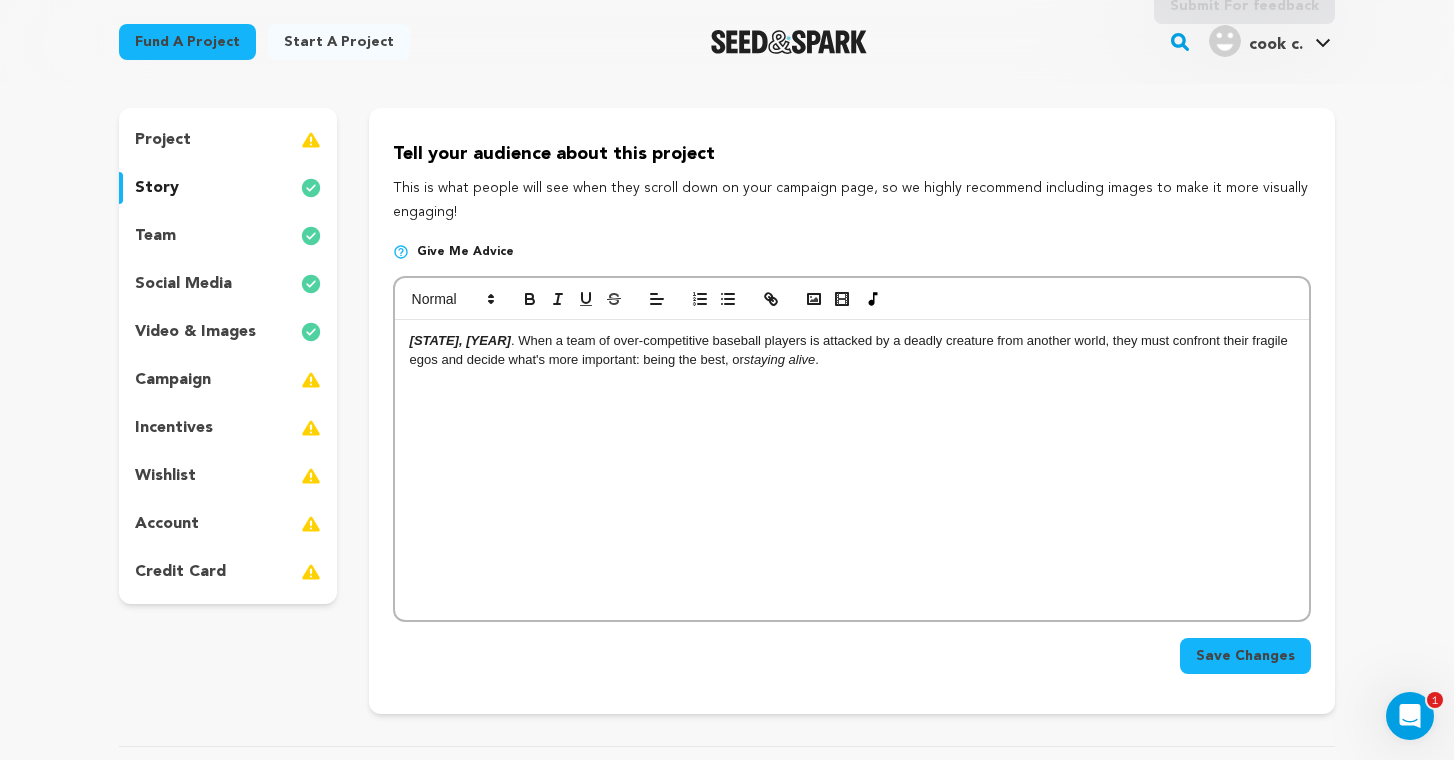 scroll, scrollTop: 158, scrollLeft: 0, axis: vertical 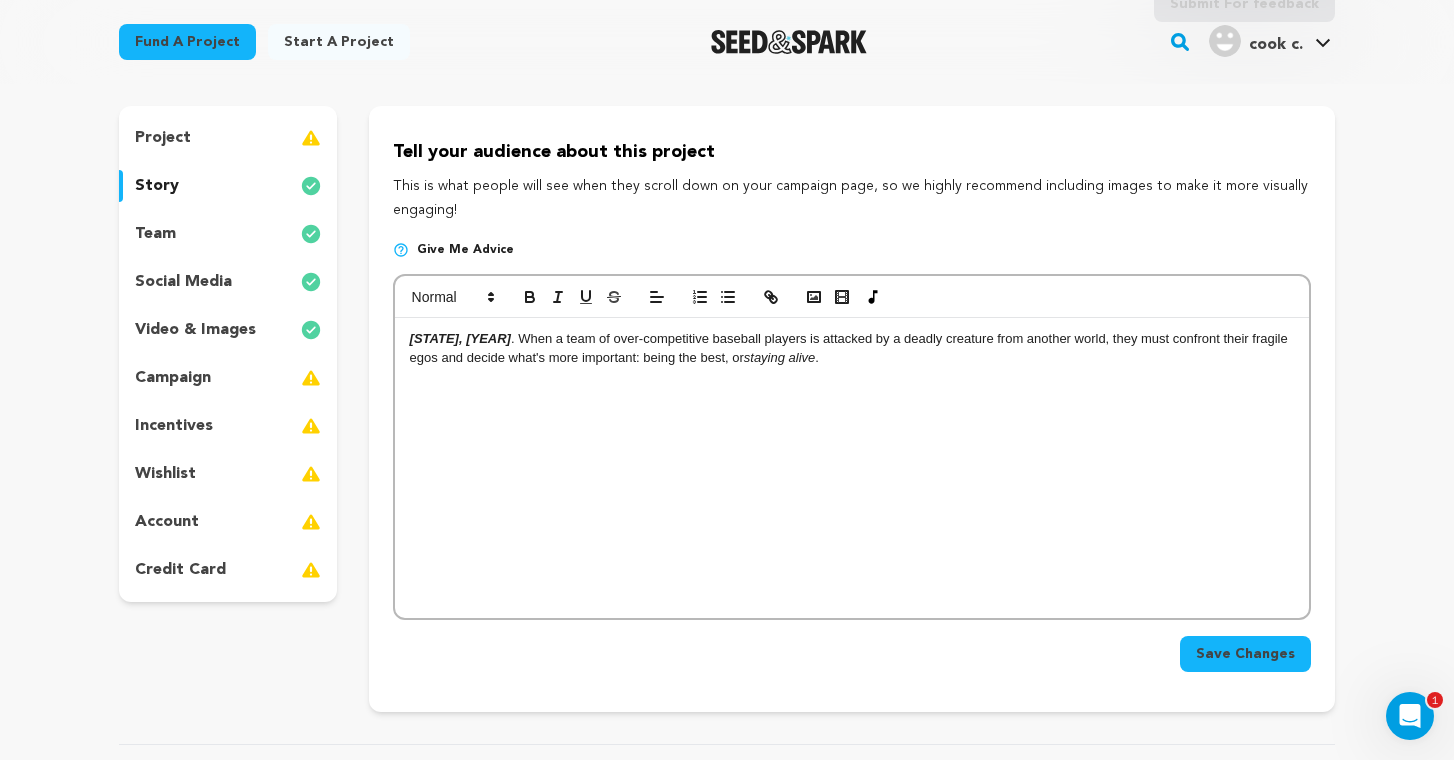 click on "project" at bounding box center (163, 138) 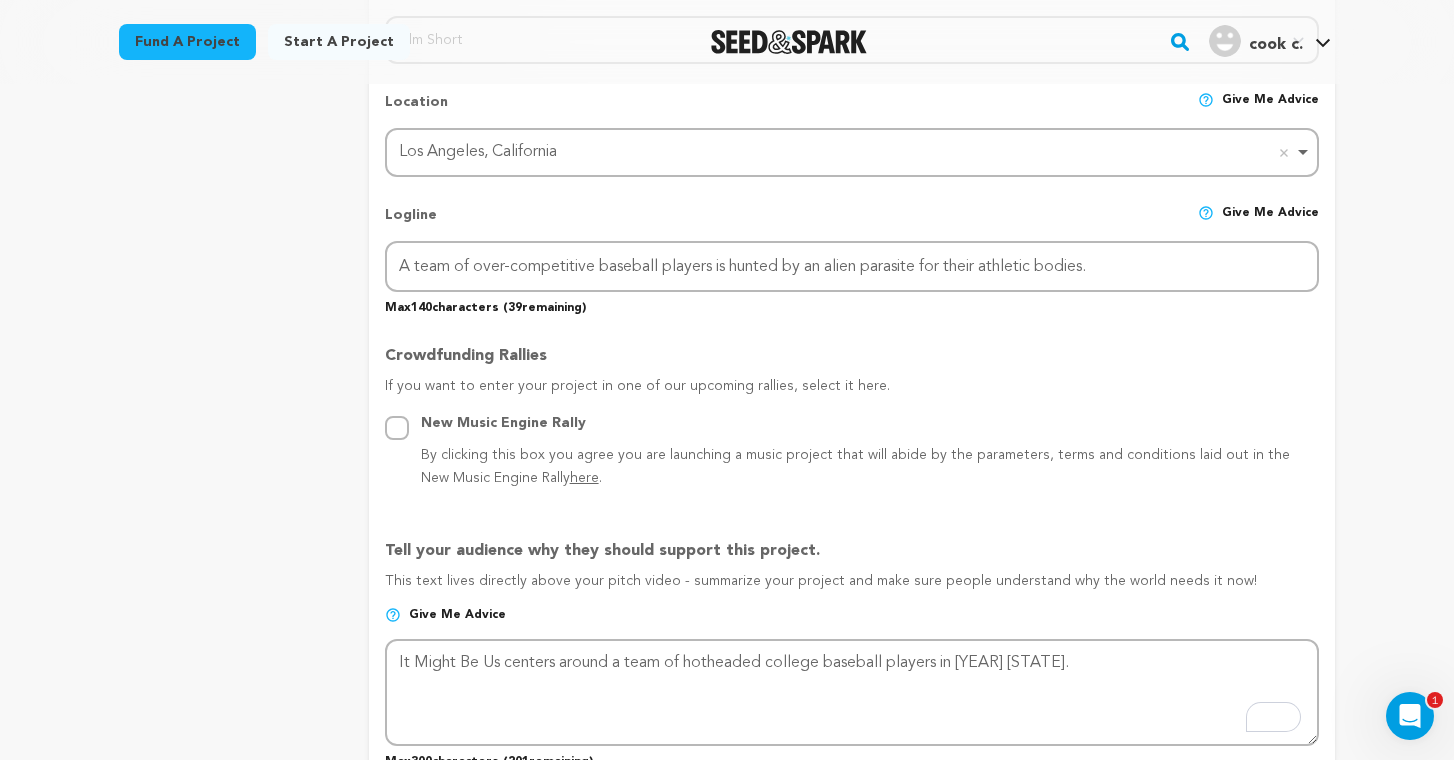 scroll, scrollTop: 848, scrollLeft: 0, axis: vertical 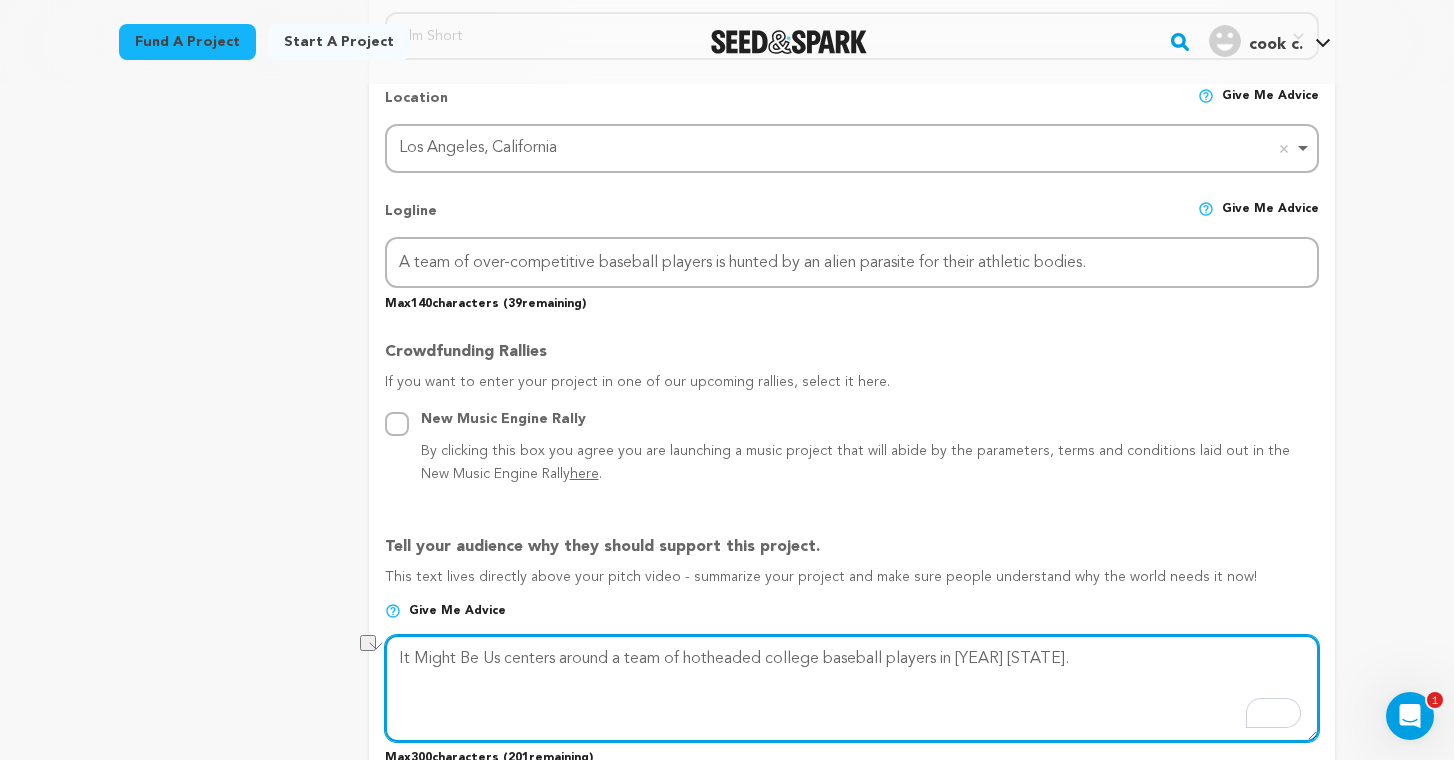 drag, startPoint x: 1135, startPoint y: 650, endPoint x: 646, endPoint y: 613, distance: 490.3978 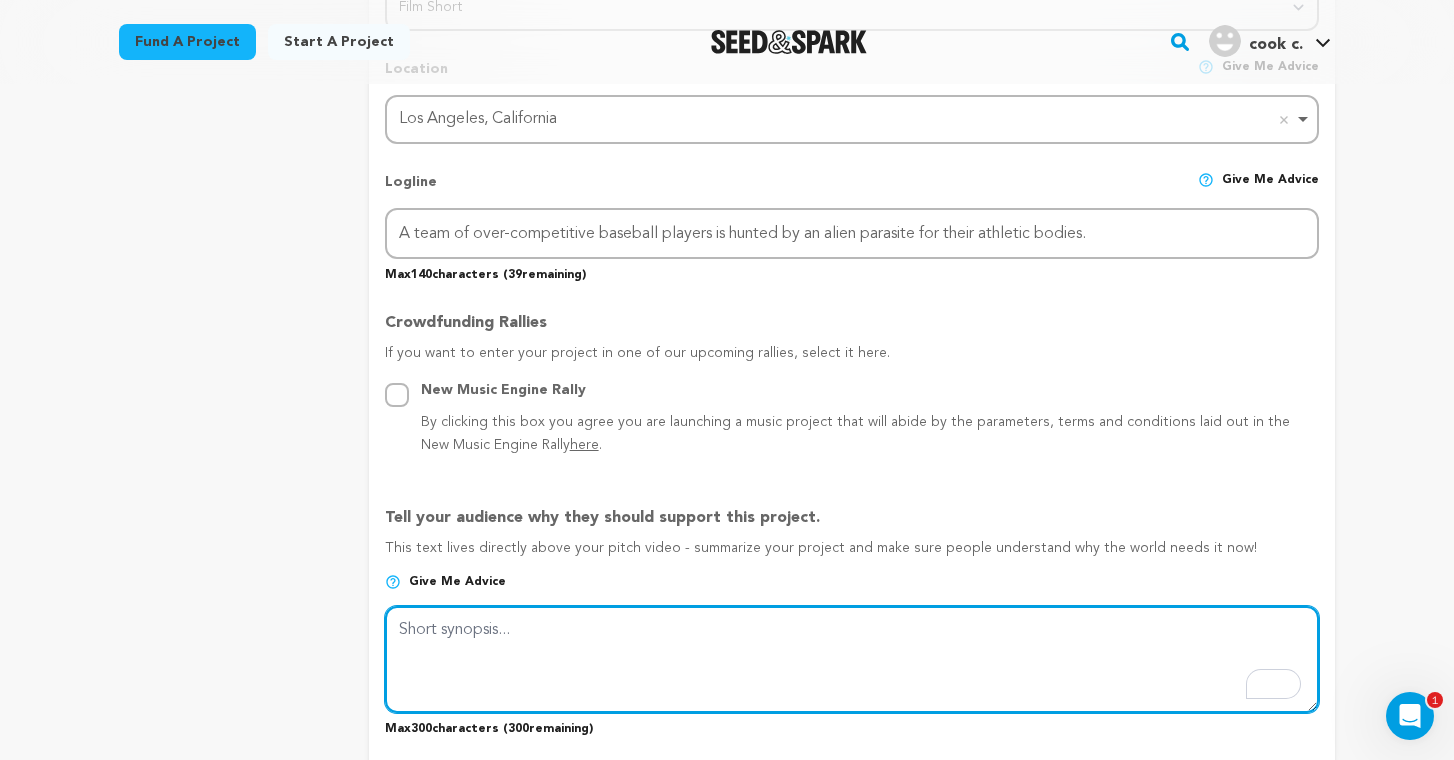 scroll, scrollTop: 884, scrollLeft: 0, axis: vertical 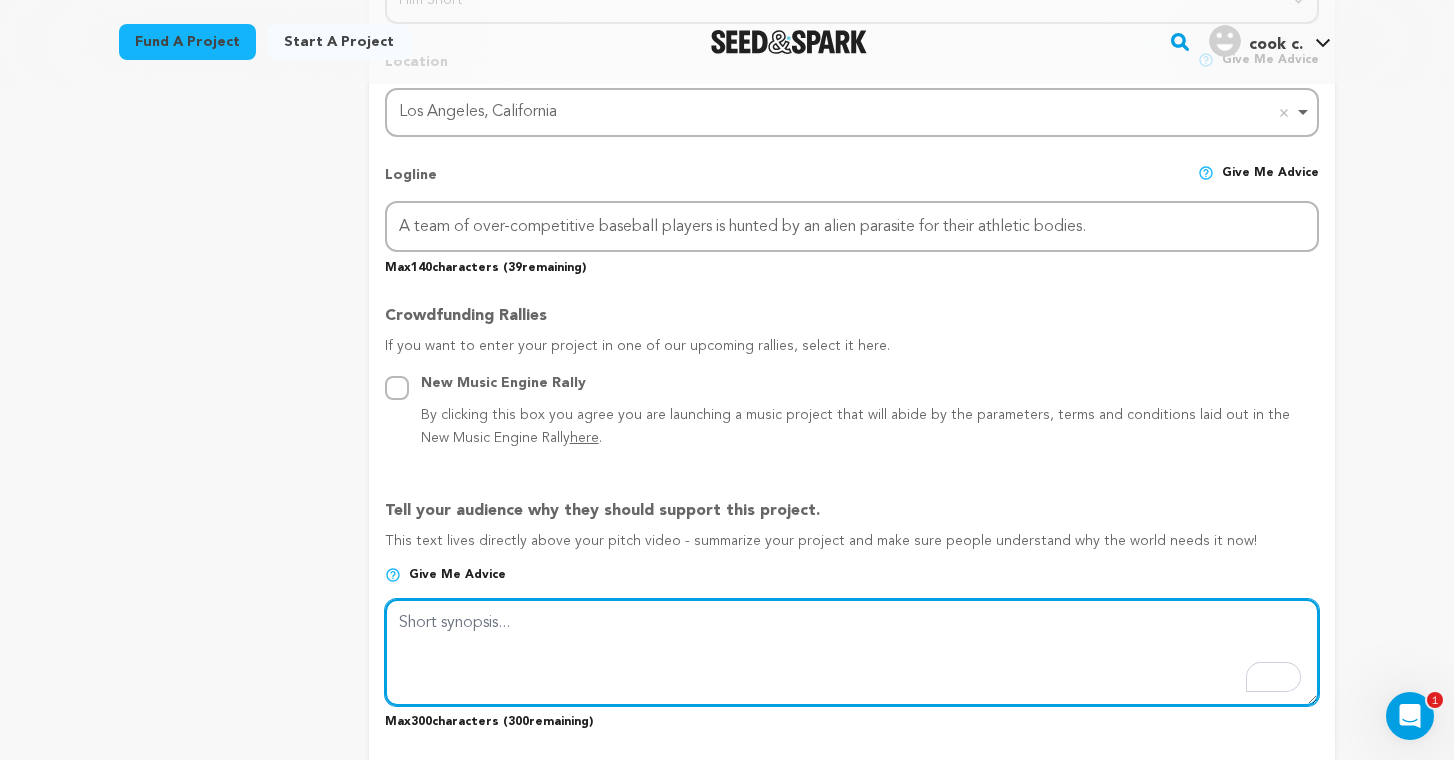 click at bounding box center (852, 652) 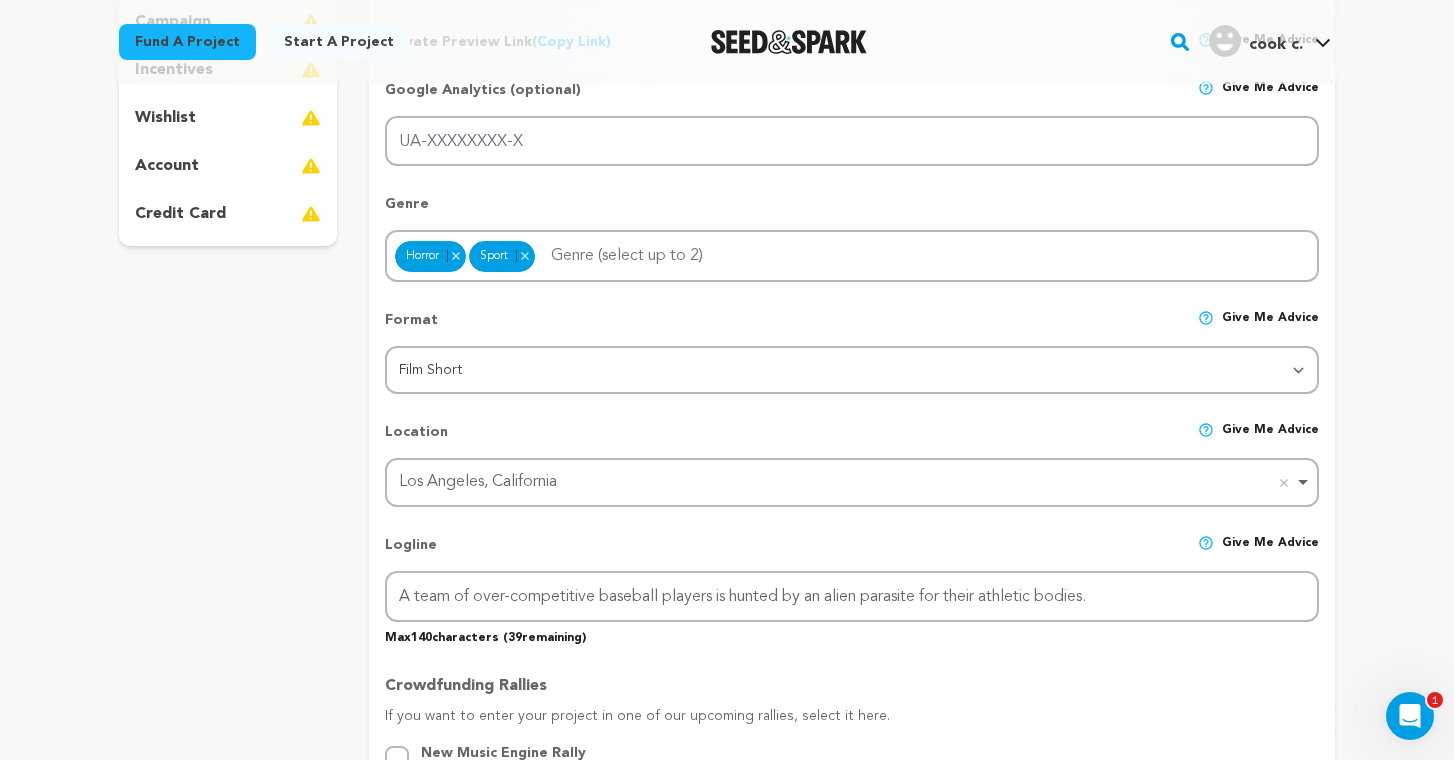 scroll, scrollTop: 0, scrollLeft: 0, axis: both 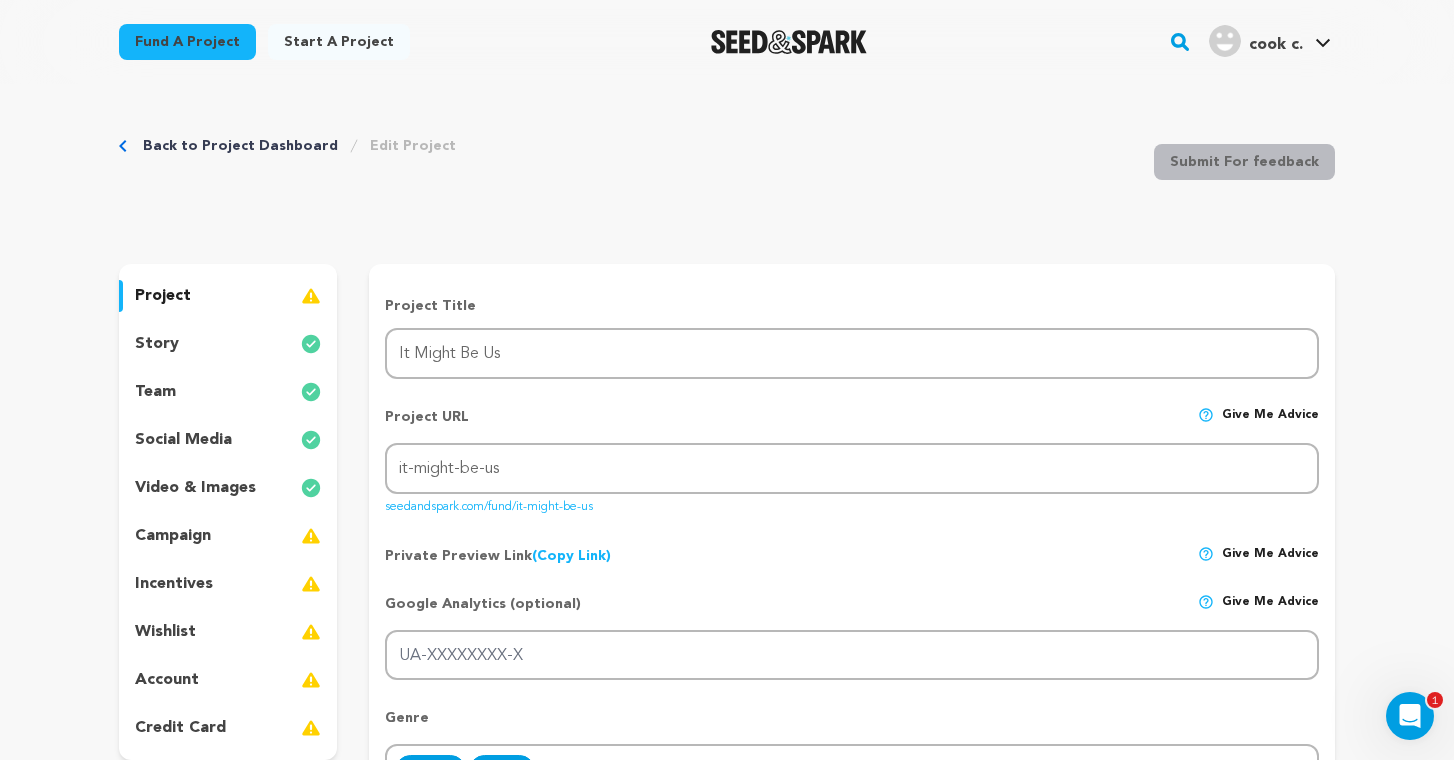 type on "It Might Be Us is the story" 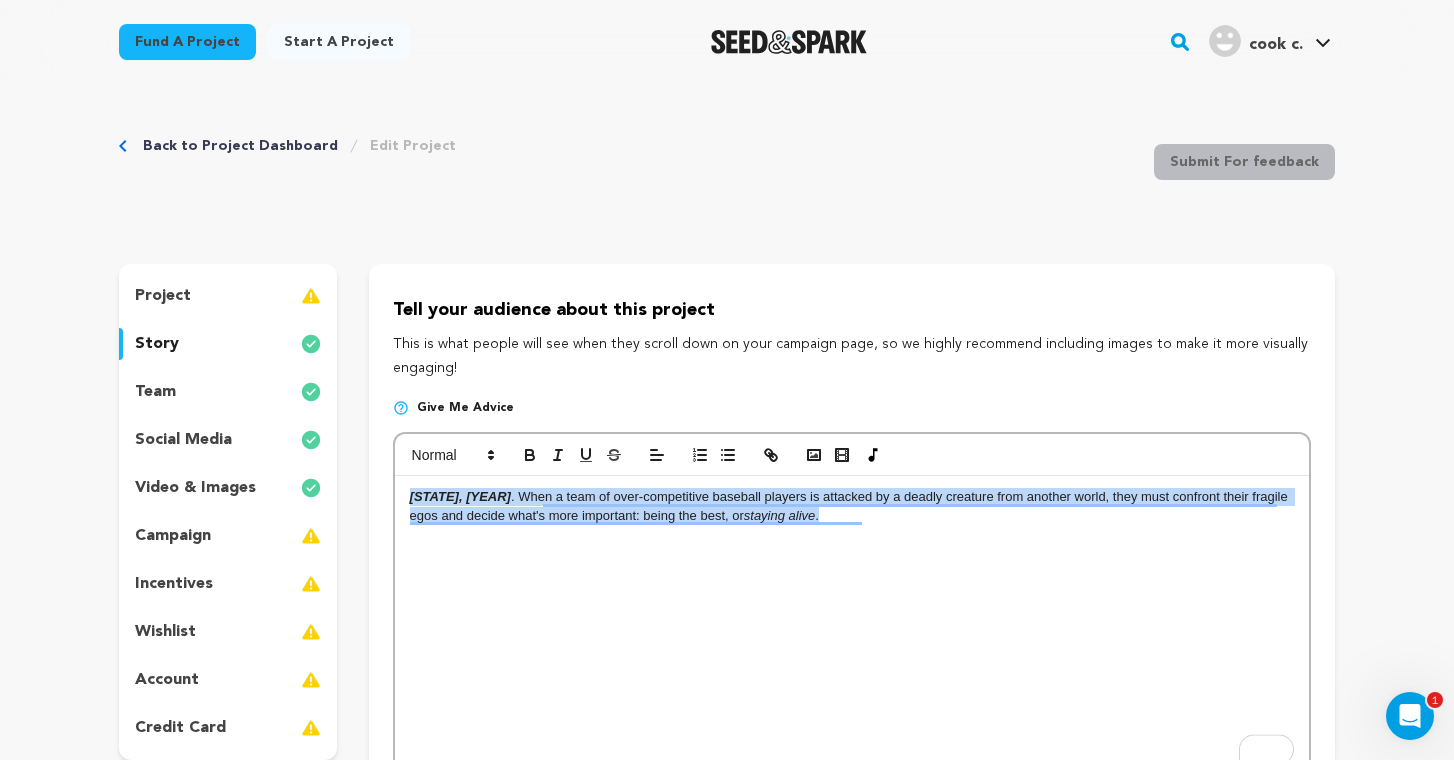 drag, startPoint x: 879, startPoint y: 518, endPoint x: 399, endPoint y: 493, distance: 480.6506 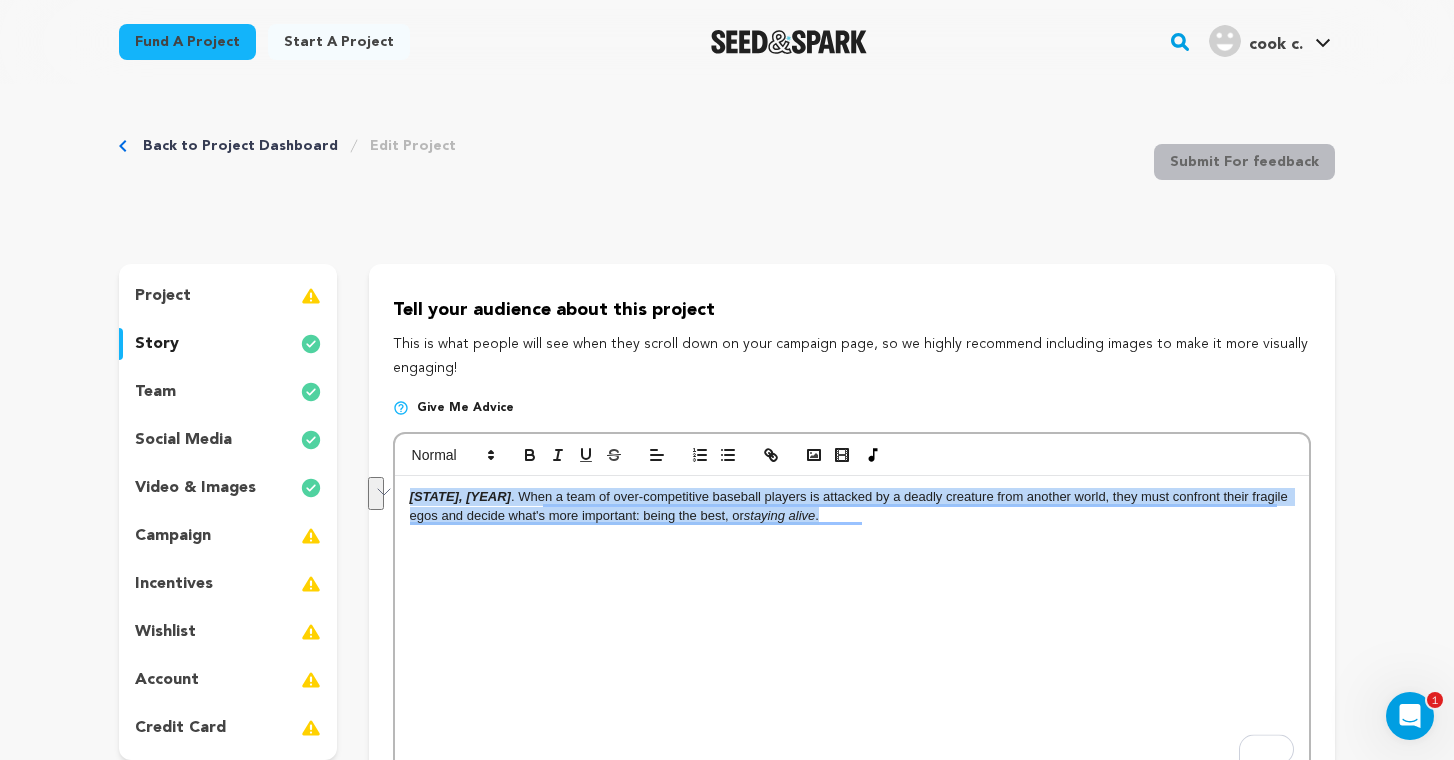 copy on "[STATE], [YEAR] . When a team of over-competitive baseball players is attacked by a deadly creature from another world, they must confront their fragile egos and decide what's more important: being the best, or  staying alive ." 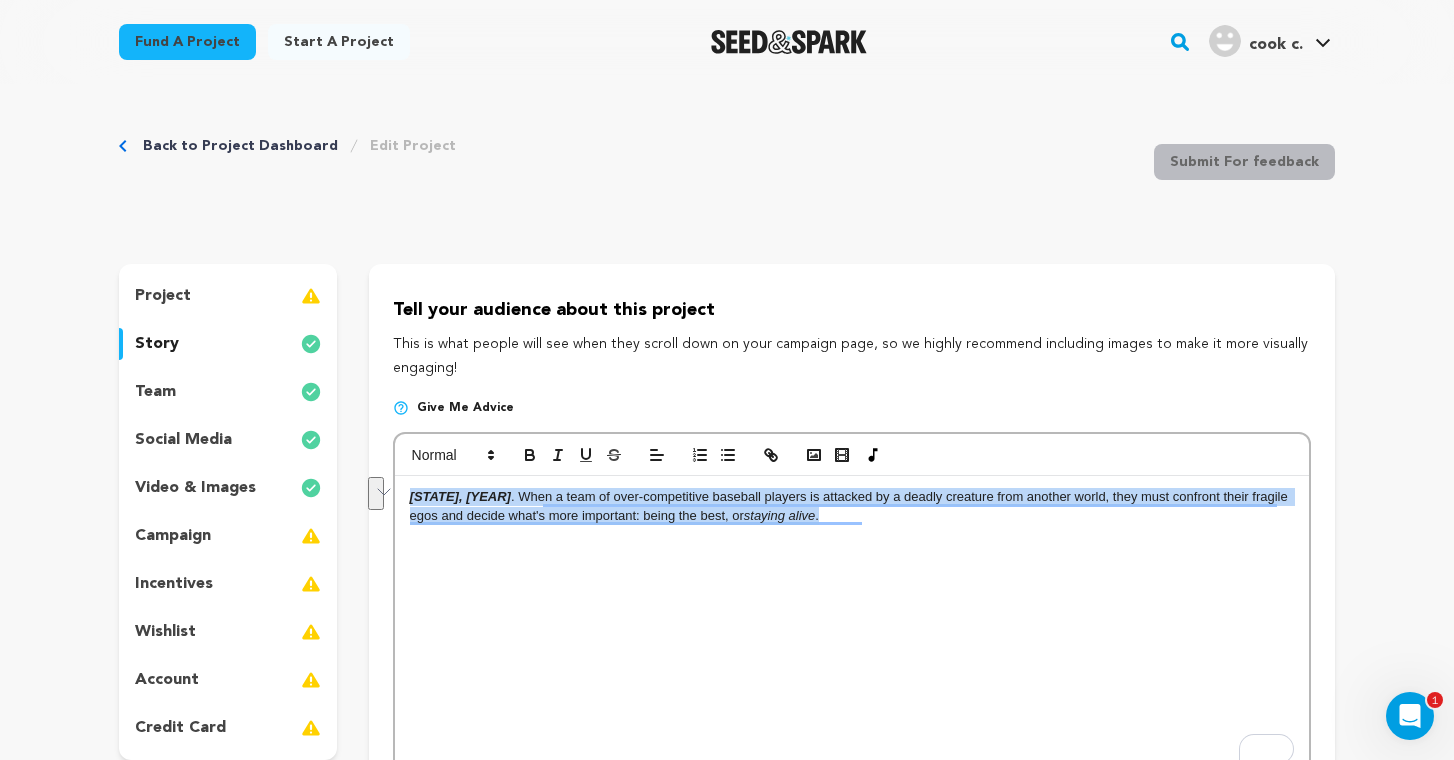 copy on "[STATE], [YEAR] . When a team of over-competitive baseball players is attacked by a deadly creature from another world, they must confront their fragile egos and decide what's more important: being the best, or  staying alive ." 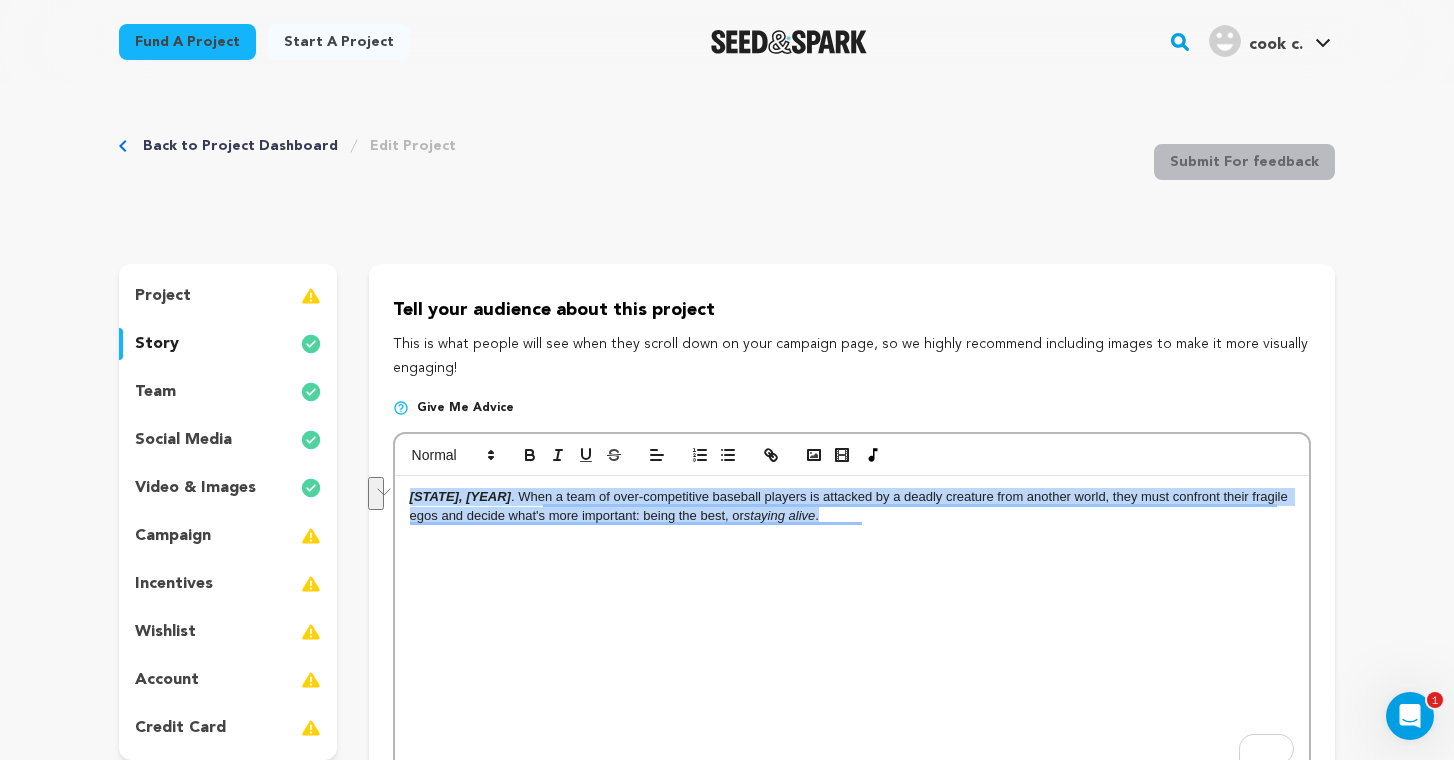 click on "[STATE], [YEAR] . When a team of over-competitive baseball players is attacked by a deadly creature from another world, they must confront their fragile egos and decide what's more important: being the best, or  staying alive ." at bounding box center [852, 626] 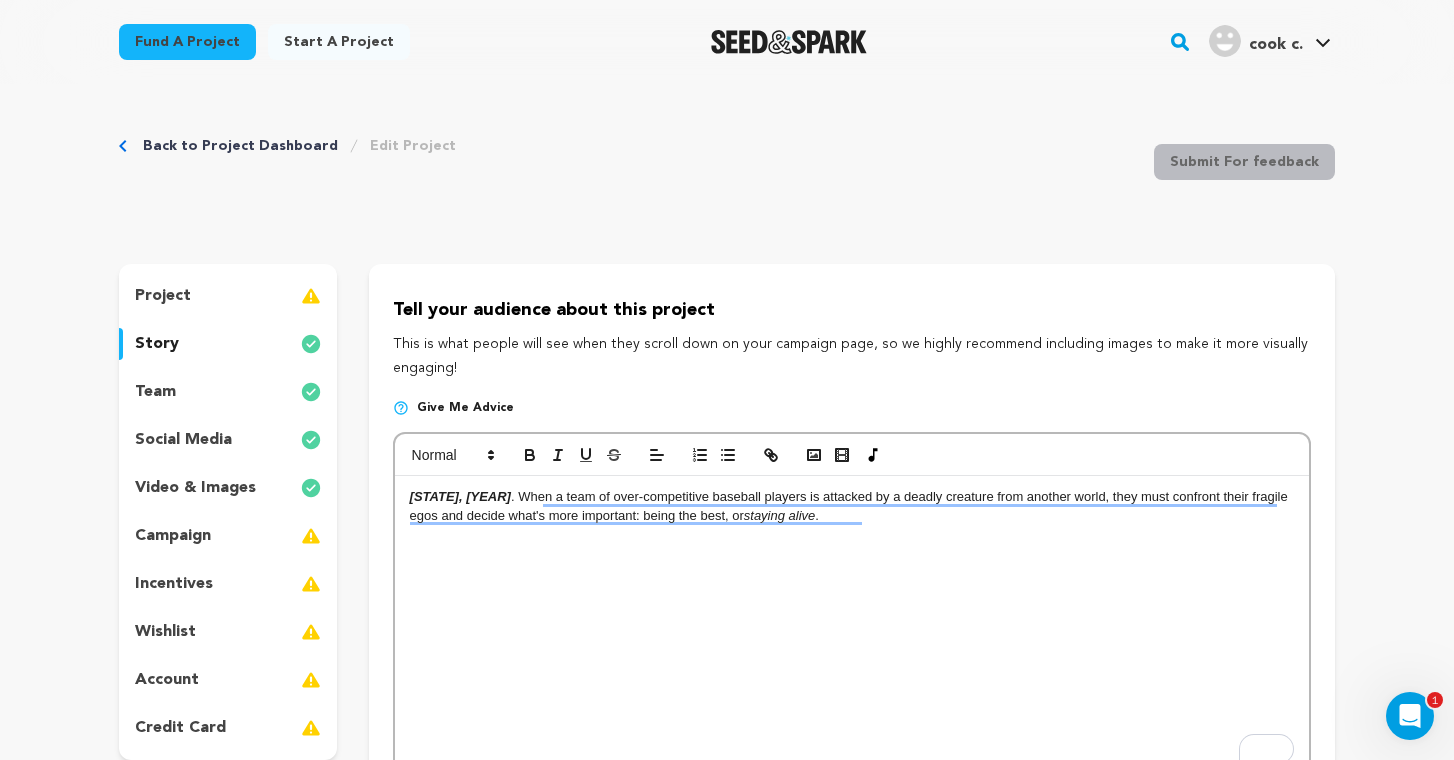 click on "project" at bounding box center [228, 296] 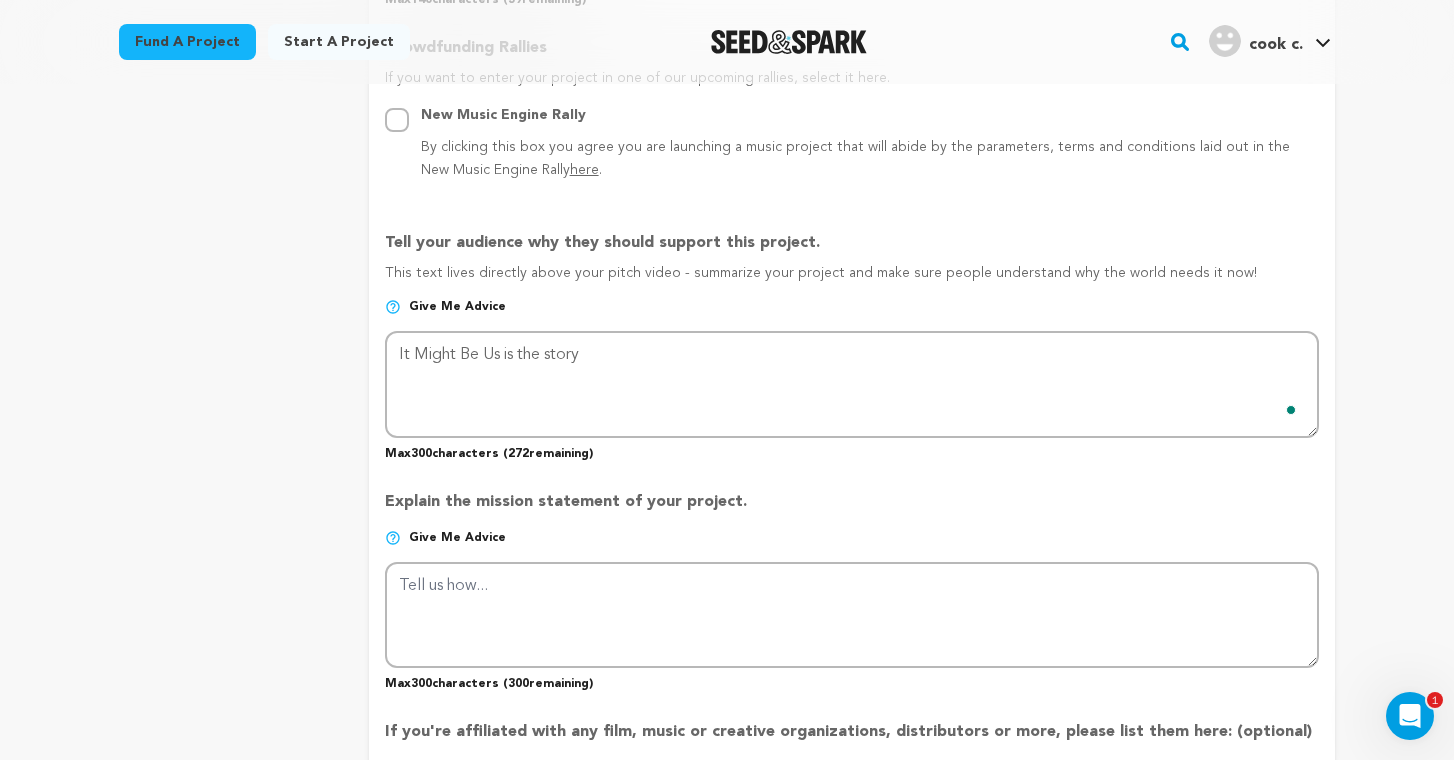 scroll, scrollTop: 1176, scrollLeft: 0, axis: vertical 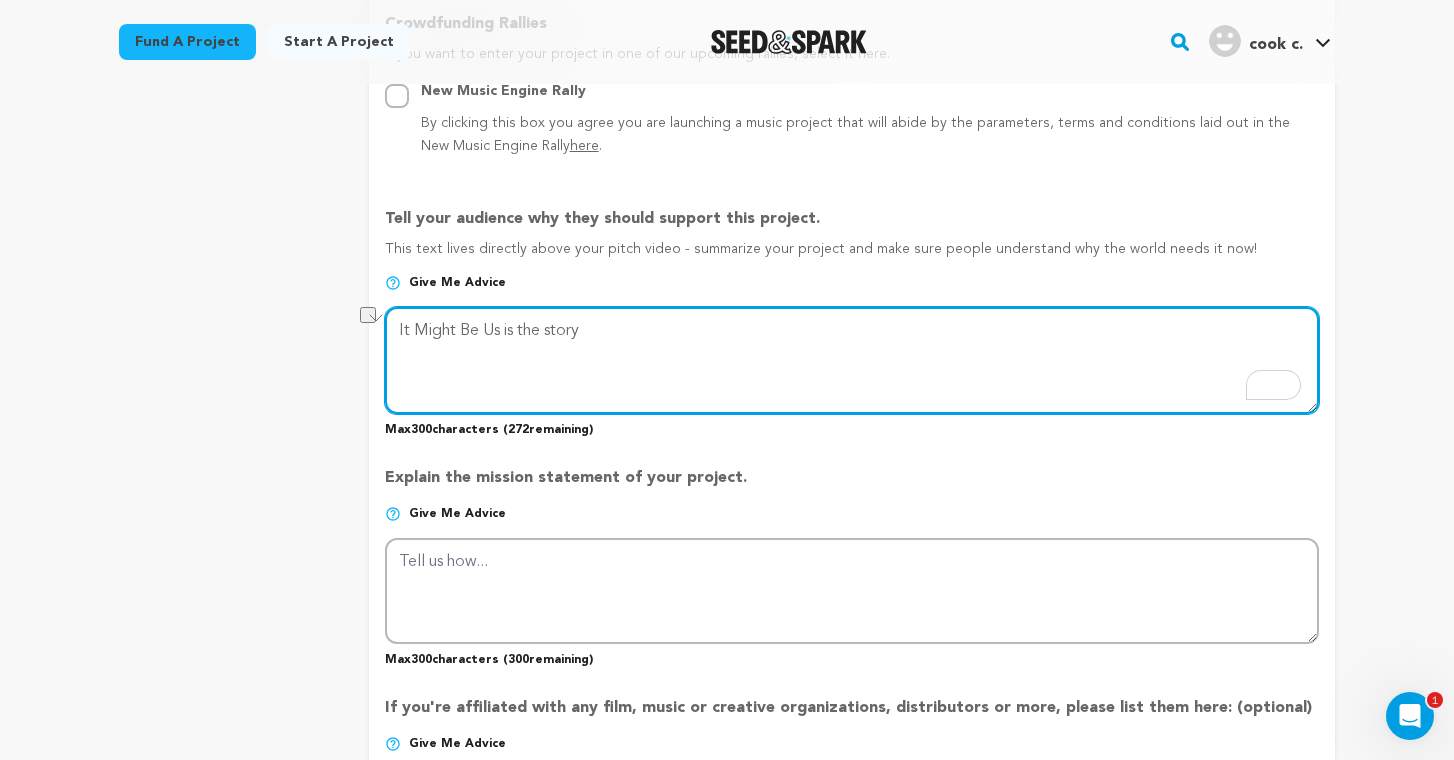drag, startPoint x: 592, startPoint y: 340, endPoint x: 329, endPoint y: 317, distance: 264.00378 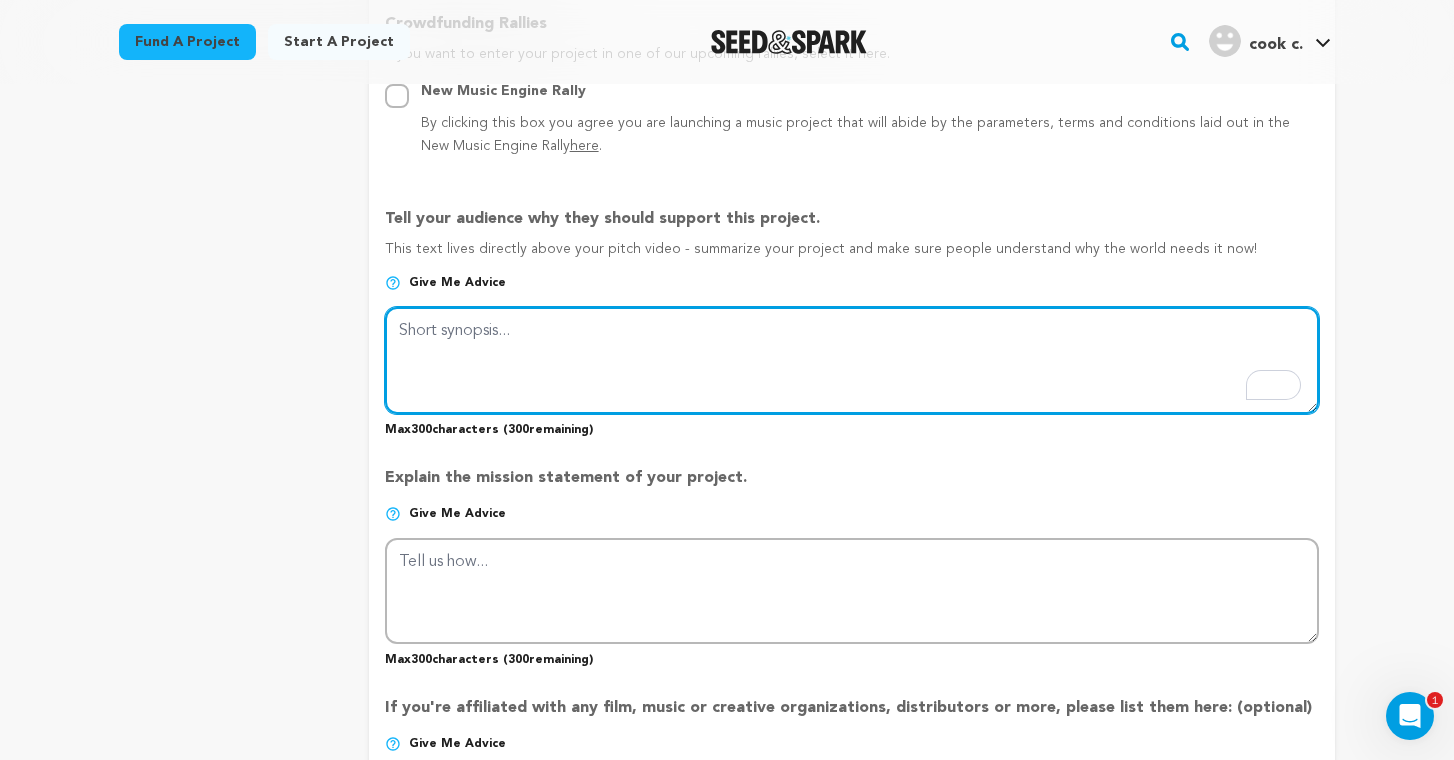 paste on "North Carolina, 1981. When a team of over-competitive baseball players is attacked by a deadly creature from another world, they must confront their fragile egos and decide what's more important: being the best, or staying alive." 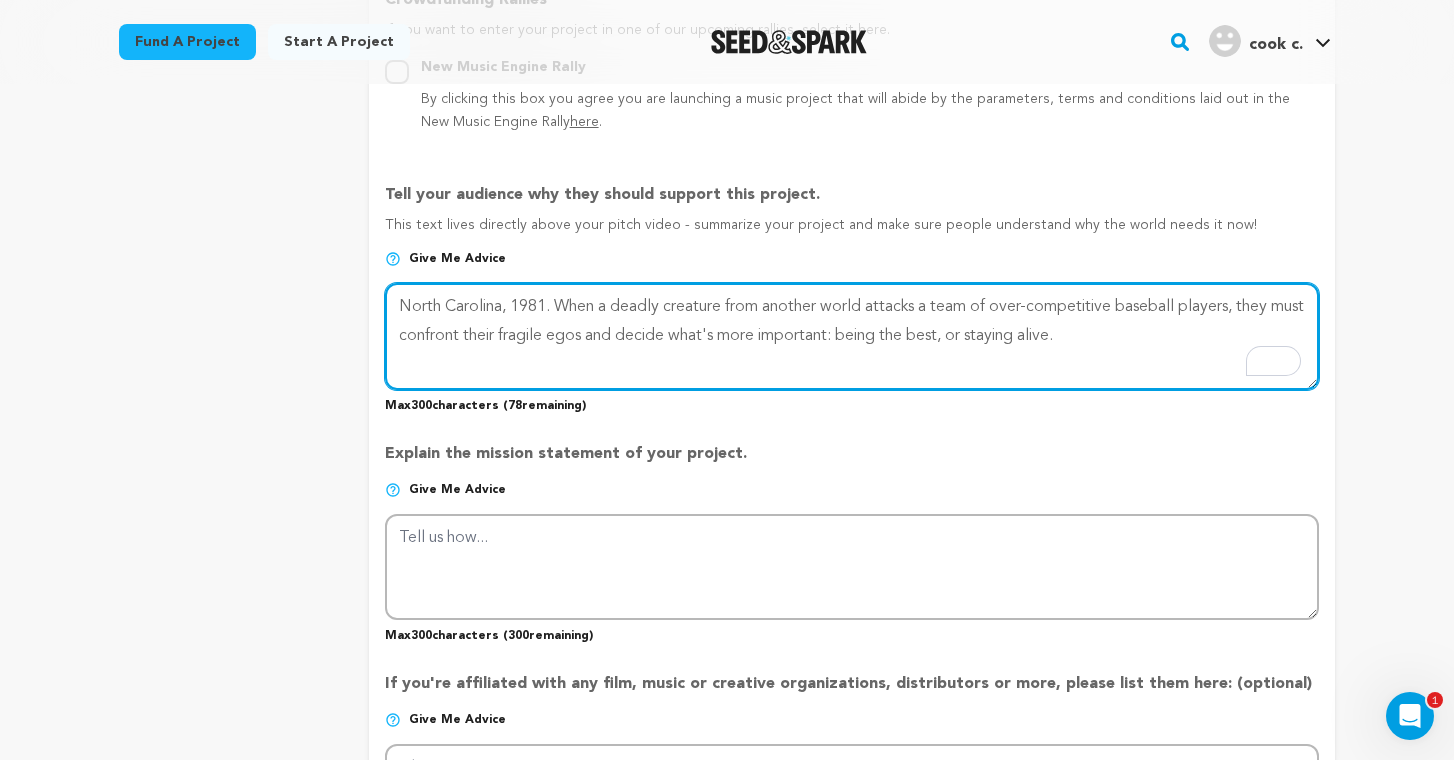scroll, scrollTop: 1196, scrollLeft: 0, axis: vertical 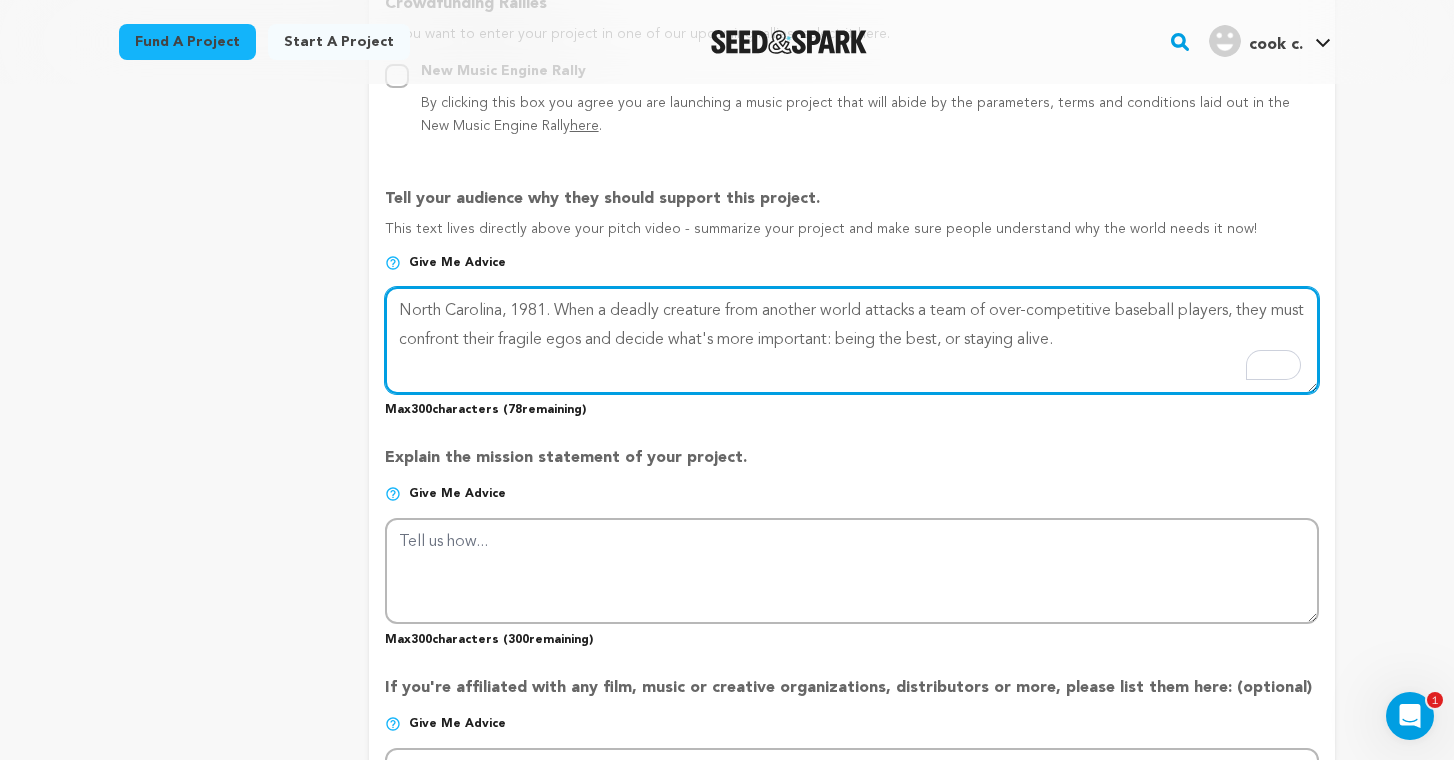click at bounding box center [852, 340] 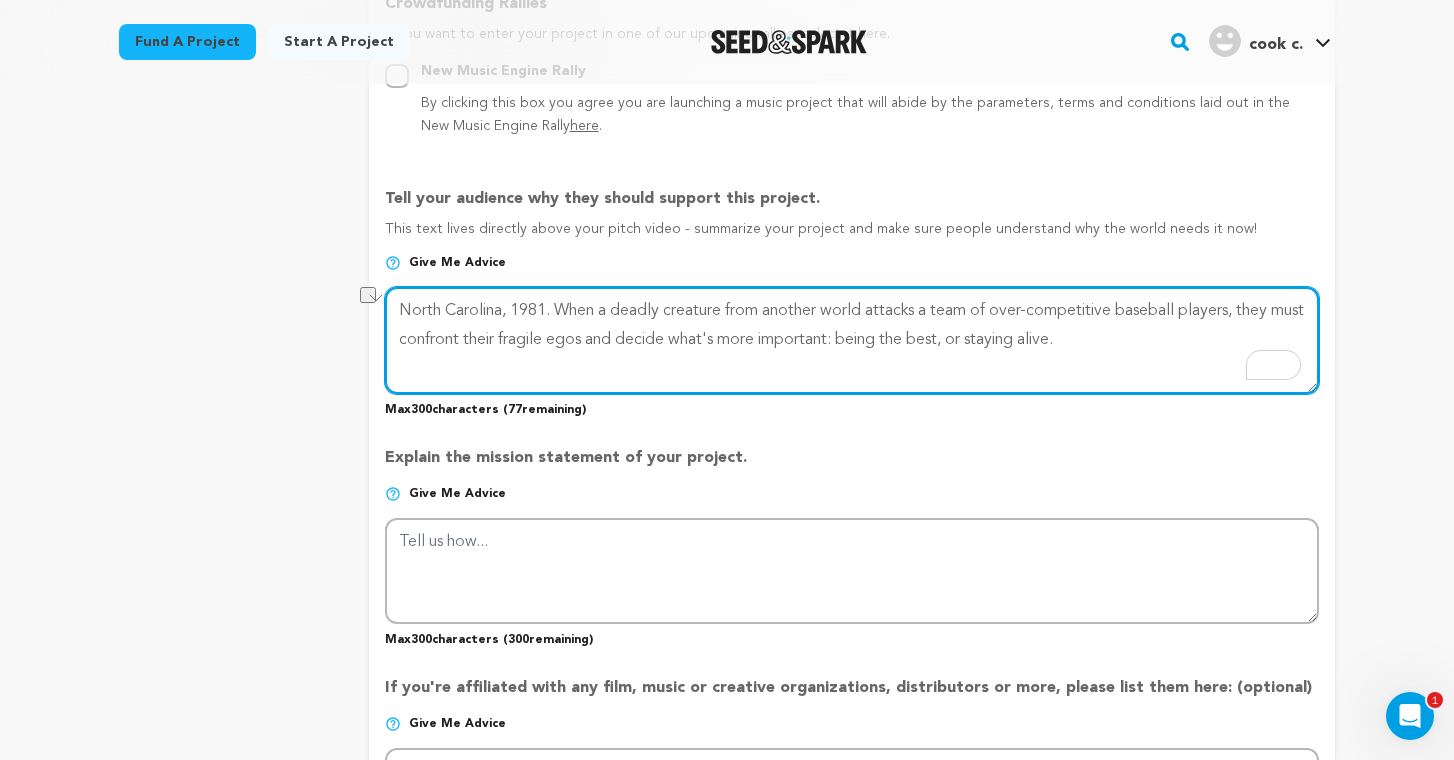 drag, startPoint x: 1130, startPoint y: 333, endPoint x: 577, endPoint y: 344, distance: 553.1094 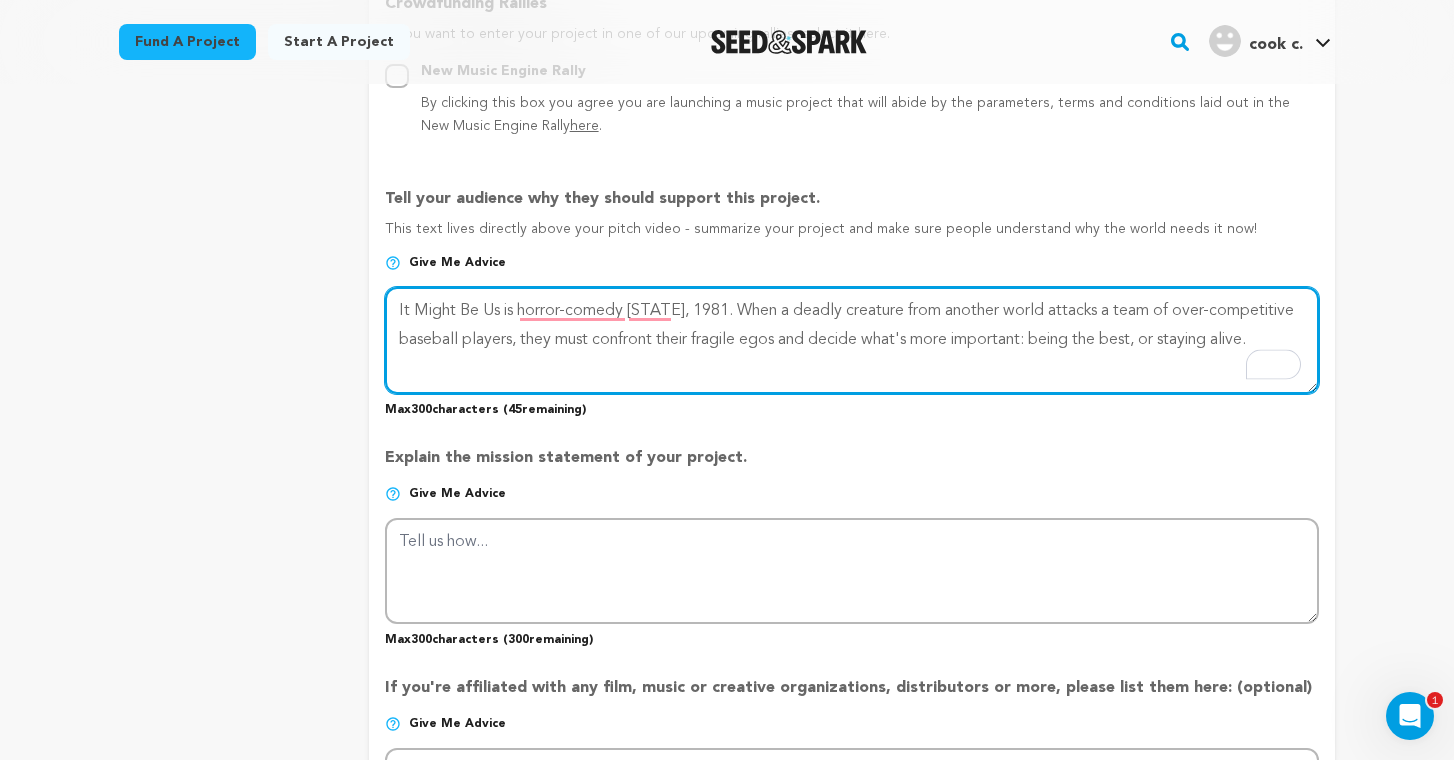 click at bounding box center (852, 340) 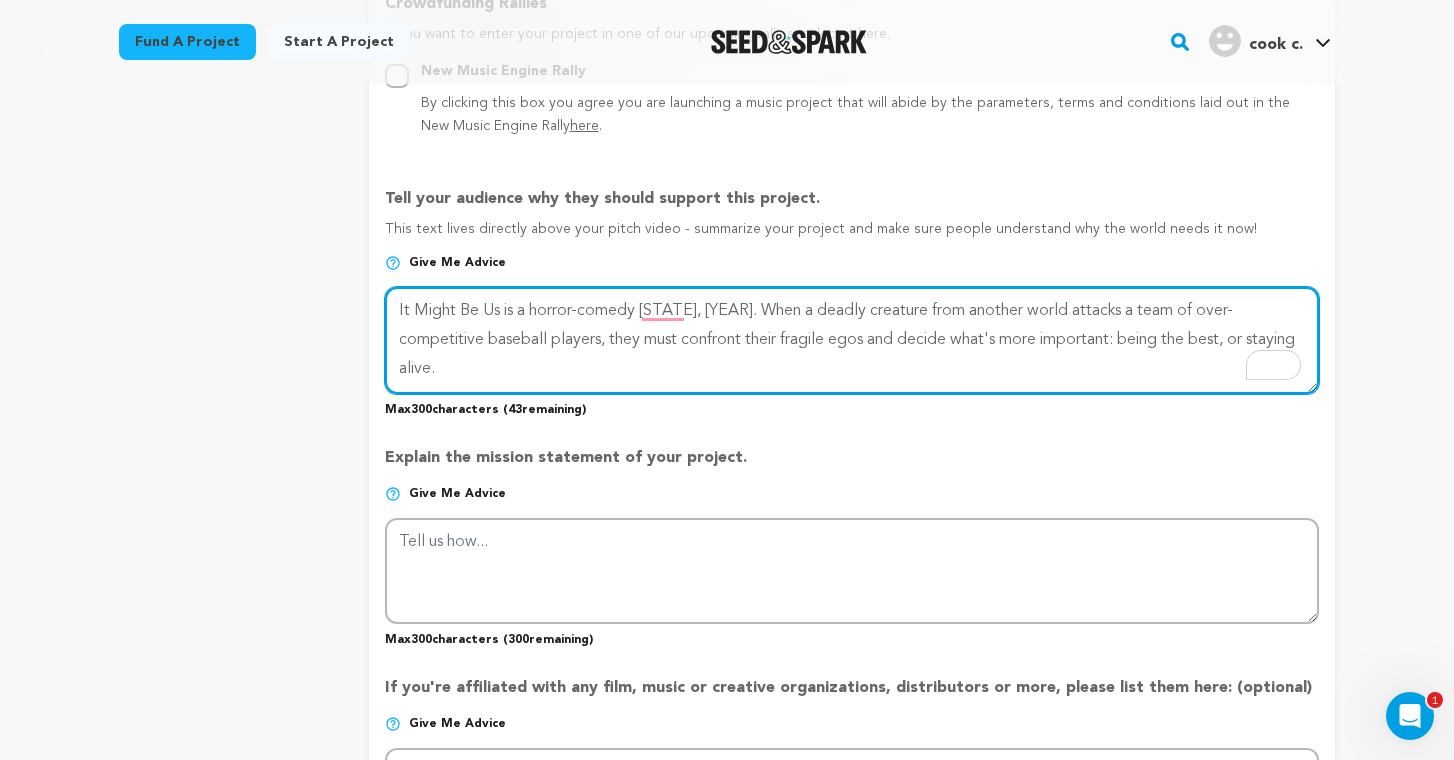 click at bounding box center (852, 340) 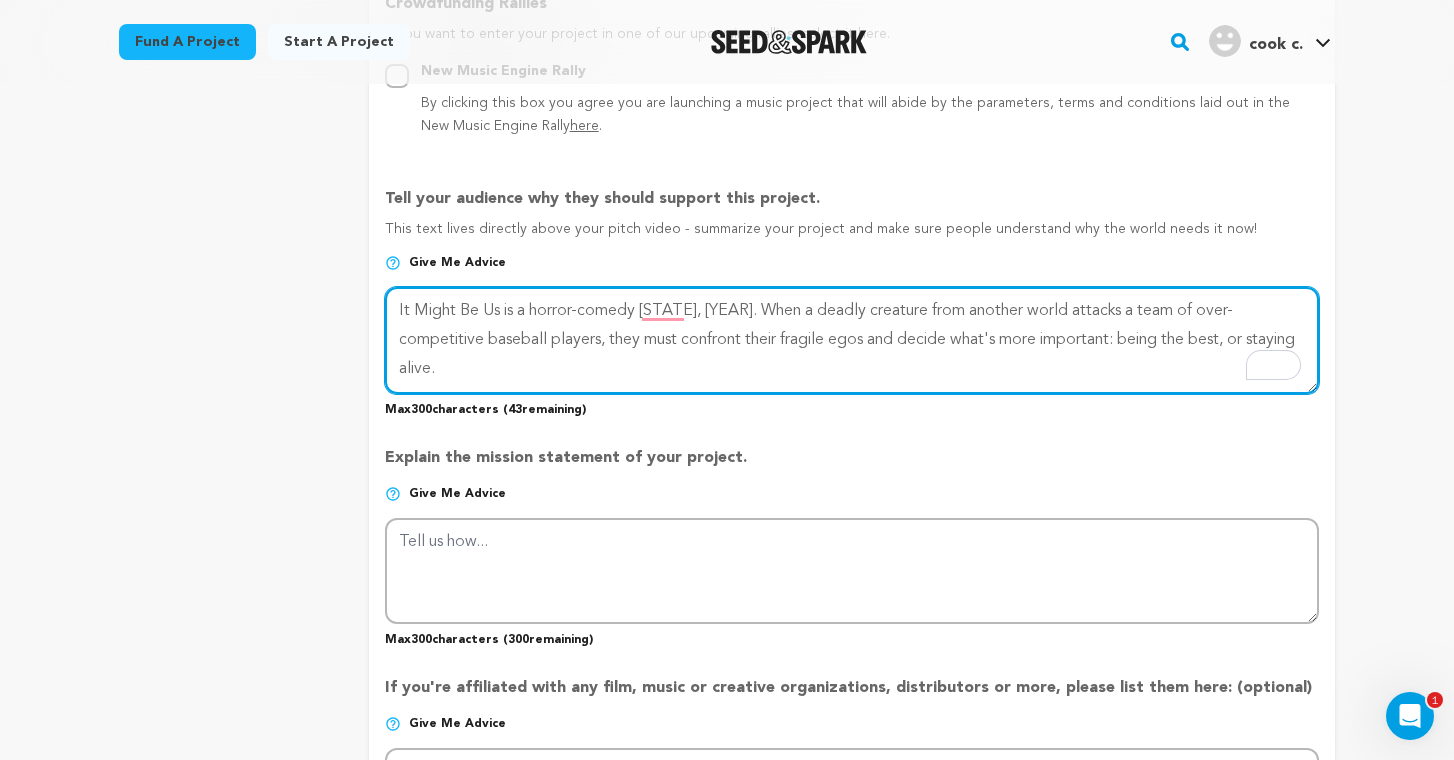 drag, startPoint x: 638, startPoint y: 309, endPoint x: 531, endPoint y: 307, distance: 107.01869 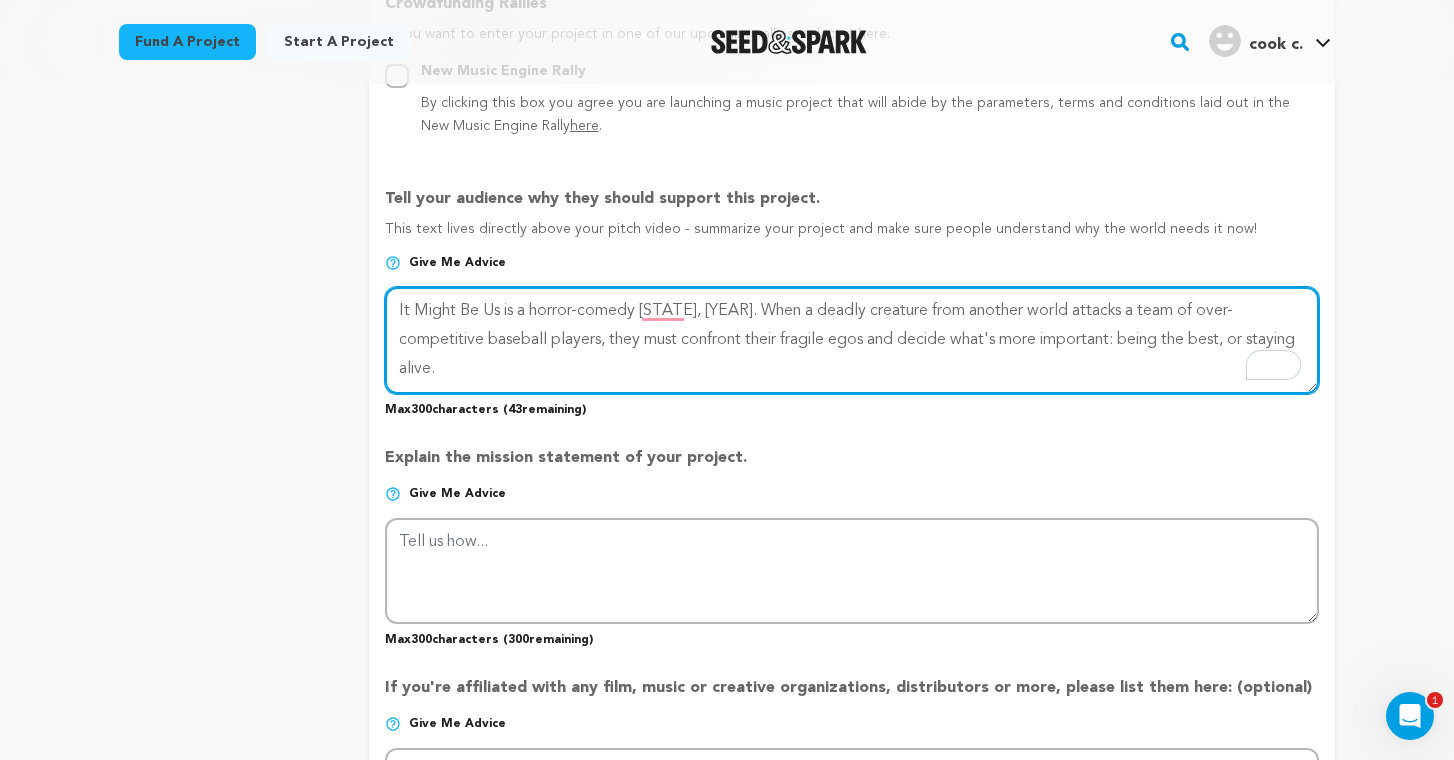 click at bounding box center (852, 340) 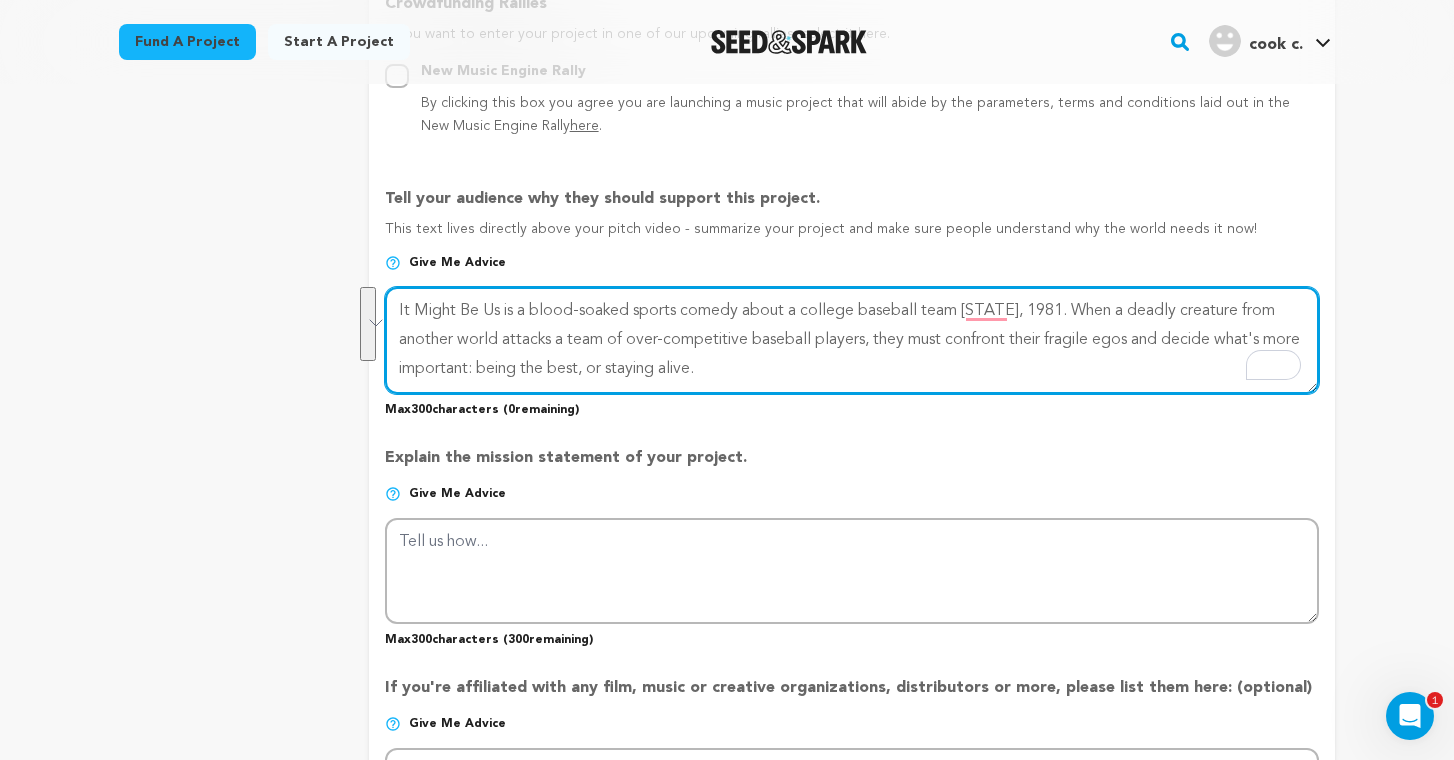 drag, startPoint x: 789, startPoint y: 370, endPoint x: 964, endPoint y: 306, distance: 186.33572 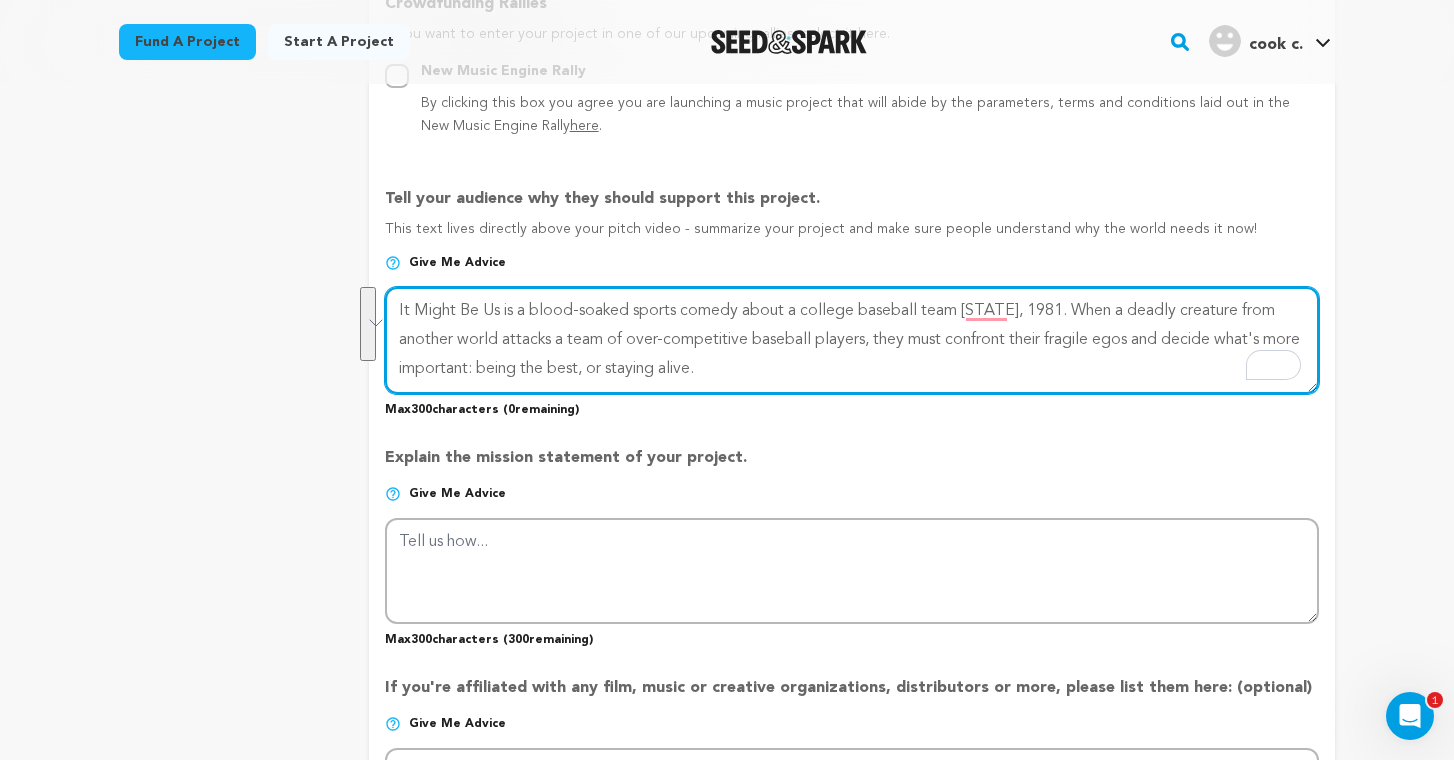 click at bounding box center [852, 340] 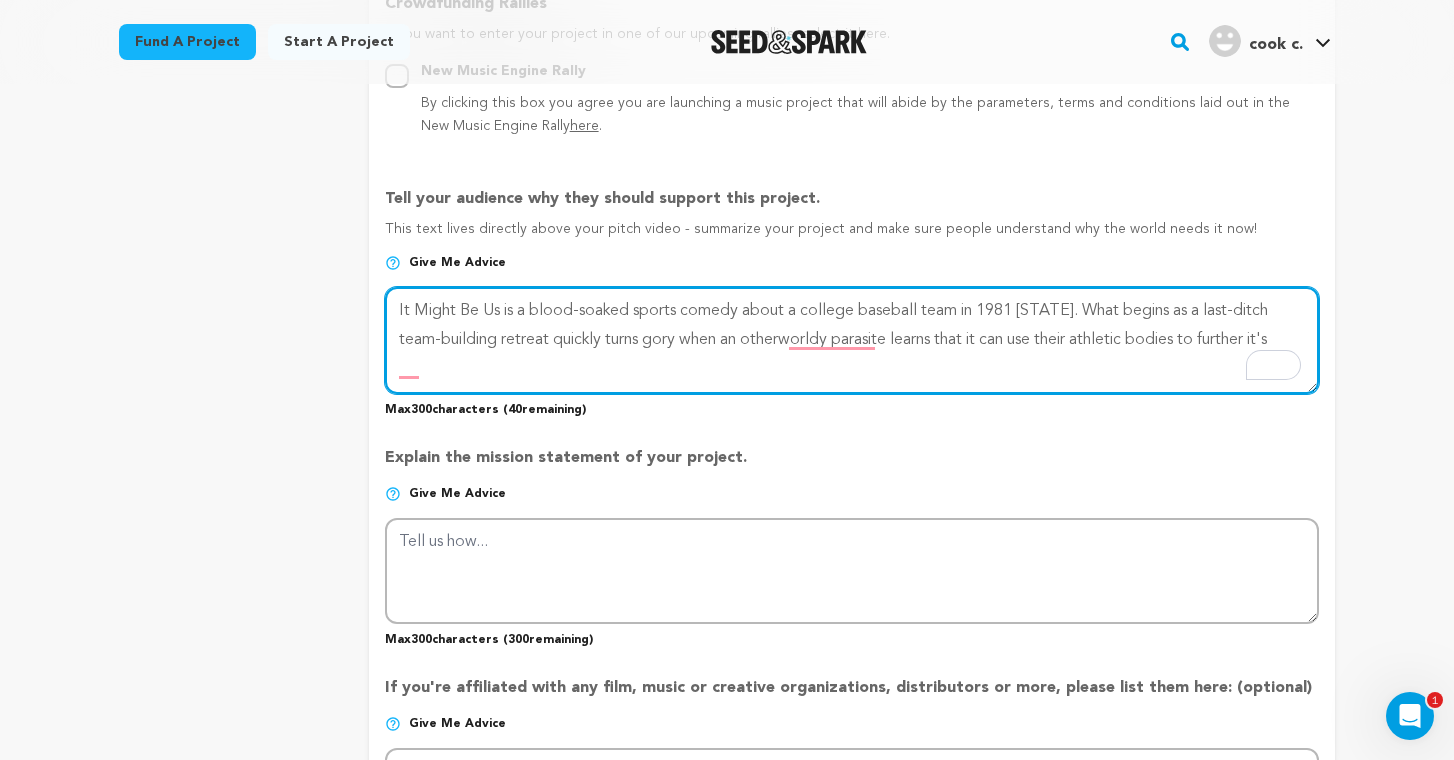 drag, startPoint x: 438, startPoint y: 338, endPoint x: 1264, endPoint y: 319, distance: 826.2185 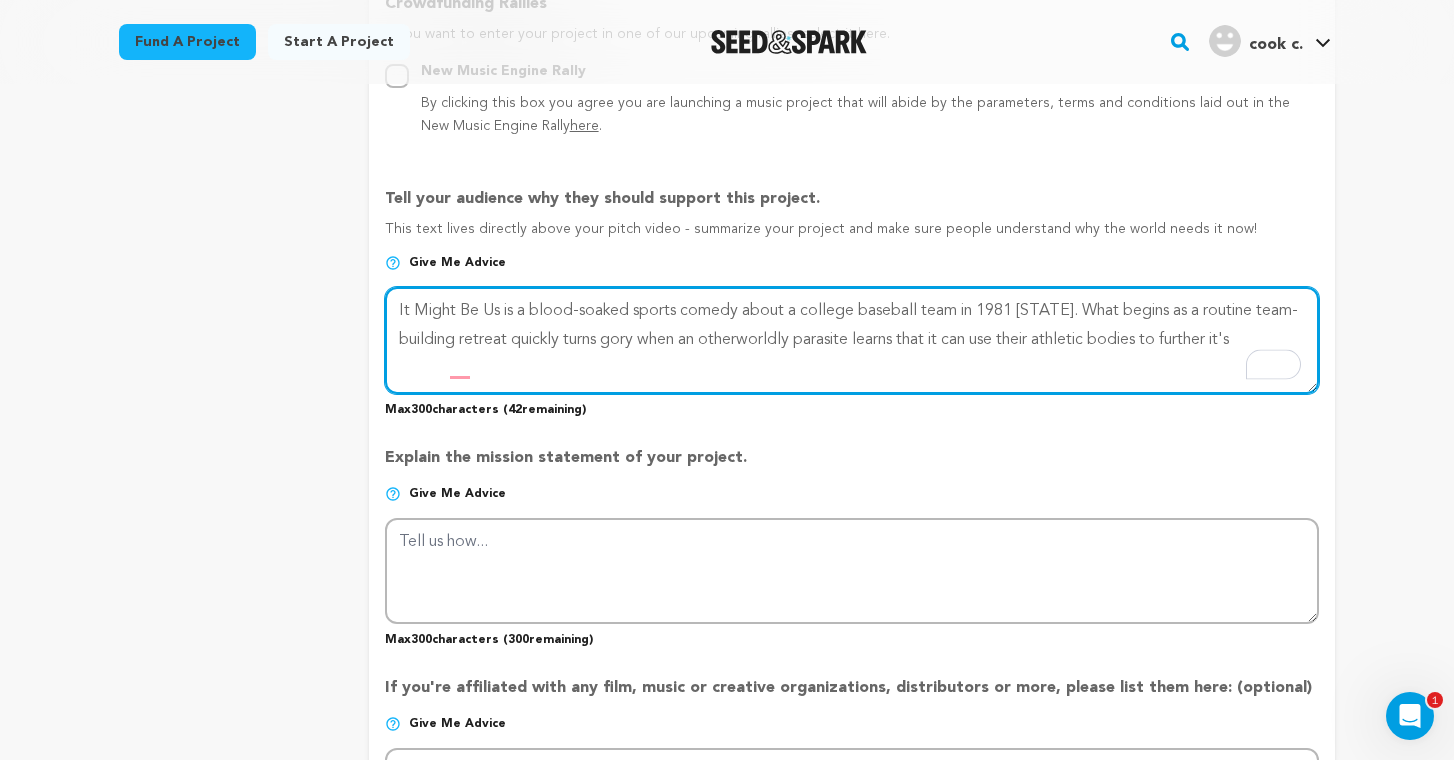 click at bounding box center [852, 340] 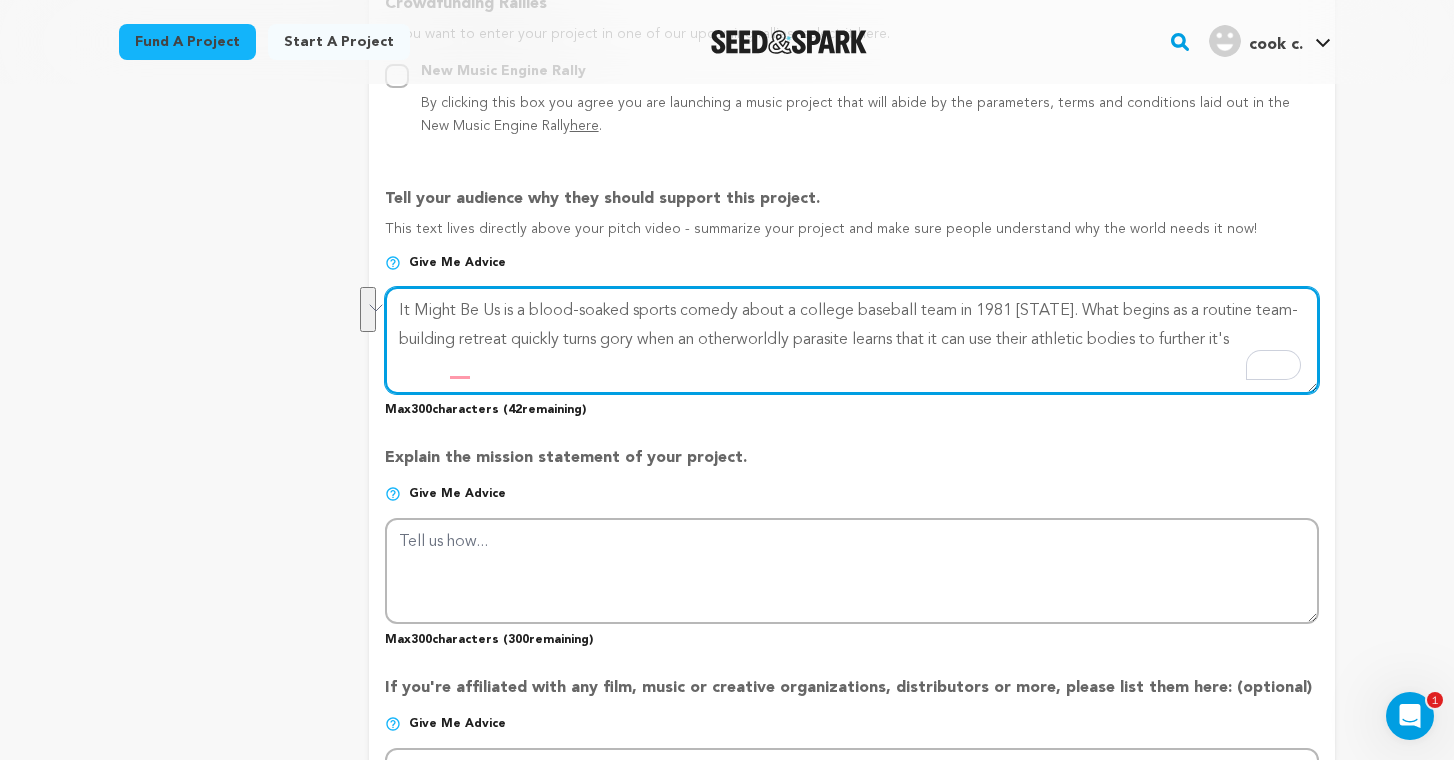drag, startPoint x: 506, startPoint y: 369, endPoint x: 959, endPoint y: 337, distance: 454.12885 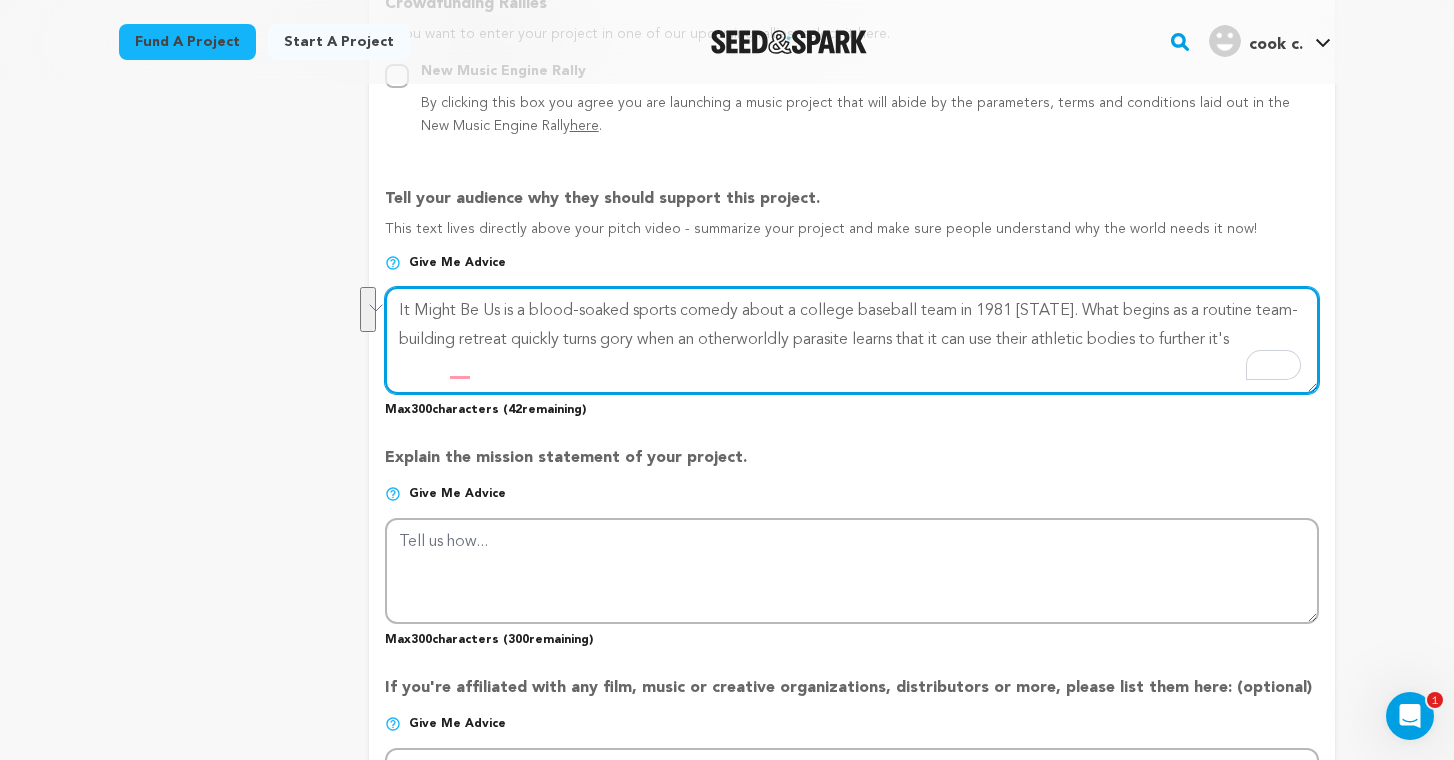 click at bounding box center (852, 340) 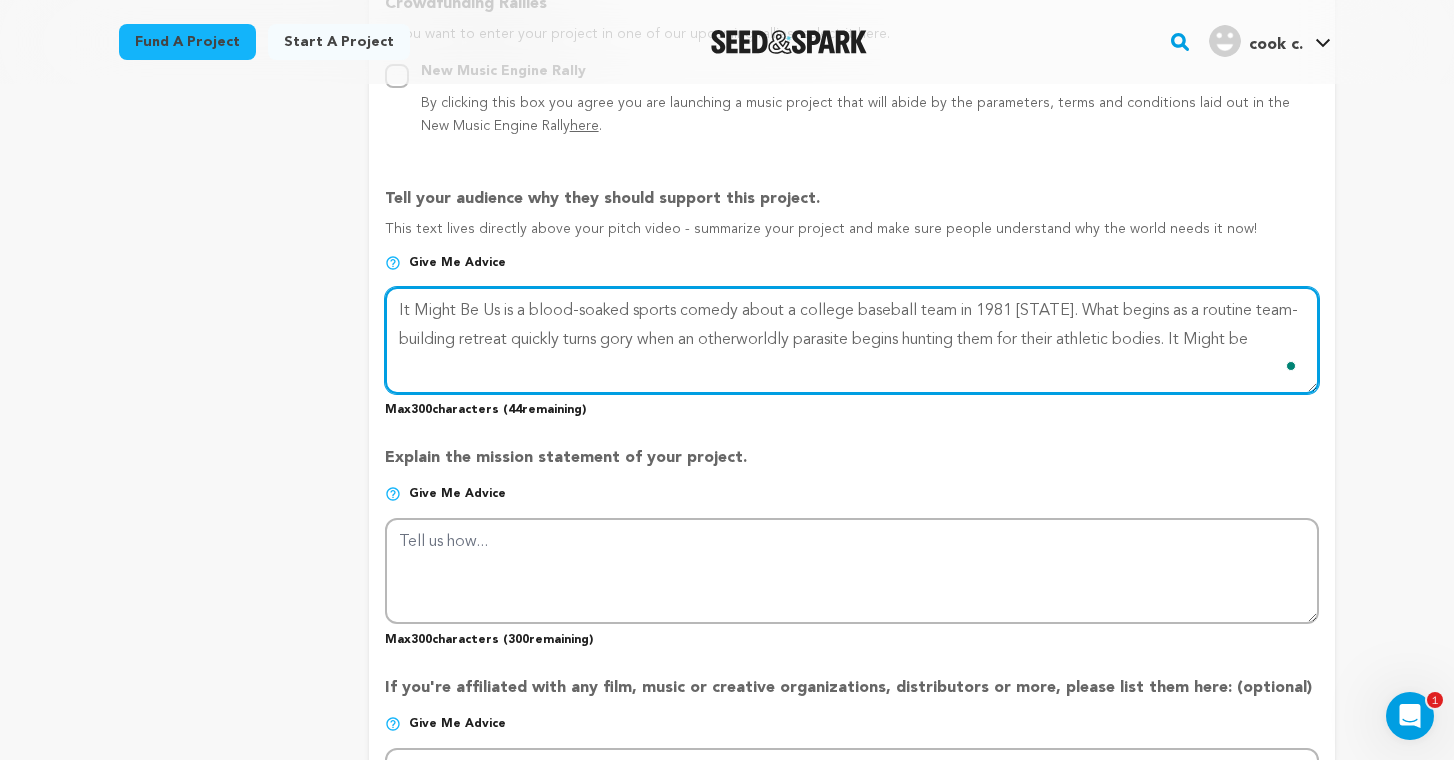 type on "It Might Be Us is a blood-soaked sports comedy about a college baseball team in 1981 North Carolina. What begins as a routine team-building retreat quickly turns gory when an otherworldly parasite begins hunting them for their athletic bodies. It Might be" 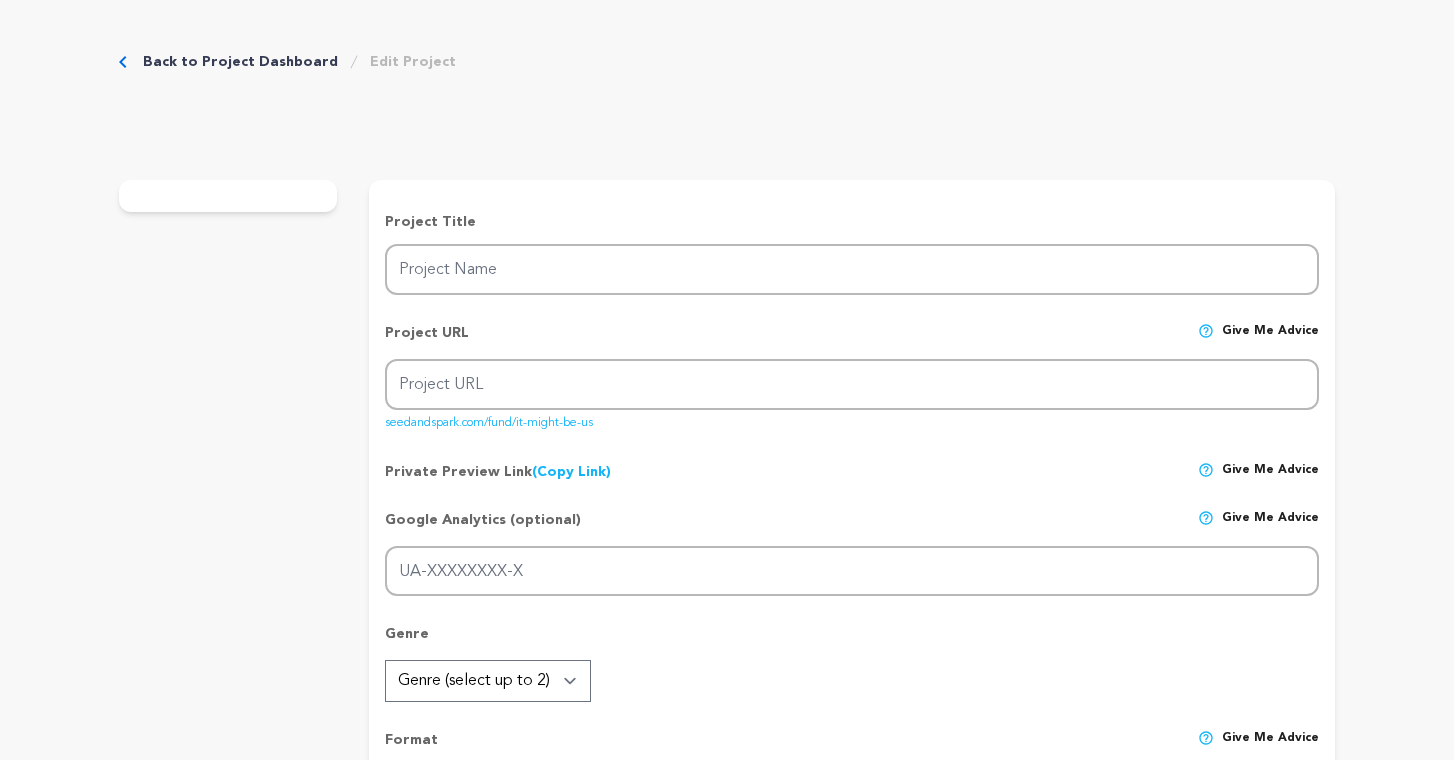 scroll, scrollTop: 0, scrollLeft: 0, axis: both 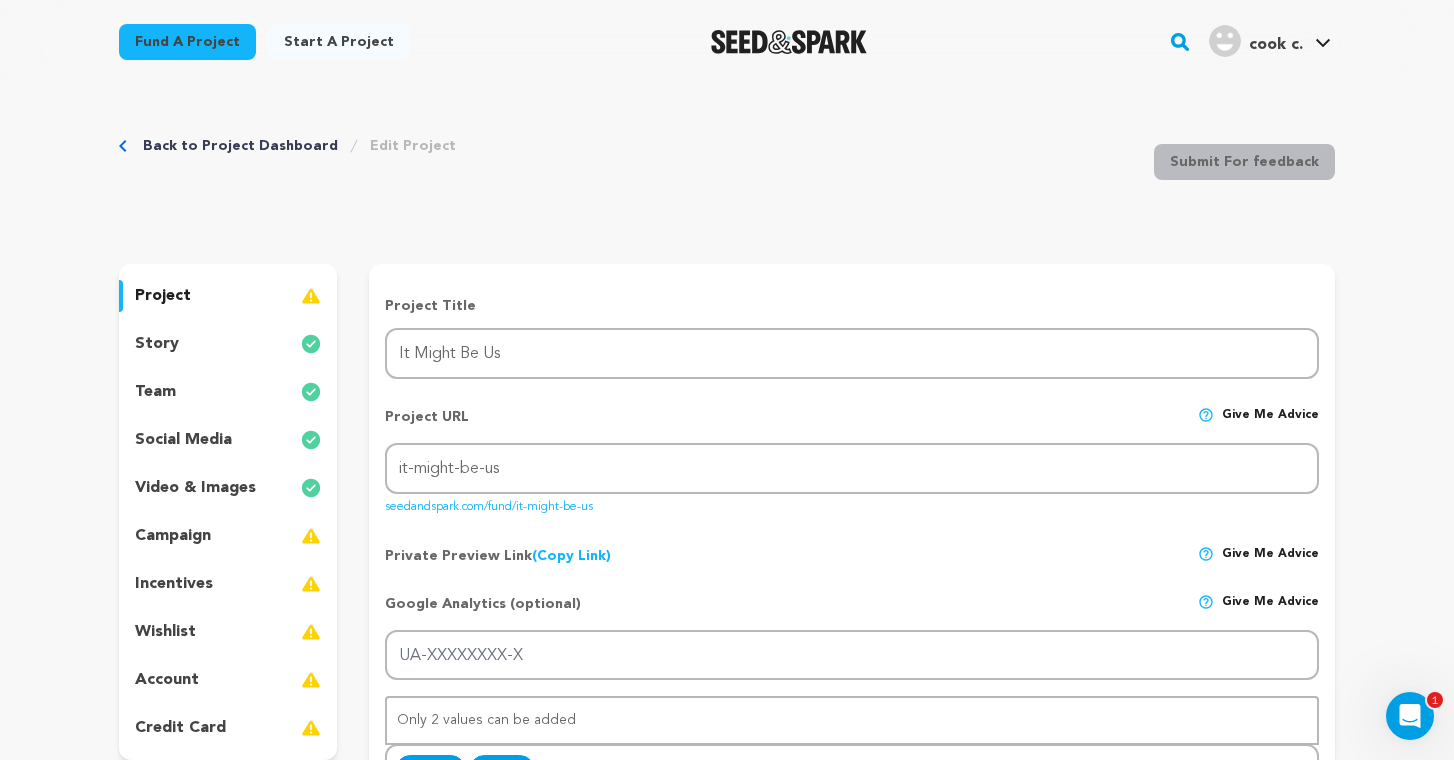 click at bounding box center (789, 42) 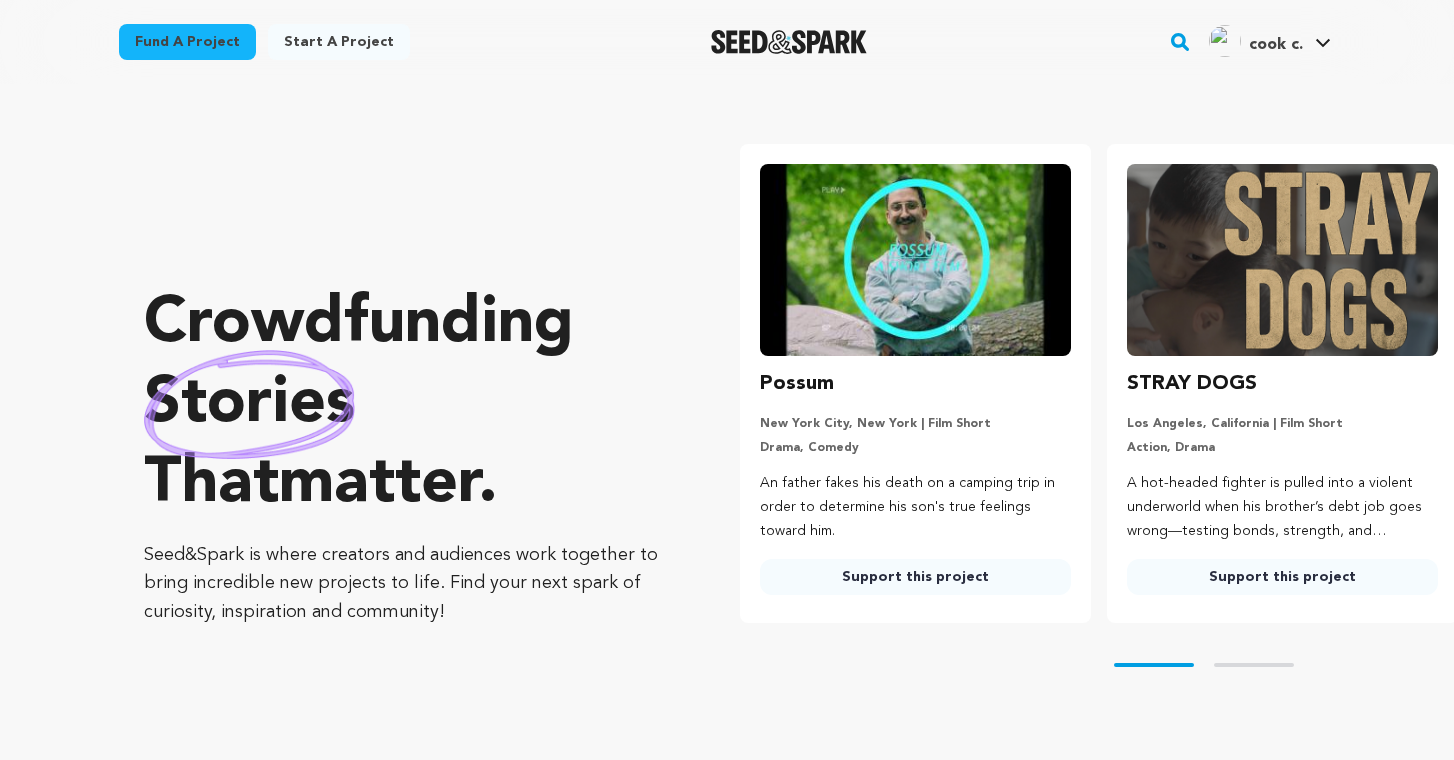scroll, scrollTop: 0, scrollLeft: 0, axis: both 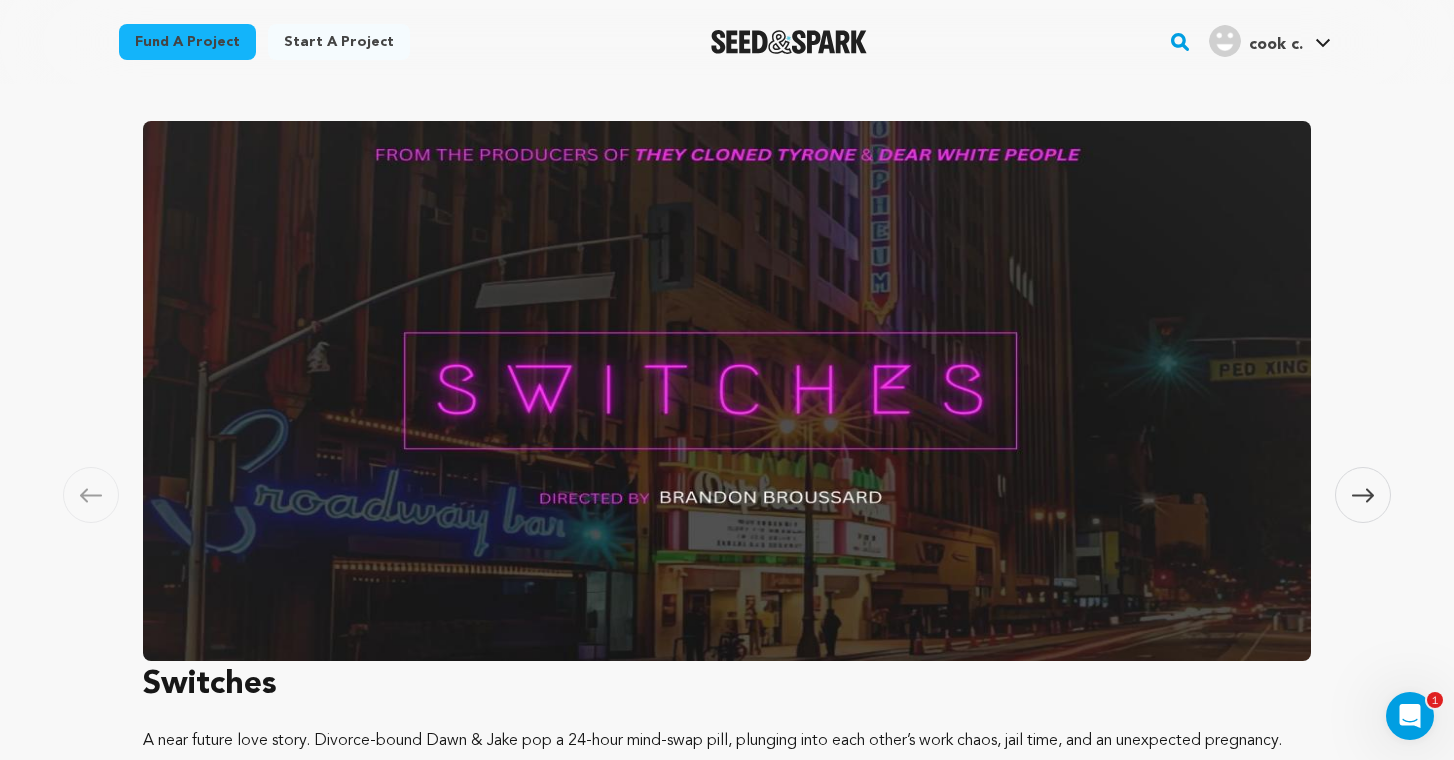 click at bounding box center [727, 391] 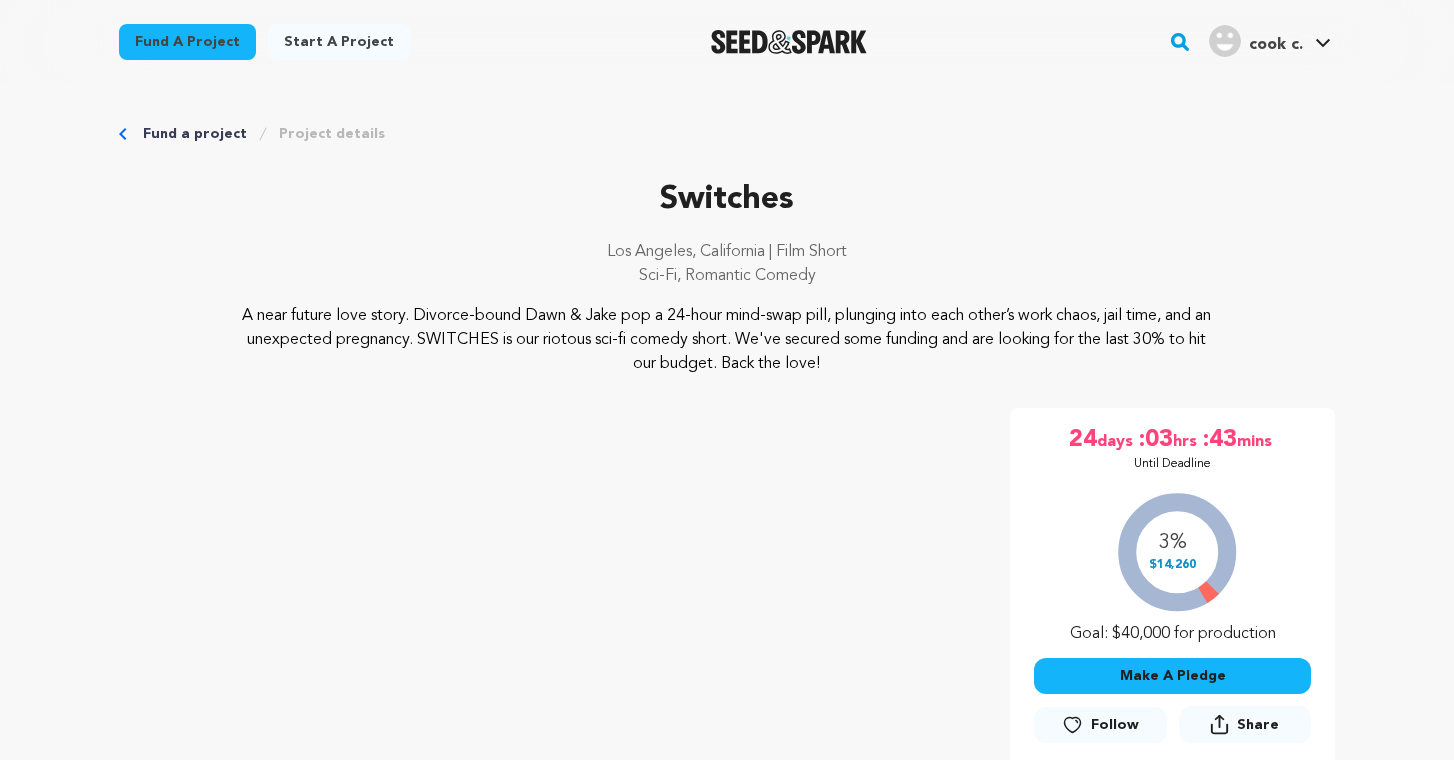 scroll, scrollTop: 0, scrollLeft: 0, axis: both 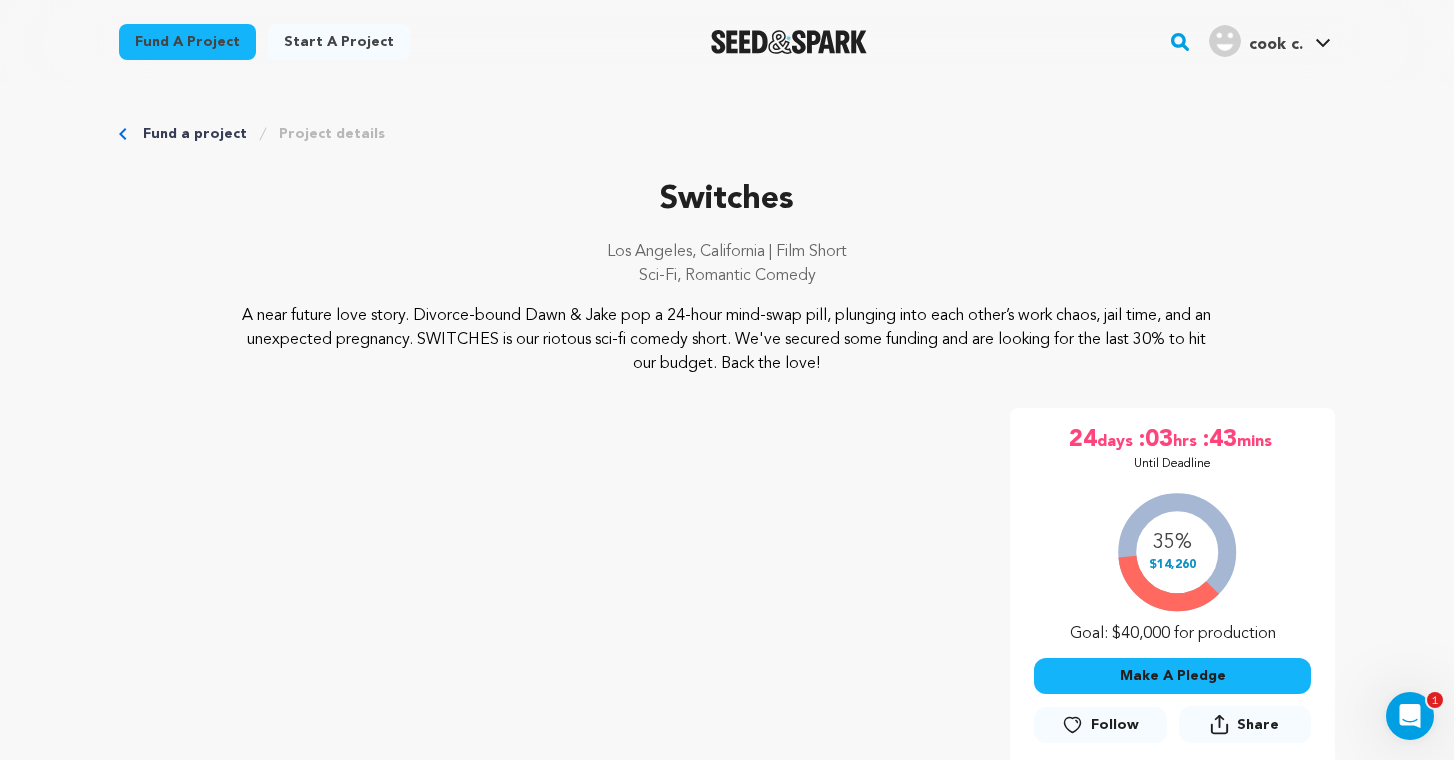 click 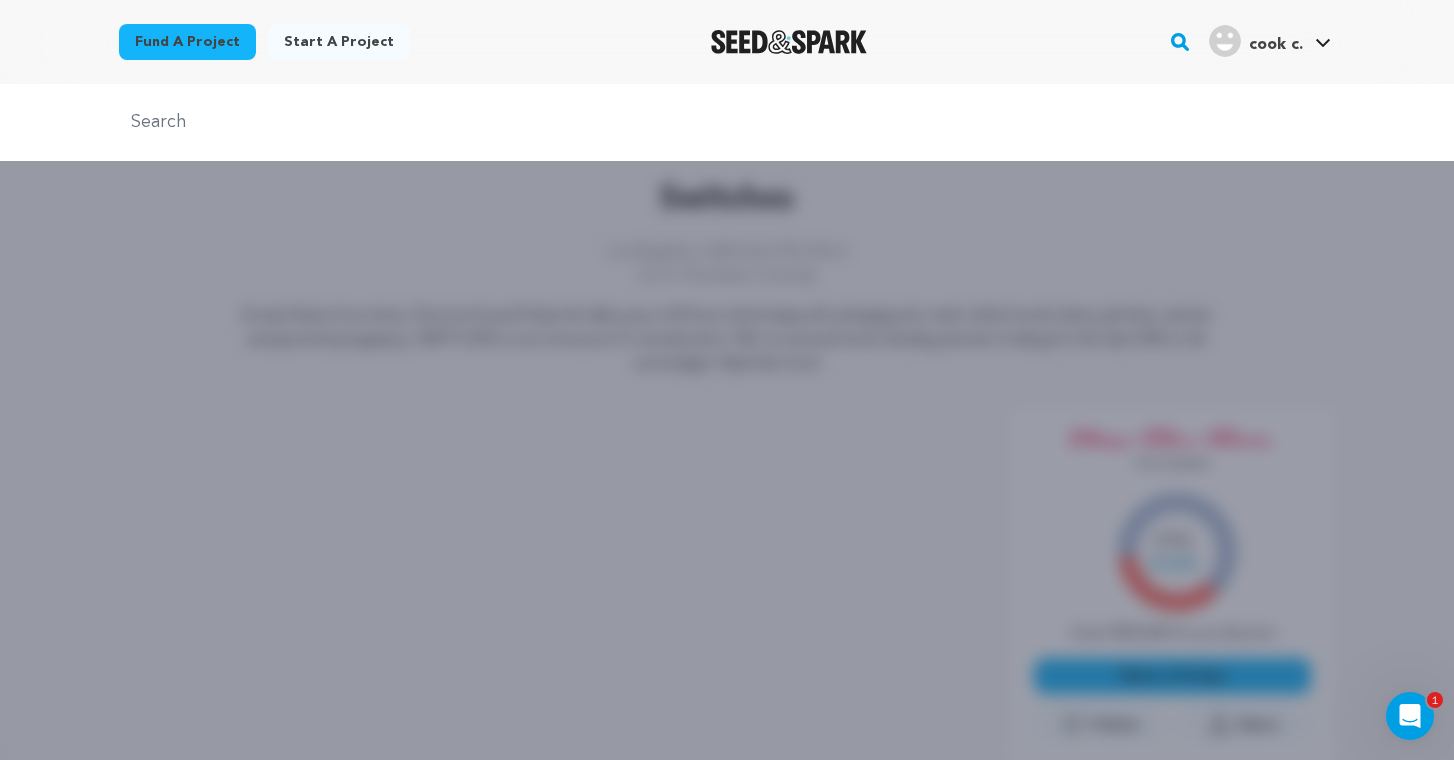 click at bounding box center (727, 122) 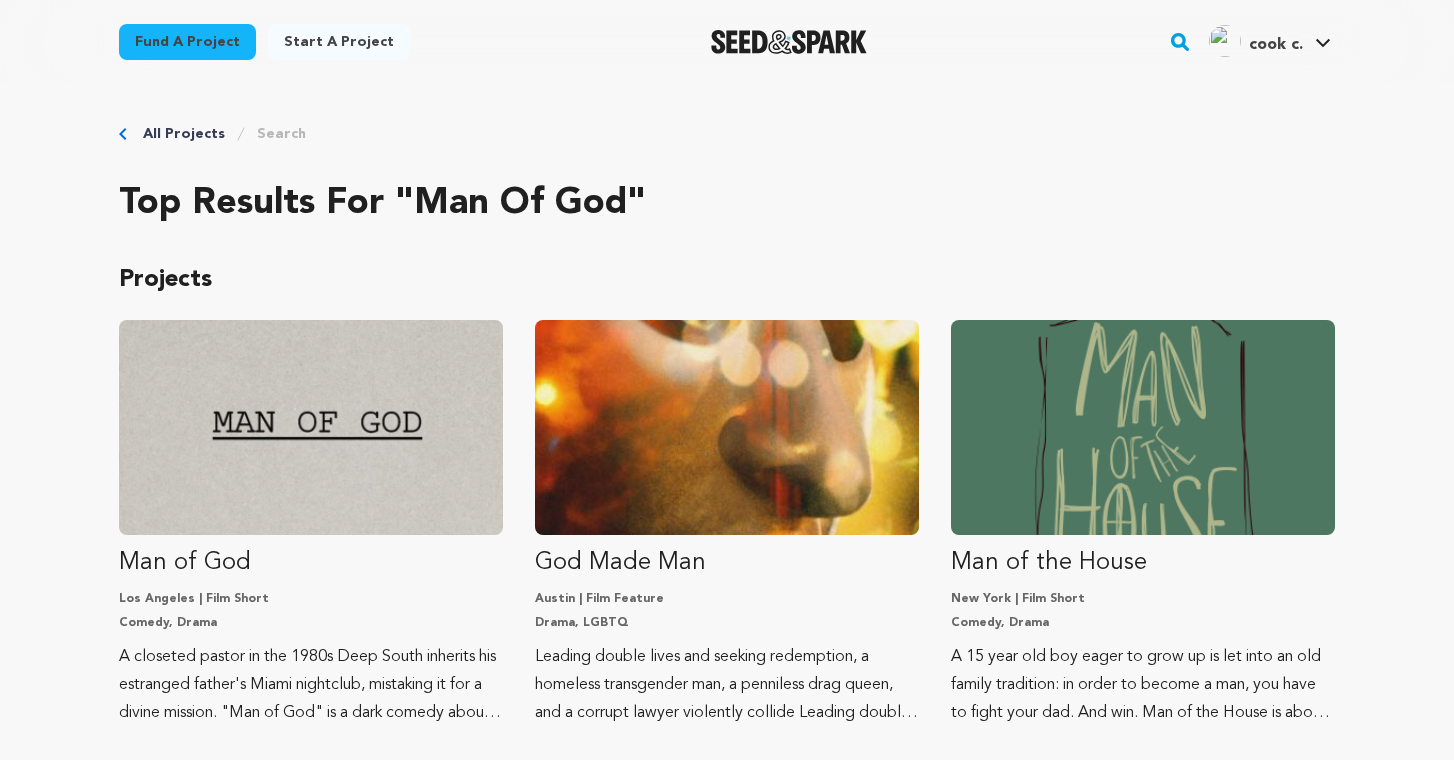 scroll, scrollTop: 0, scrollLeft: 0, axis: both 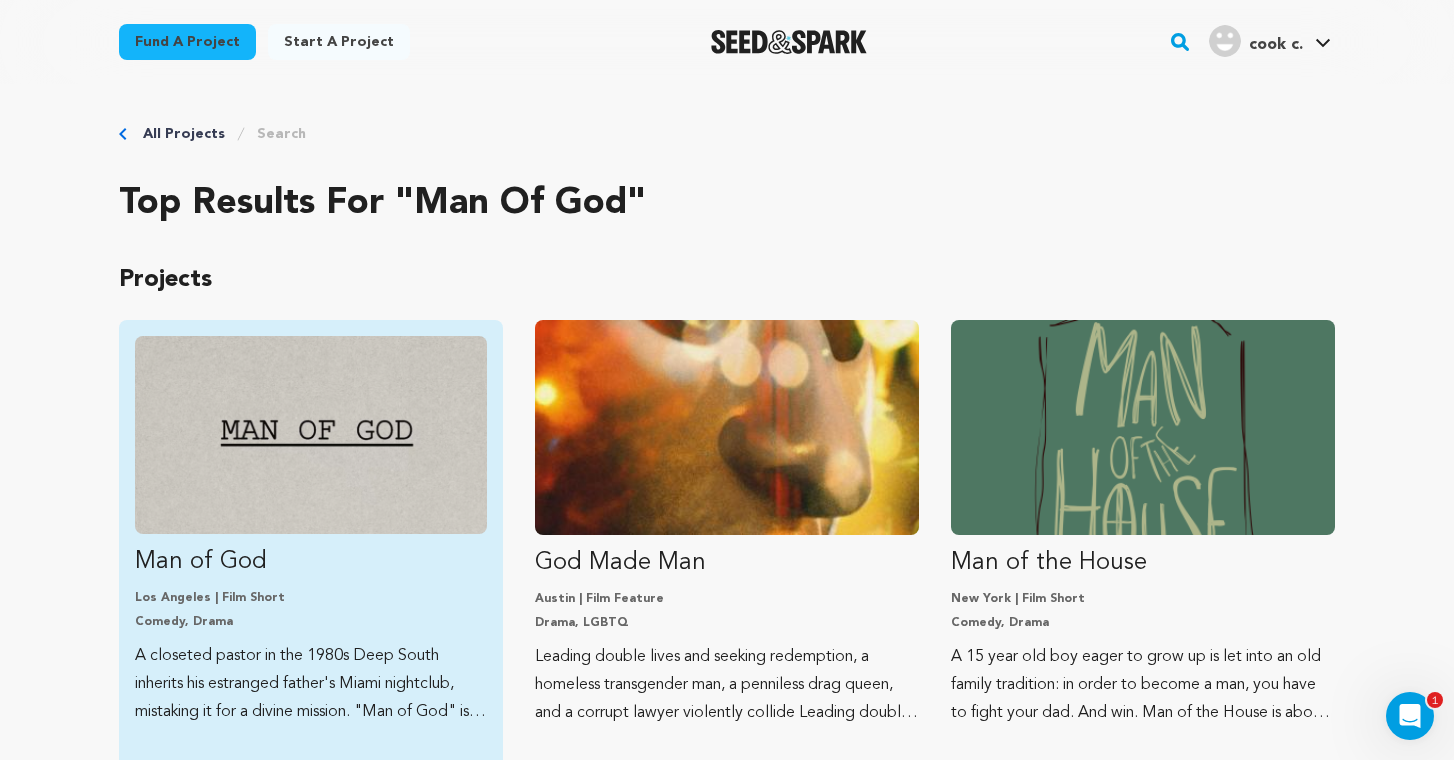 click at bounding box center [311, 435] 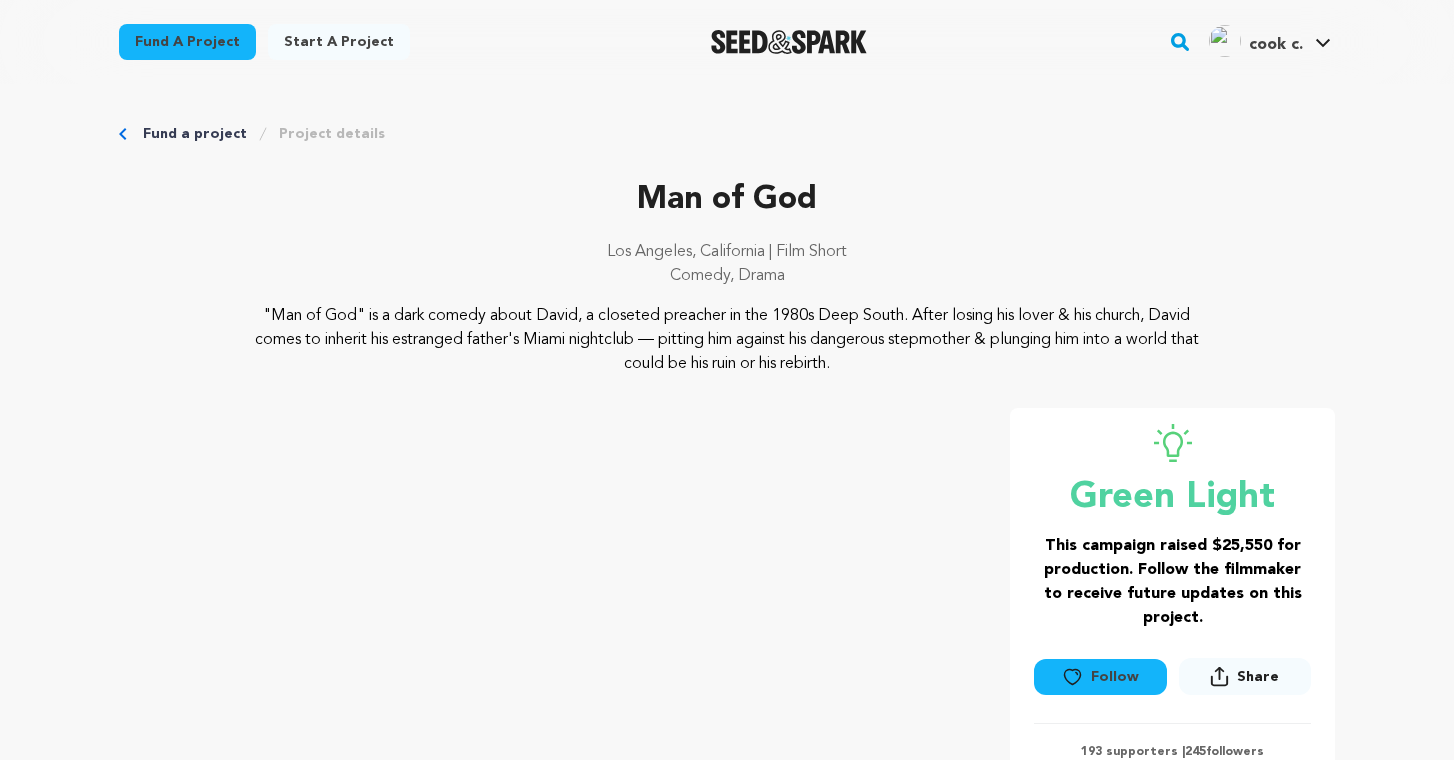 scroll, scrollTop: 0, scrollLeft: 0, axis: both 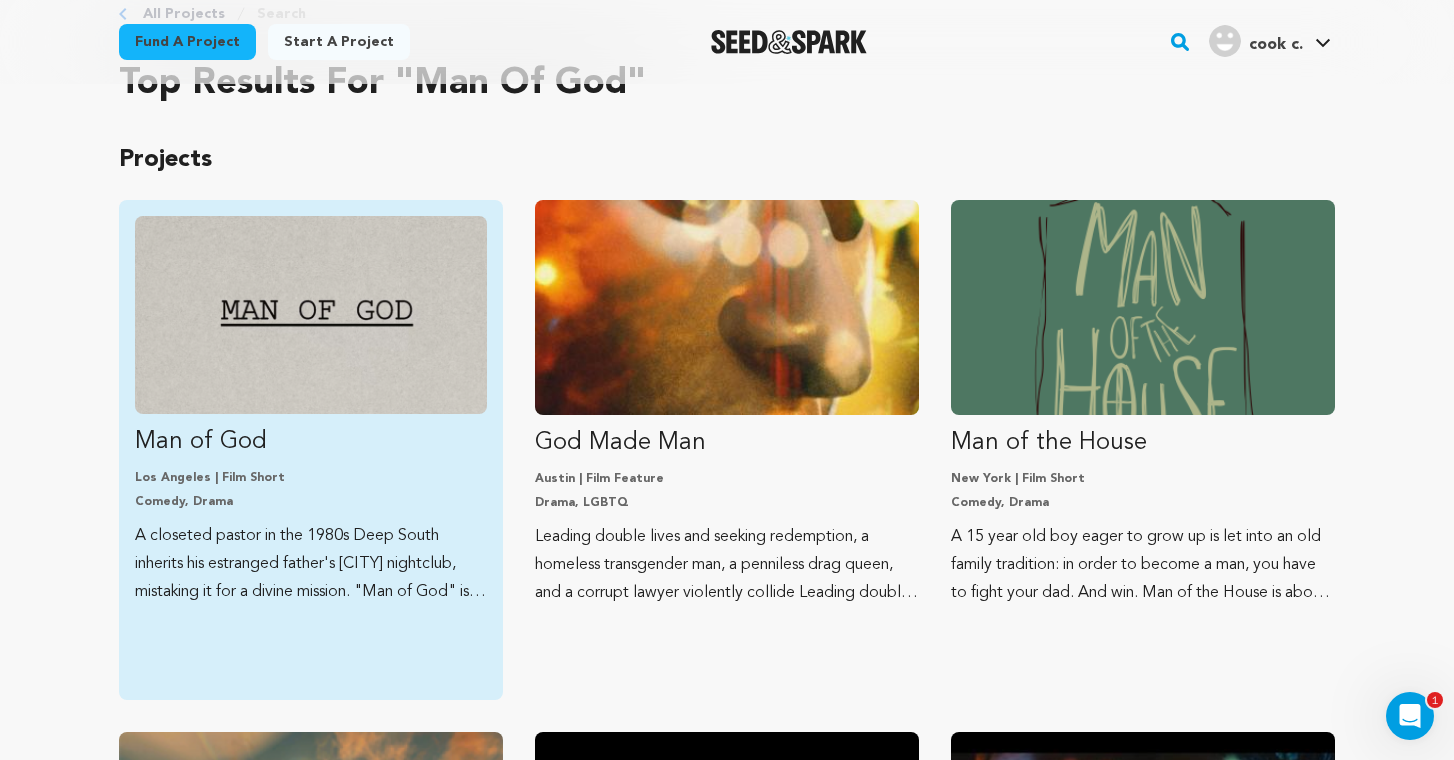 click on "Comedy, Drama" at bounding box center [311, 502] 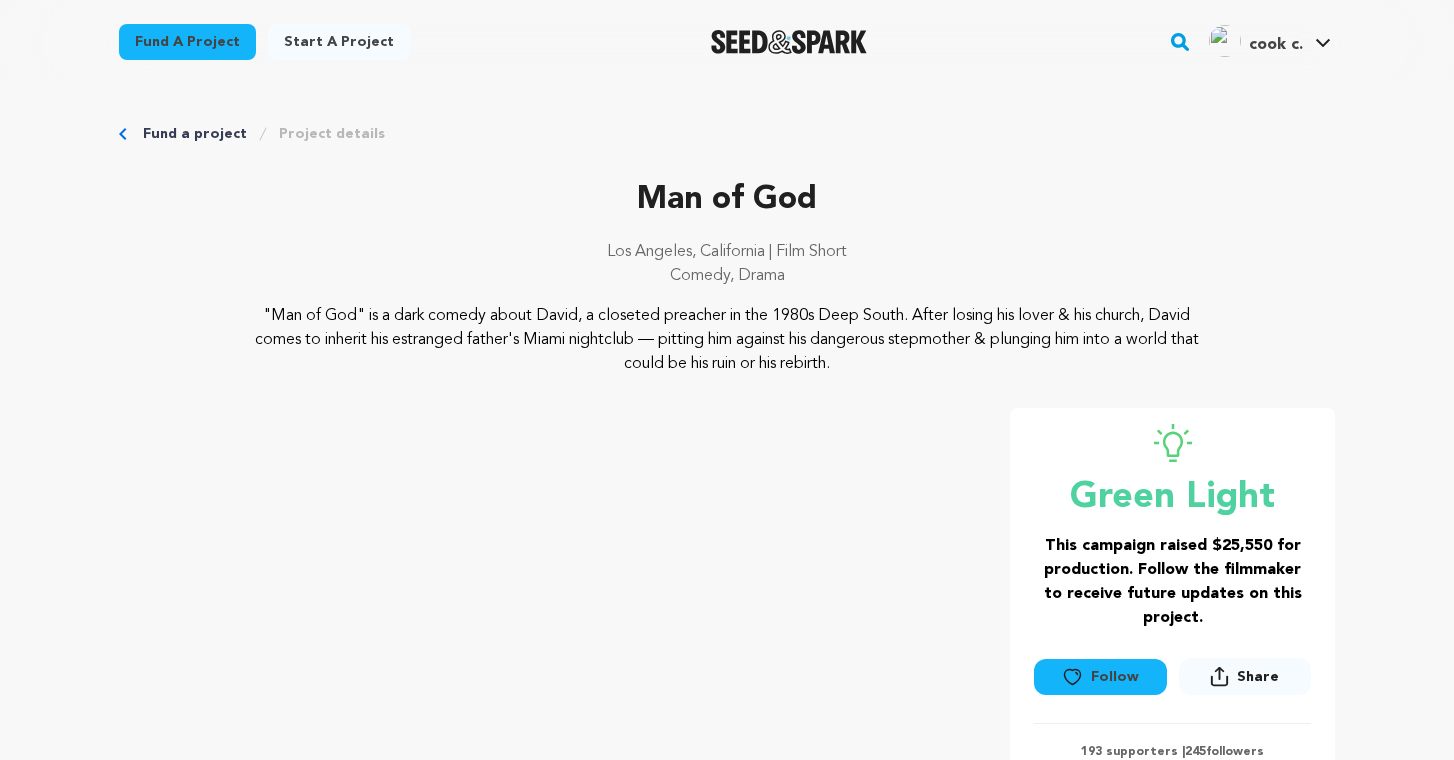 scroll, scrollTop: 0, scrollLeft: 0, axis: both 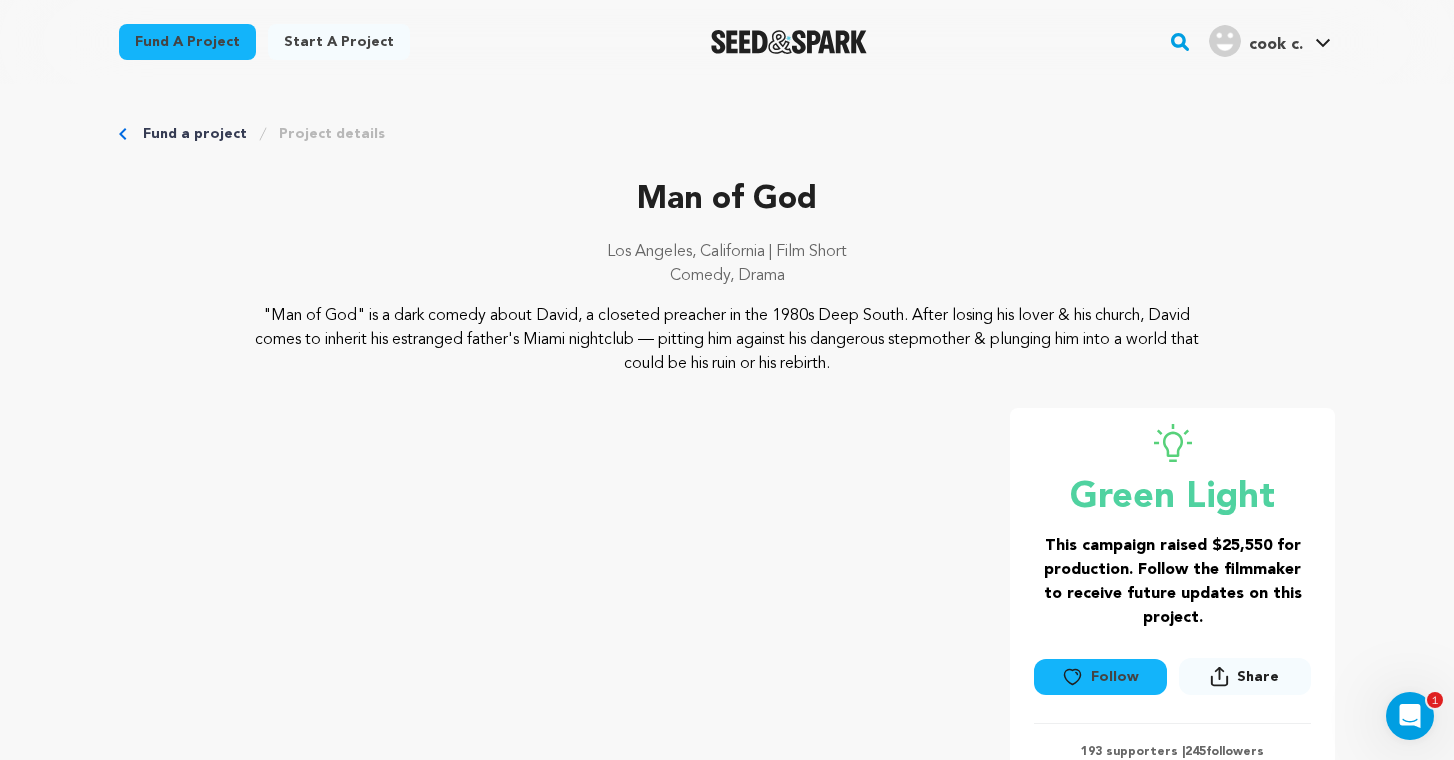 click at bounding box center (789, 42) 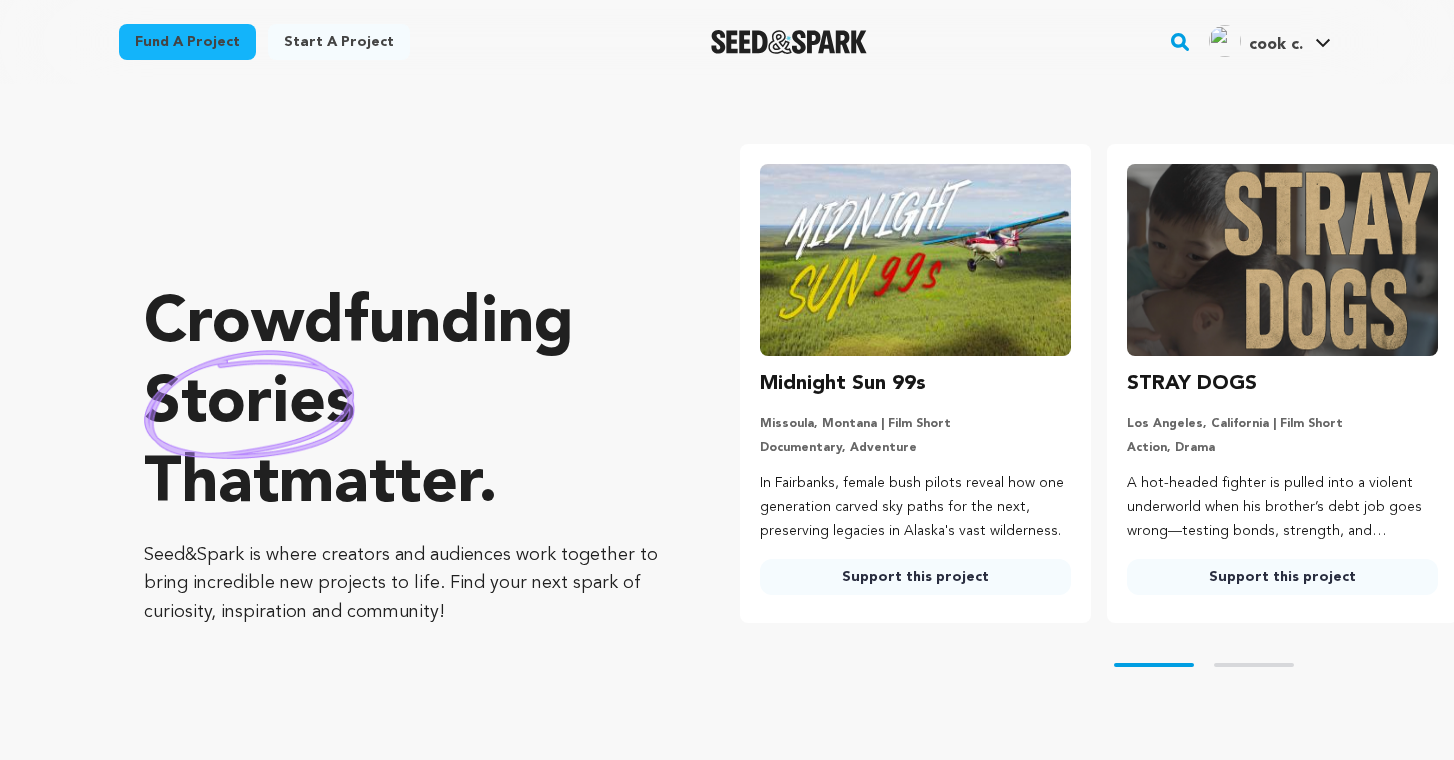 scroll, scrollTop: 0, scrollLeft: 0, axis: both 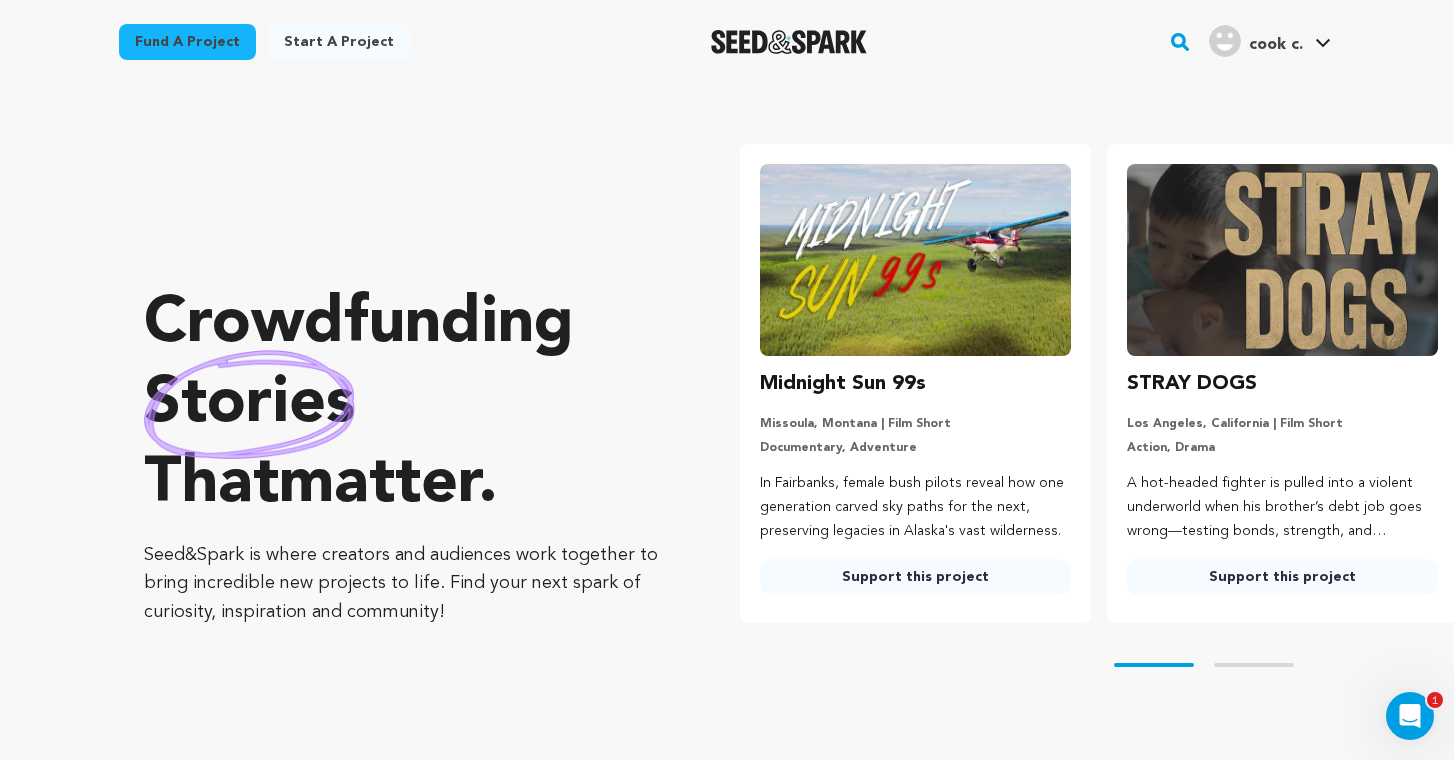 click at bounding box center (915, 260) 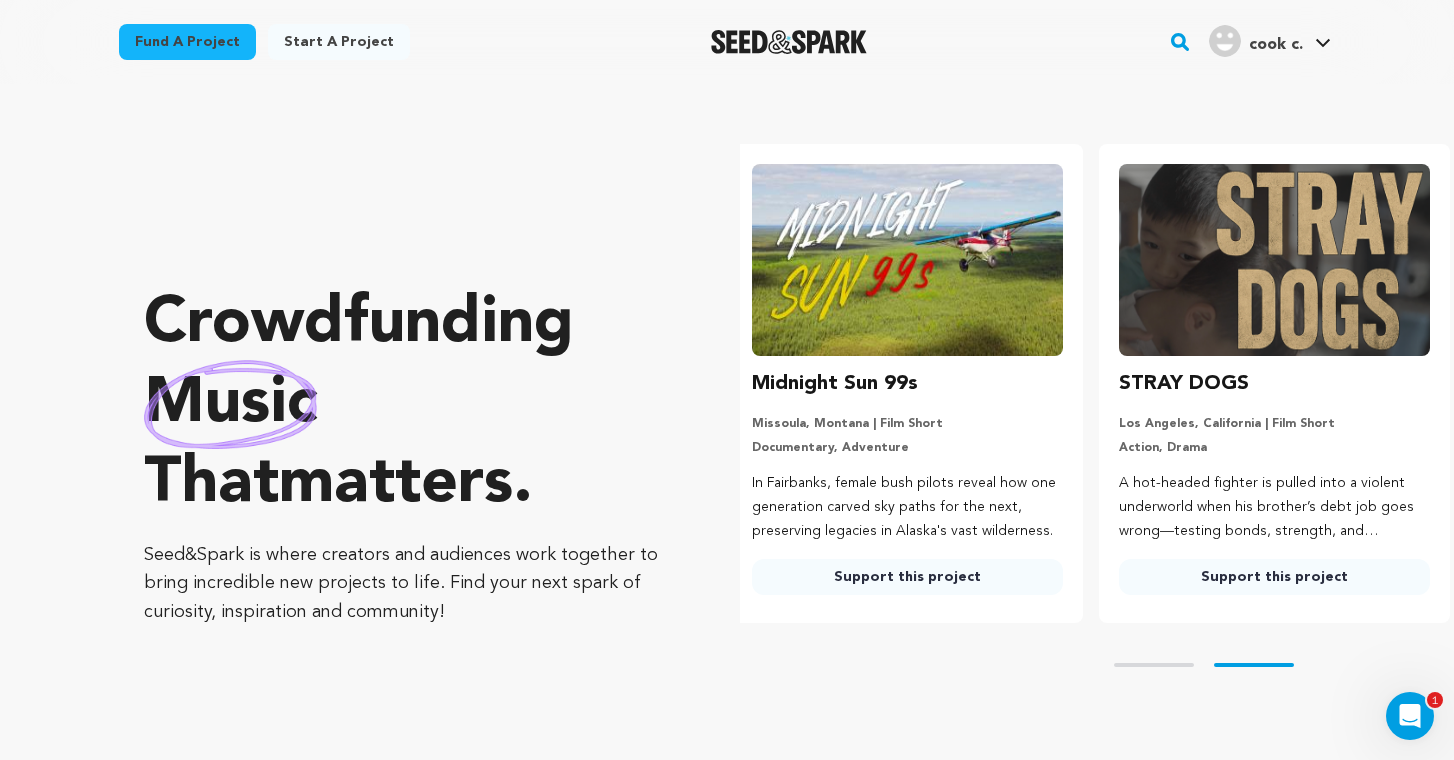 scroll, scrollTop: 0, scrollLeft: 0, axis: both 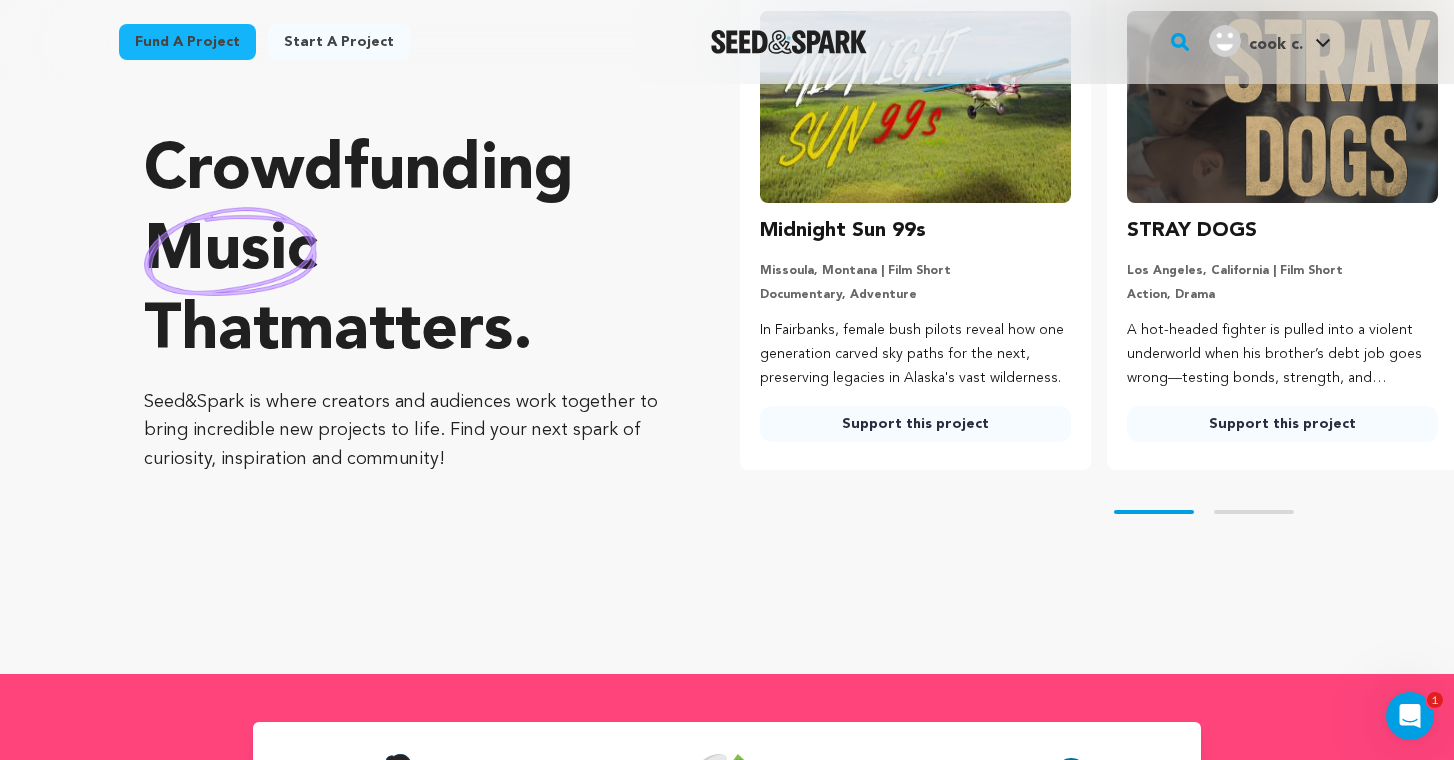 click on "Support this project" at bounding box center [915, 424] 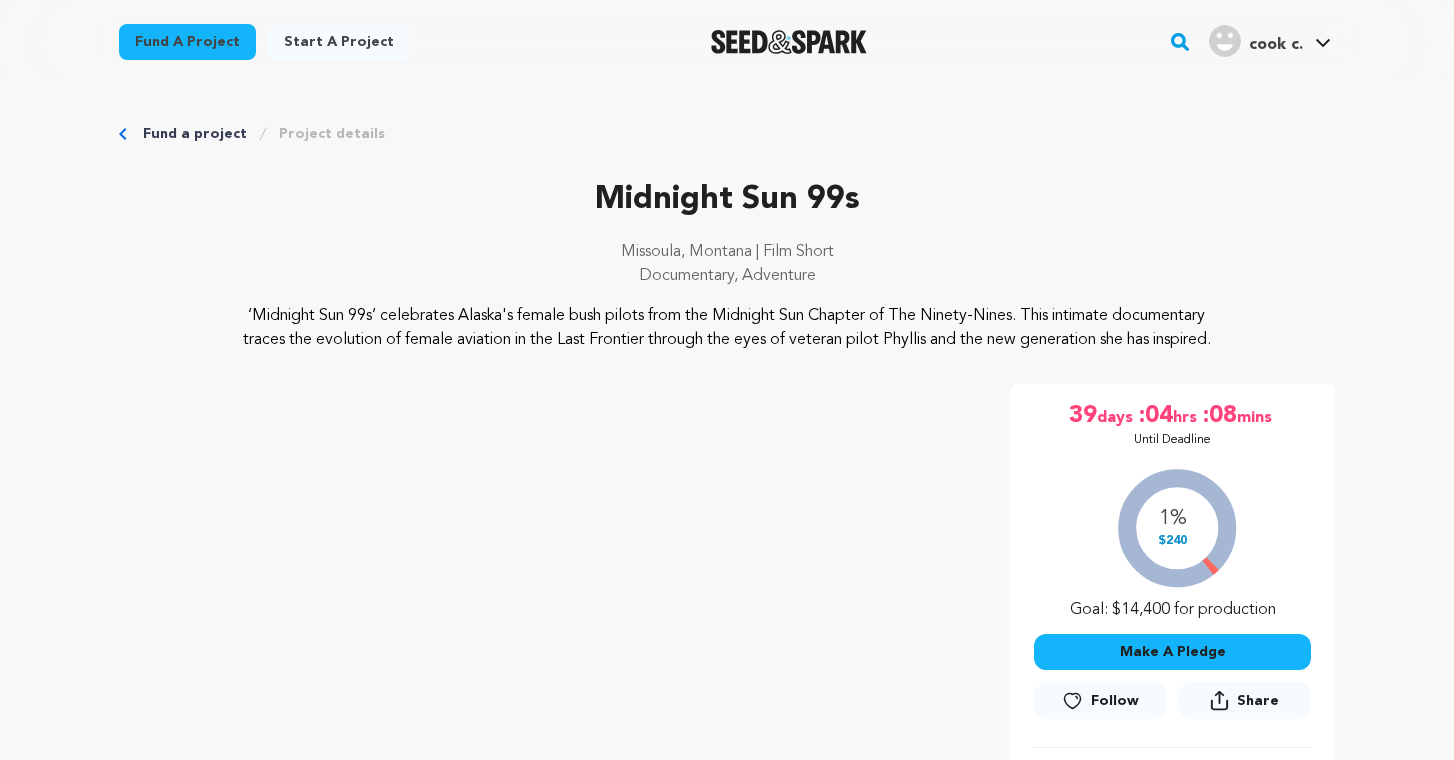 scroll, scrollTop: 0, scrollLeft: 0, axis: both 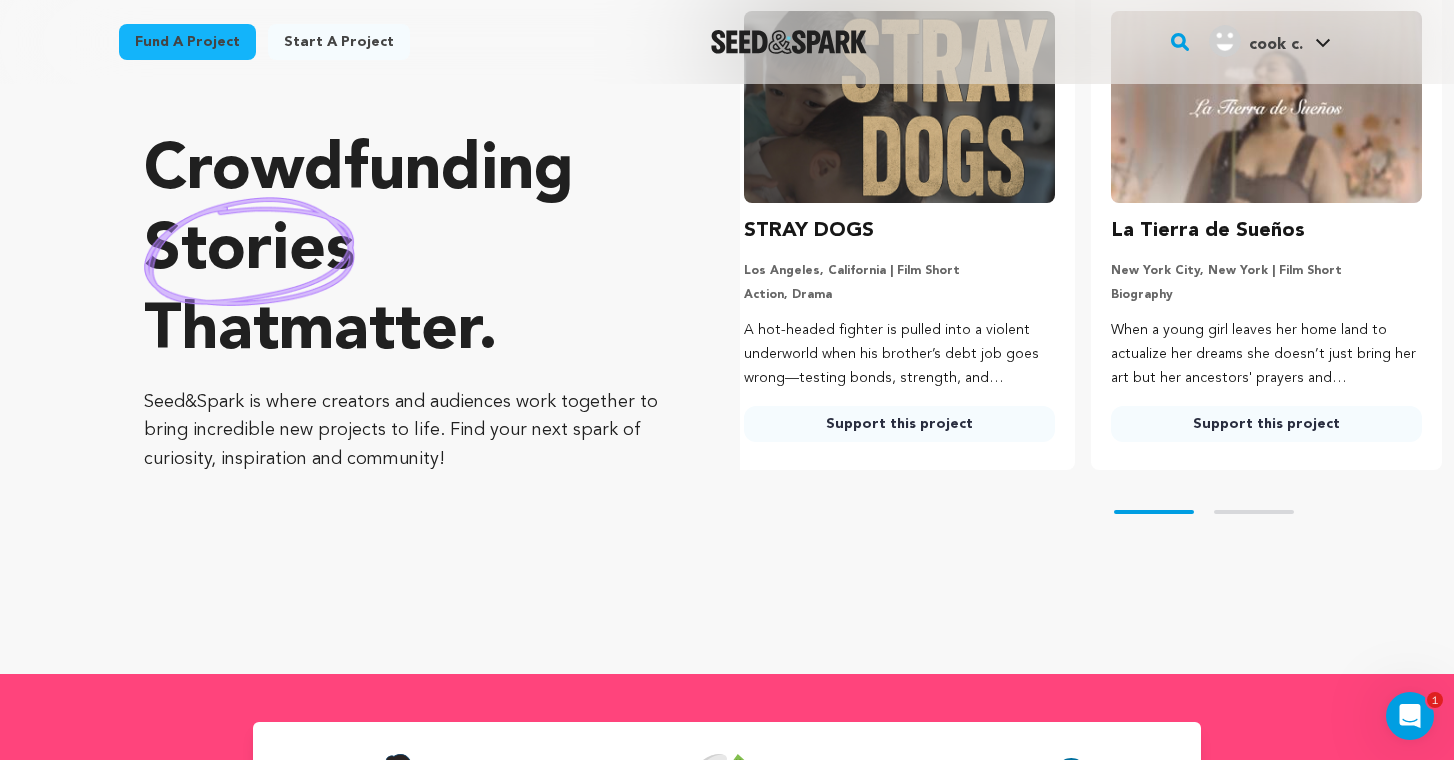 click on "Support this project" at bounding box center [899, 424] 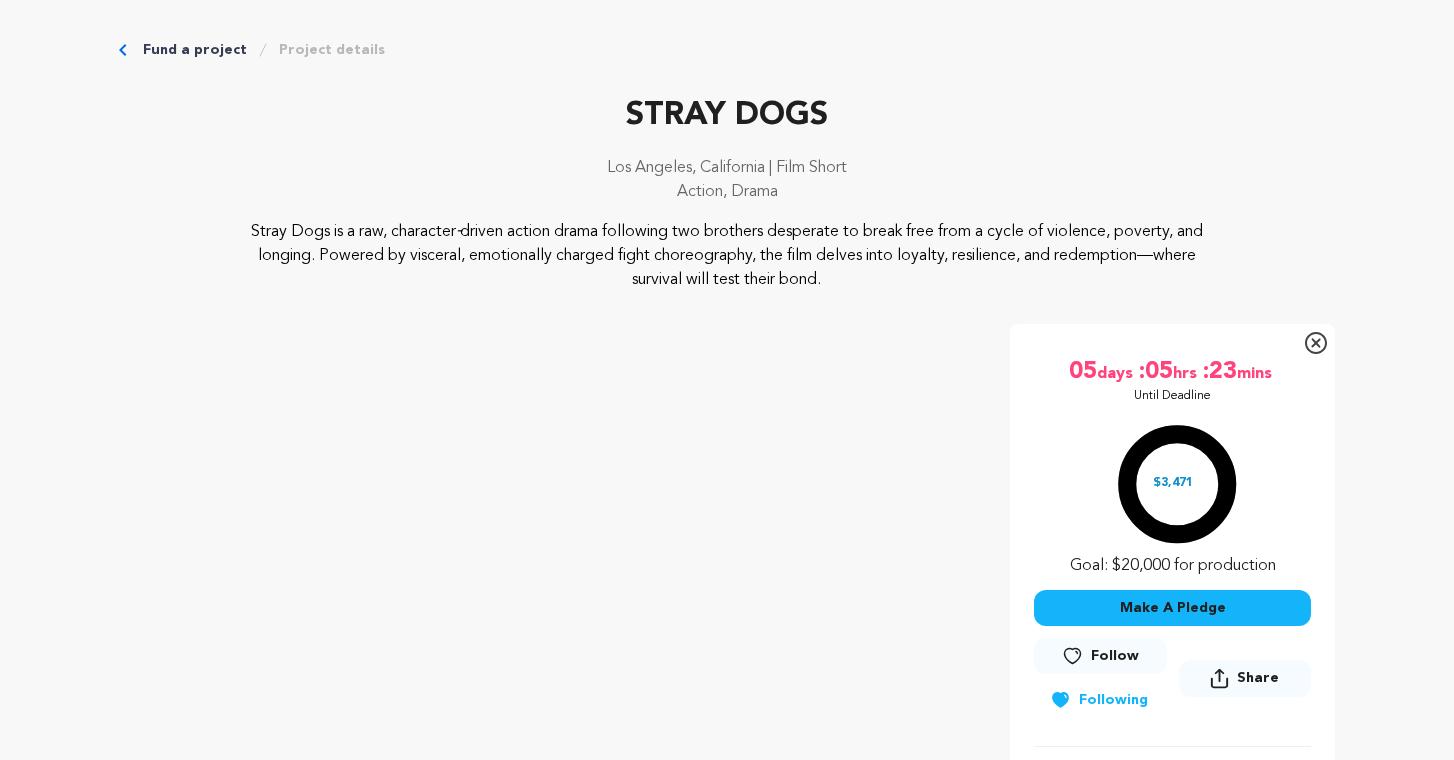 scroll, scrollTop: 0, scrollLeft: 0, axis: both 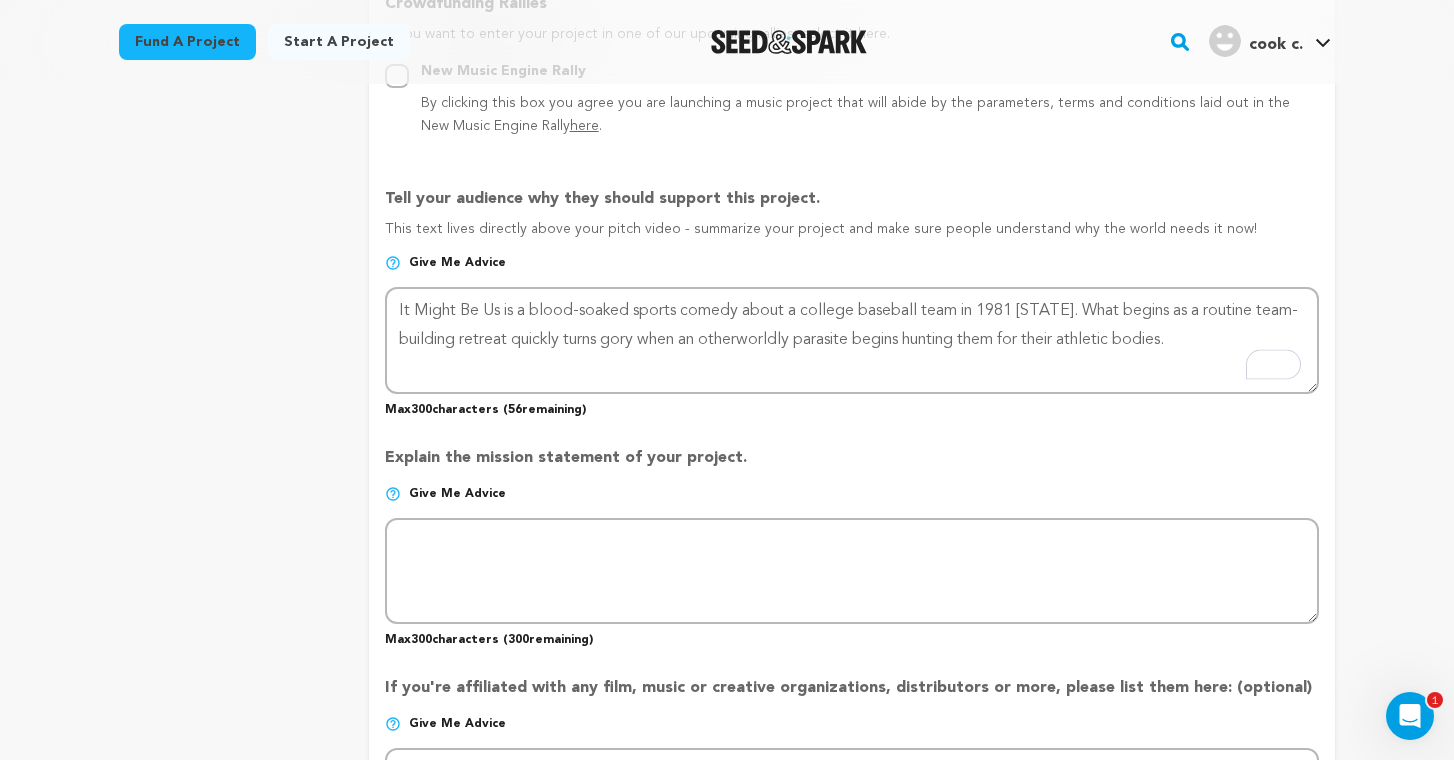 type on "It Might Be Us is a blood-soaked sports comedy about a college baseball team in 1981 [STATE]. What begins as a routine team-building retreat quickly turns gory when an otherworldly parasite begins hunting them for their athletic bodies." 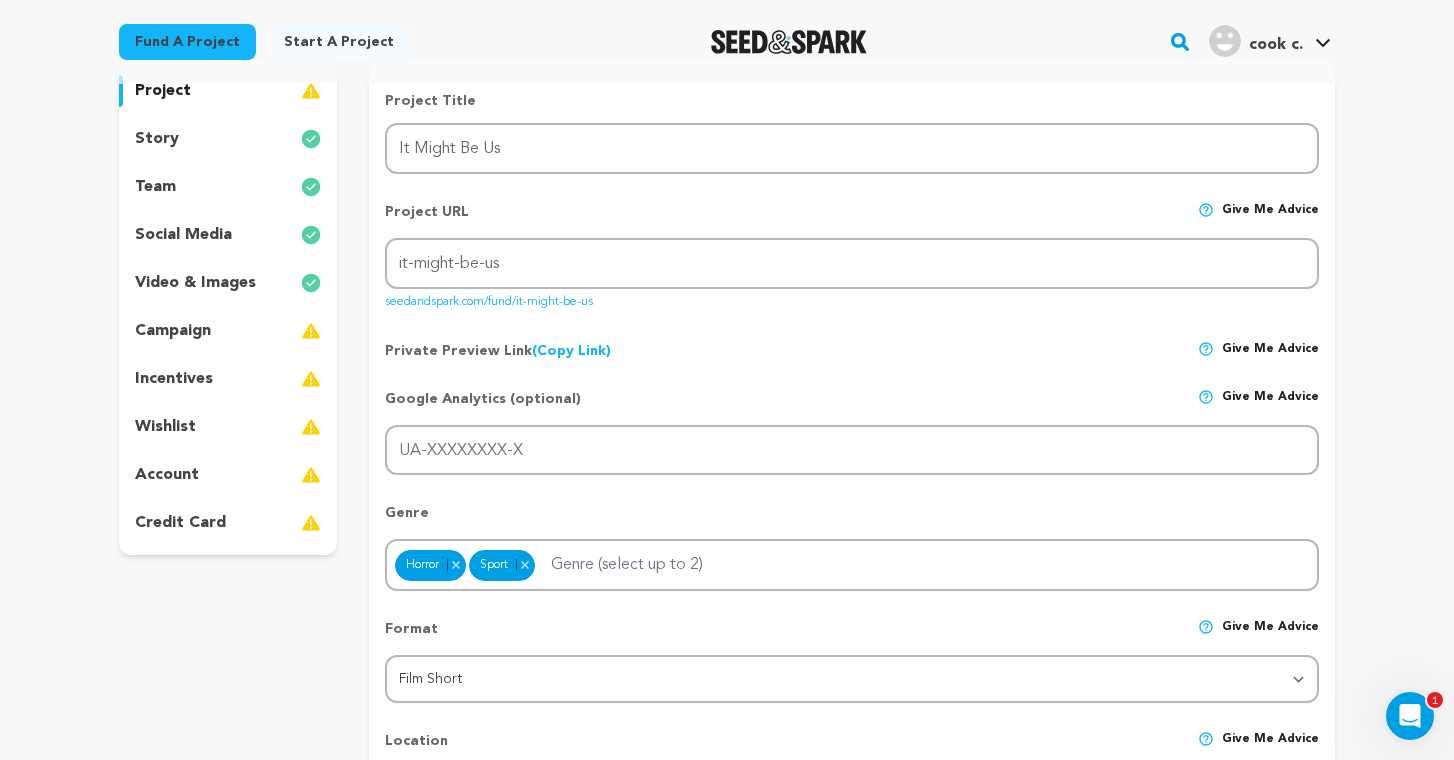 scroll, scrollTop: 24, scrollLeft: 0, axis: vertical 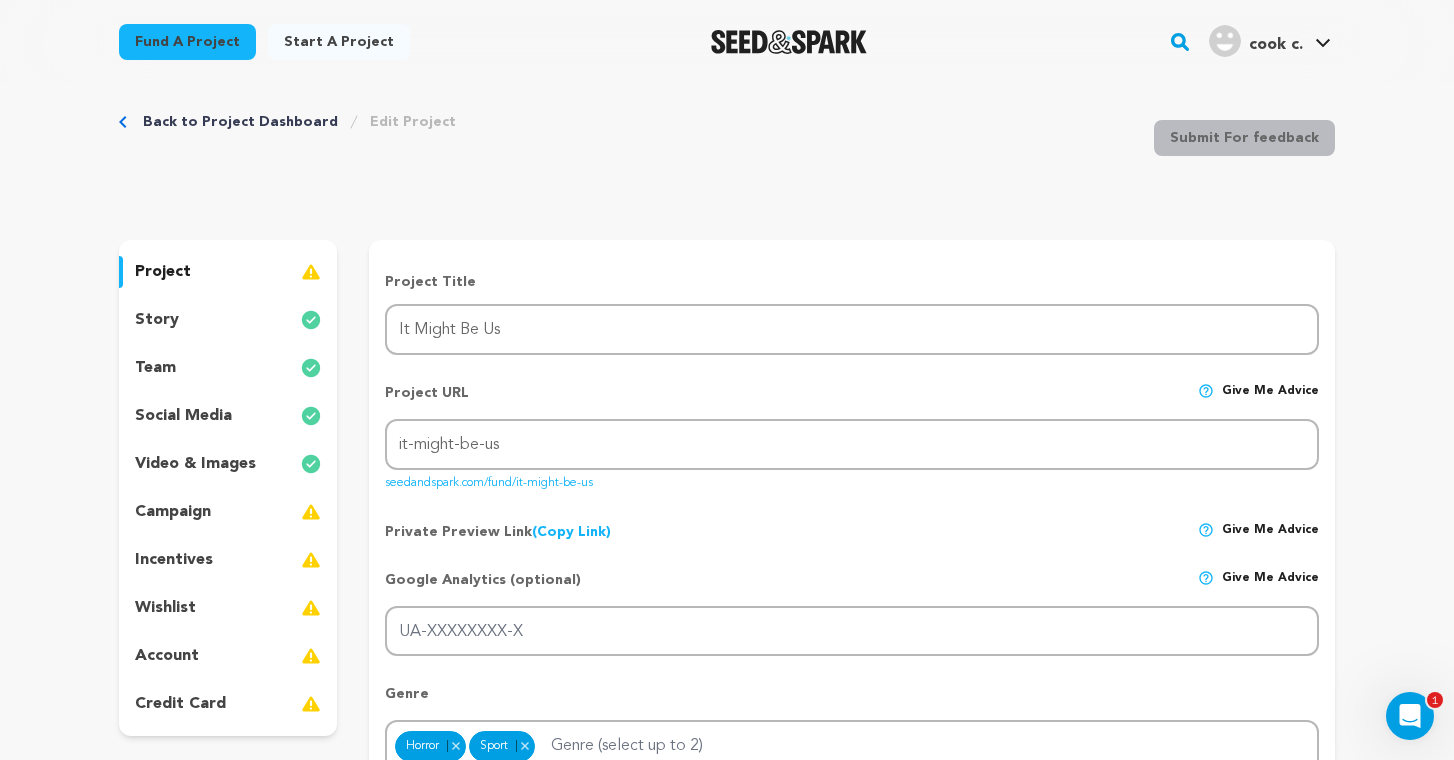 click on "story" at bounding box center [228, 320] 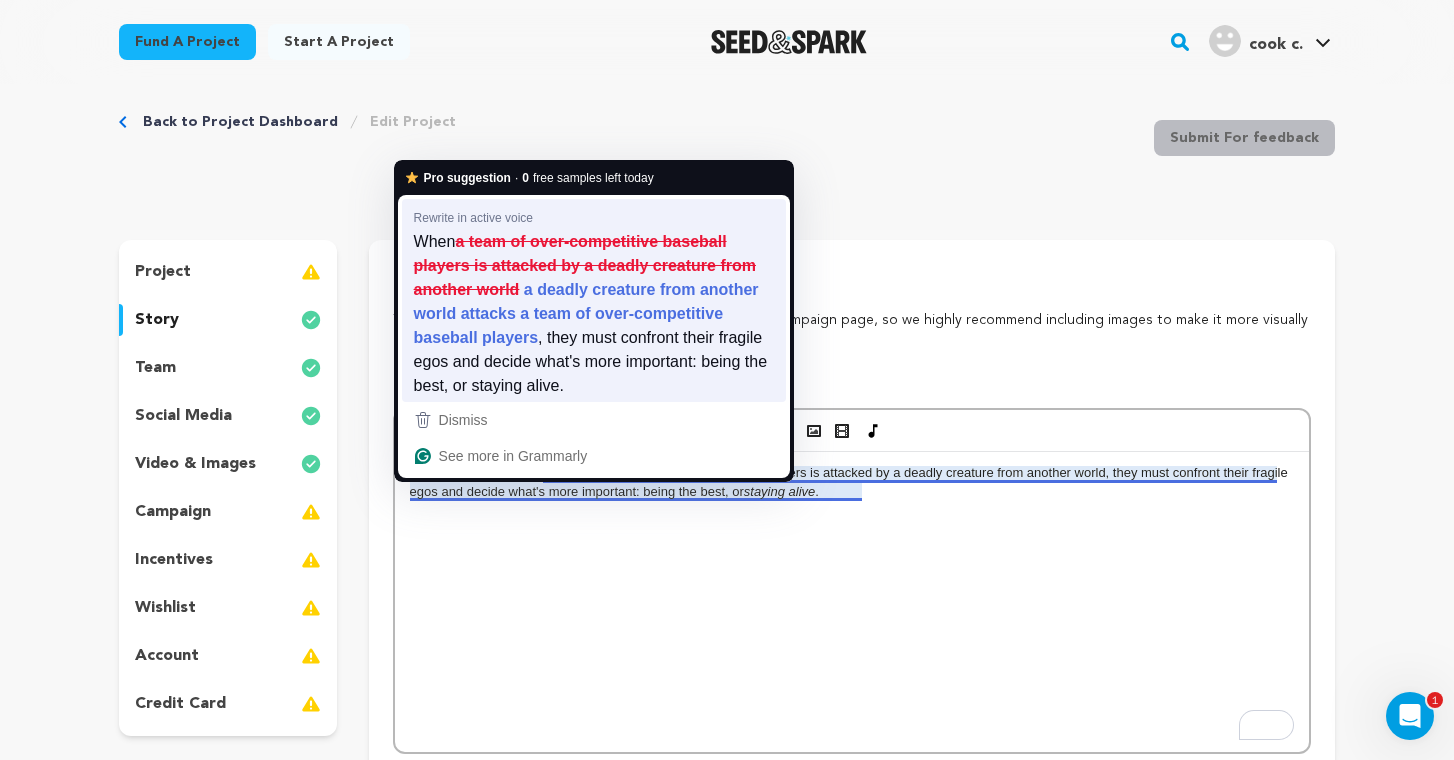 type 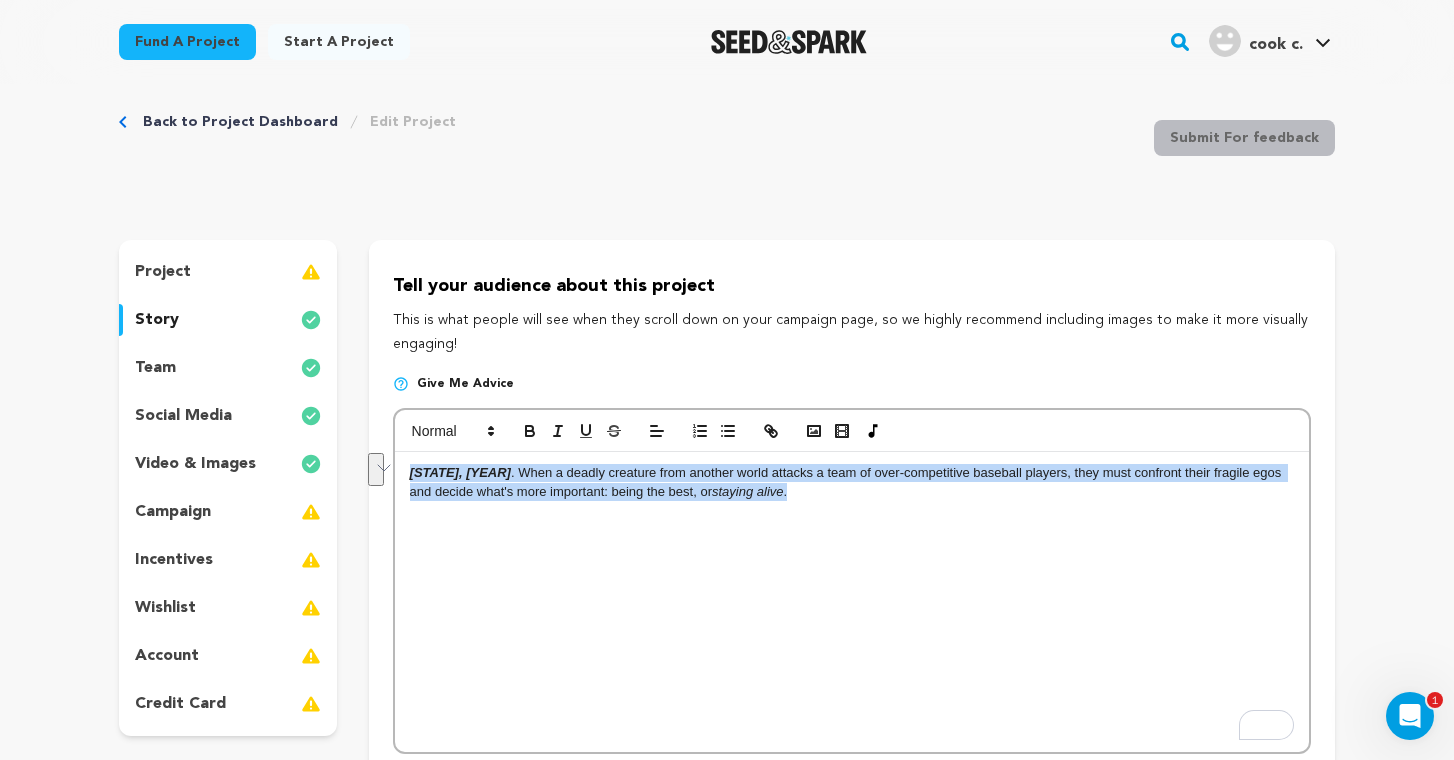 drag, startPoint x: 831, startPoint y: 498, endPoint x: 403, endPoint y: 468, distance: 429.0501 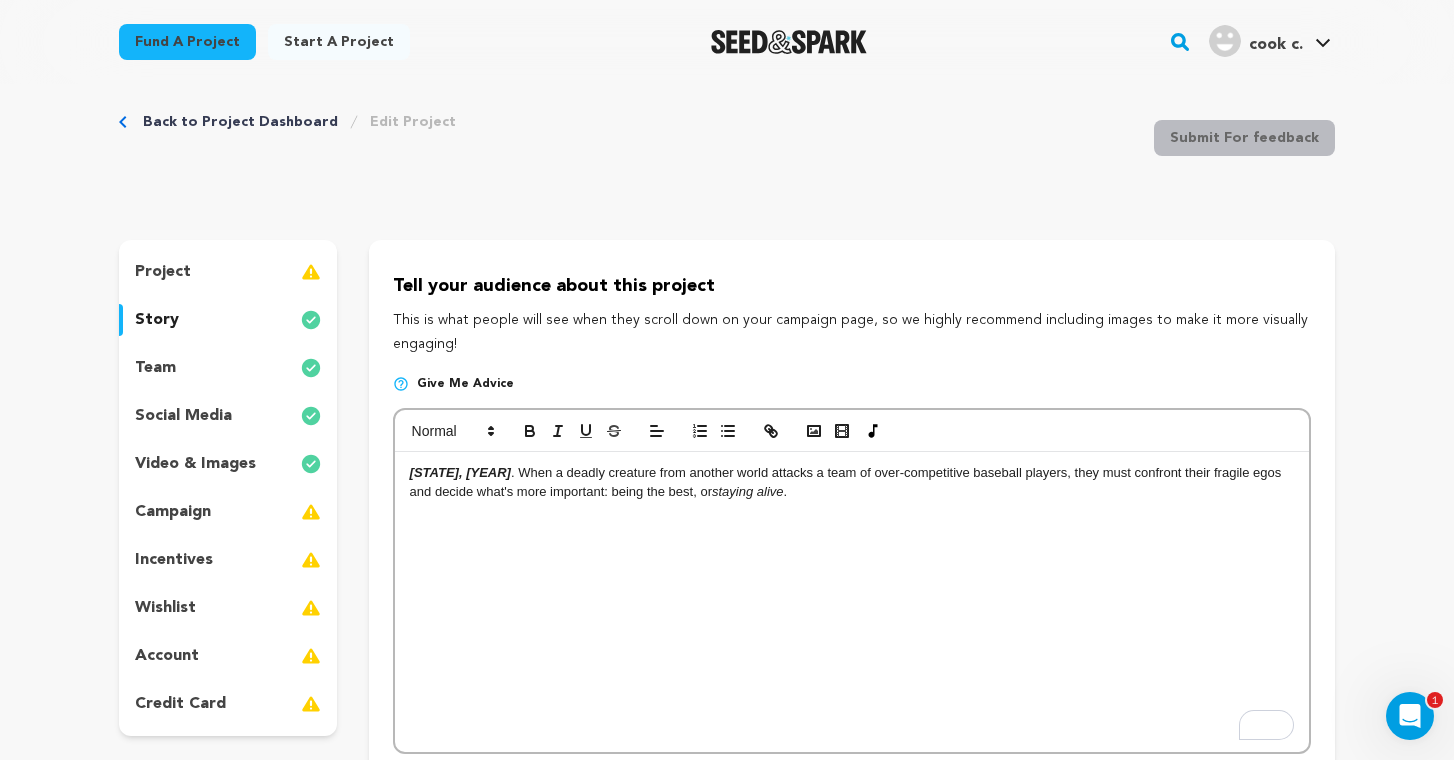 click on "project" at bounding box center (228, 272) 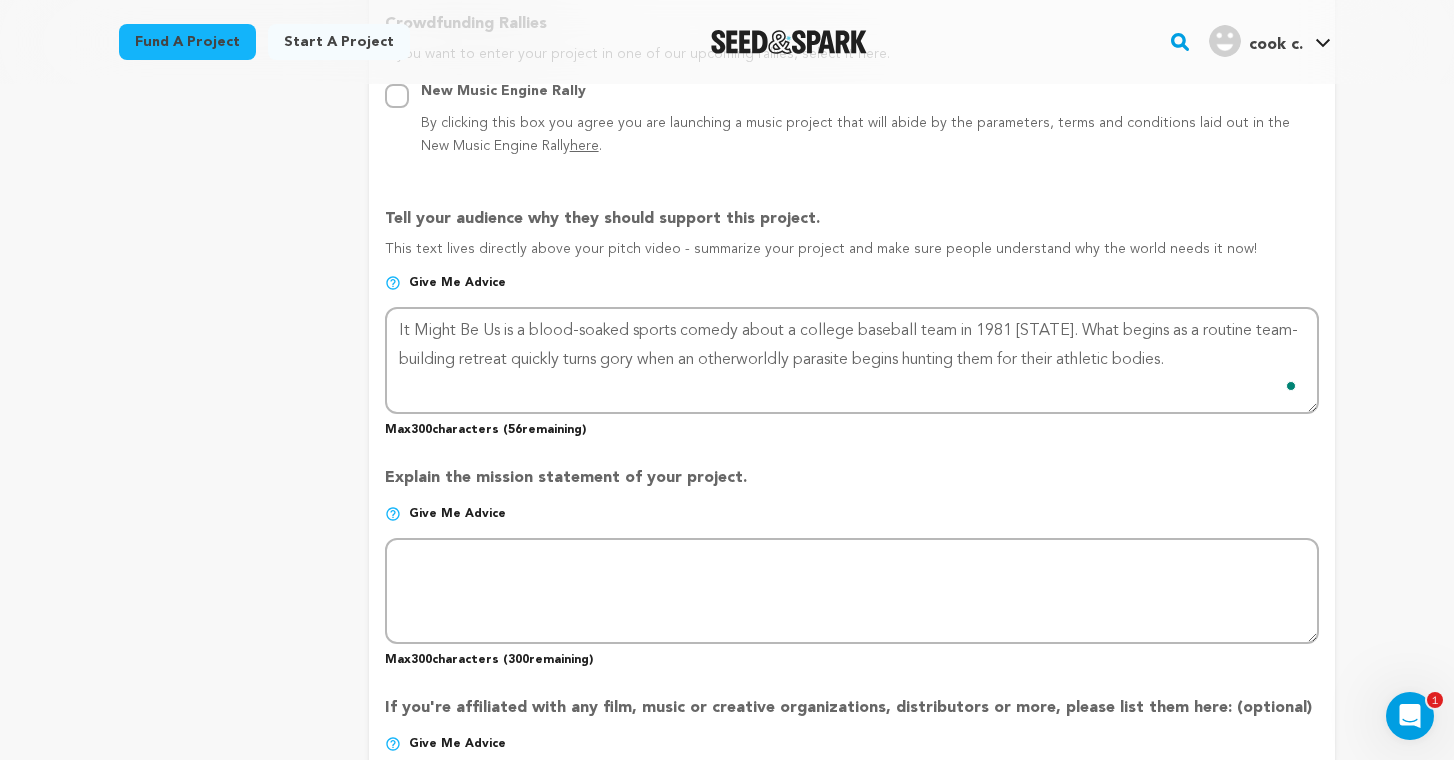 scroll, scrollTop: 1203, scrollLeft: 0, axis: vertical 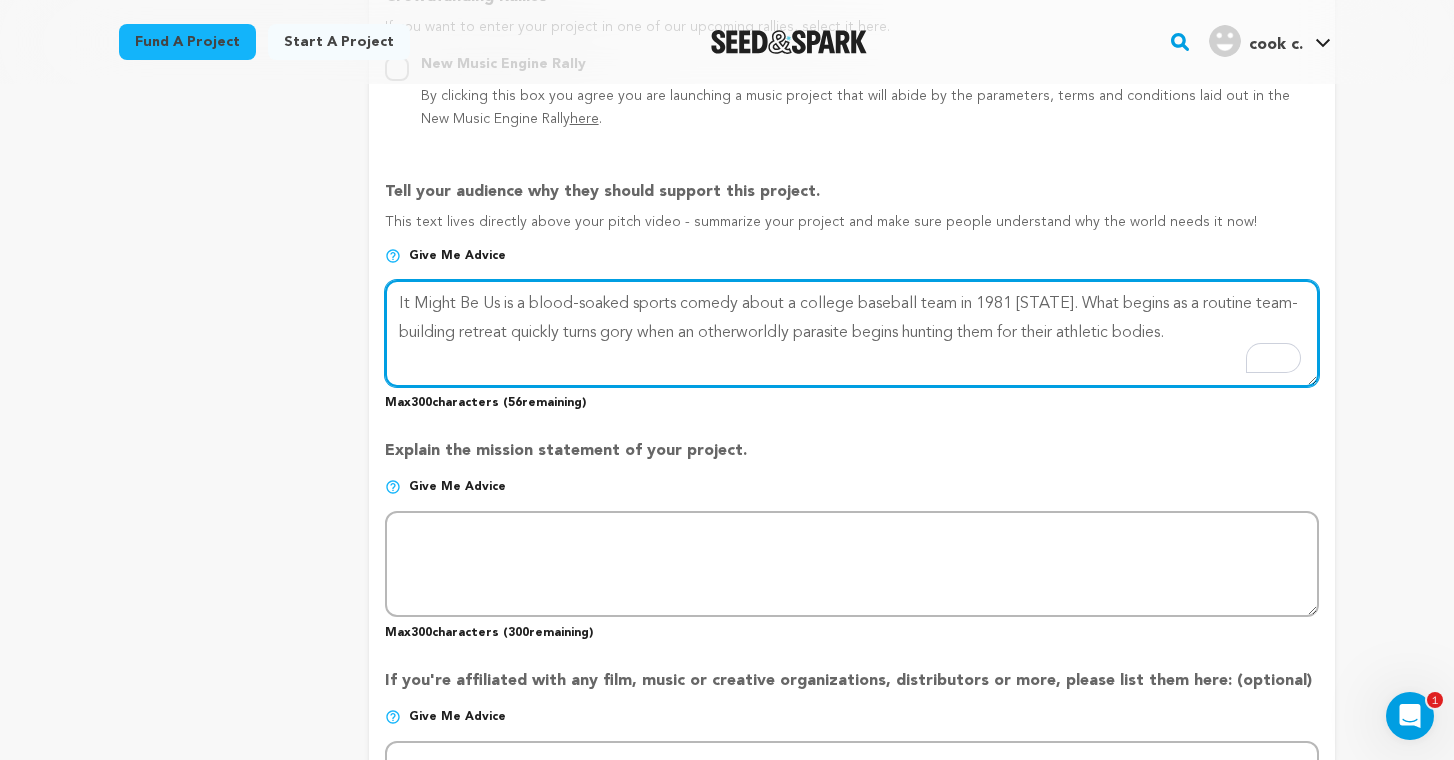 click at bounding box center (852, 333) 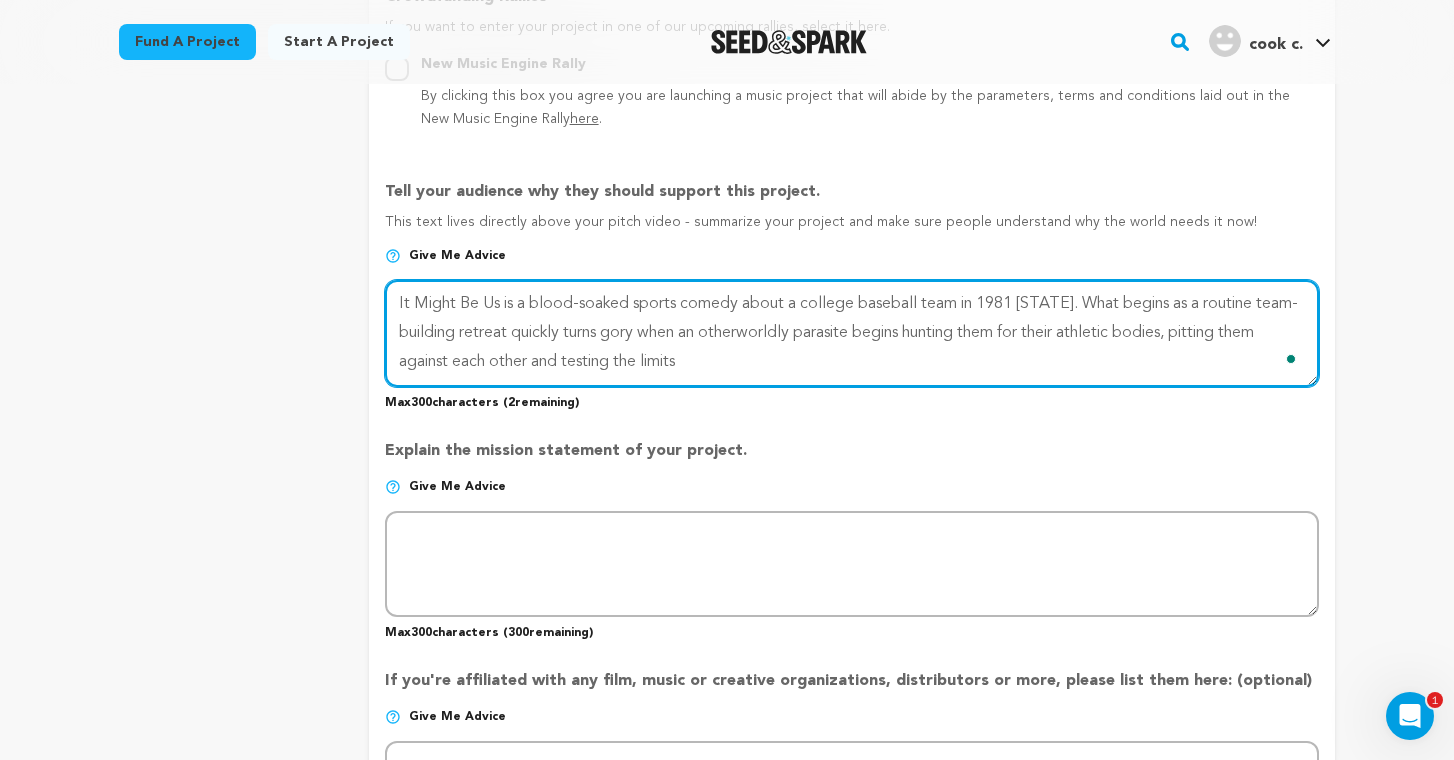 type on "It Might Be Us is a blood-soaked sports comedy about a college baseball team in 1981 [STATE]. What begins as a routine team-building retreat quickly turns gory when an otherworldly parasite begins hunting them for their athletic bodies, pitting them against each other and testing the limits o" 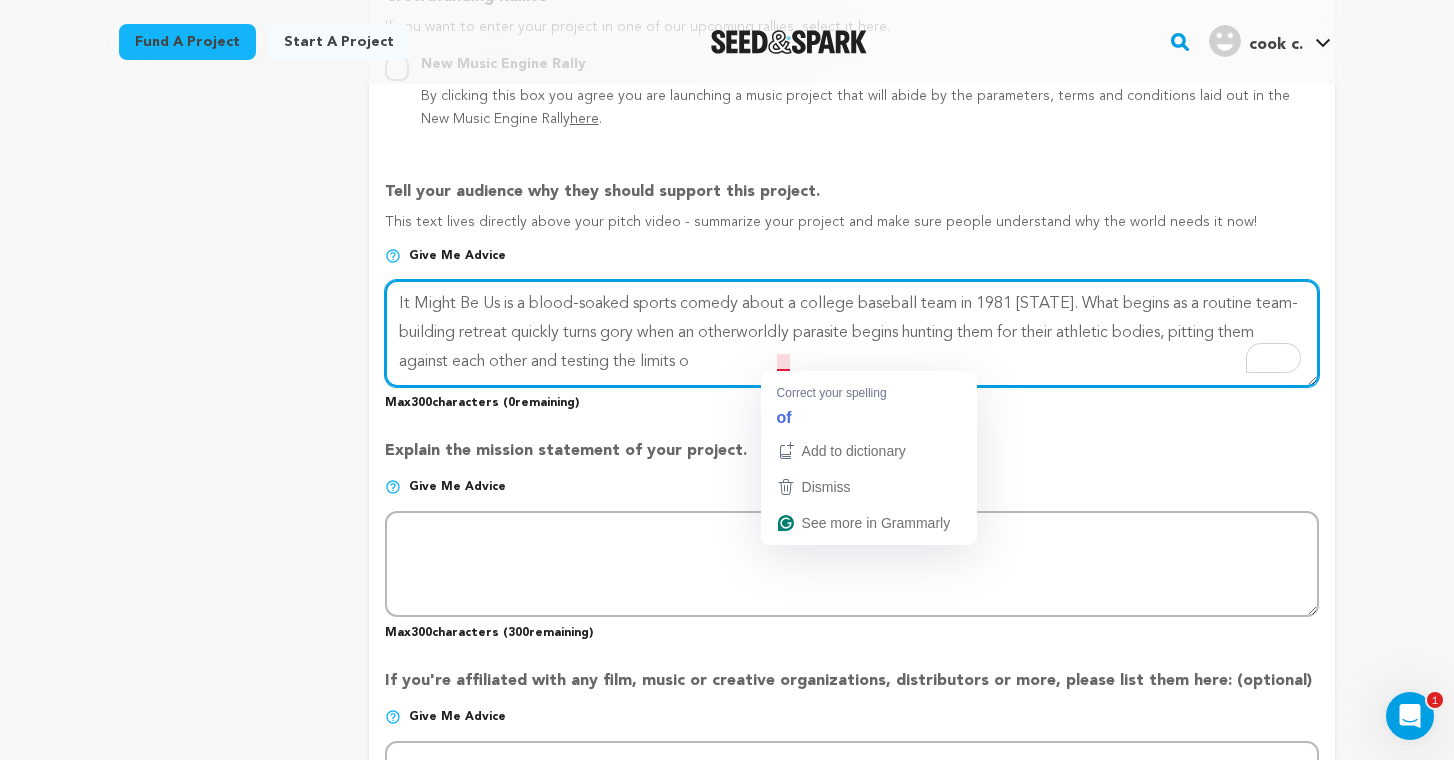 click at bounding box center (852, 333) 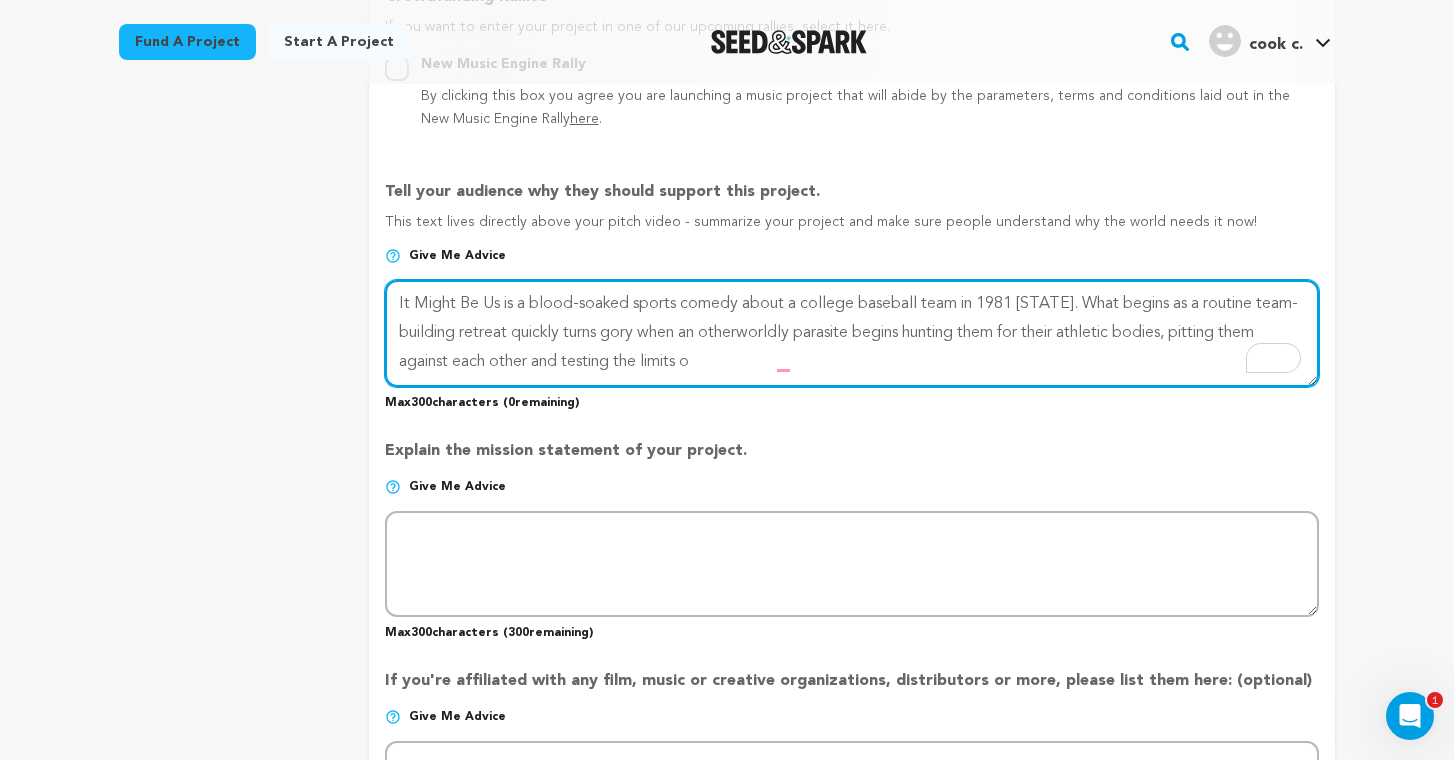 click at bounding box center (852, 333) 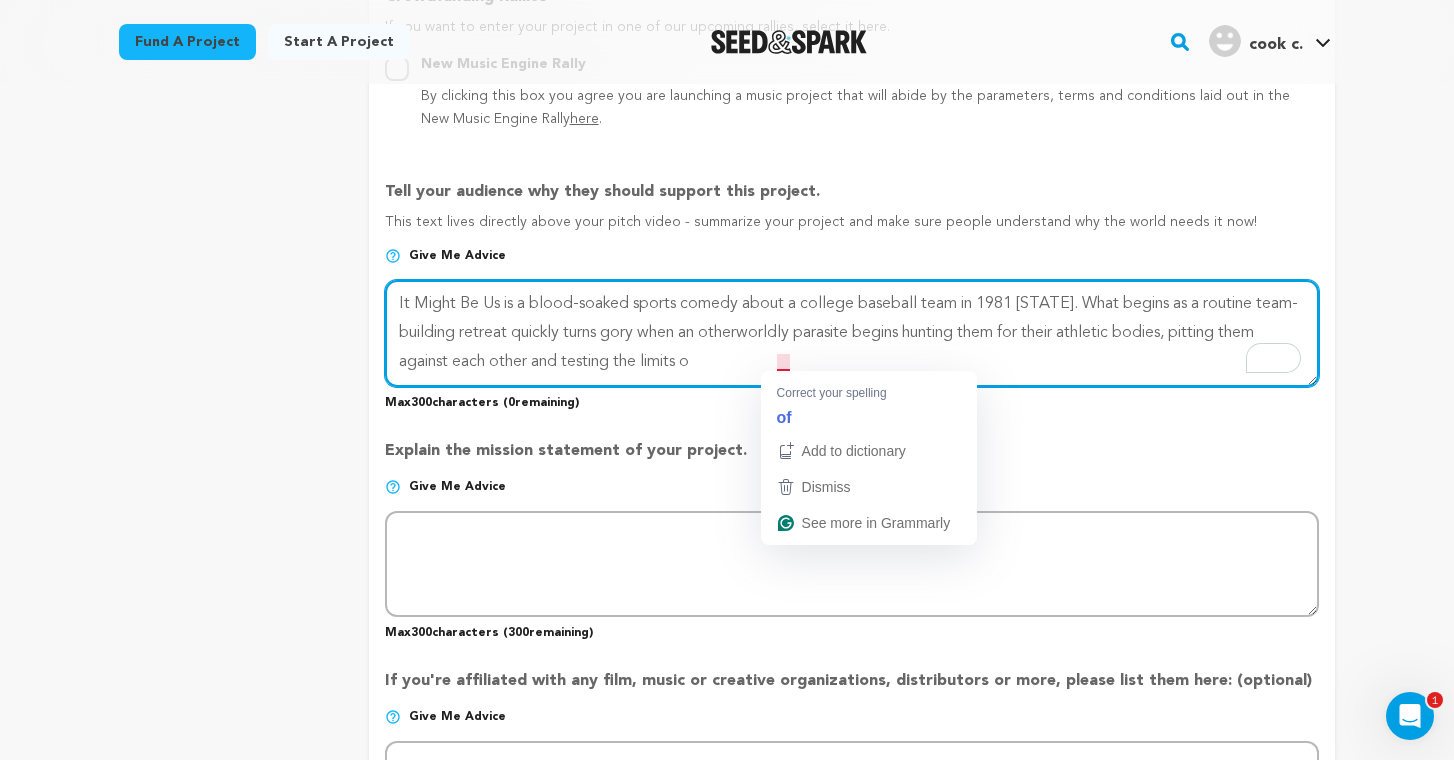 drag, startPoint x: 798, startPoint y: 359, endPoint x: 780, endPoint y: 358, distance: 18.027756 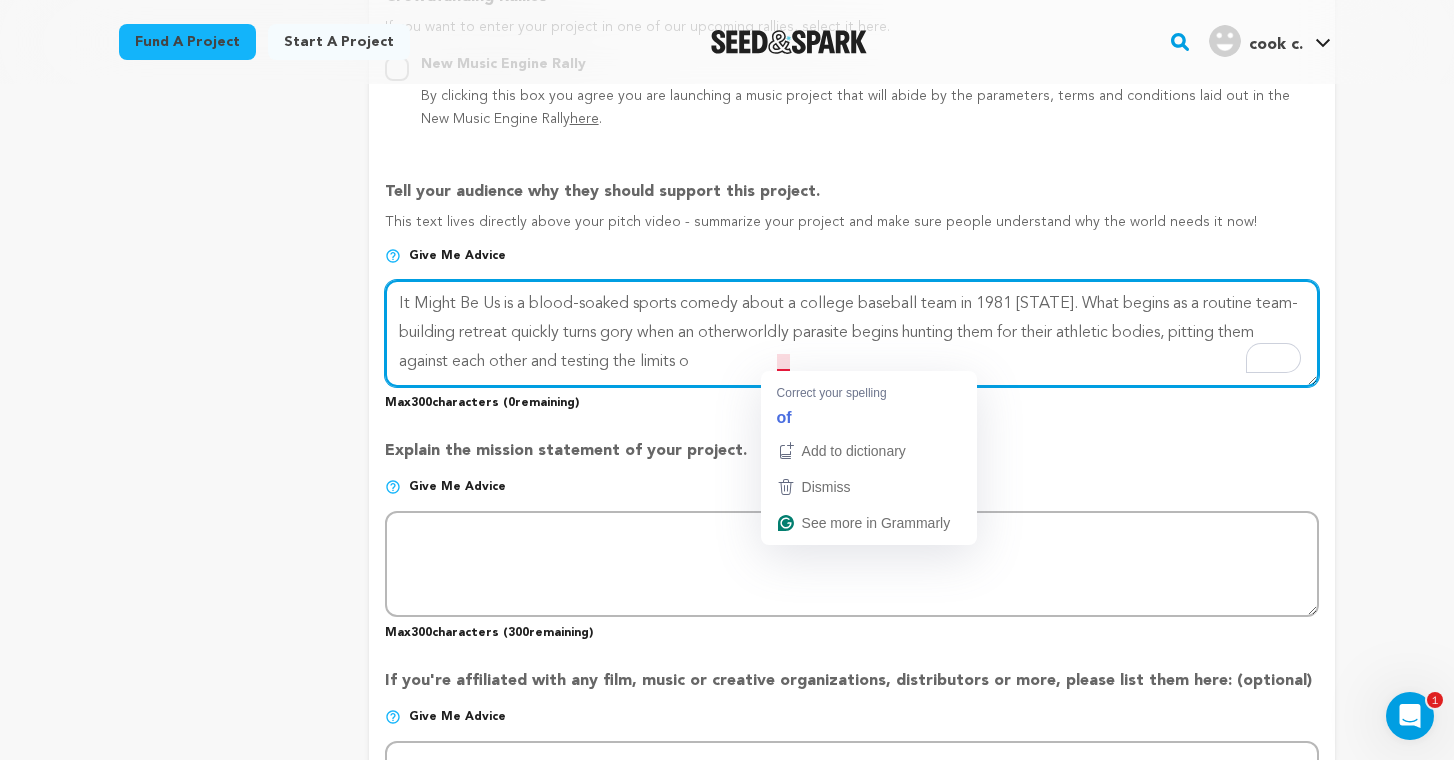 click at bounding box center [852, 333] 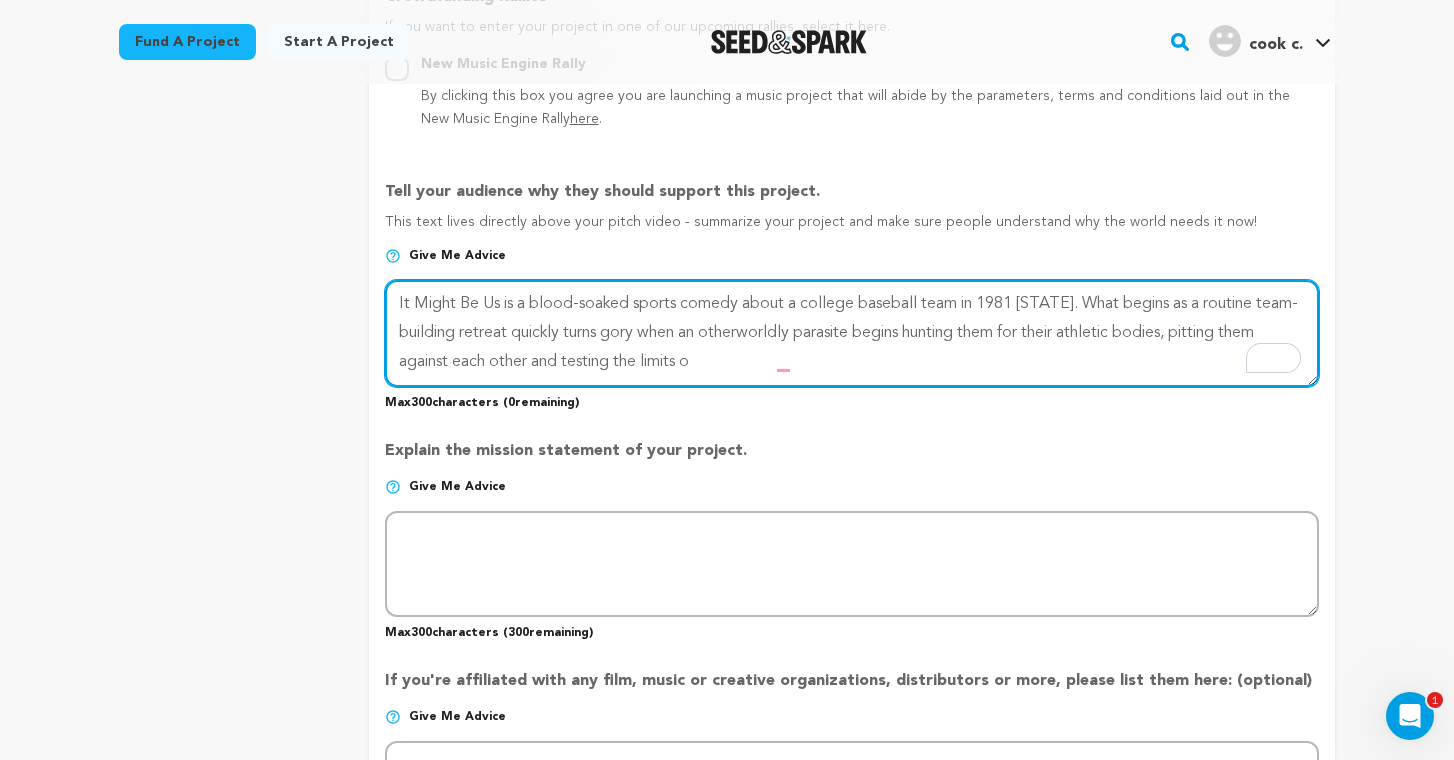 click at bounding box center [852, 333] 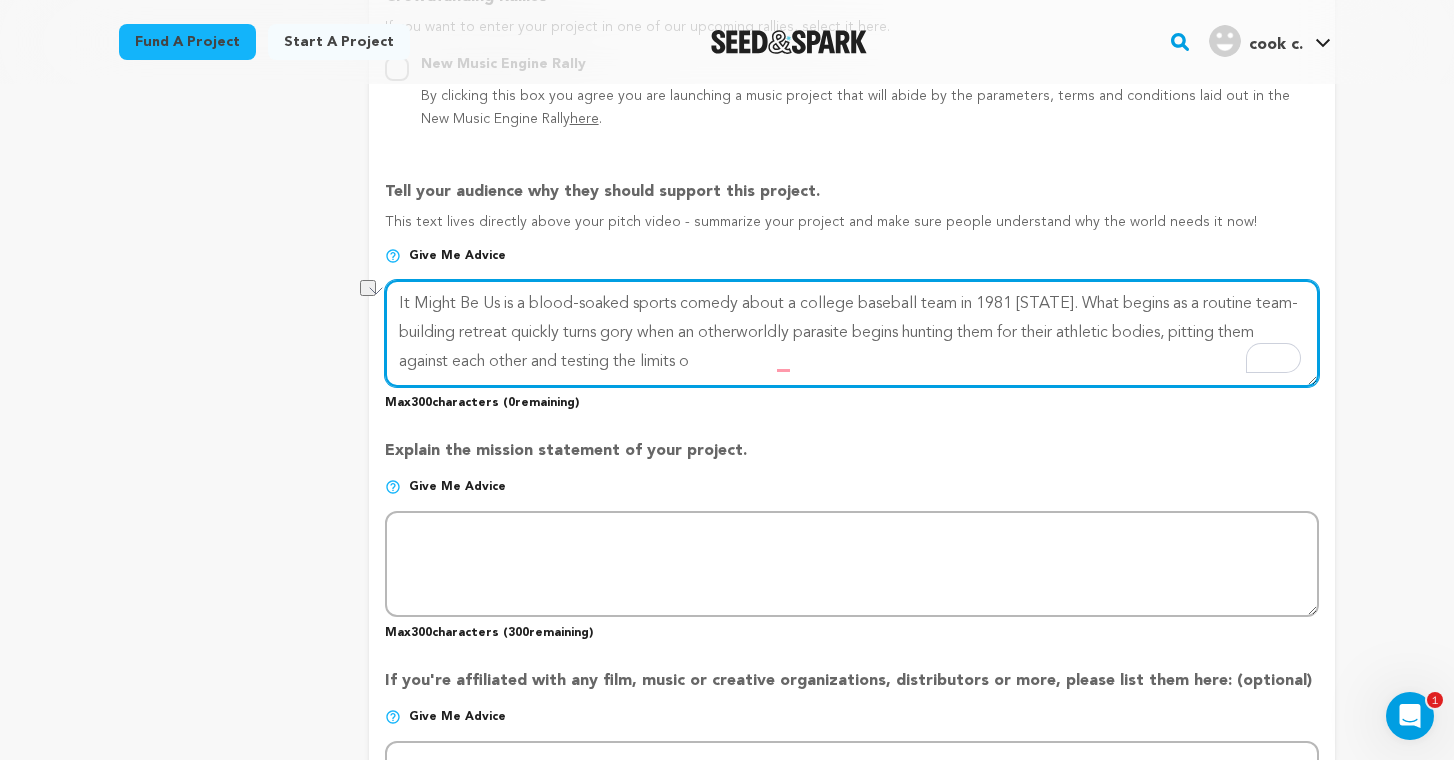 click on "Fund a project
Start a project
Search" at bounding box center [727, 487] 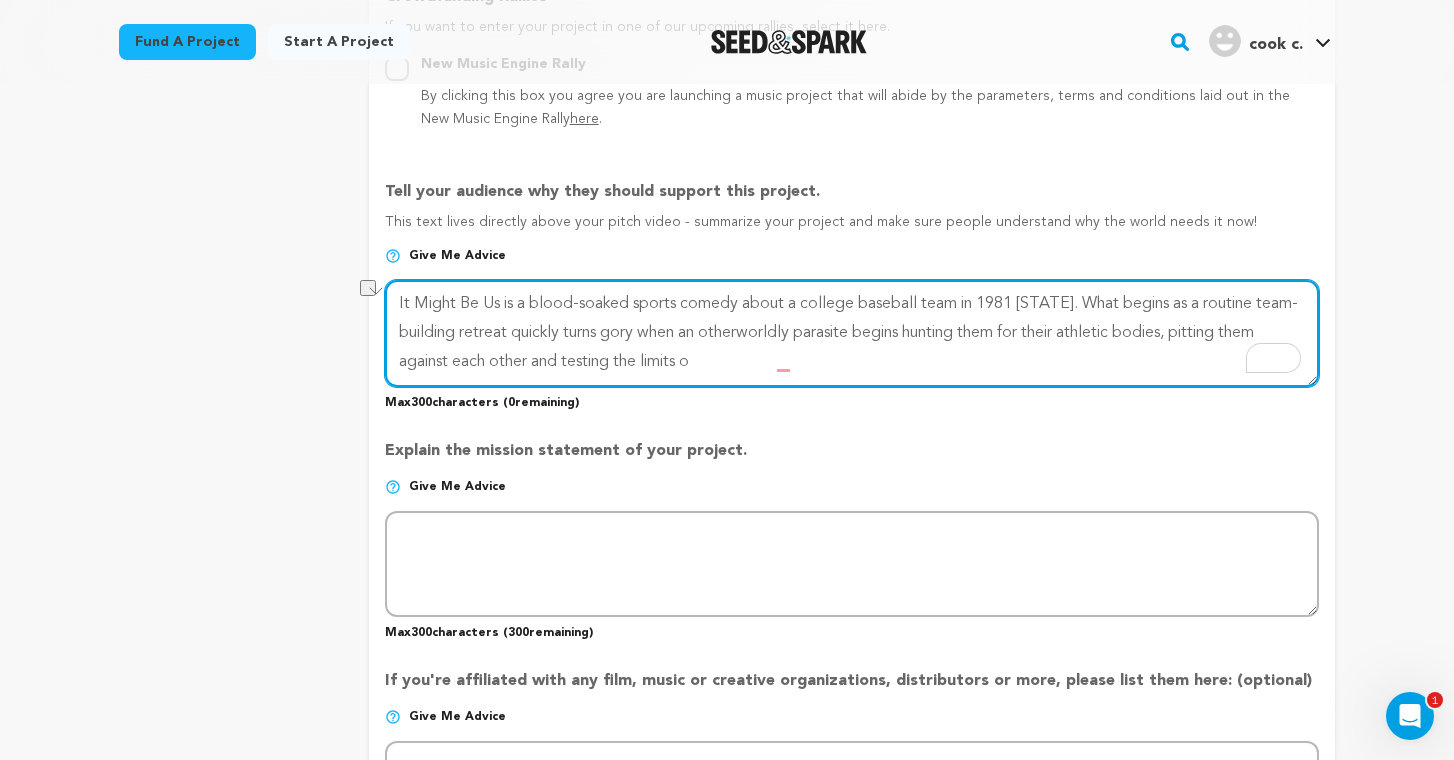click at bounding box center [852, 333] 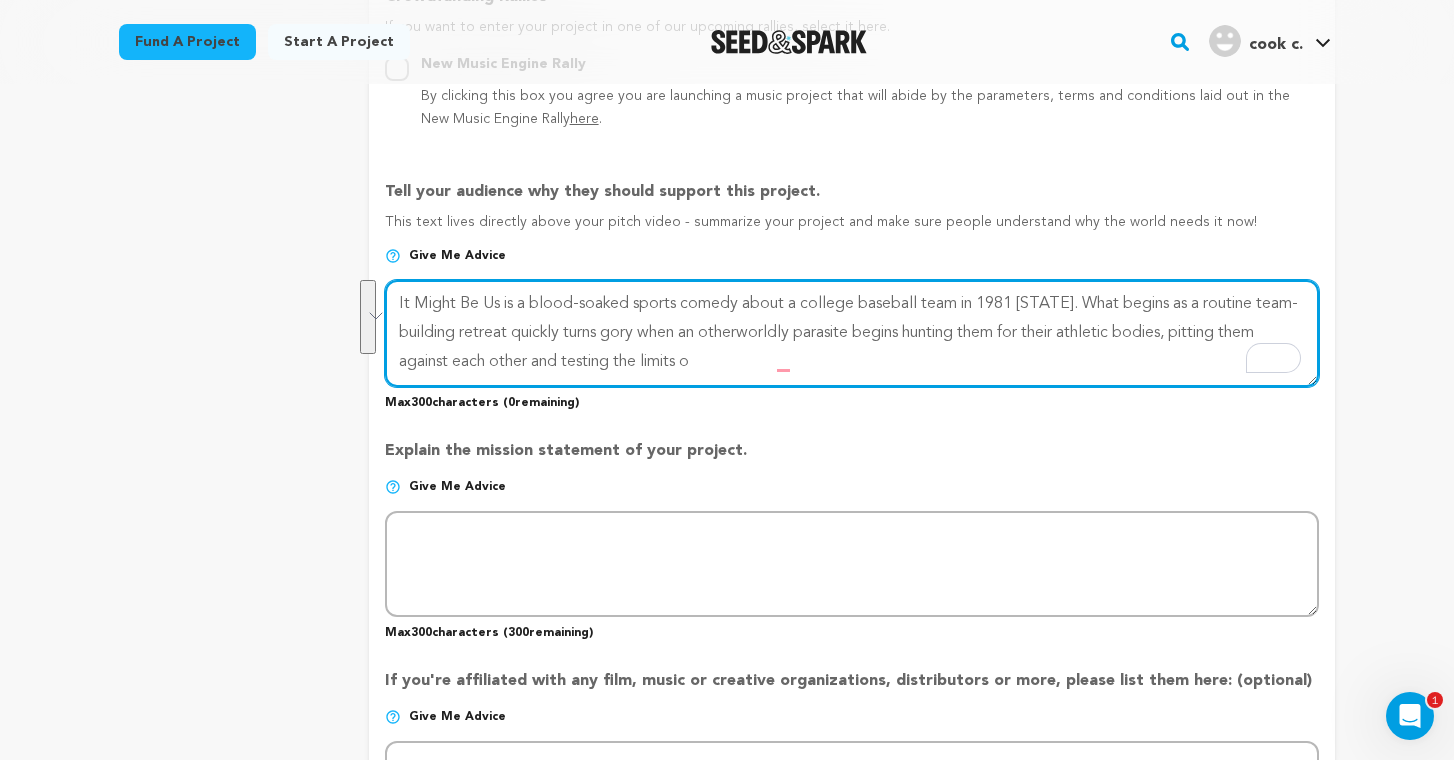 drag, startPoint x: 812, startPoint y: 364, endPoint x: 383, endPoint y: 299, distance: 433.8963 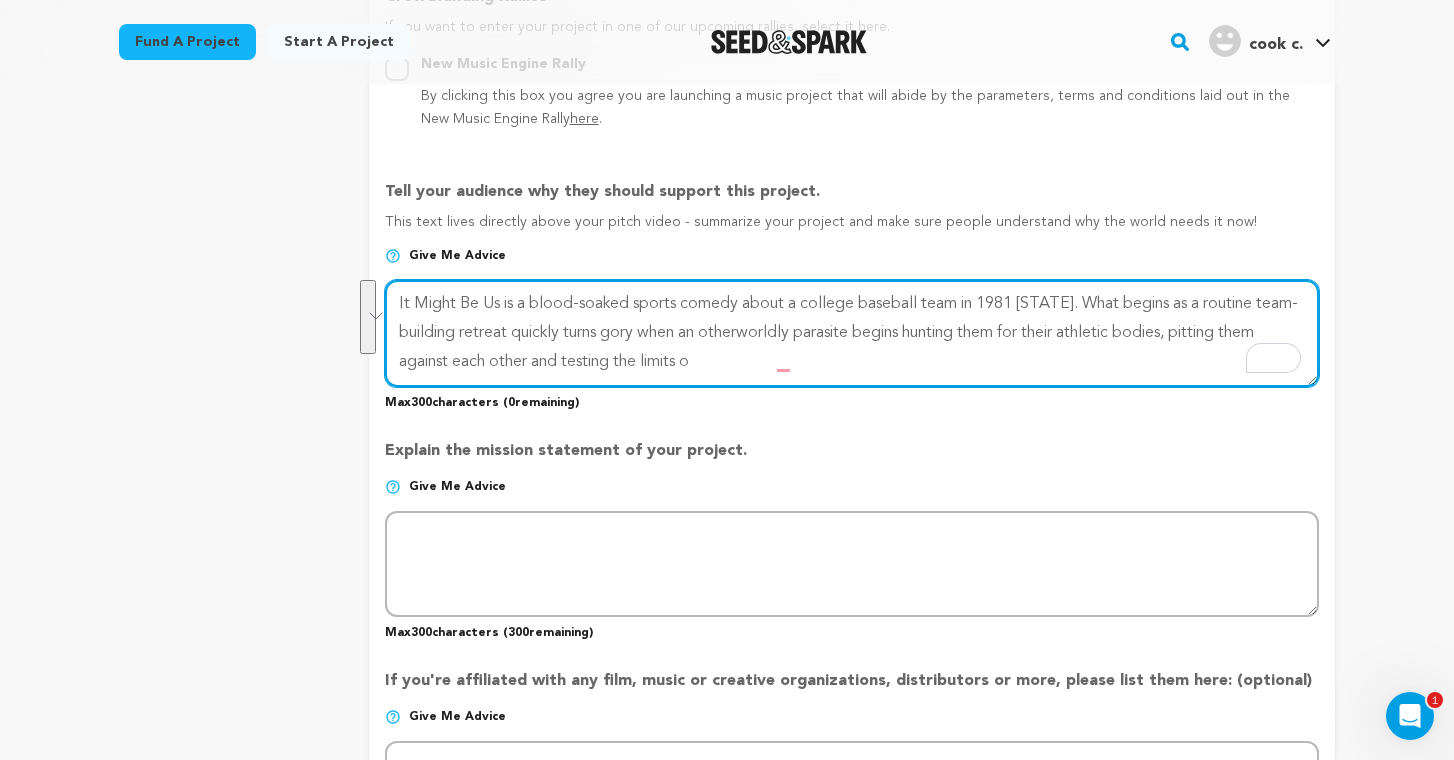 click on "Fund a project
Start a project
Search" at bounding box center [727, 487] 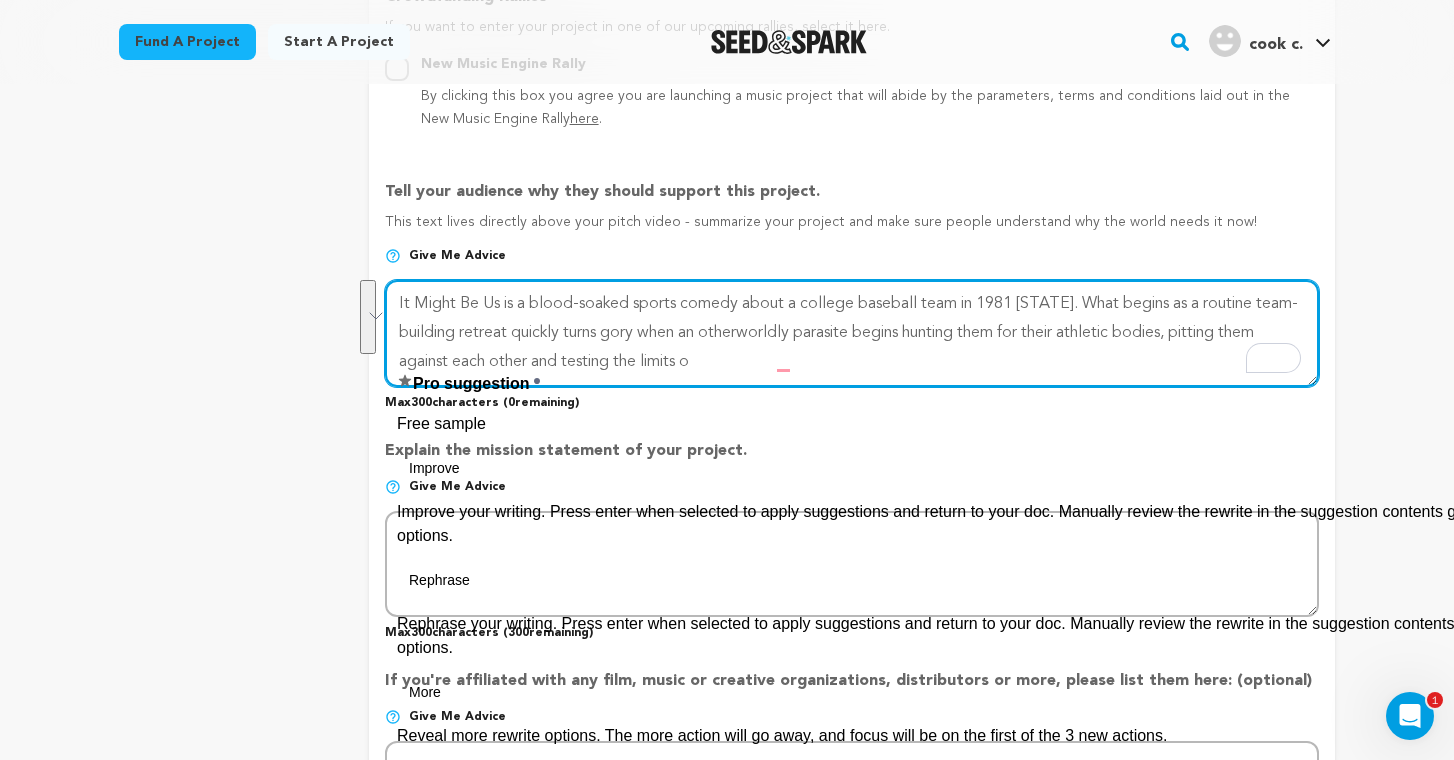 click at bounding box center [852, 333] 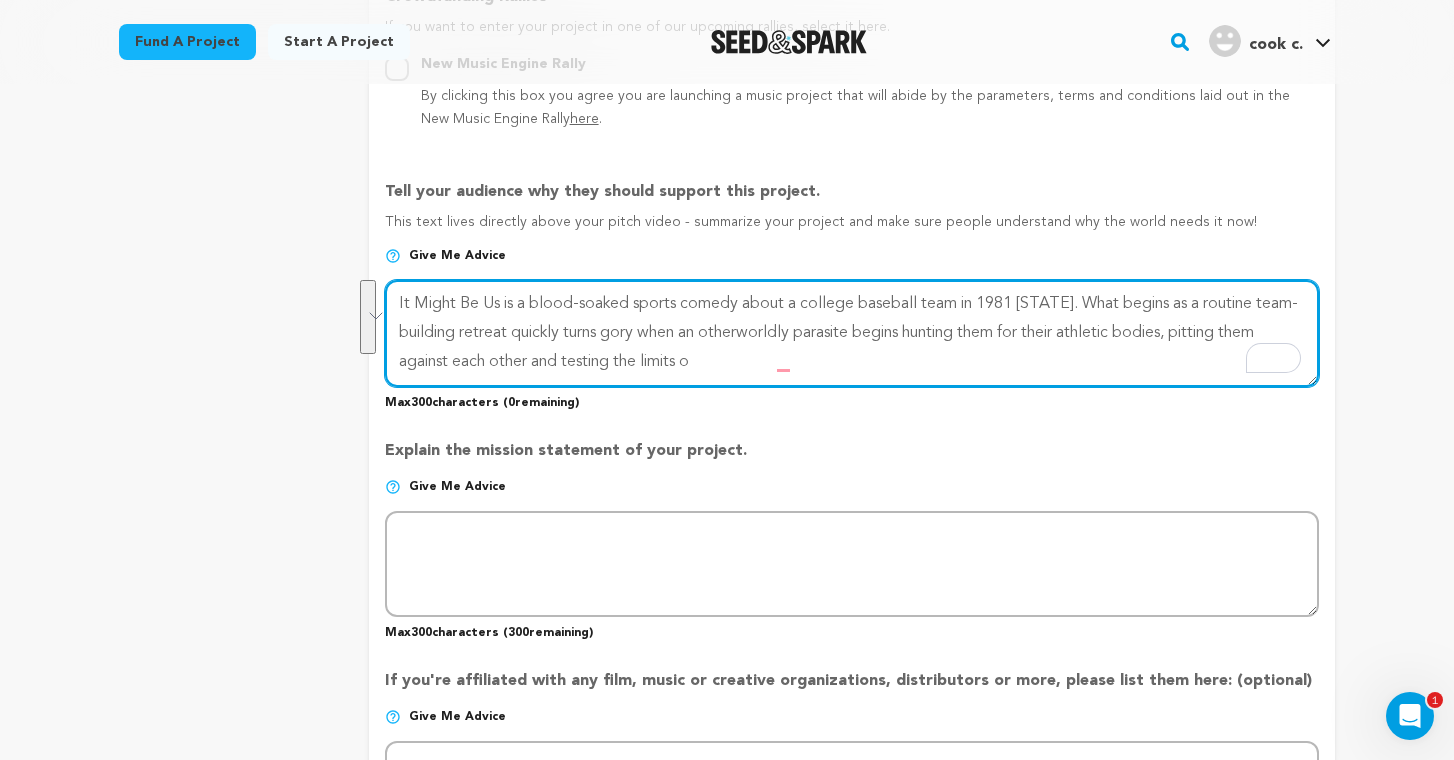drag, startPoint x: 806, startPoint y: 360, endPoint x: 356, endPoint y: 303, distance: 453.59564 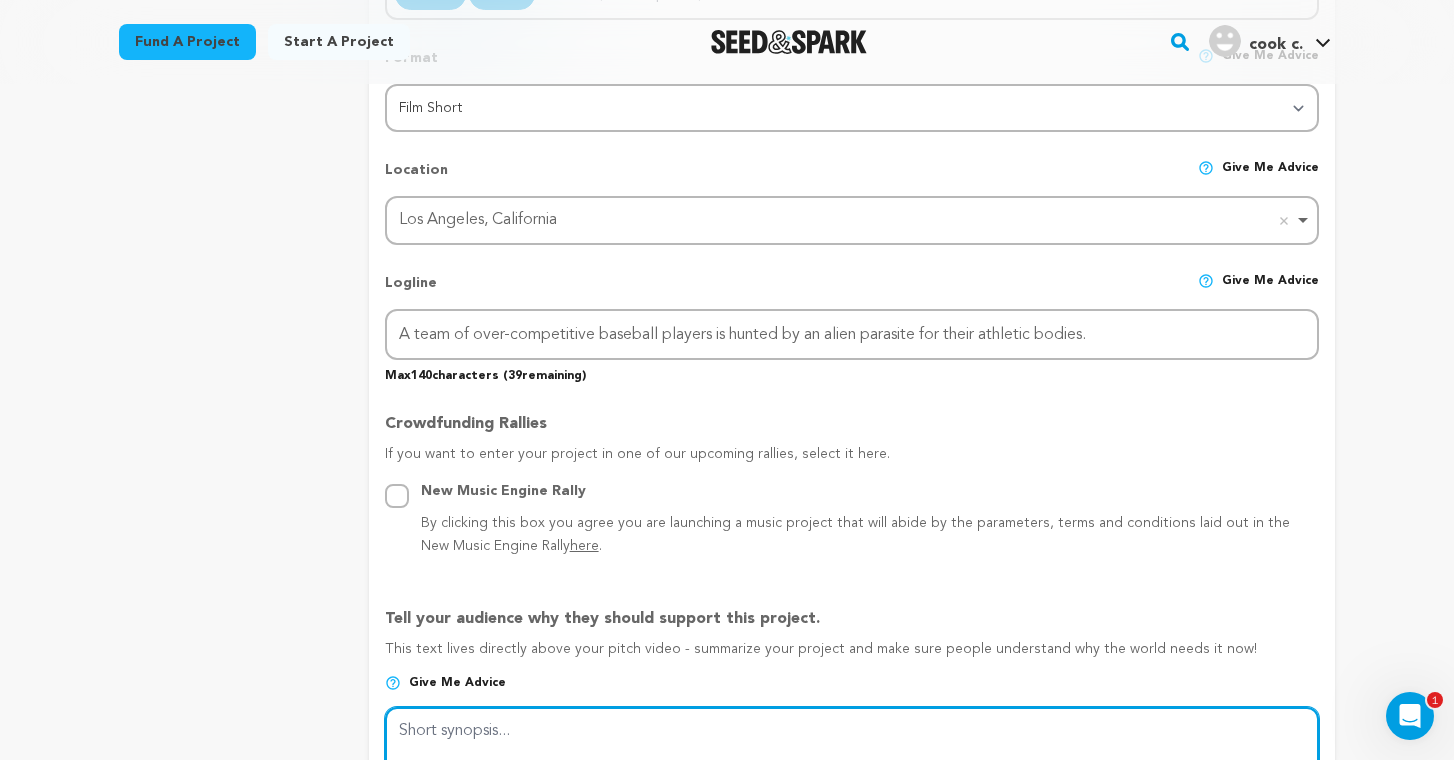 scroll, scrollTop: 219, scrollLeft: 0, axis: vertical 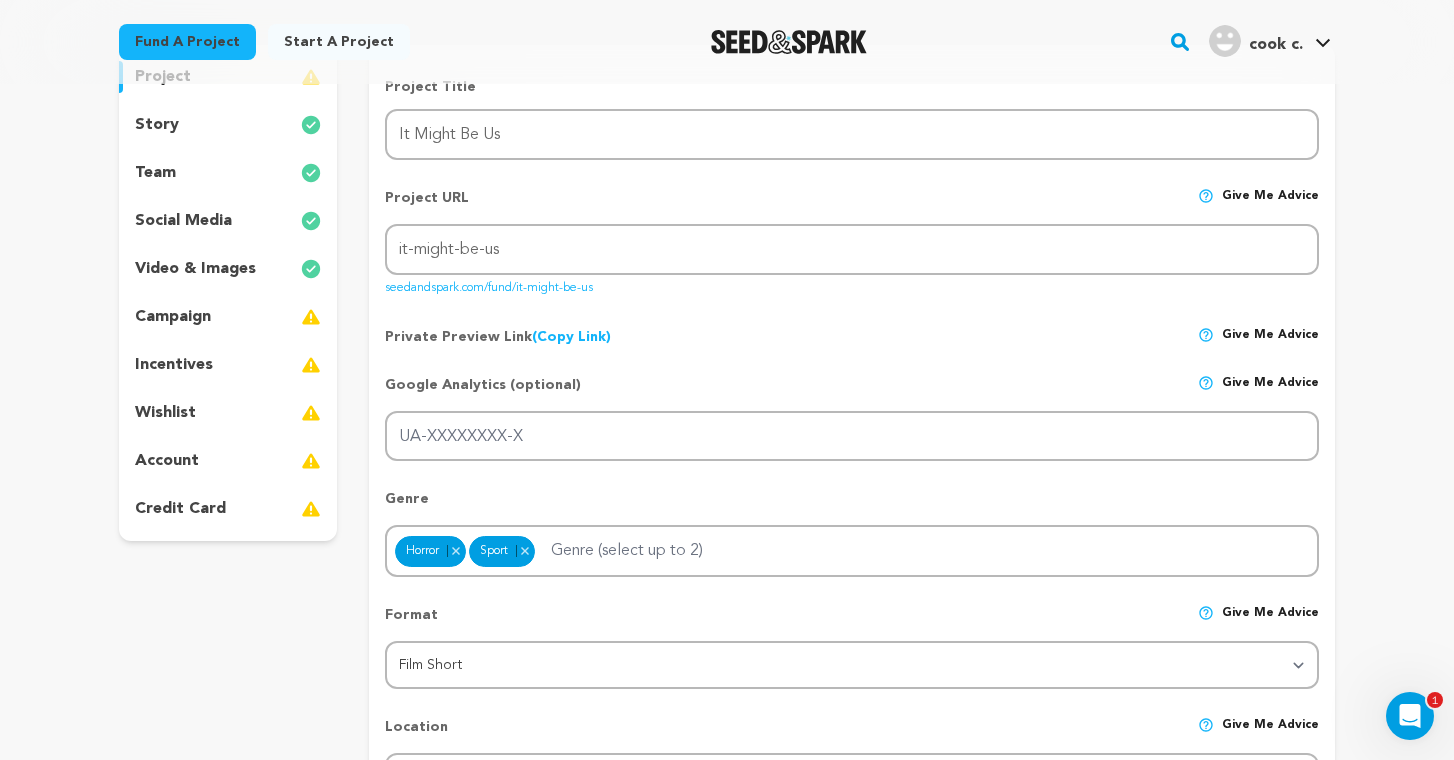 click on "story" at bounding box center [157, 125] 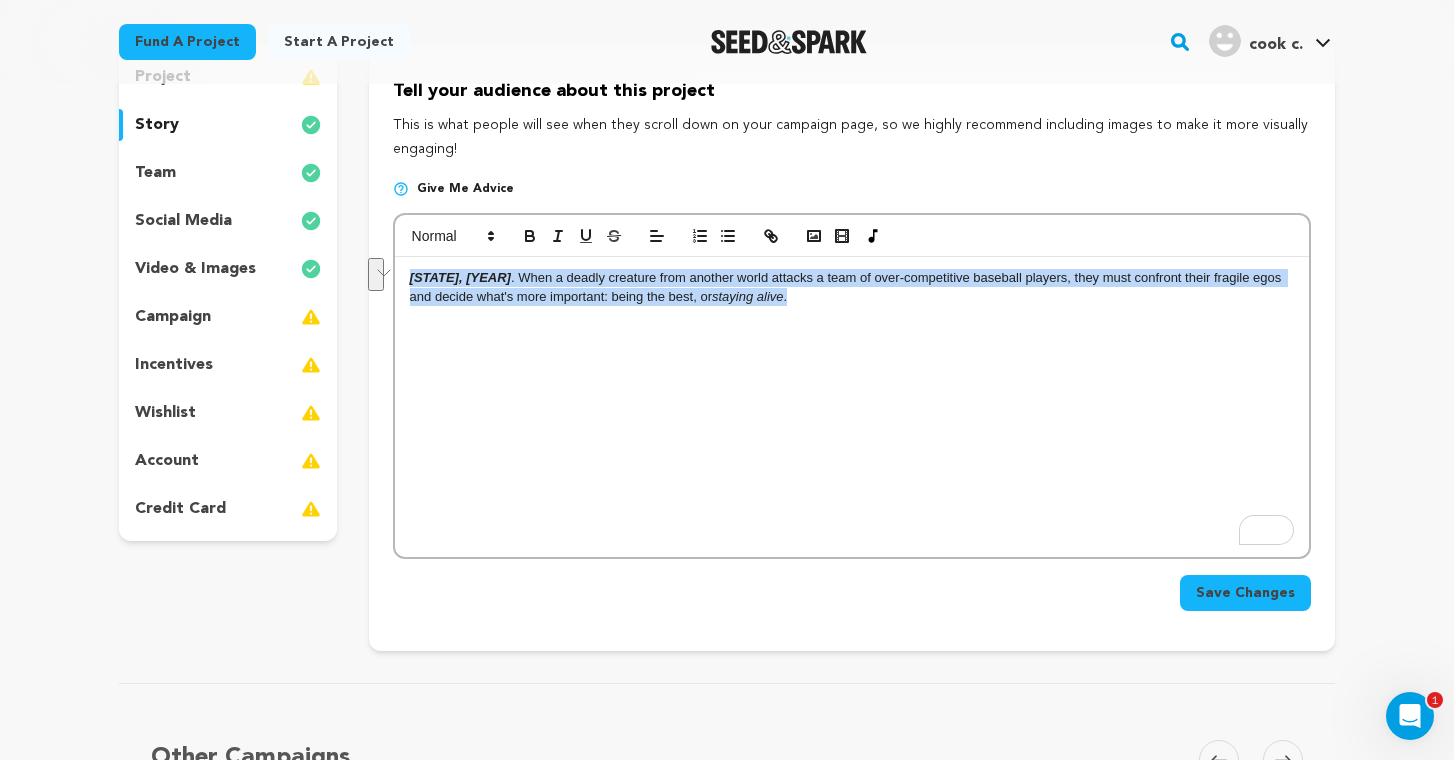 drag, startPoint x: 831, startPoint y: 302, endPoint x: 370, endPoint y: 283, distance: 461.3914 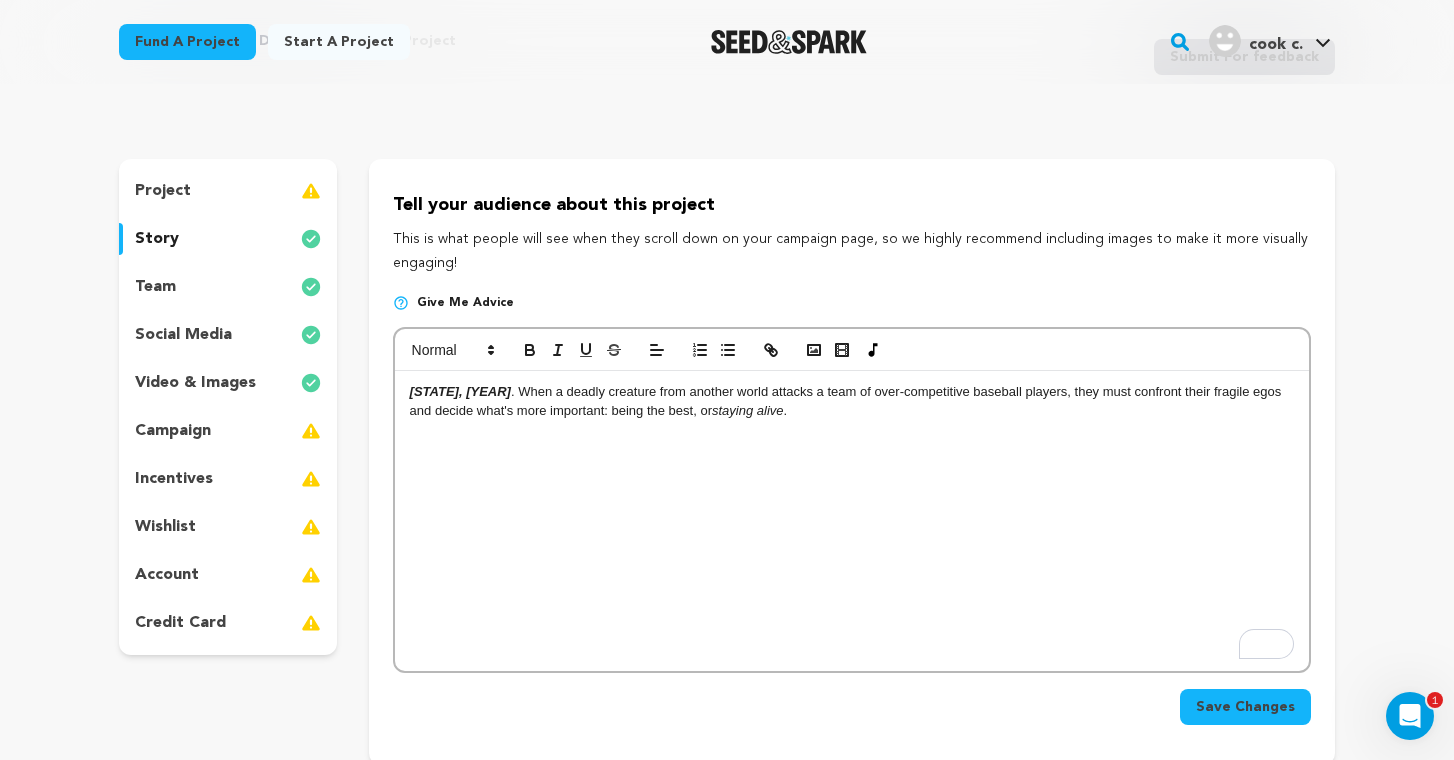 scroll, scrollTop: 97, scrollLeft: 0, axis: vertical 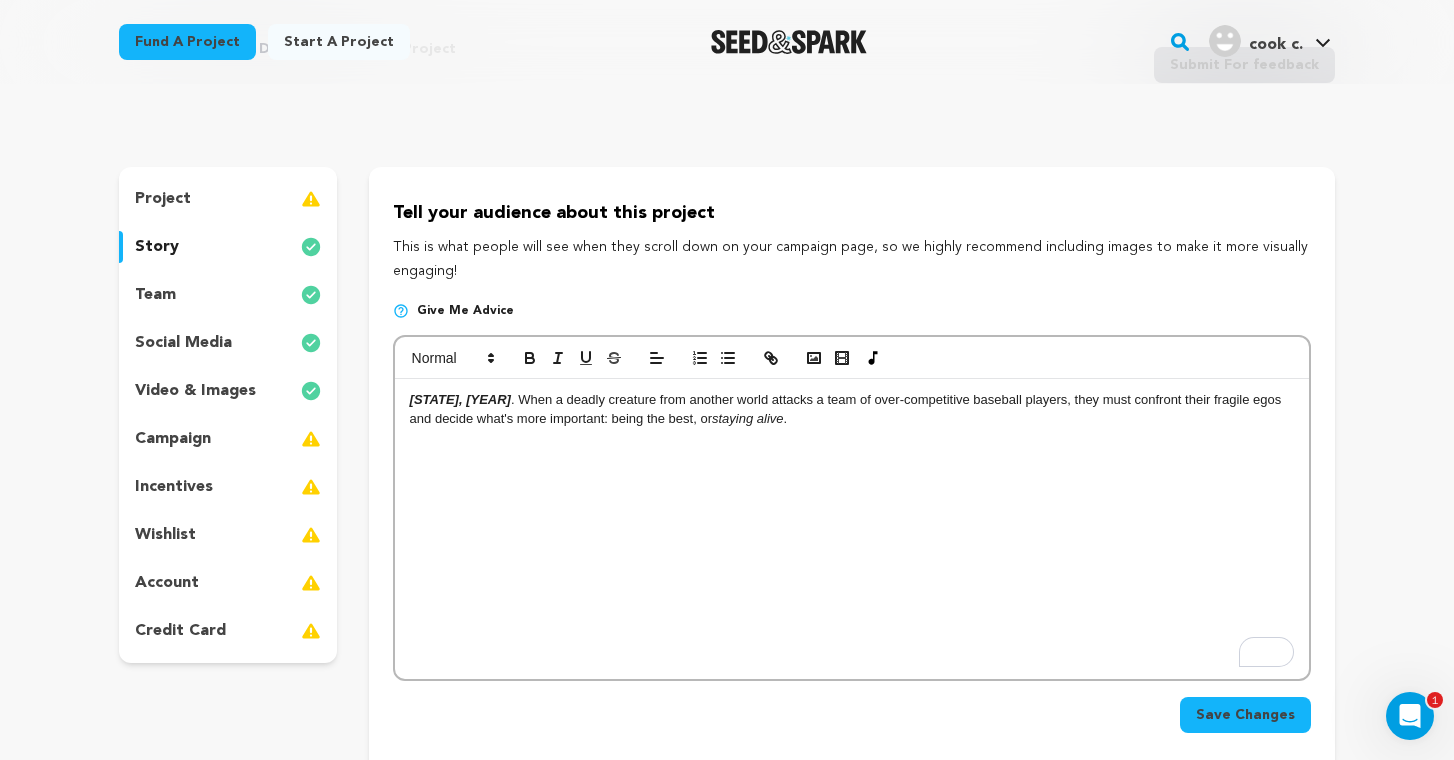 click on "project" at bounding box center [228, 199] 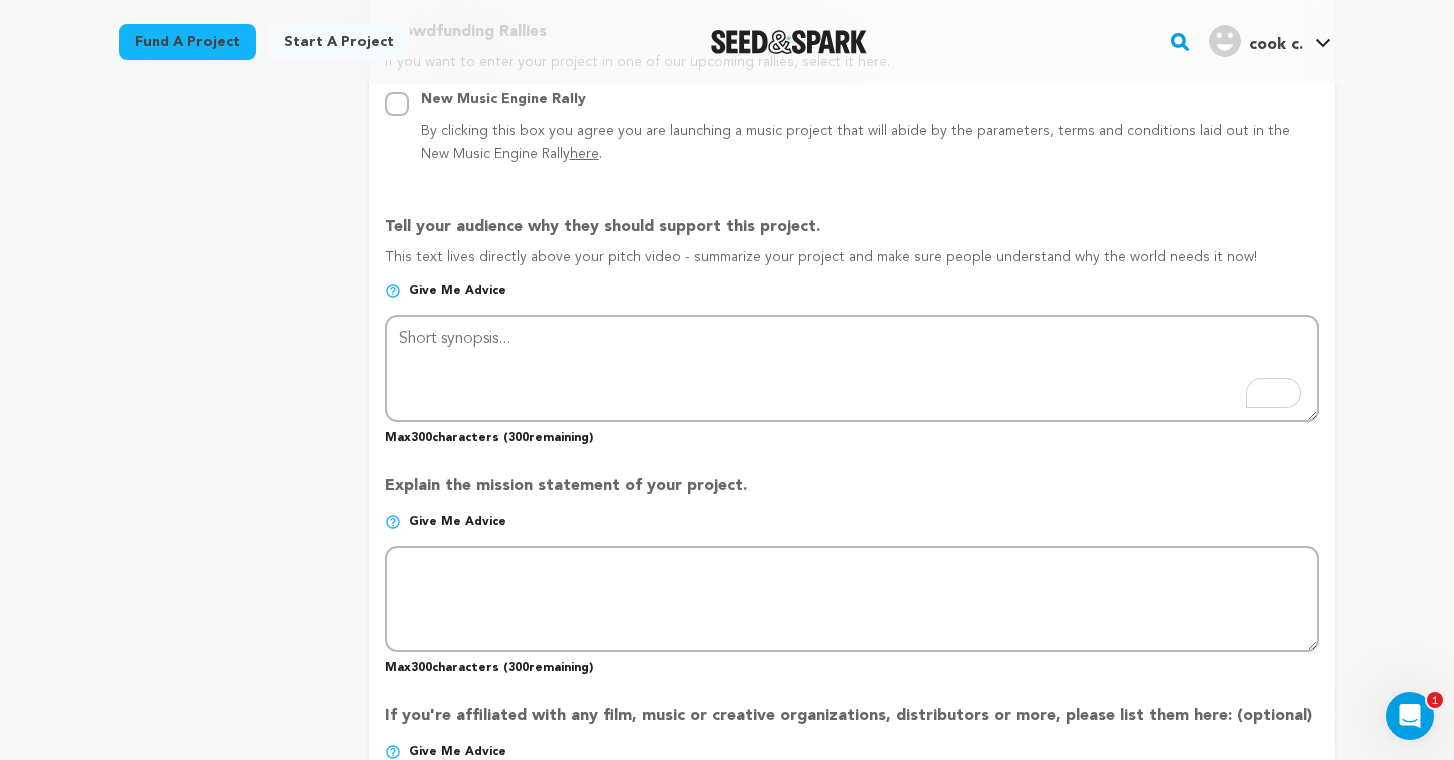 scroll, scrollTop: 1213, scrollLeft: 0, axis: vertical 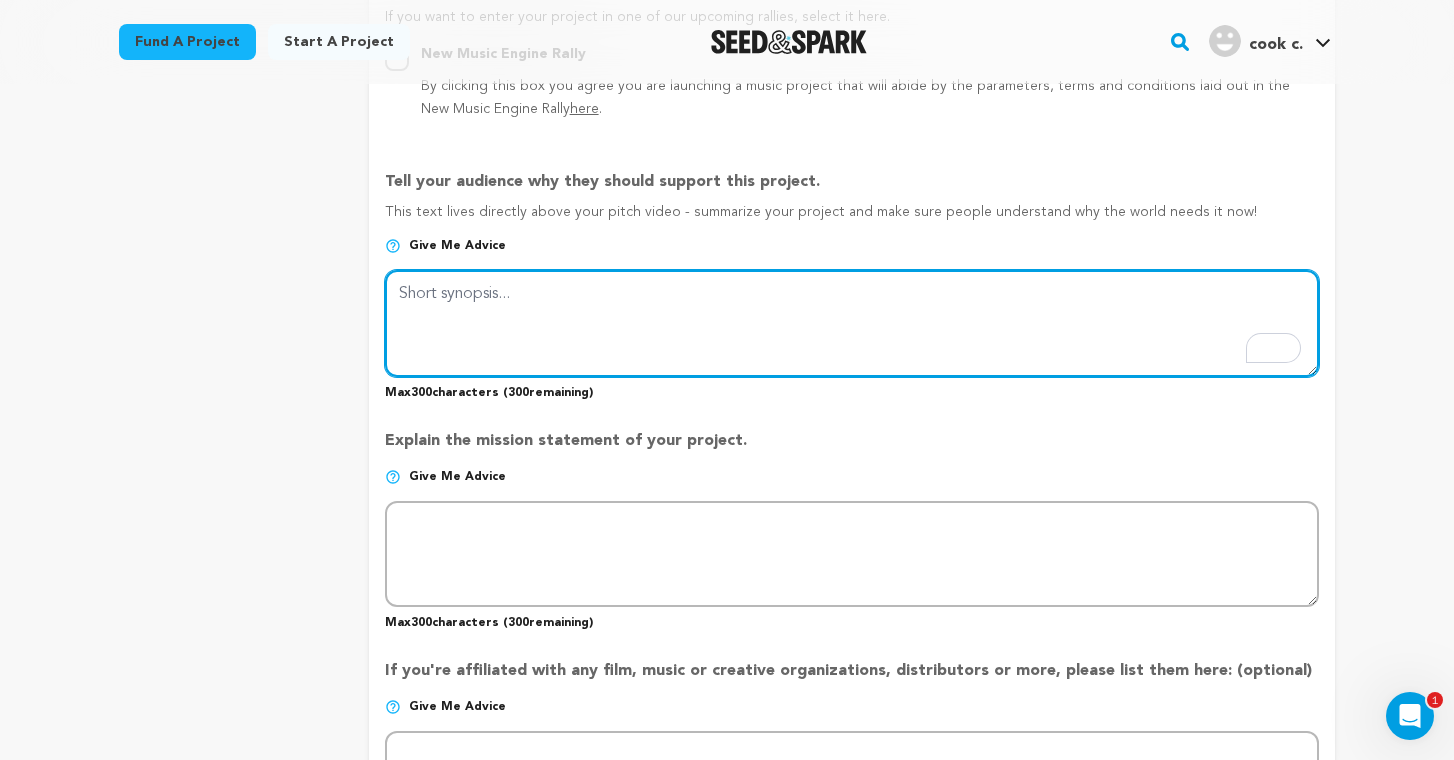 click at bounding box center [852, 323] 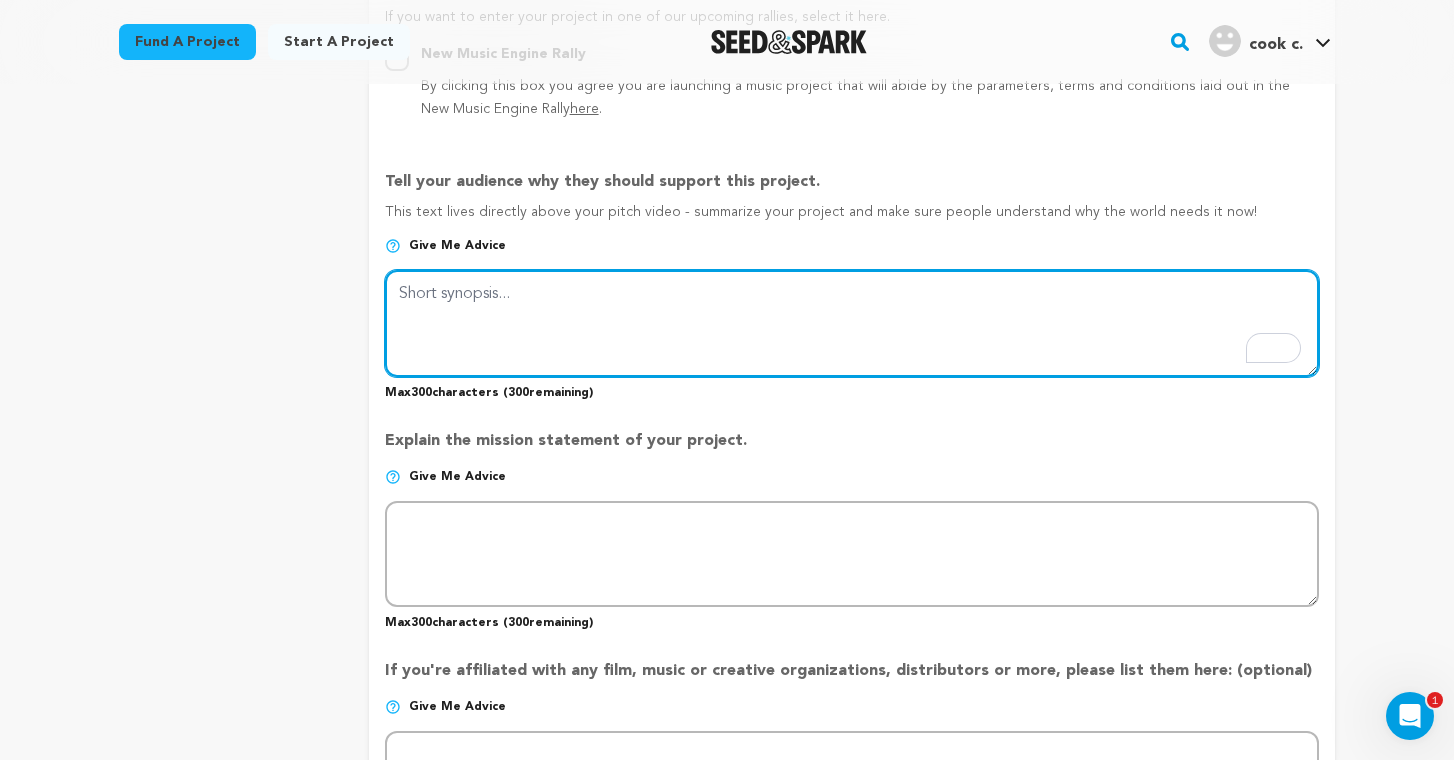 paste on "North Carolina, 1981. When a deadly creature from another world attacks a team of over-competitive baseball players, they must confront their fragile egos and decide what's more important: being the best, or staying alive." 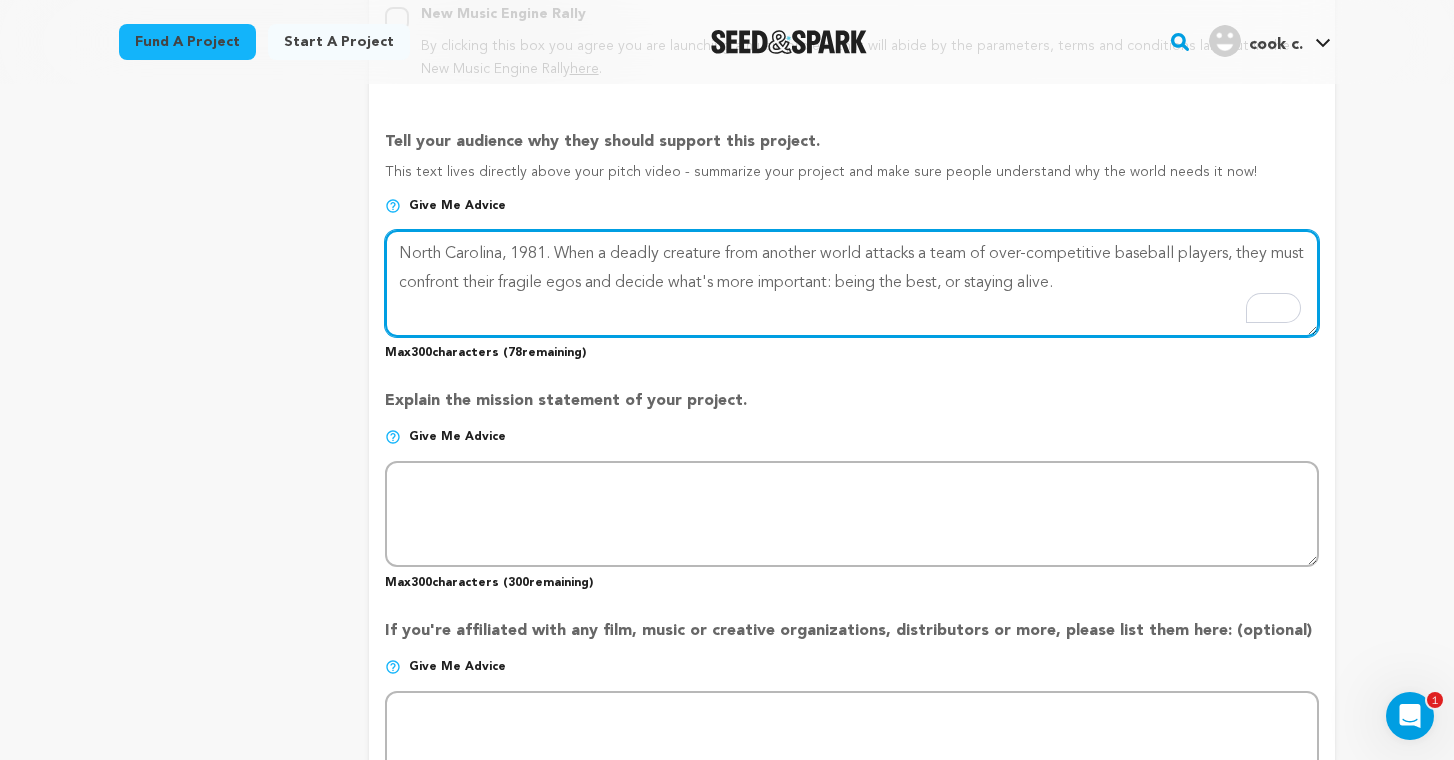 scroll, scrollTop: 1258, scrollLeft: 0, axis: vertical 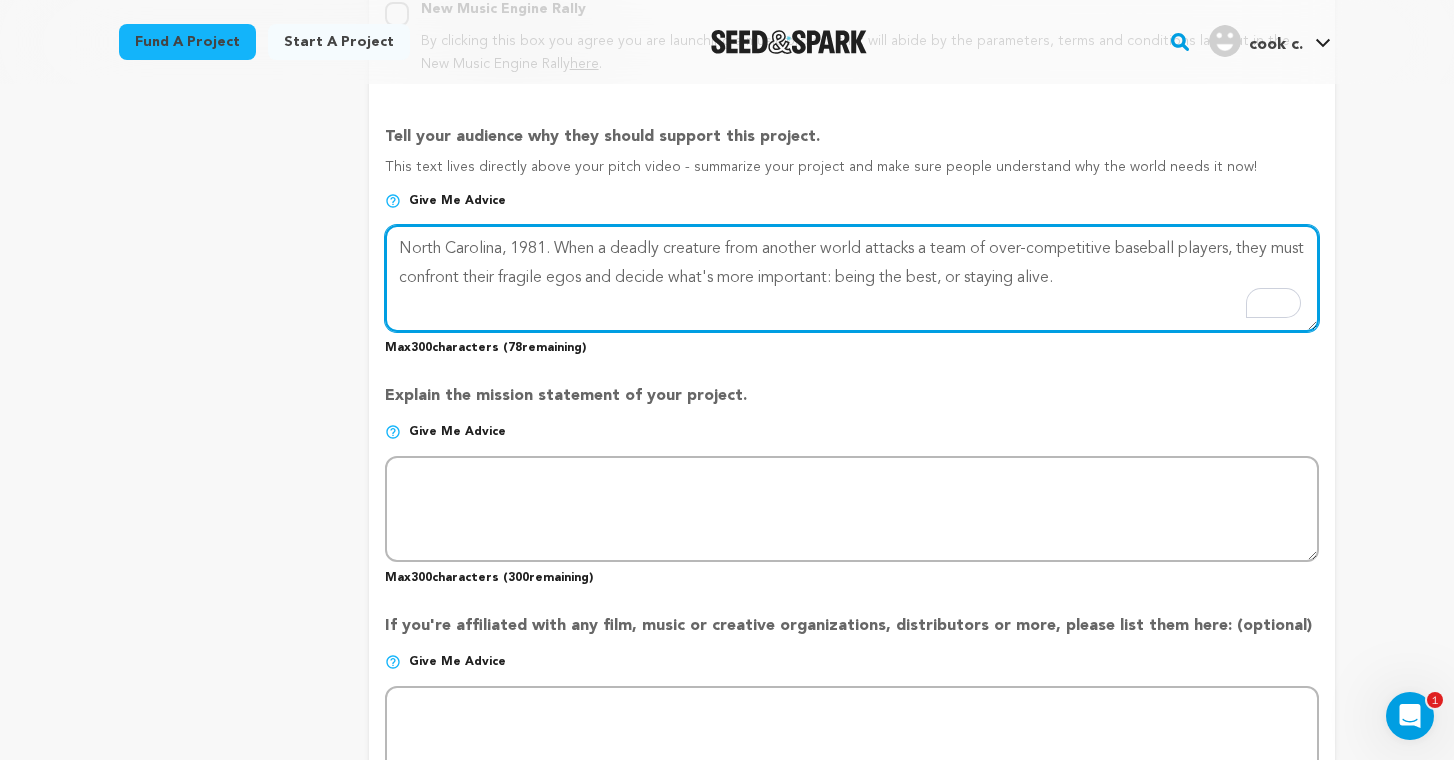 type on "North Carolina, 1981. When a deadly creature from another world attacks a team of over-competitive baseball players, they must confront their fragile egos and decide what's more important: being the best, or staying alive." 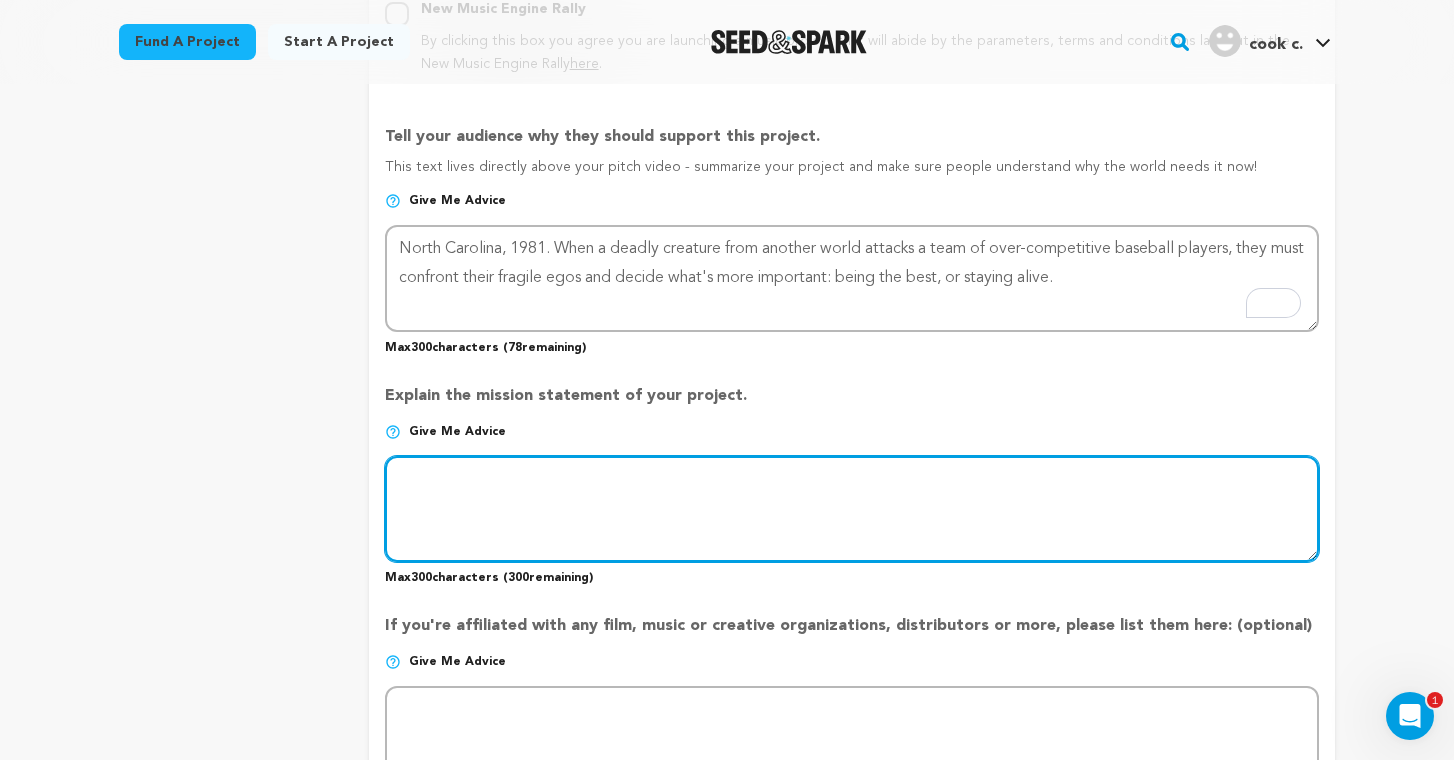 click at bounding box center [852, 509] 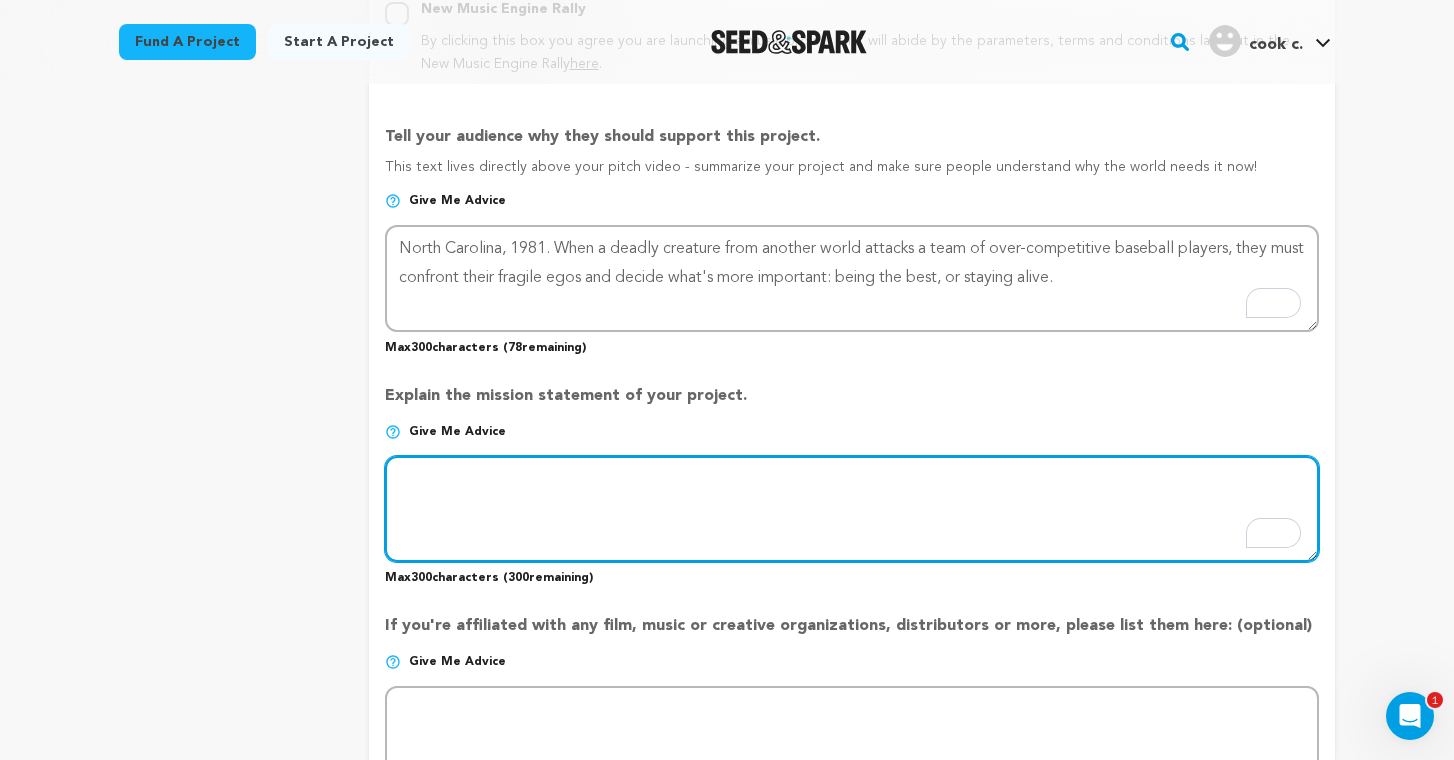 click at bounding box center [852, 509] 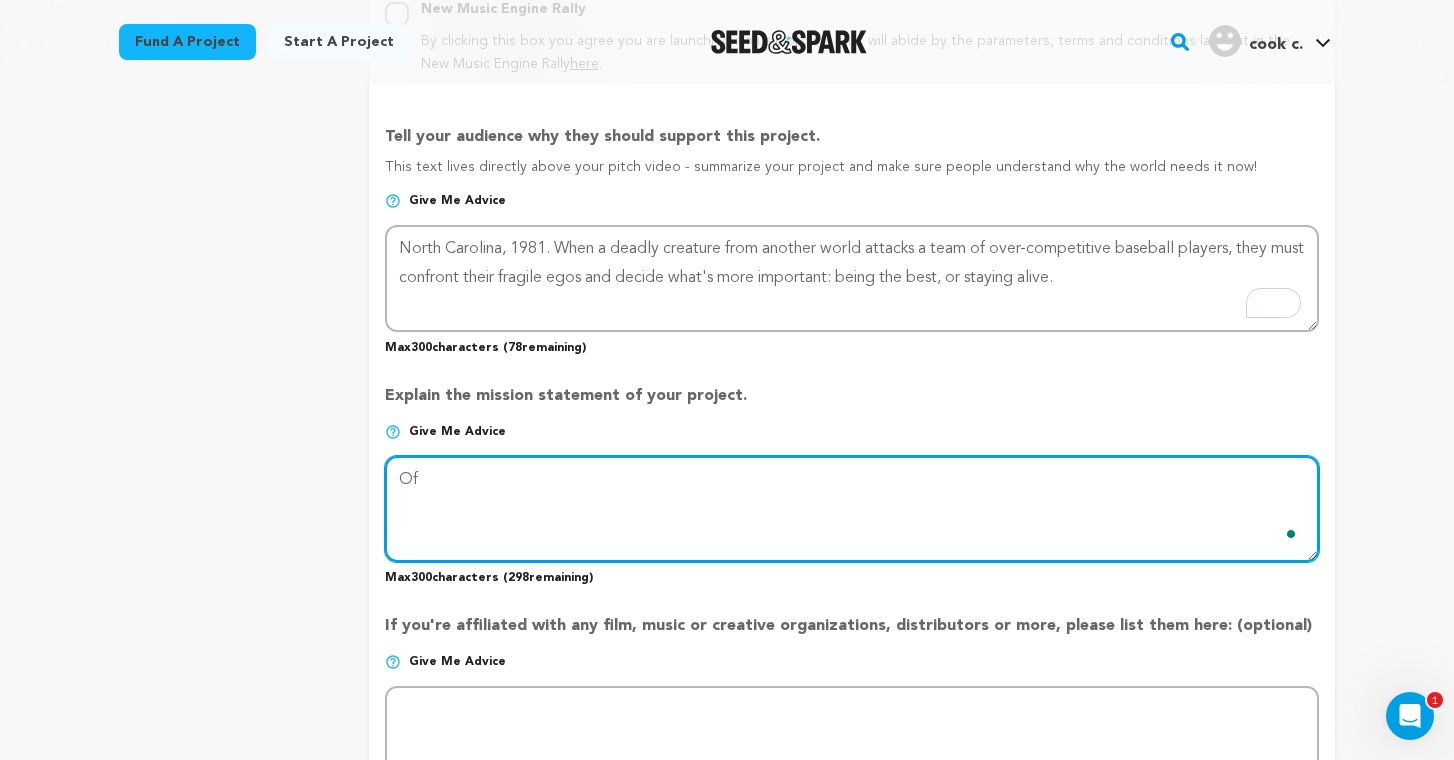 type on "O" 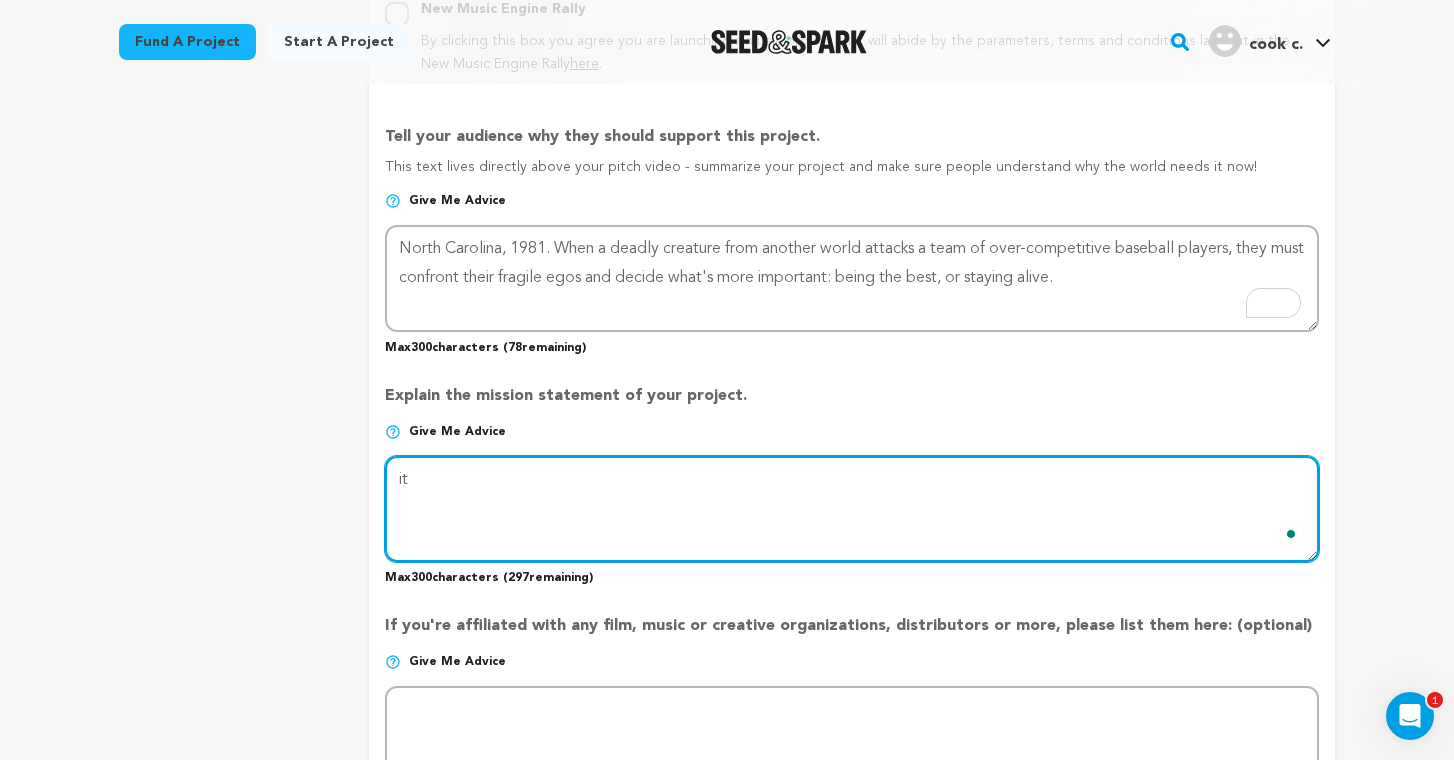 type on "i" 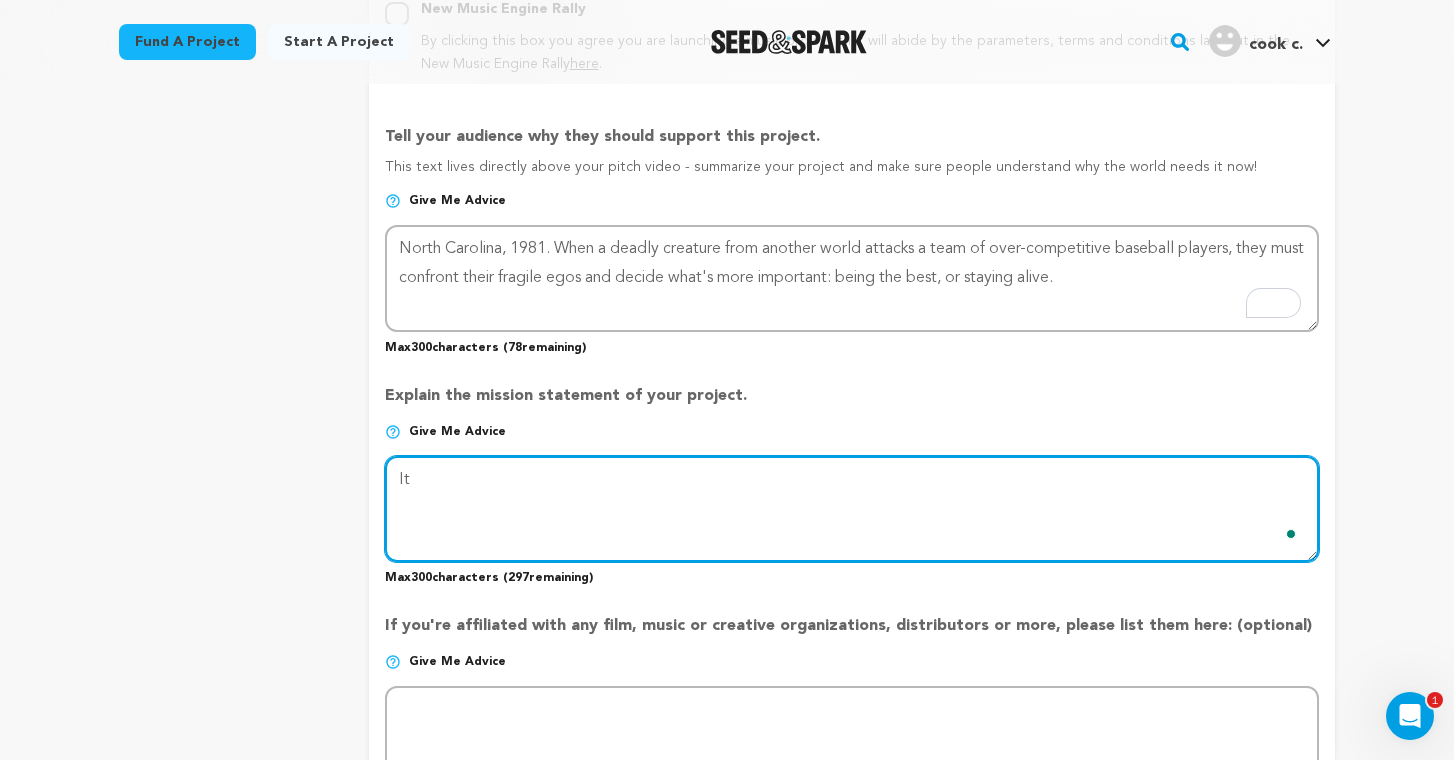 type on "I" 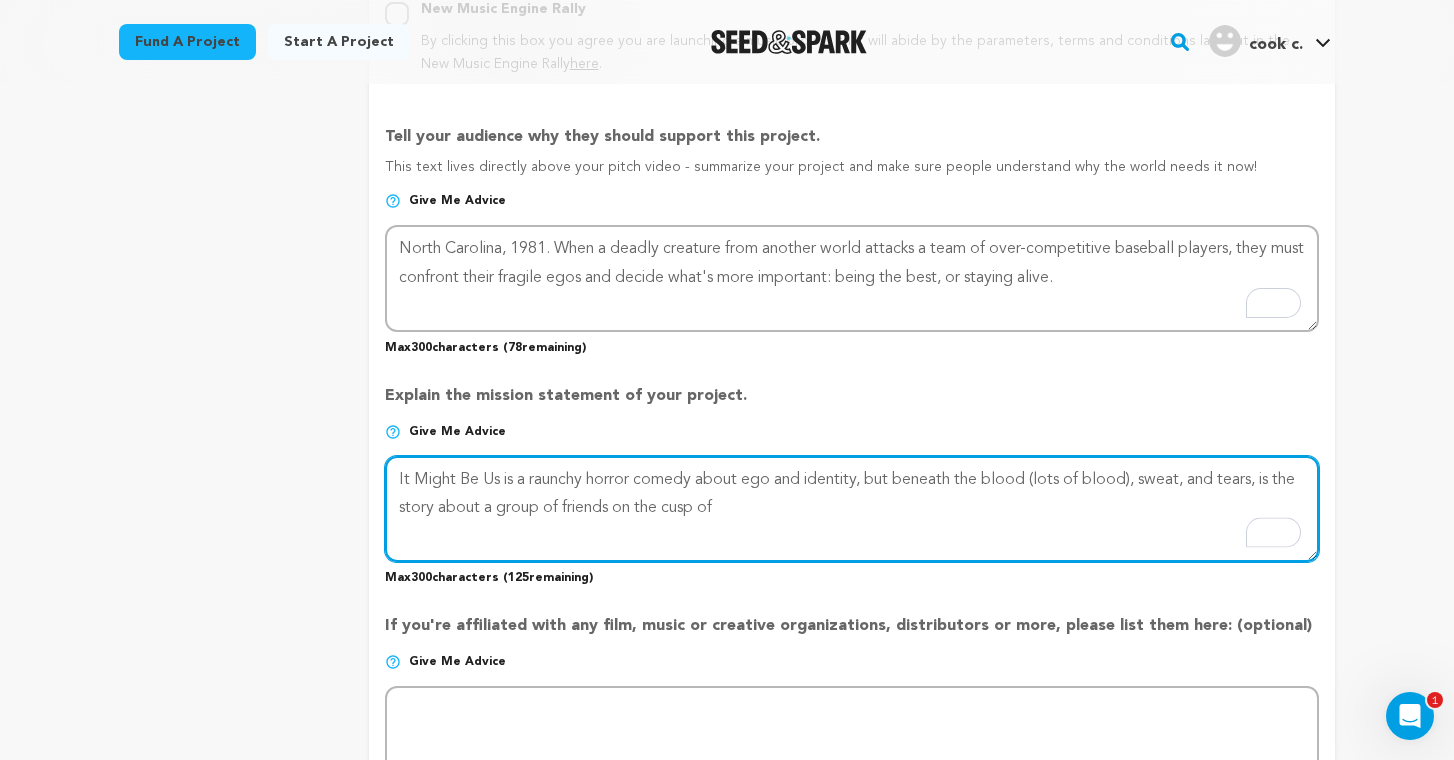 click at bounding box center (852, 509) 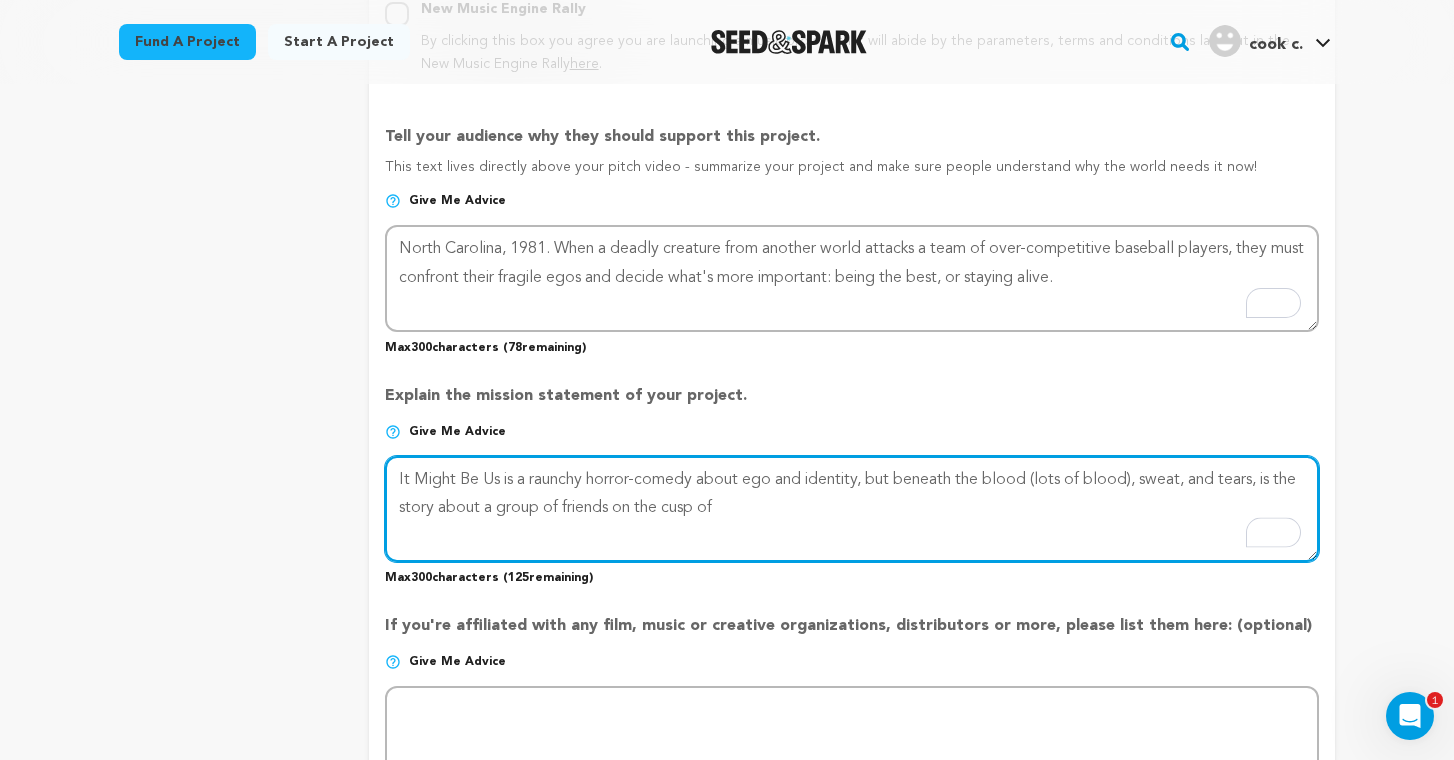click at bounding box center (852, 509) 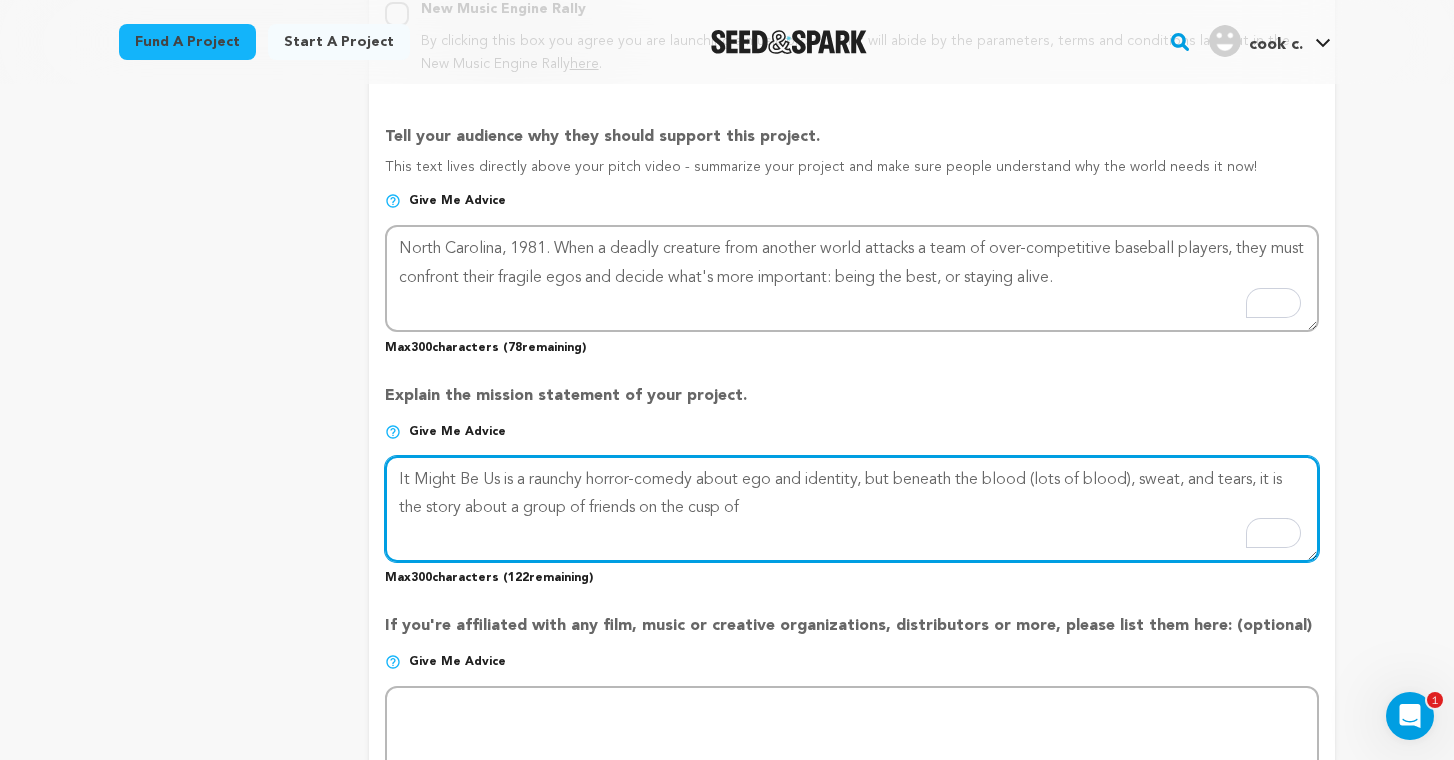 click at bounding box center (852, 509) 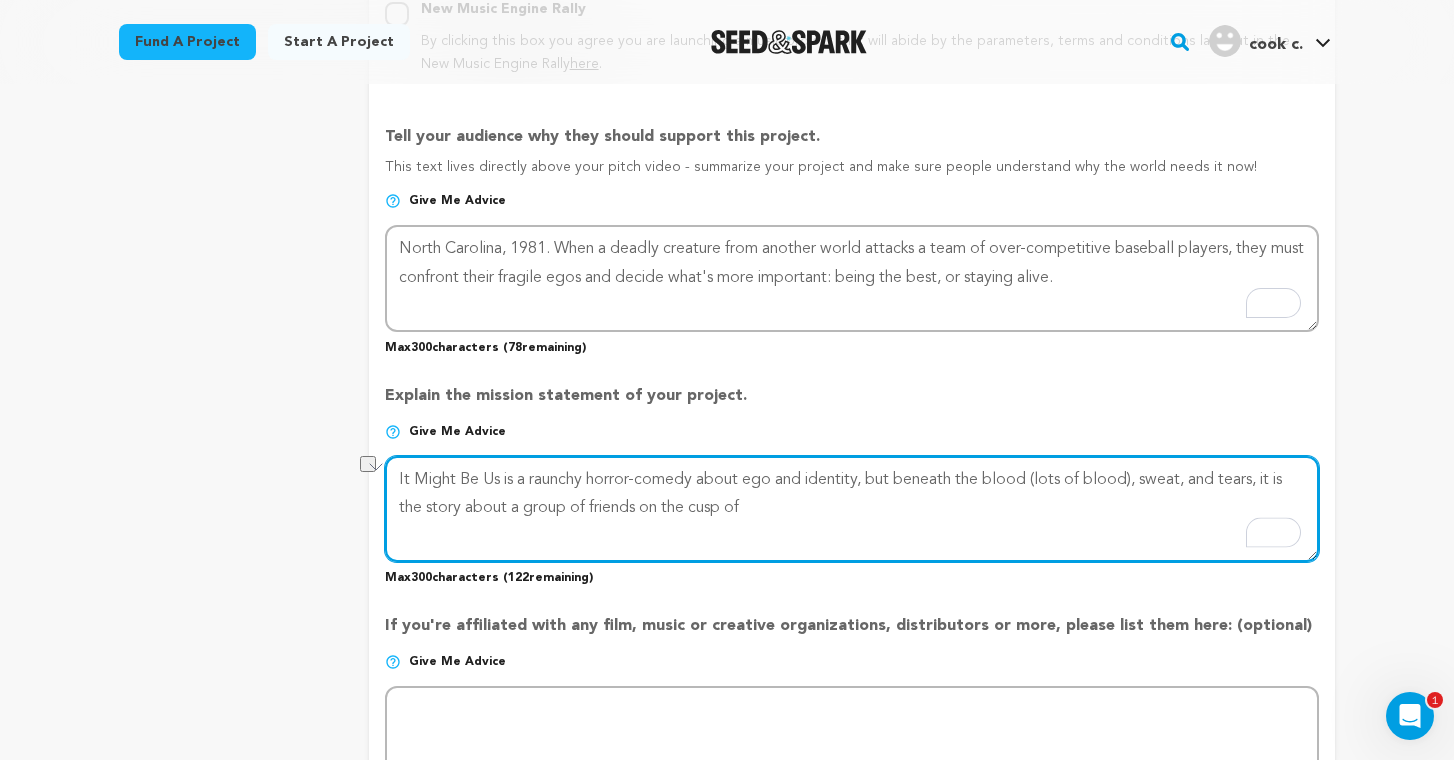 drag, startPoint x: 754, startPoint y: 506, endPoint x: 466, endPoint y: 510, distance: 288.02777 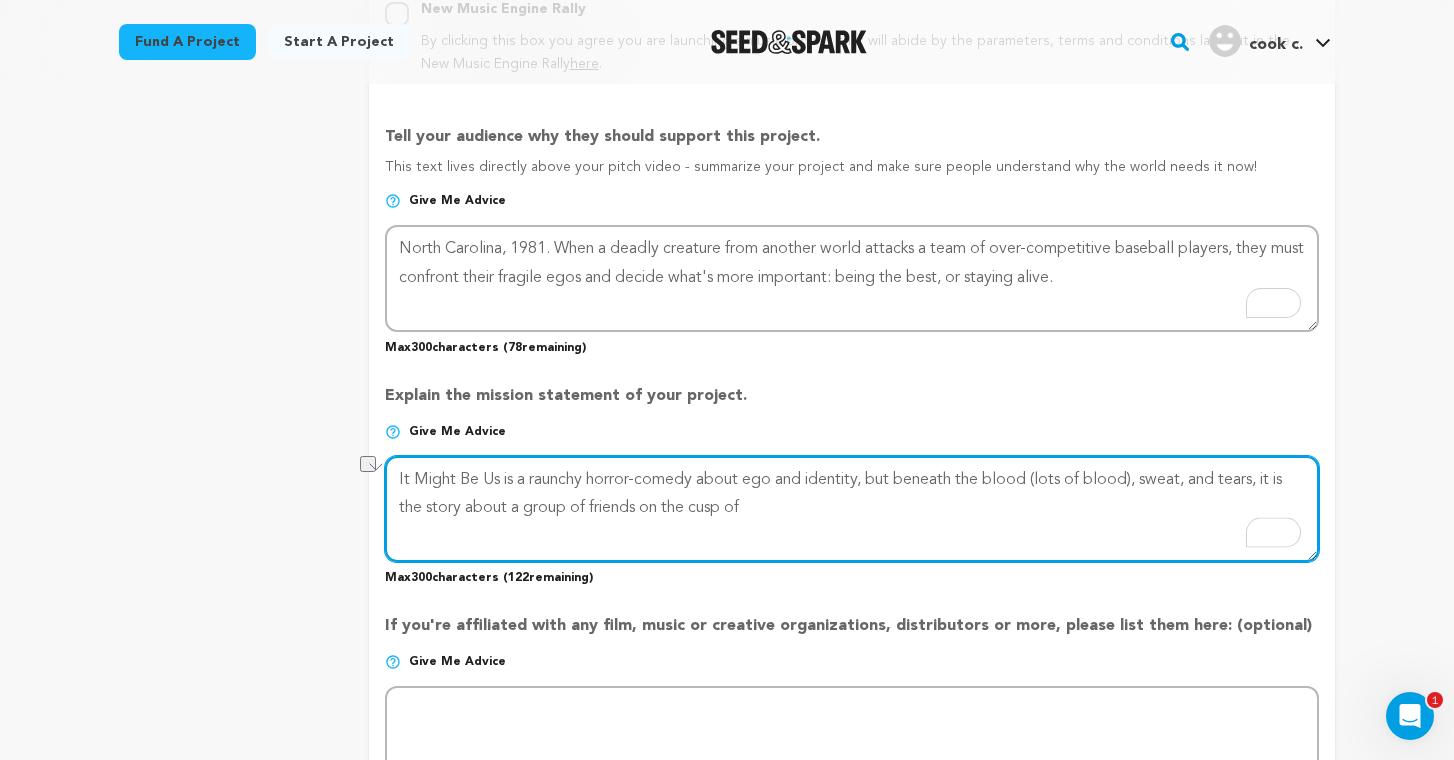 click at bounding box center (852, 509) 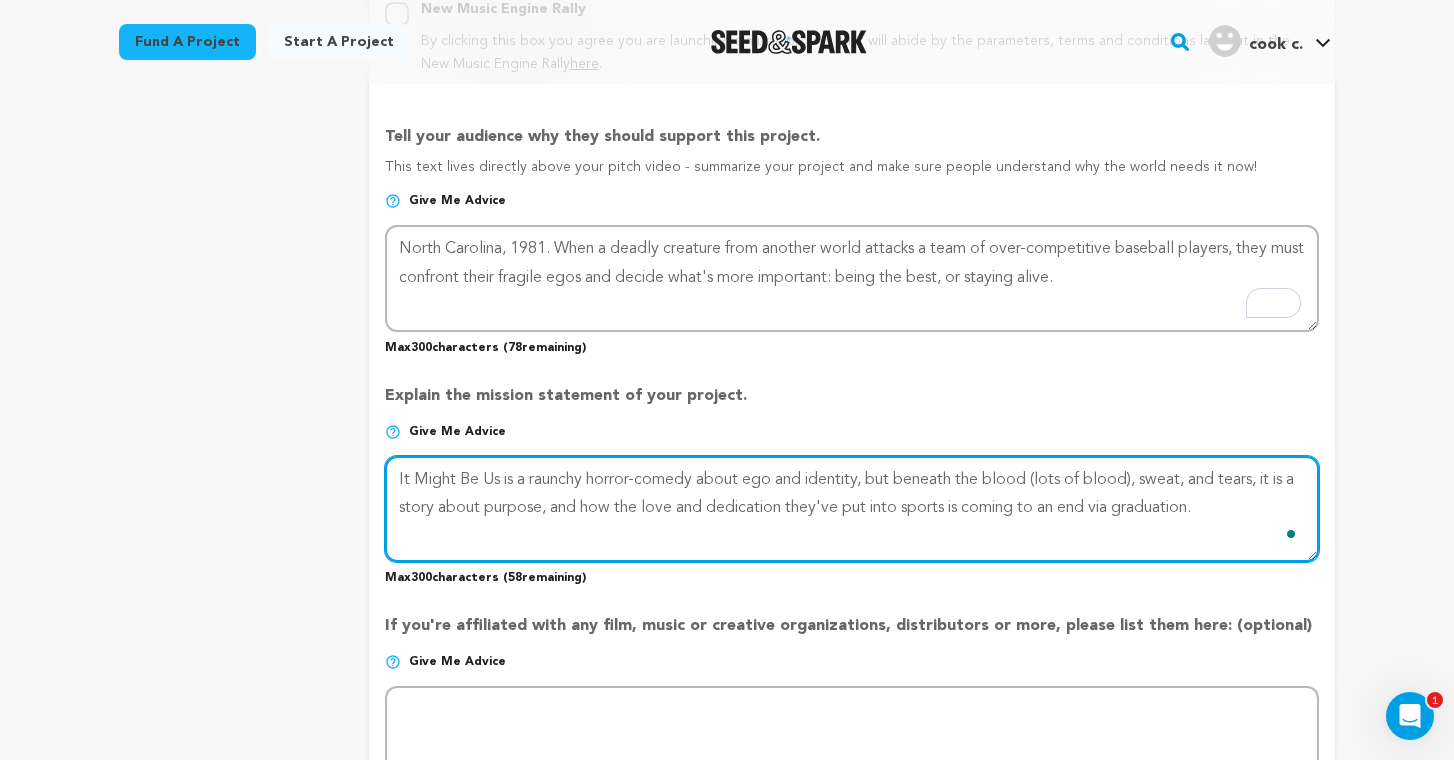 type on "It Might Be Us is a raunchy horror-comedy about ego and identity, but beneath the blood (lots of blood), sweat, and tears, it is a story about purpose, and how the love and dedication they've put into sports is coming to an end via graduation." 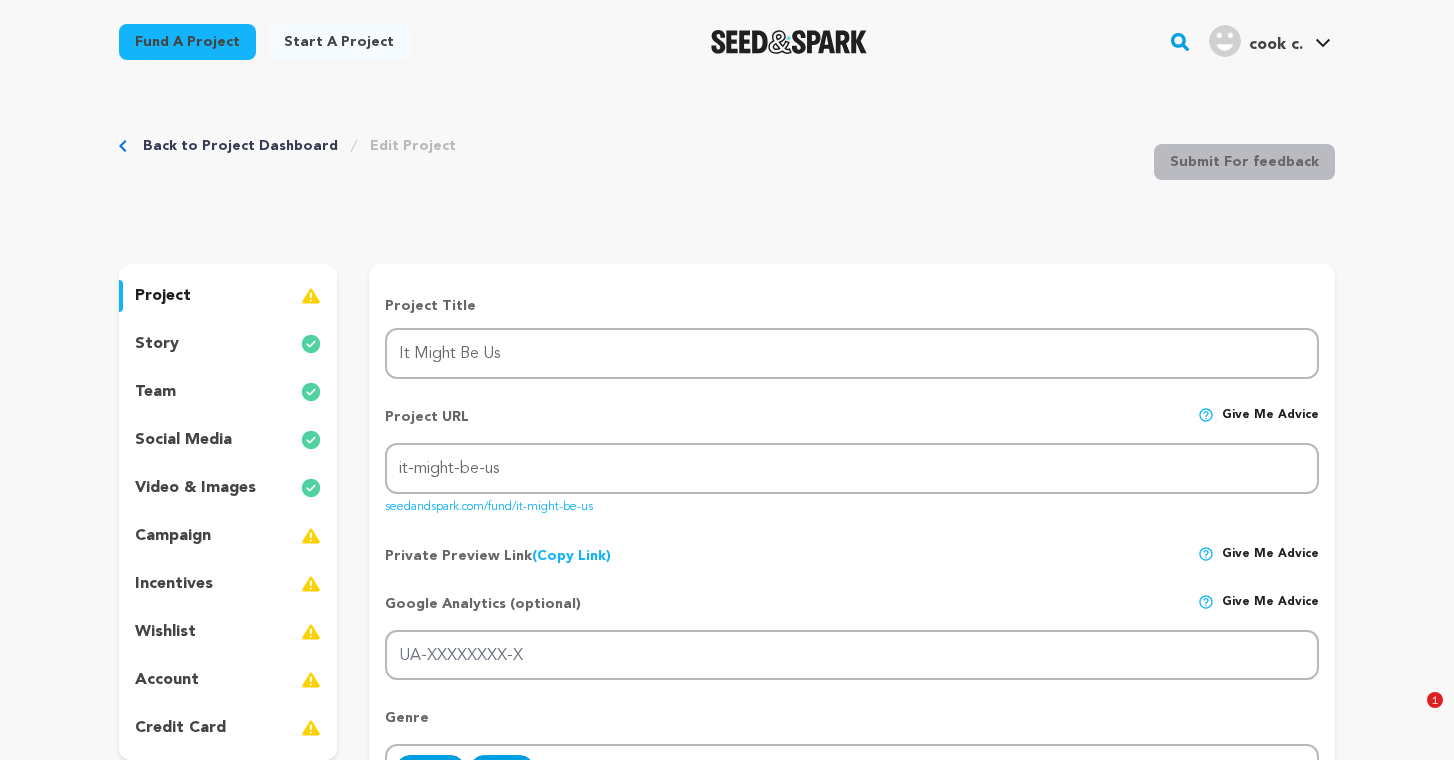 scroll, scrollTop: 1258, scrollLeft: 0, axis: vertical 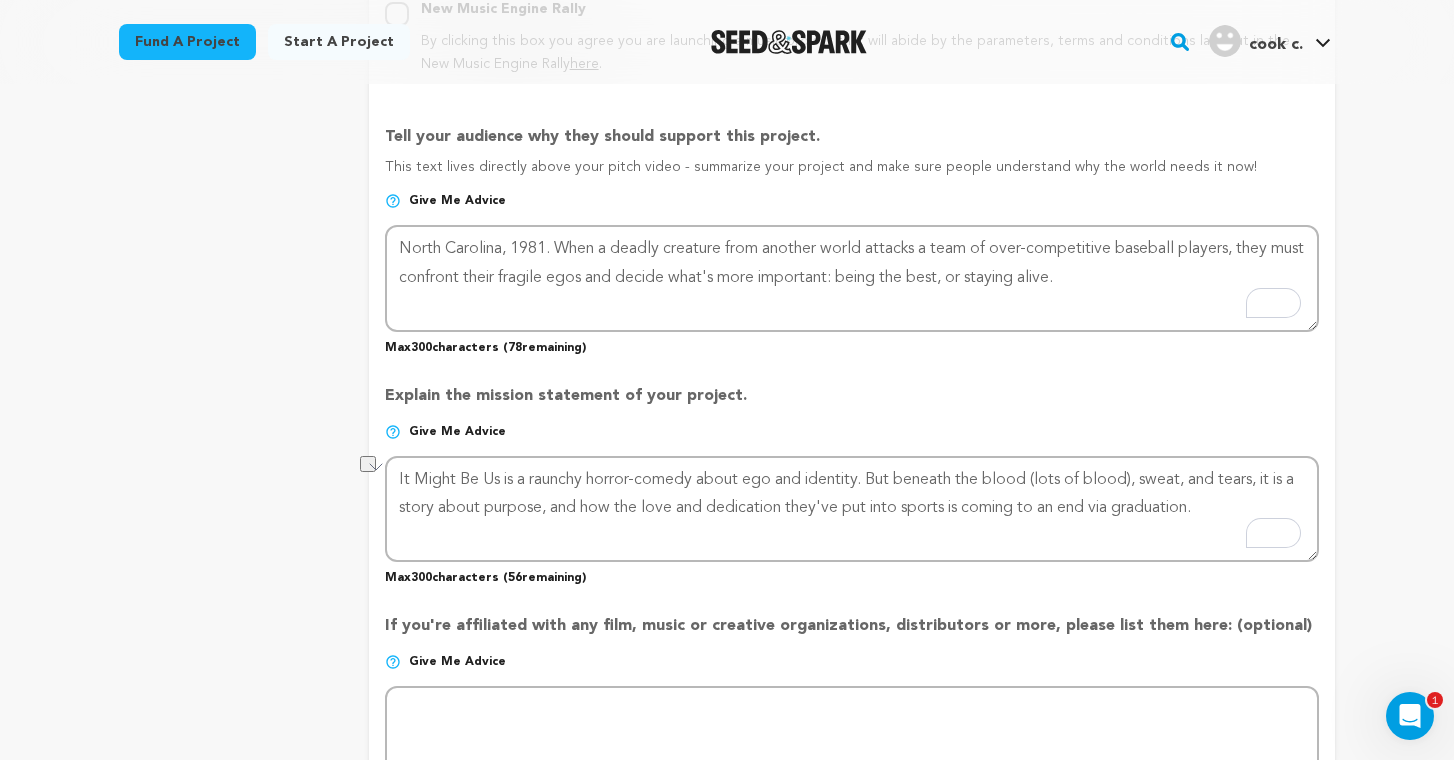 drag, startPoint x: 1225, startPoint y: 507, endPoint x: 566, endPoint y: 506, distance: 659.00073 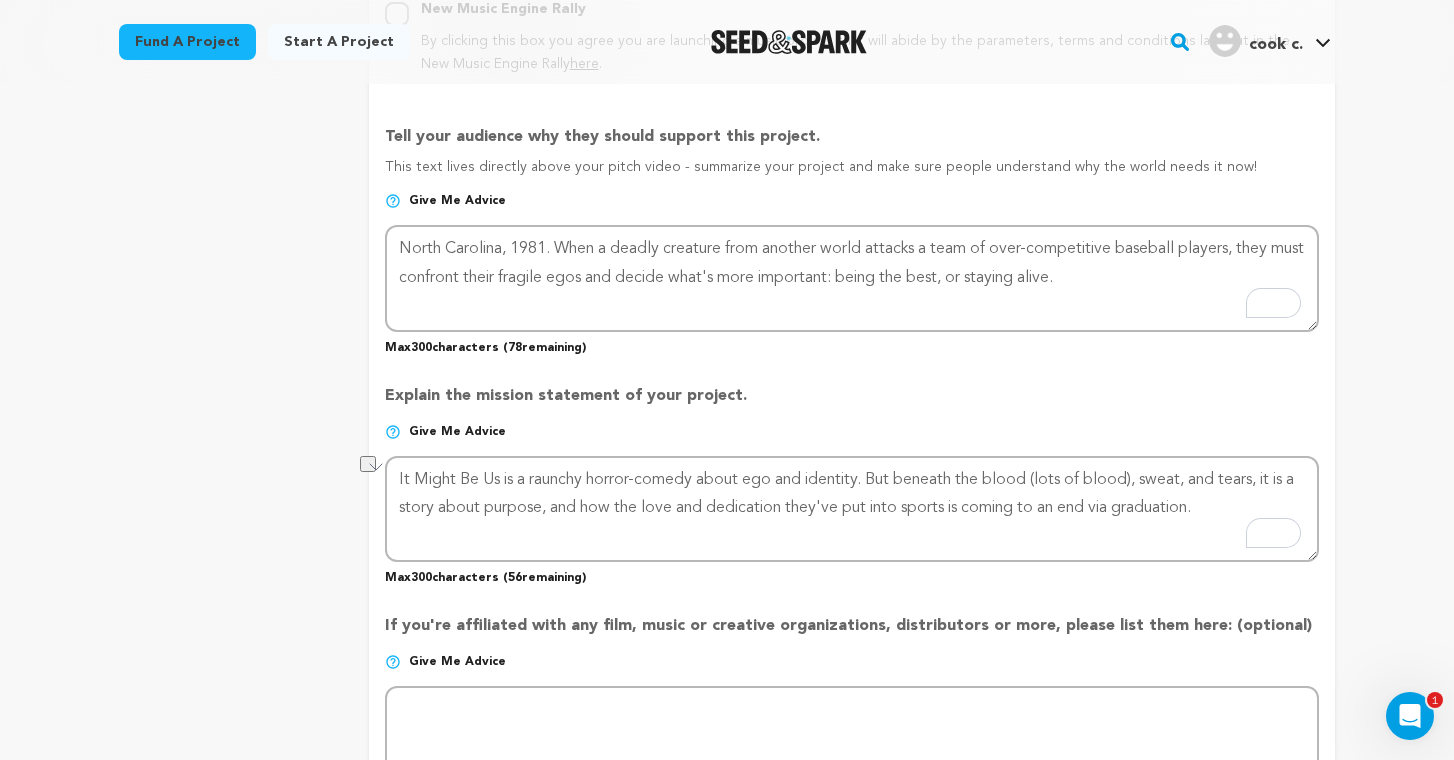 click at bounding box center (852, 509) 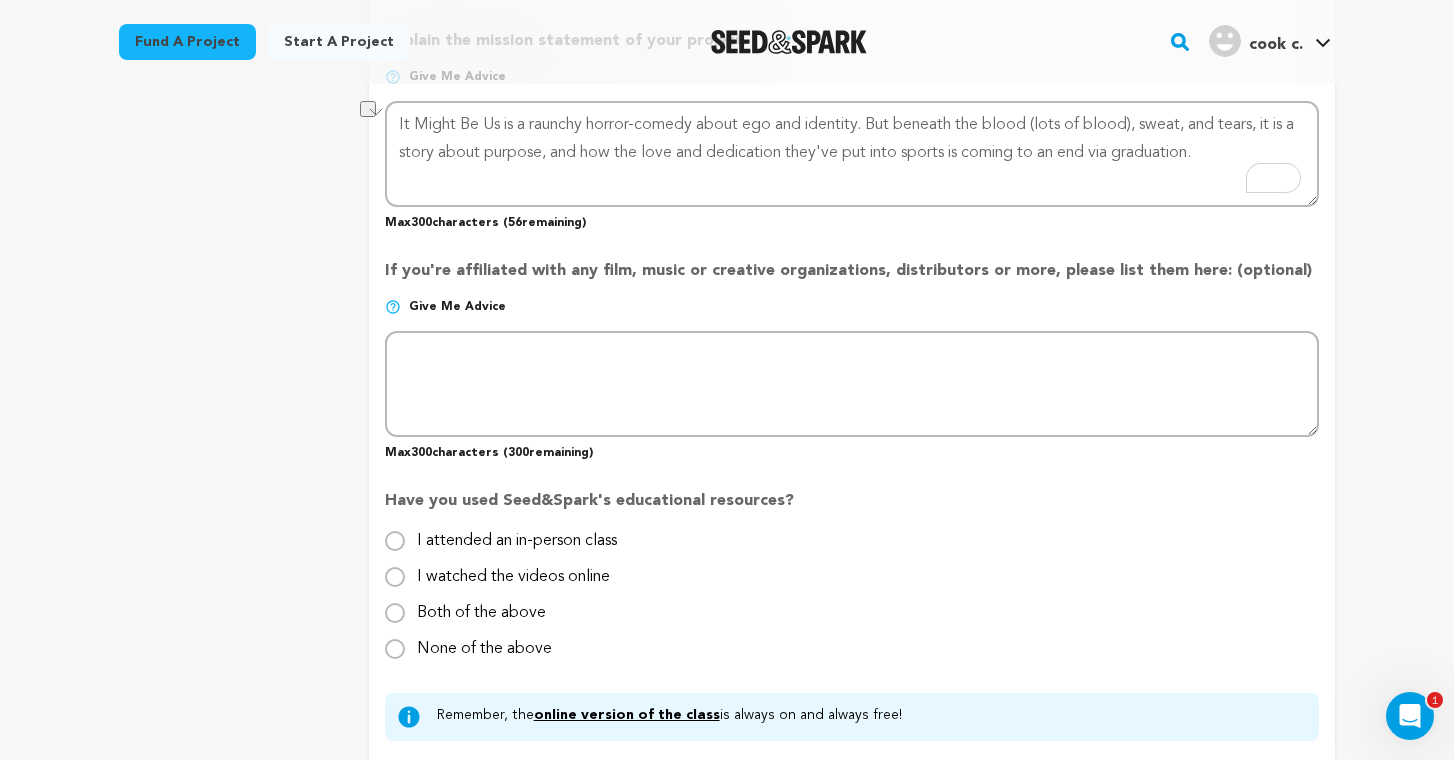 scroll, scrollTop: 1620, scrollLeft: 0, axis: vertical 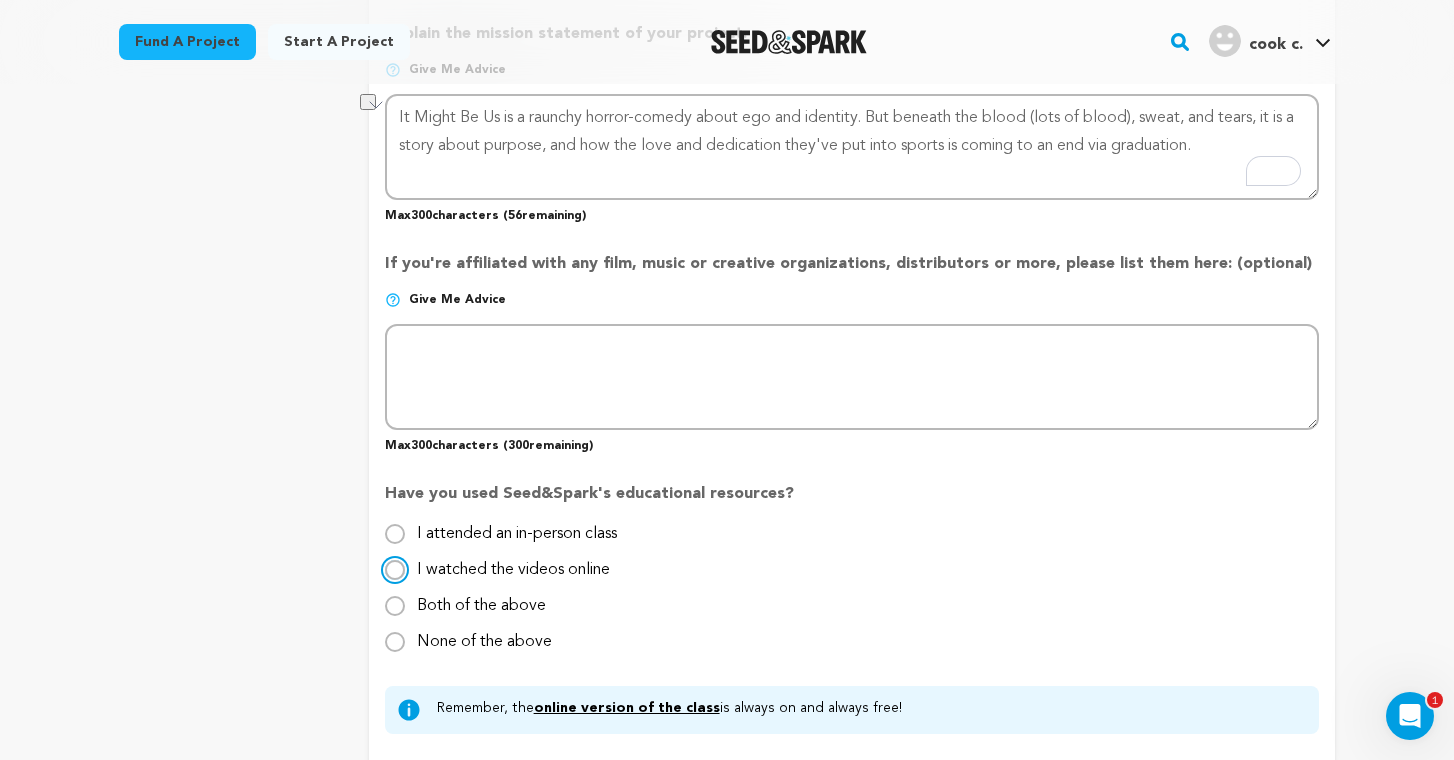 click on "I watched the videos online" at bounding box center [395, 570] 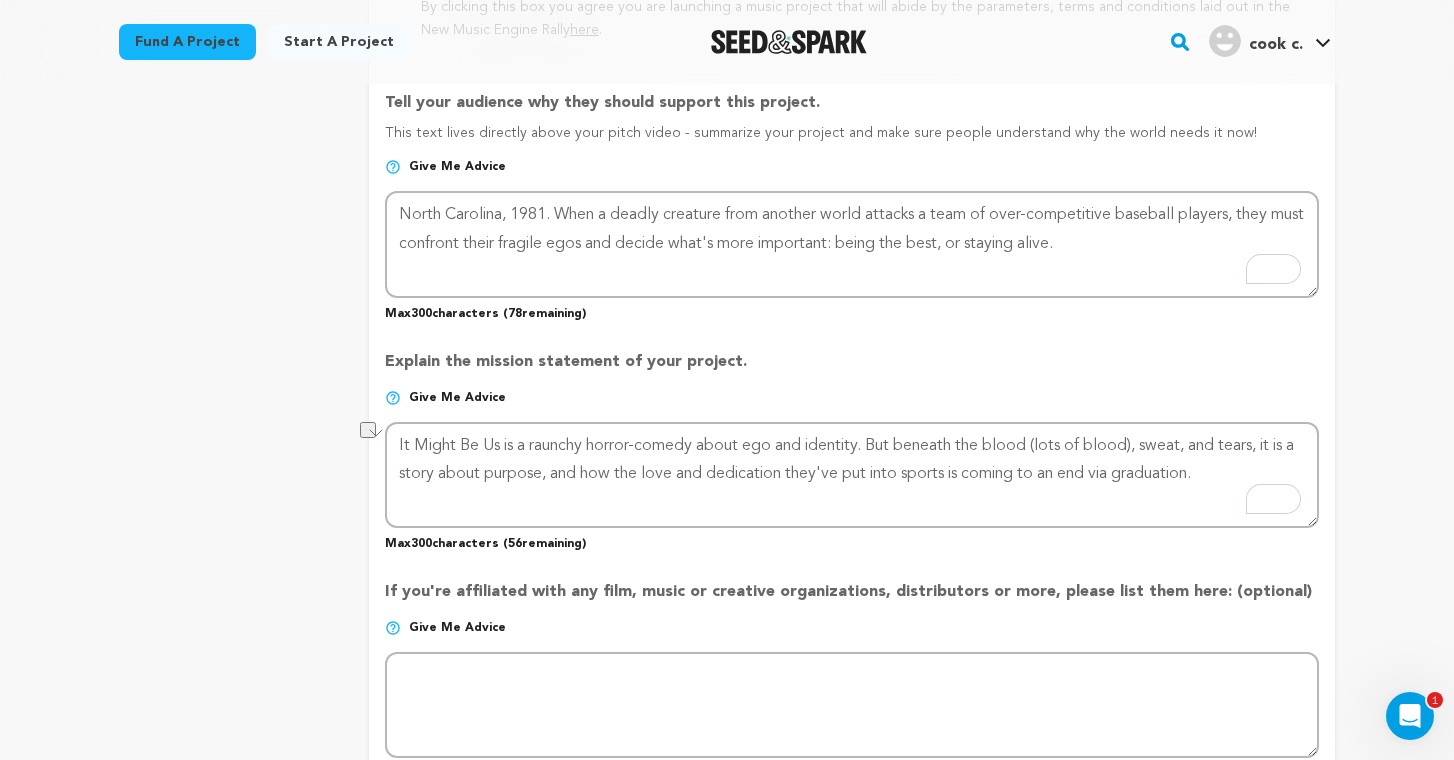 scroll, scrollTop: 1291, scrollLeft: 0, axis: vertical 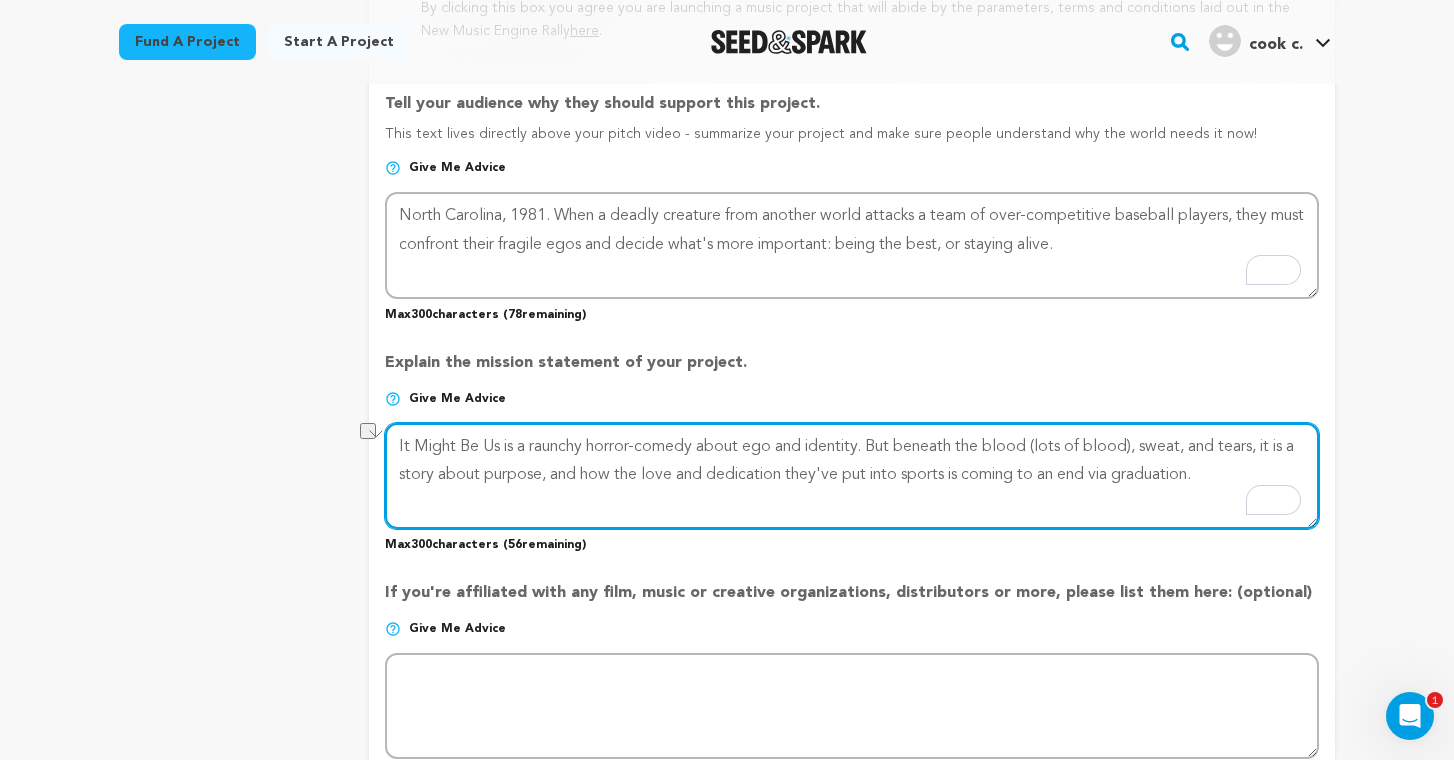 drag, startPoint x: 1226, startPoint y: 471, endPoint x: 598, endPoint y: 473, distance: 628.0032 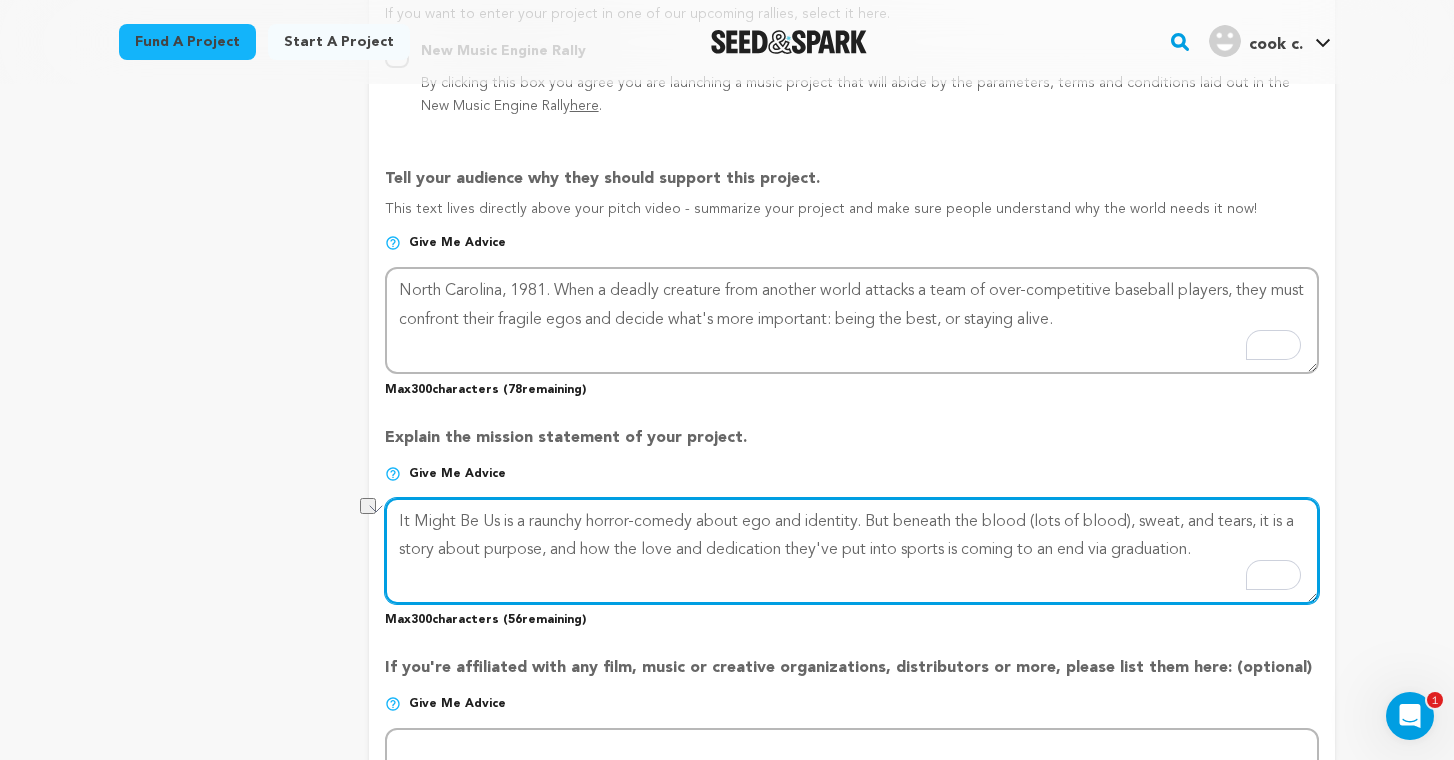 scroll, scrollTop: 1210, scrollLeft: 0, axis: vertical 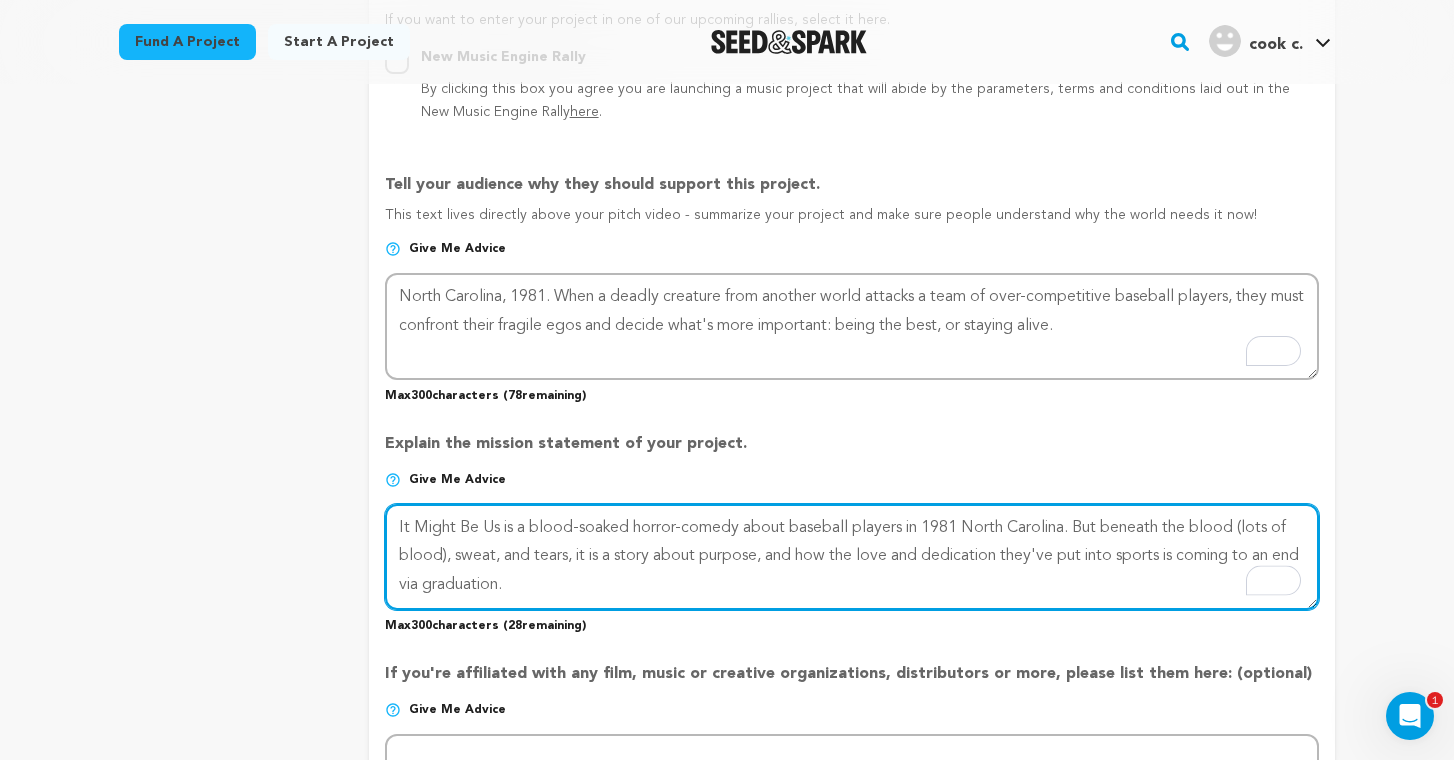 click at bounding box center (852, 557) 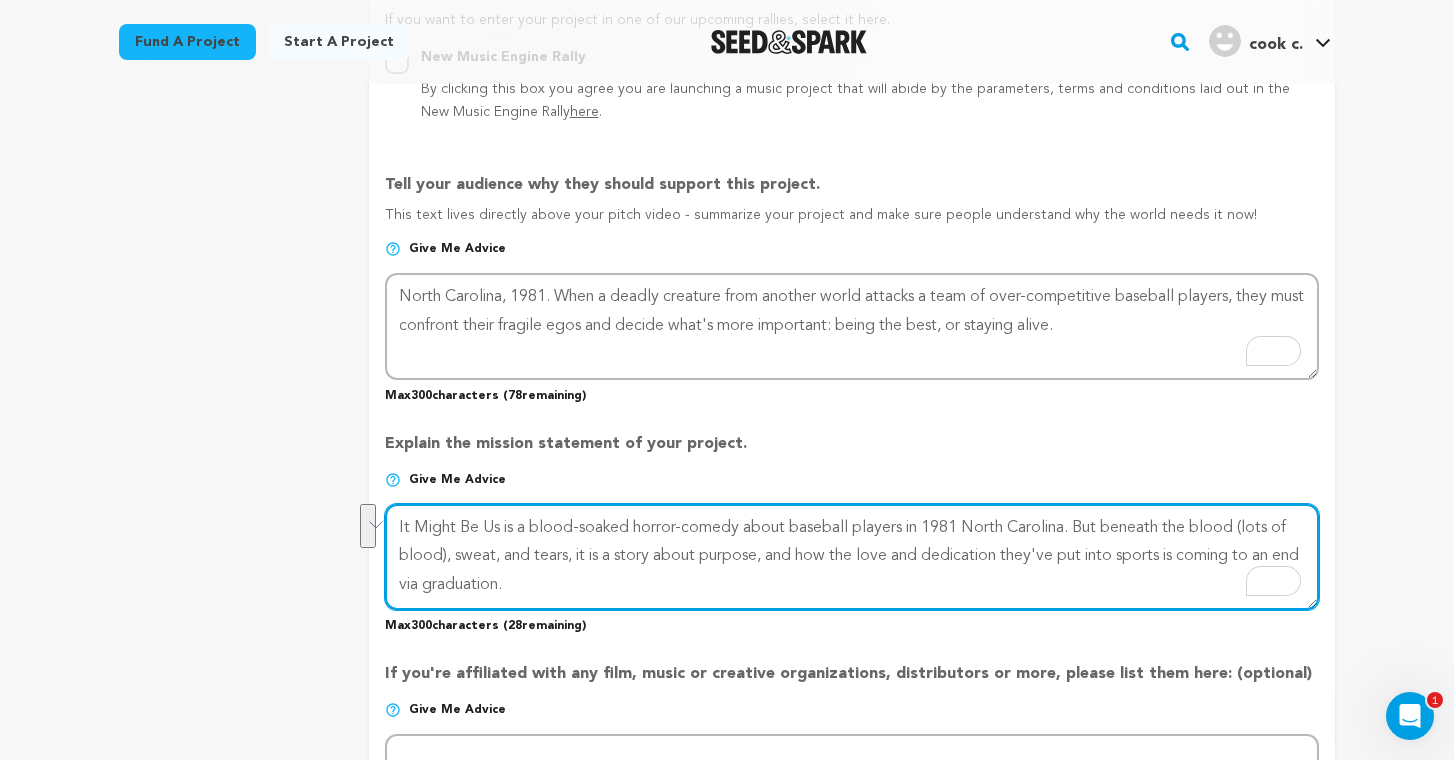 drag, startPoint x: 551, startPoint y: 588, endPoint x: 809, endPoint y: 552, distance: 260.4995 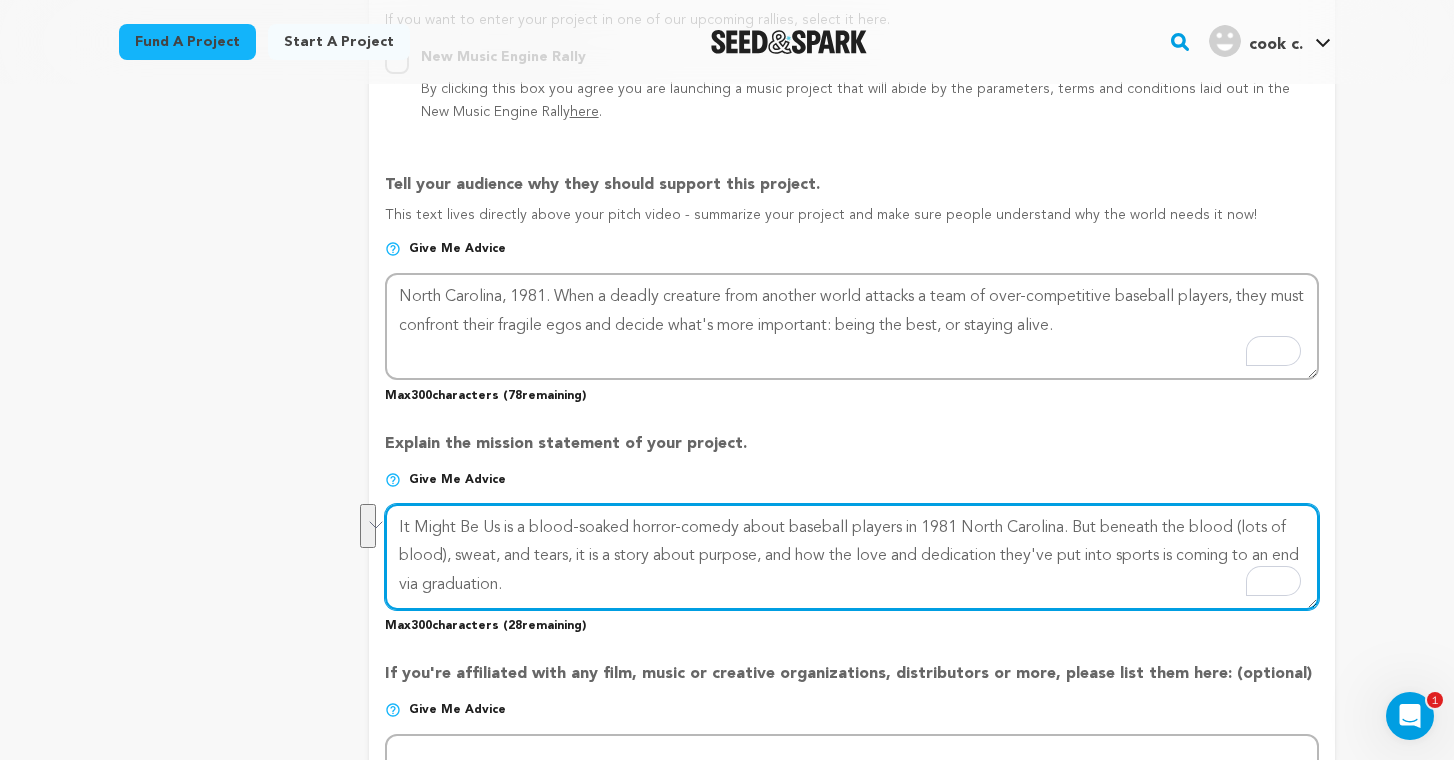 click at bounding box center (852, 557) 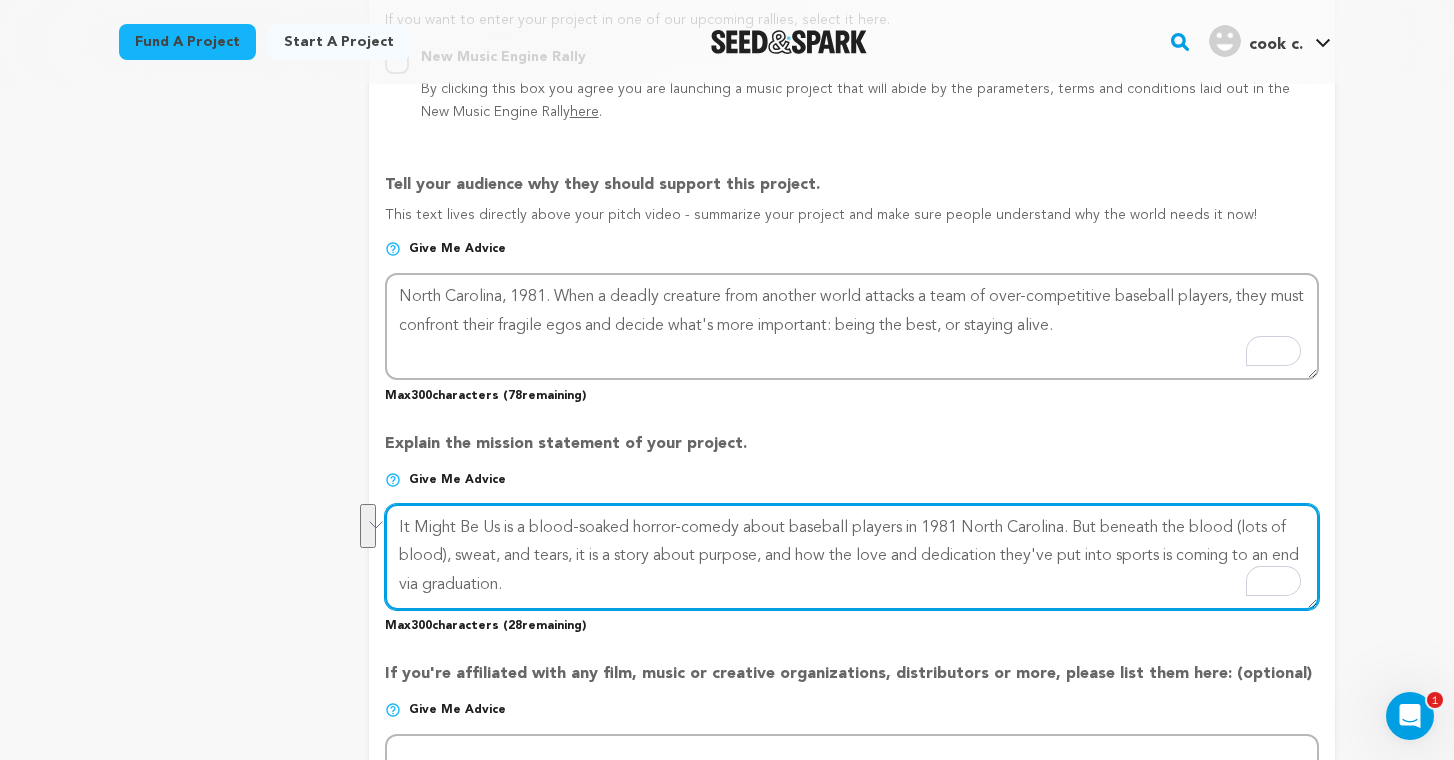 drag, startPoint x: 559, startPoint y: 587, endPoint x: 763, endPoint y: 557, distance: 206.19408 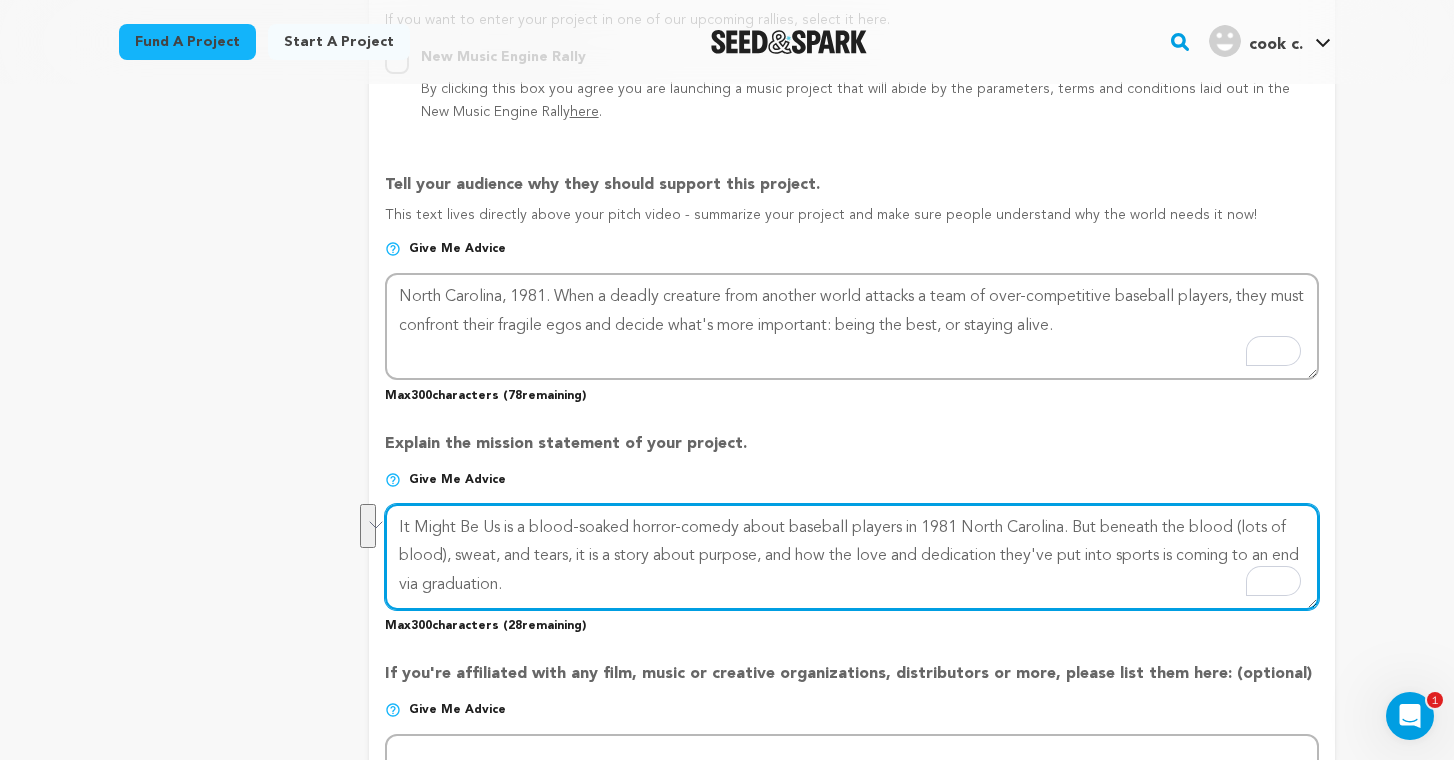 click at bounding box center [852, 557] 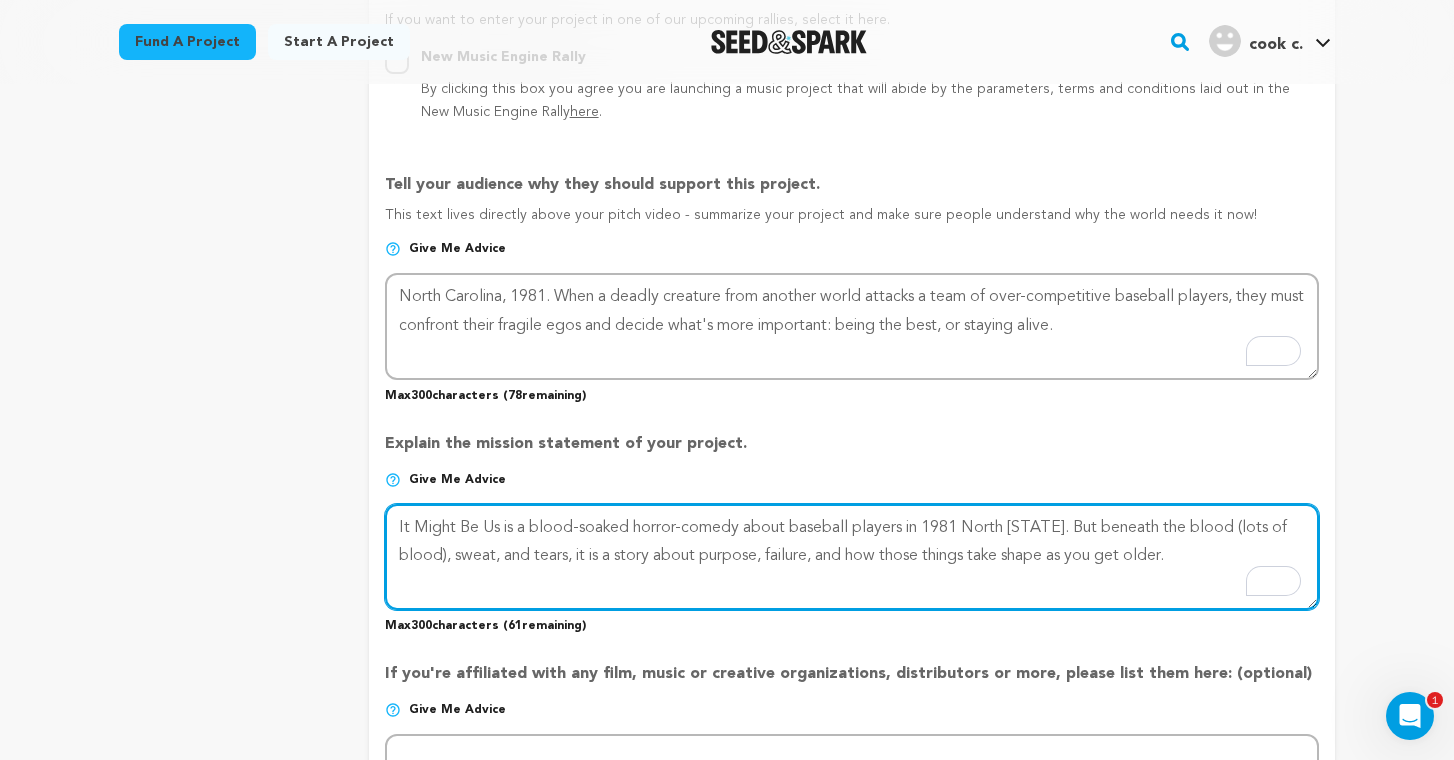 click at bounding box center (852, 557) 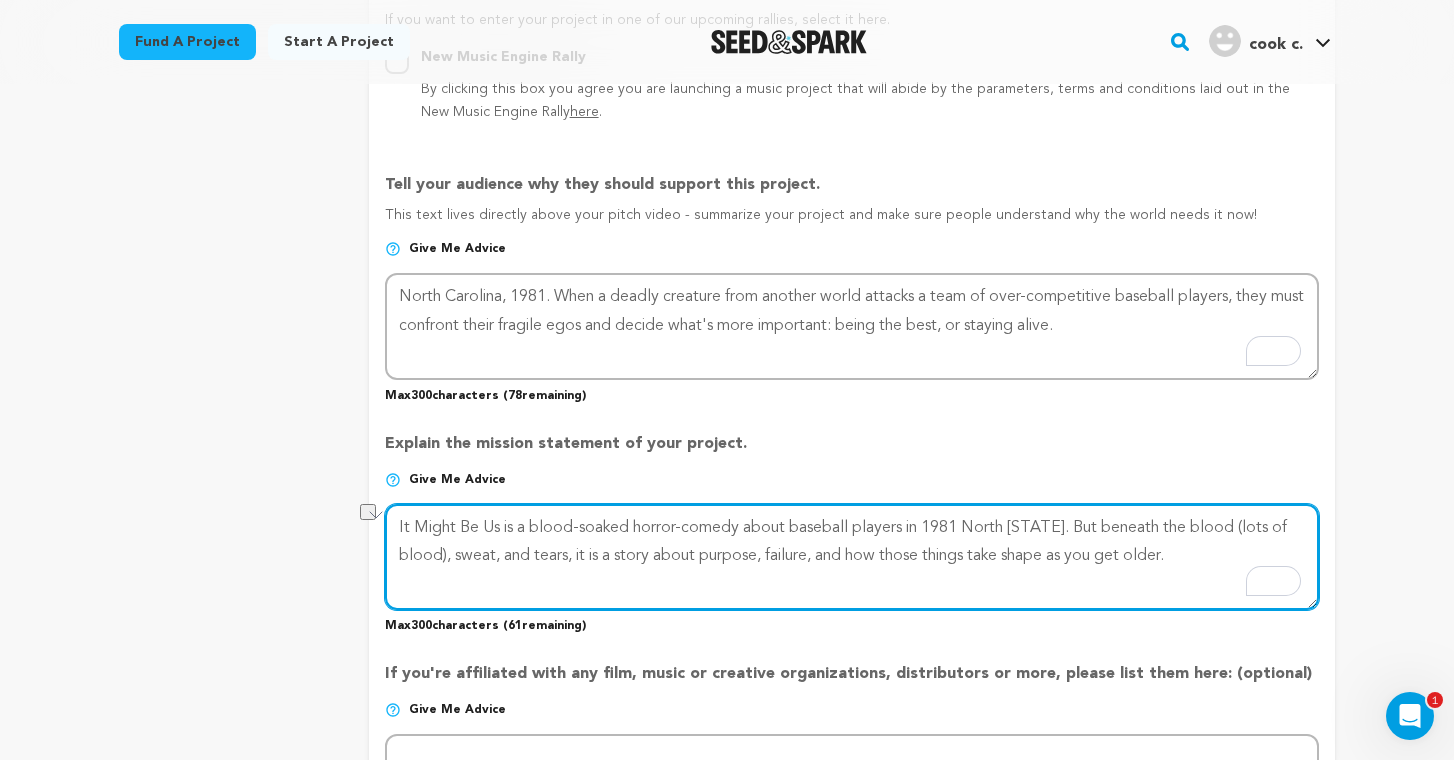 drag, startPoint x: 1196, startPoint y: 552, endPoint x: 893, endPoint y: 563, distance: 303.19962 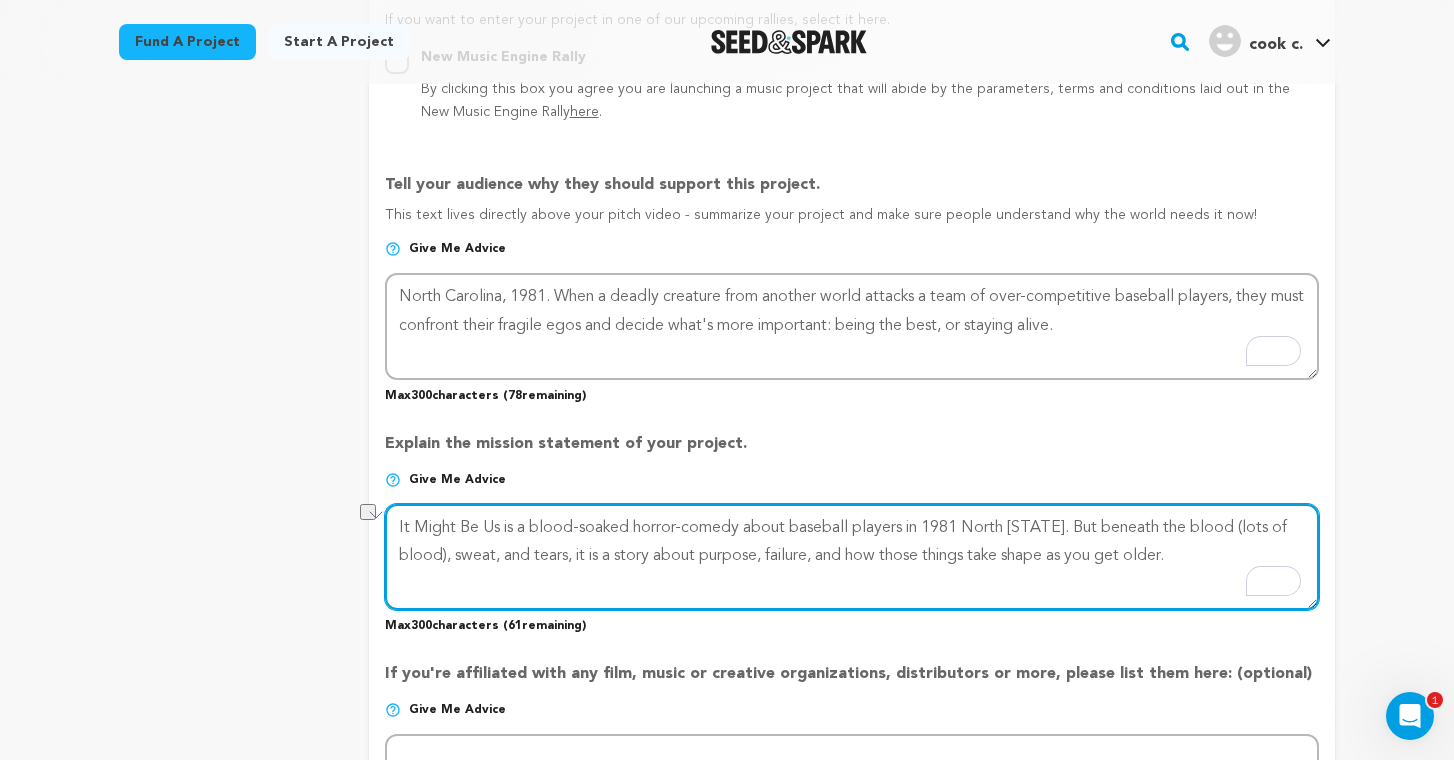 click at bounding box center [852, 557] 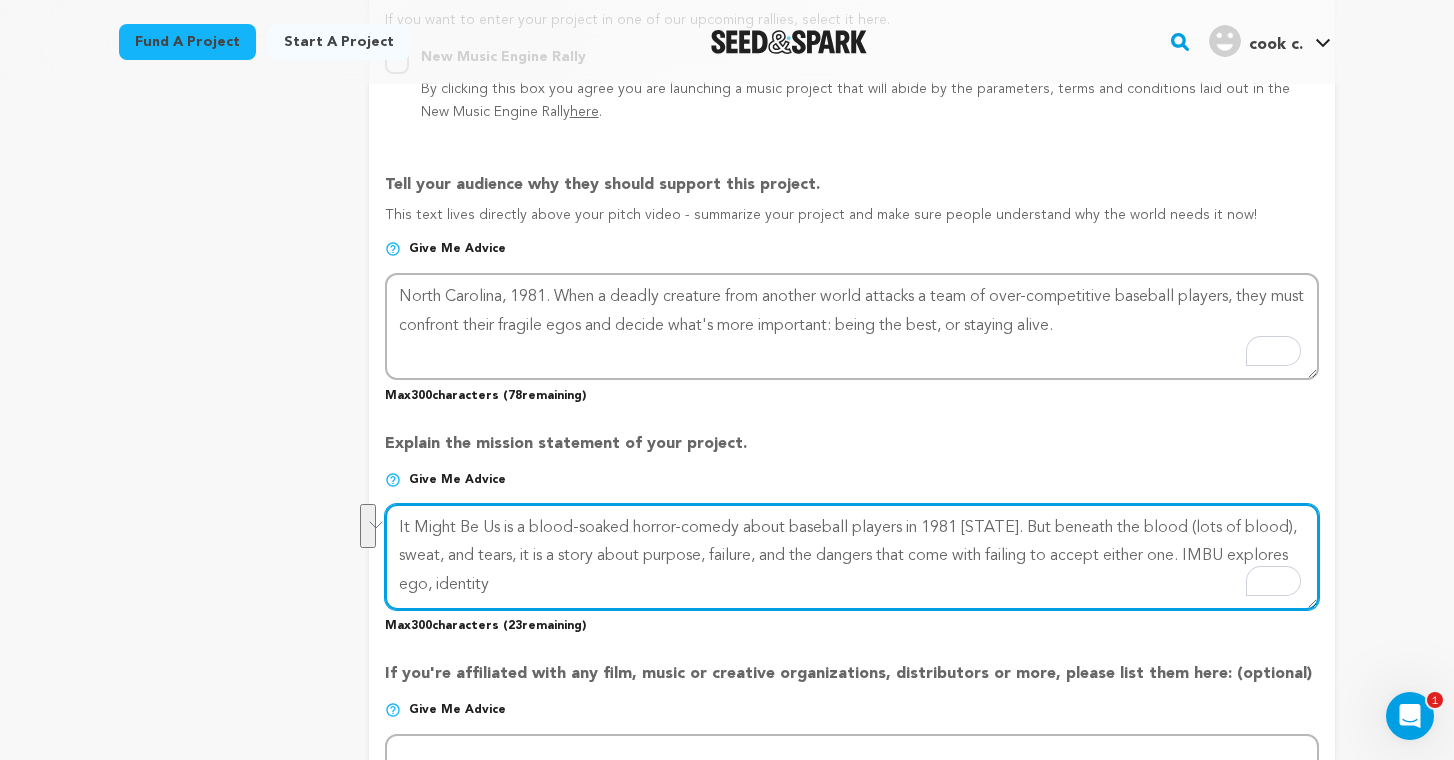 drag, startPoint x: 558, startPoint y: 583, endPoint x: 1255, endPoint y: 549, distance: 697.8288 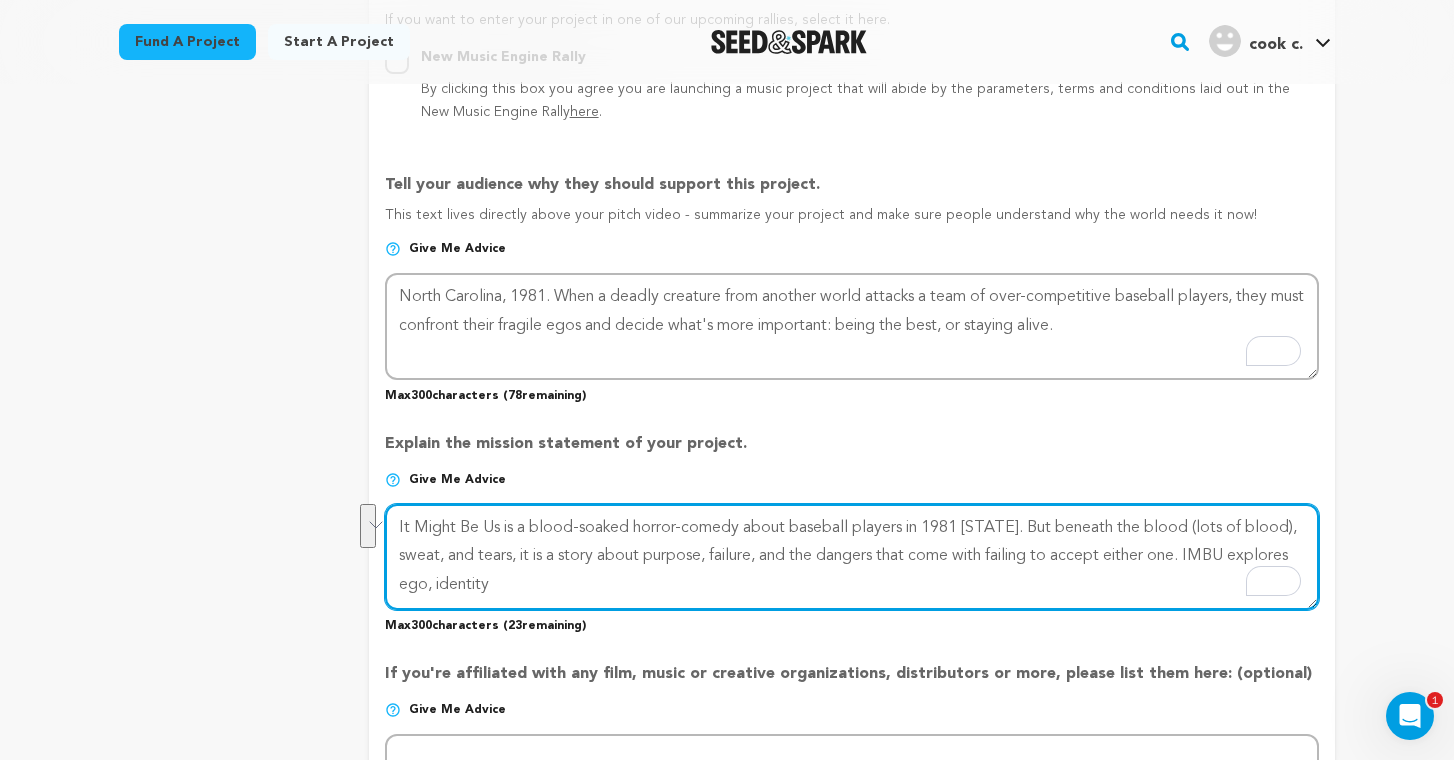 click at bounding box center (852, 557) 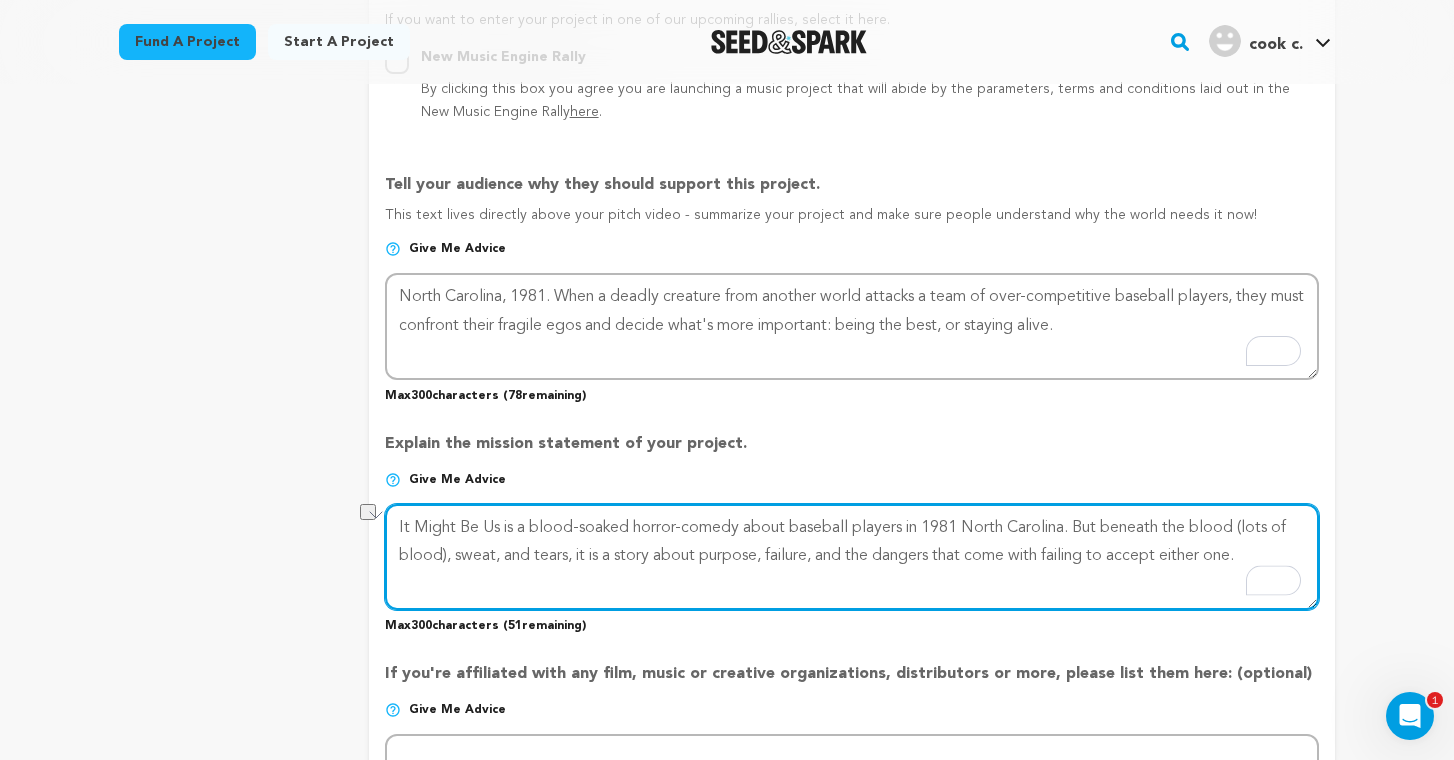 drag, startPoint x: 1260, startPoint y: 553, endPoint x: 944, endPoint y: 568, distance: 316.3558 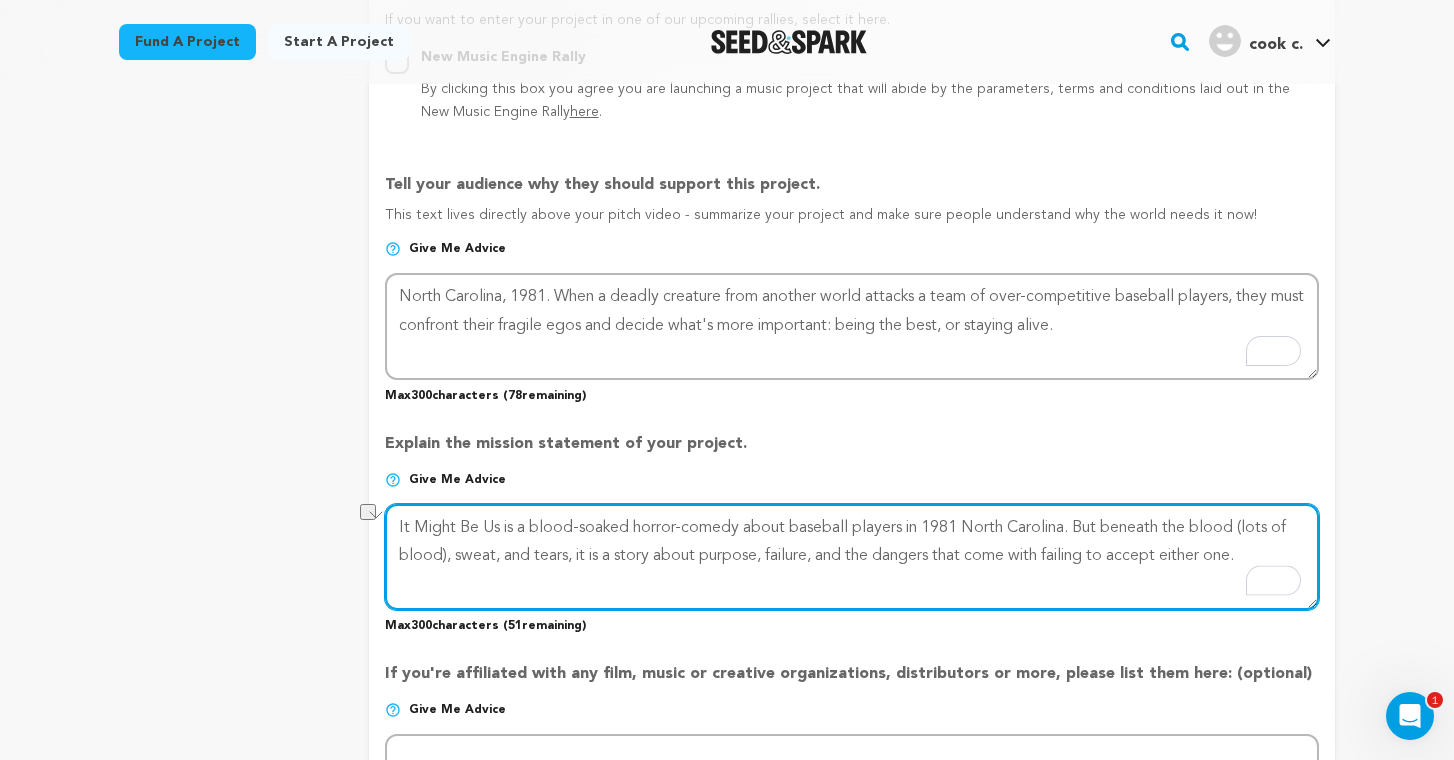 click at bounding box center [852, 557] 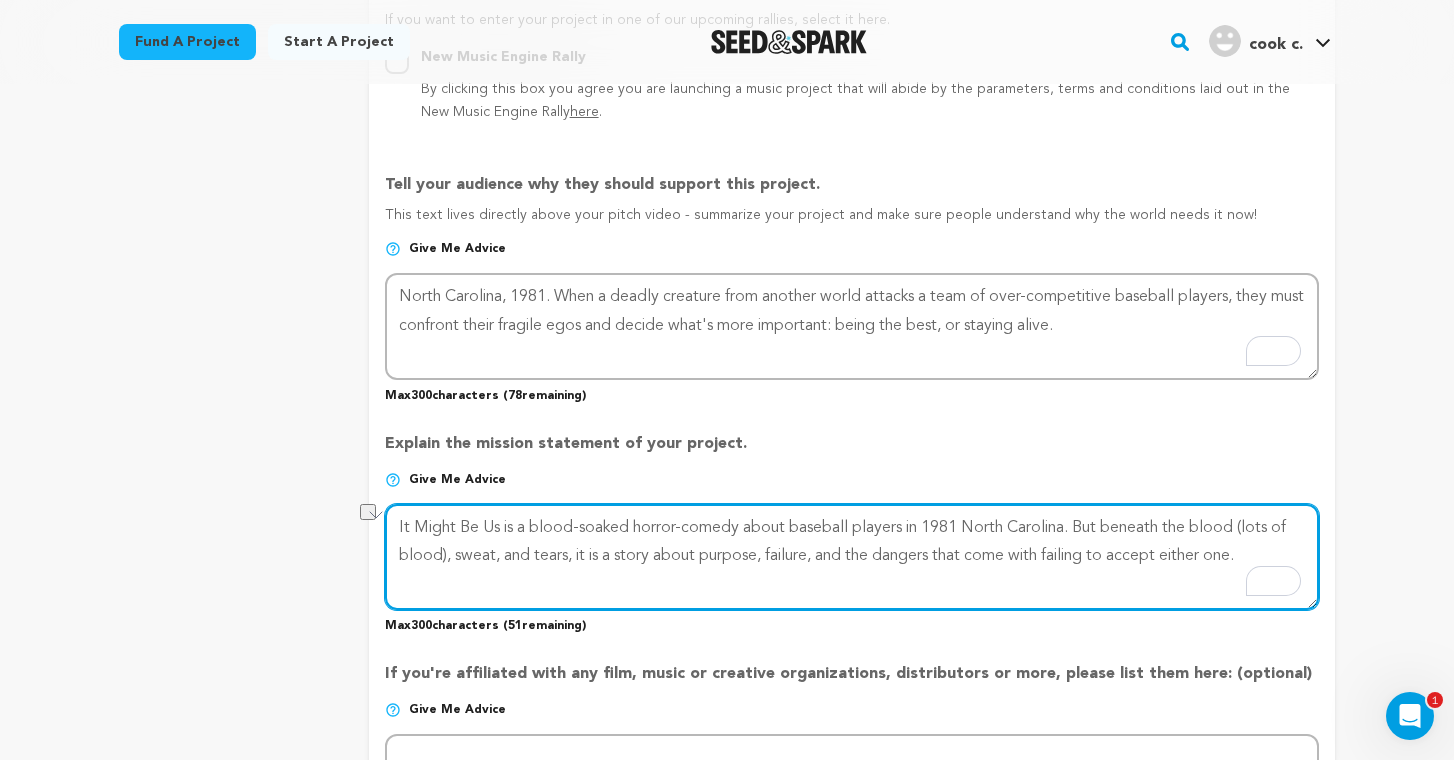 drag, startPoint x: 1257, startPoint y: 552, endPoint x: 1026, endPoint y: 551, distance: 231.00217 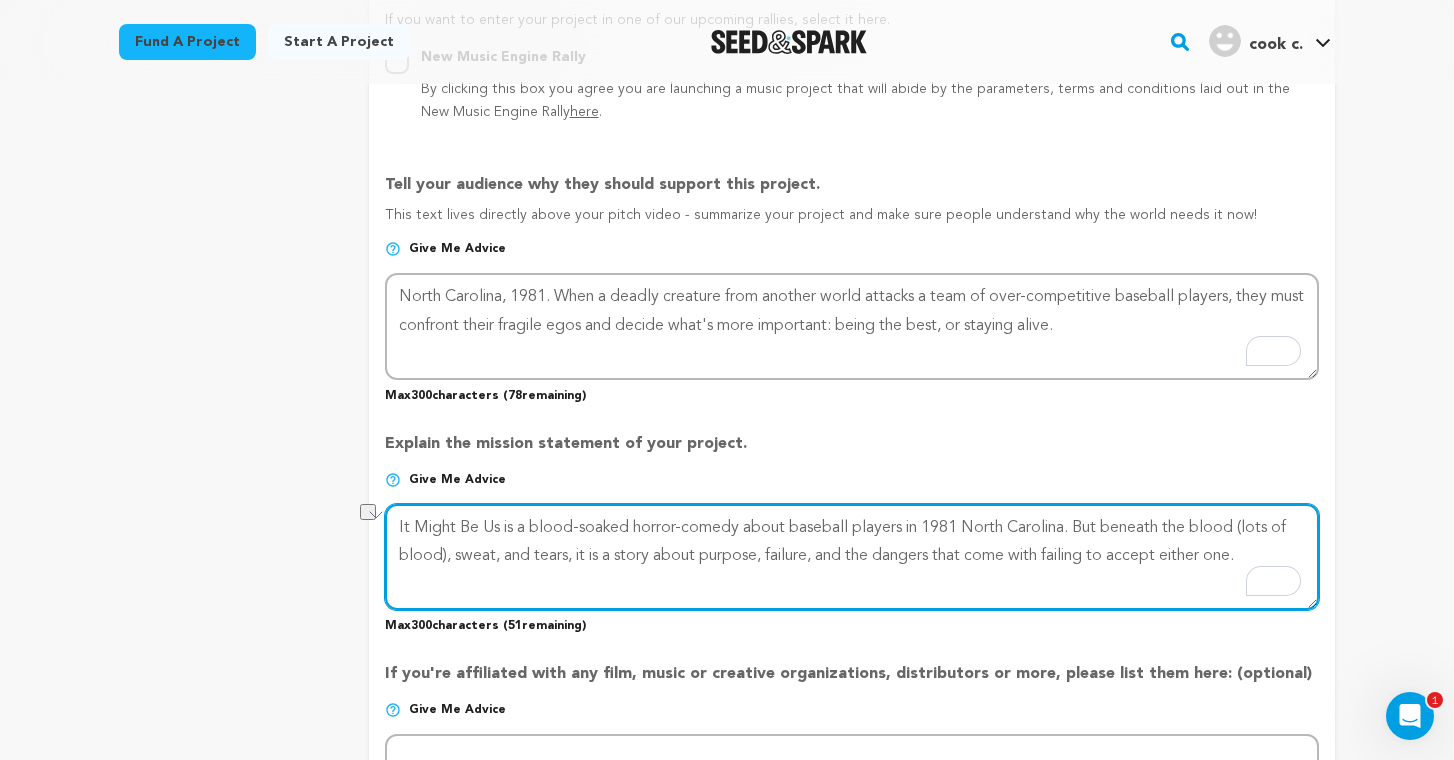 click at bounding box center [852, 557] 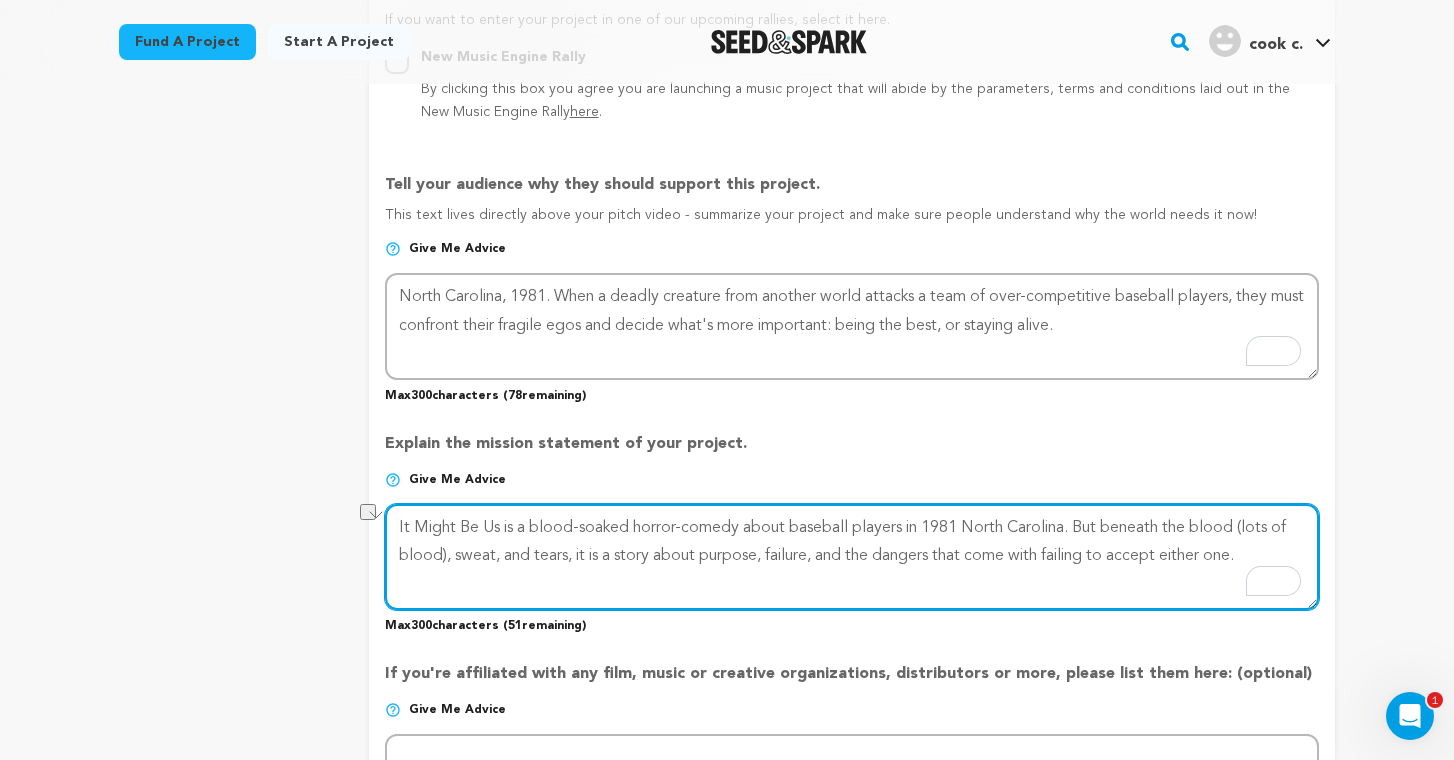 drag, startPoint x: 1256, startPoint y: 554, endPoint x: 945, endPoint y: 562, distance: 311.10287 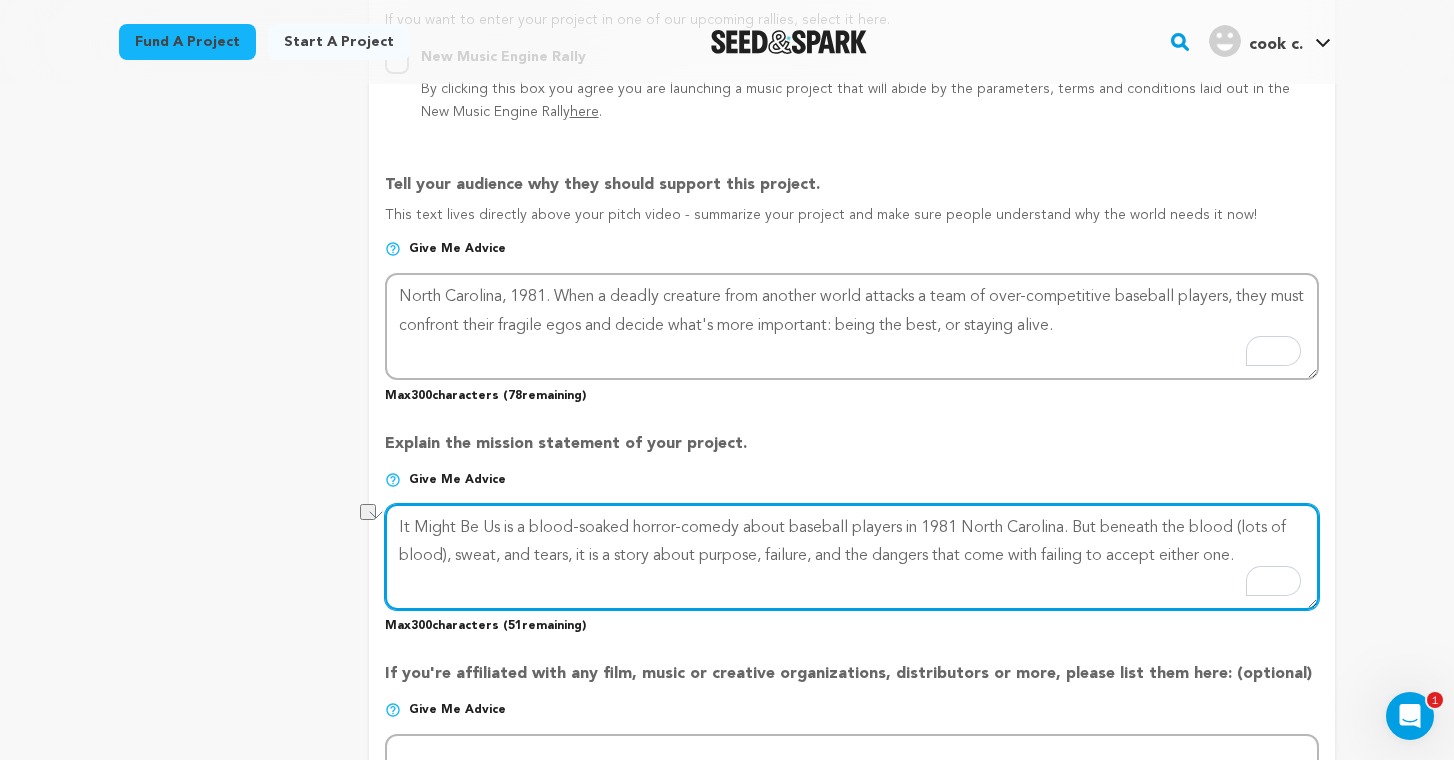 click at bounding box center (852, 557) 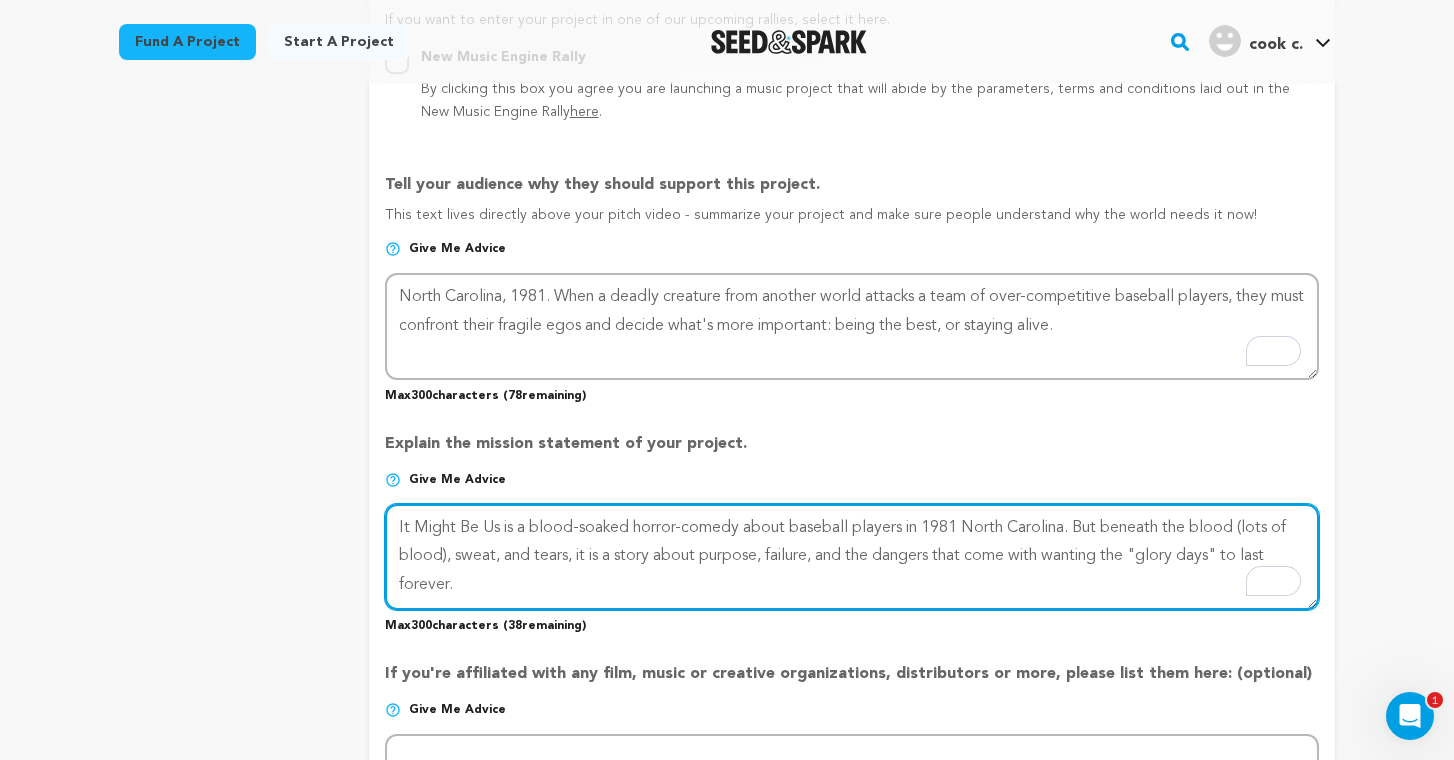 click at bounding box center (852, 557) 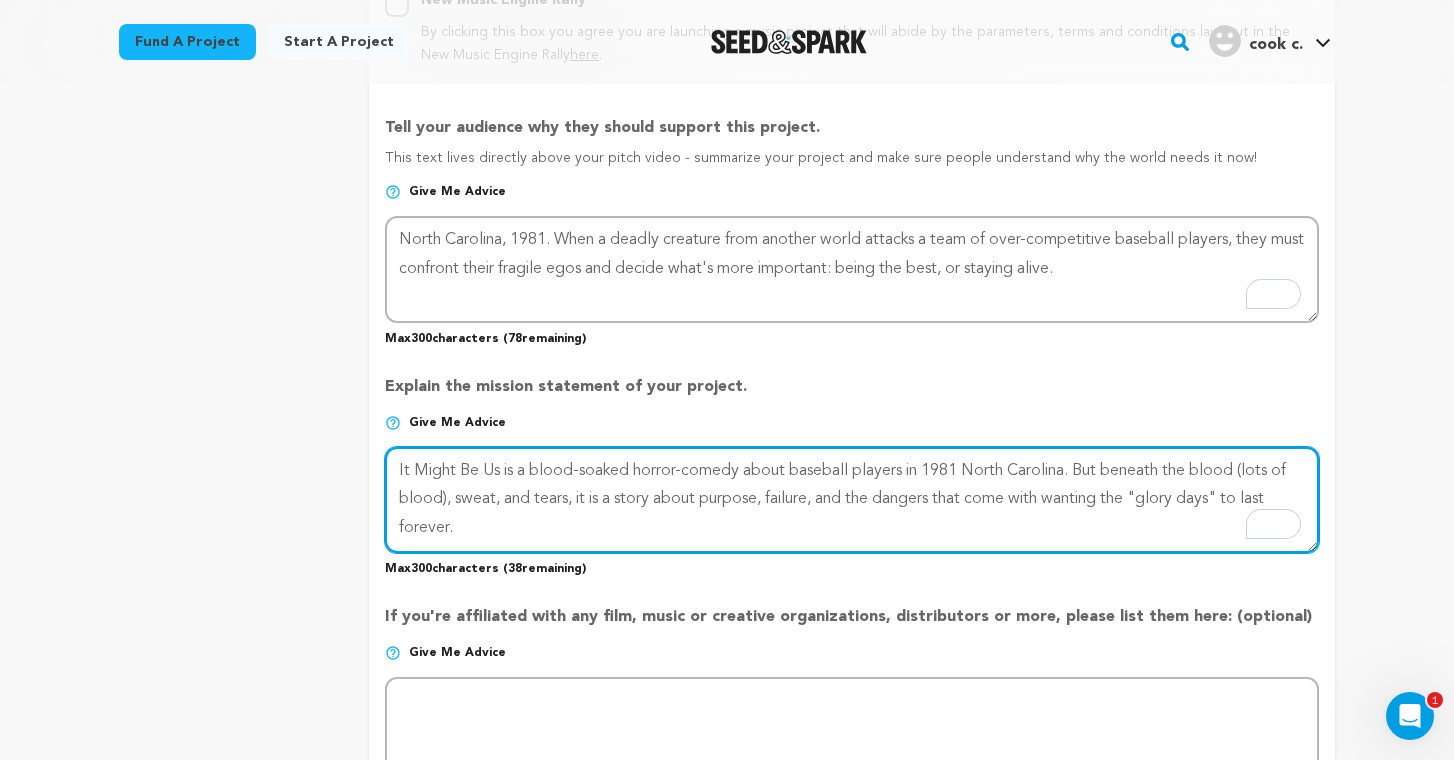 scroll, scrollTop: 1275, scrollLeft: 0, axis: vertical 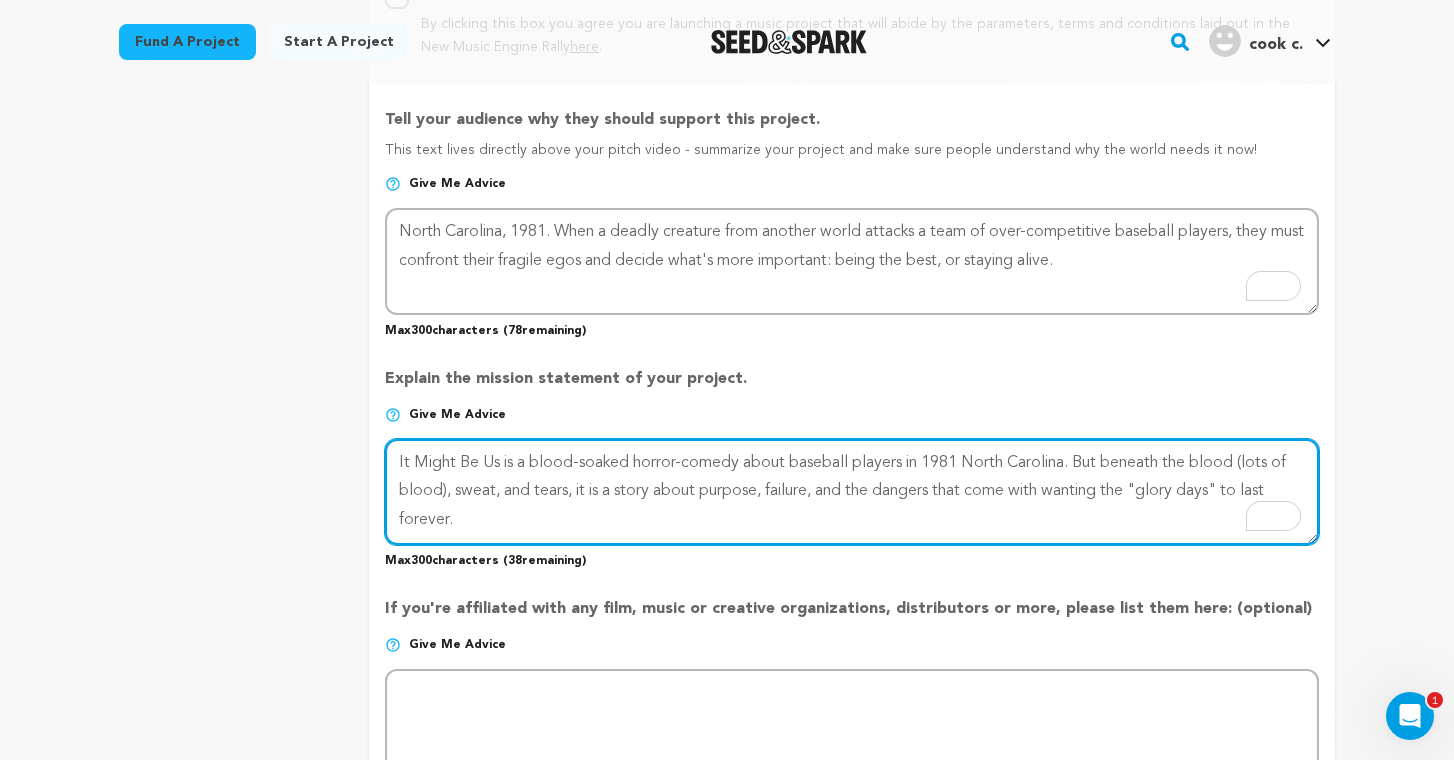 click at bounding box center (852, 492) 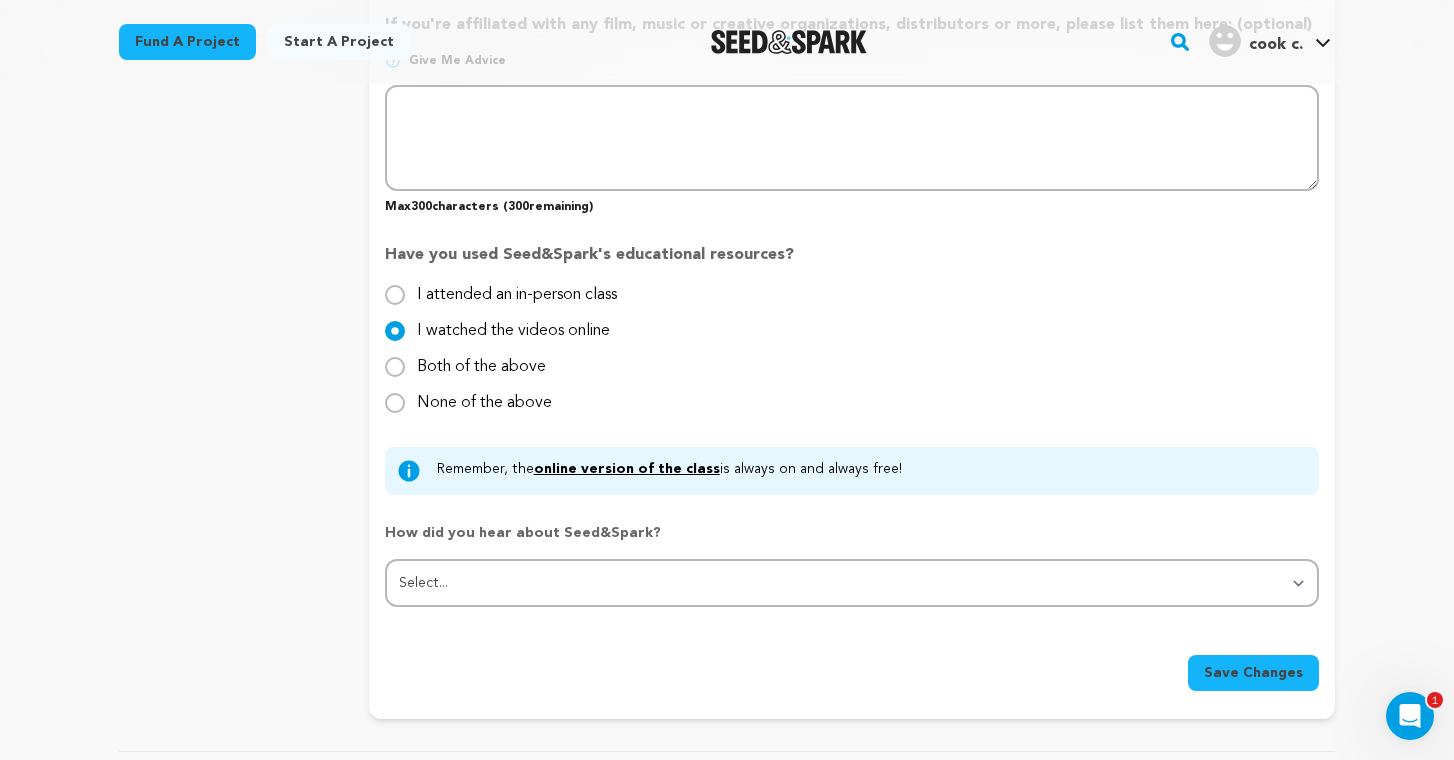 scroll, scrollTop: 1865, scrollLeft: 0, axis: vertical 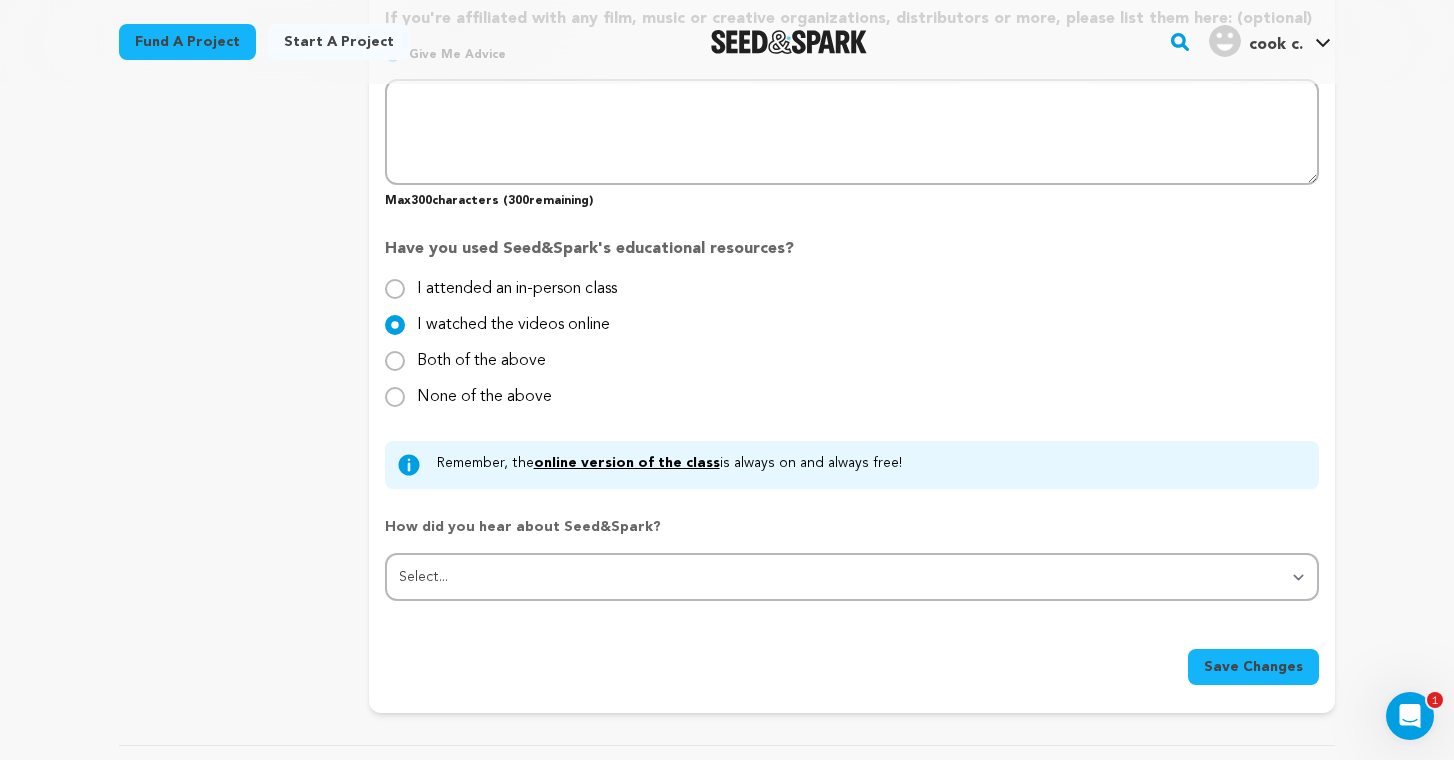 type on "It Might Be Us is a blood-soaked horror-comedy about baseball players in 1981 North Carolina. But beneath the blood (lots of blood), sweat, and tears, it is a story about purpose, failure, and the dangers that come with wanting the "glory days" to last forever." 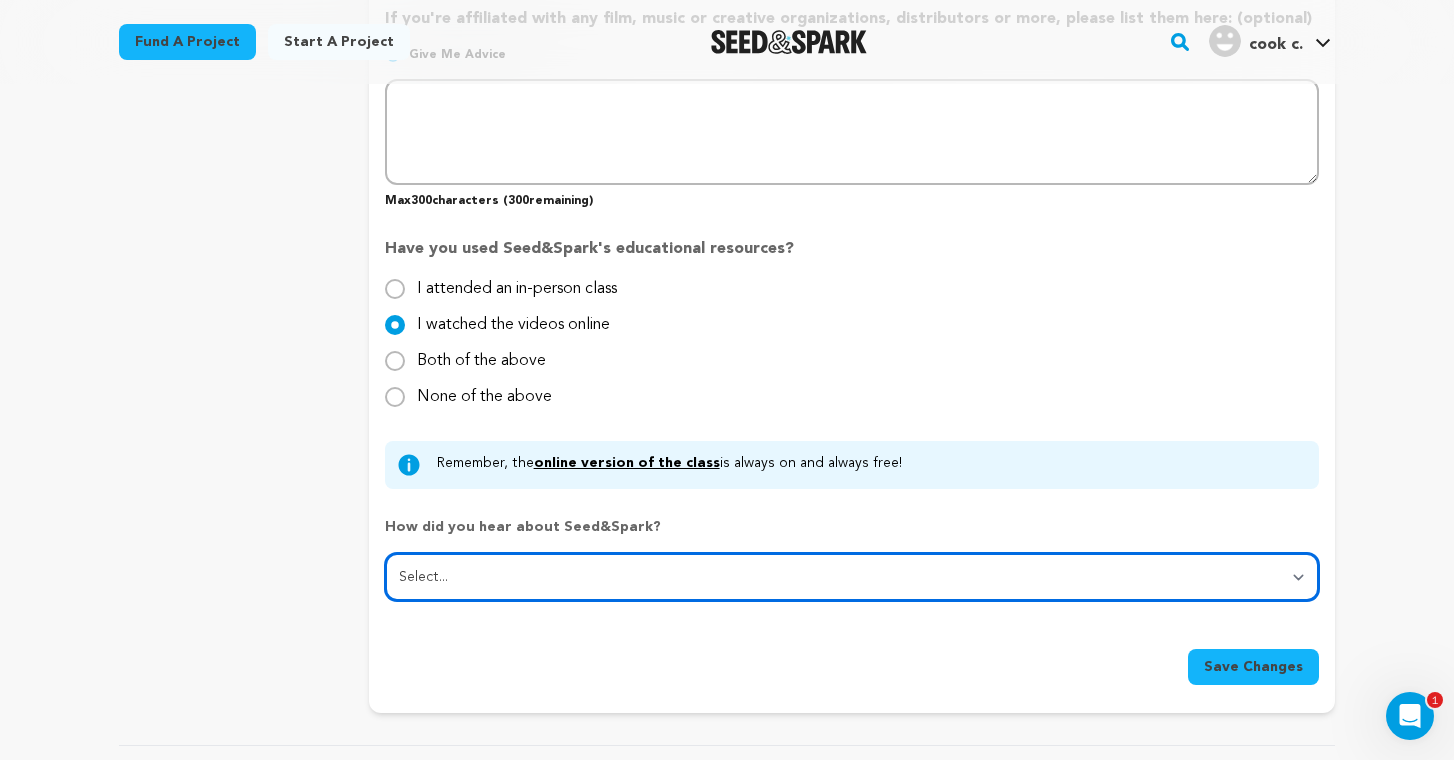 click on "Select...
From a friend Social media Film festival or film organization Took an in-person class Online search Article or podcast Email Other" at bounding box center [852, 577] 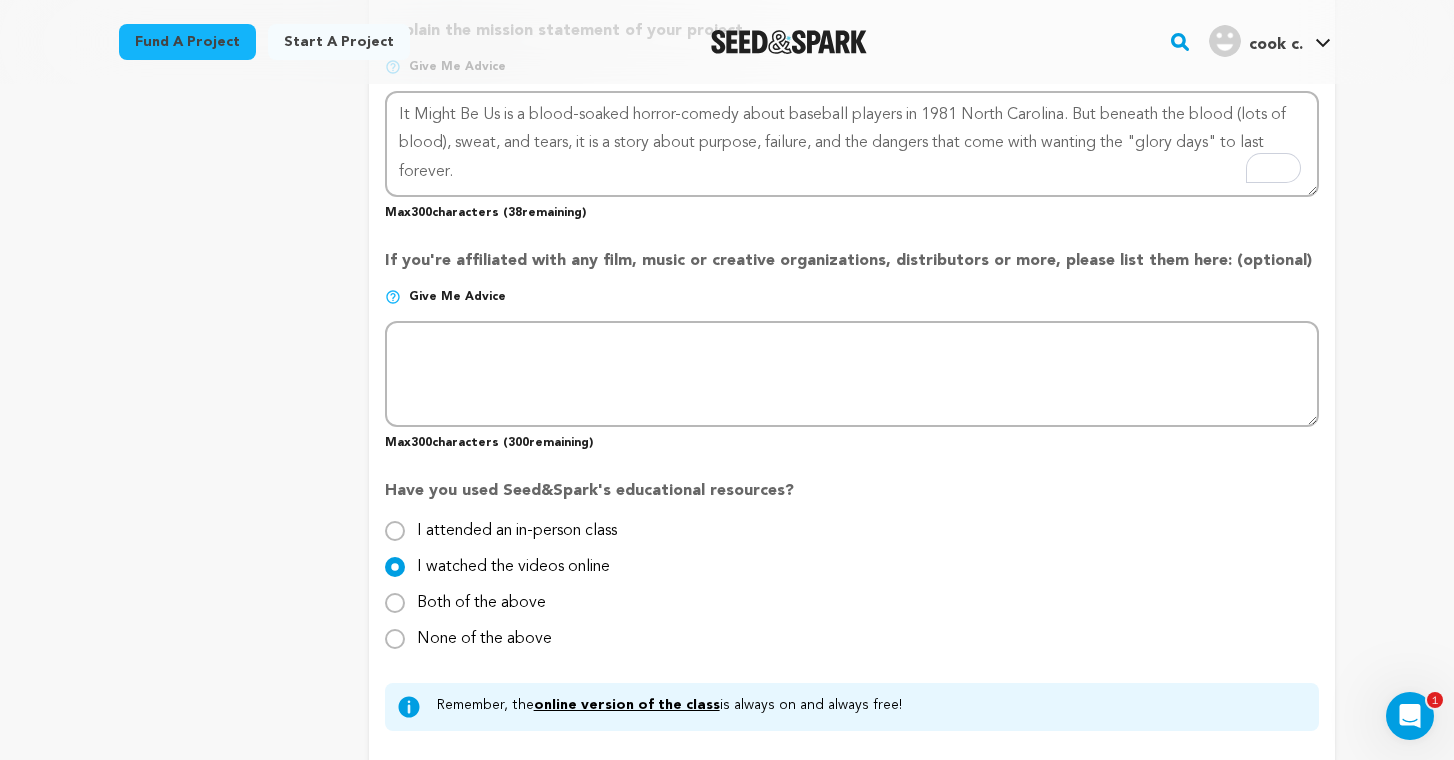 scroll, scrollTop: 1588, scrollLeft: 0, axis: vertical 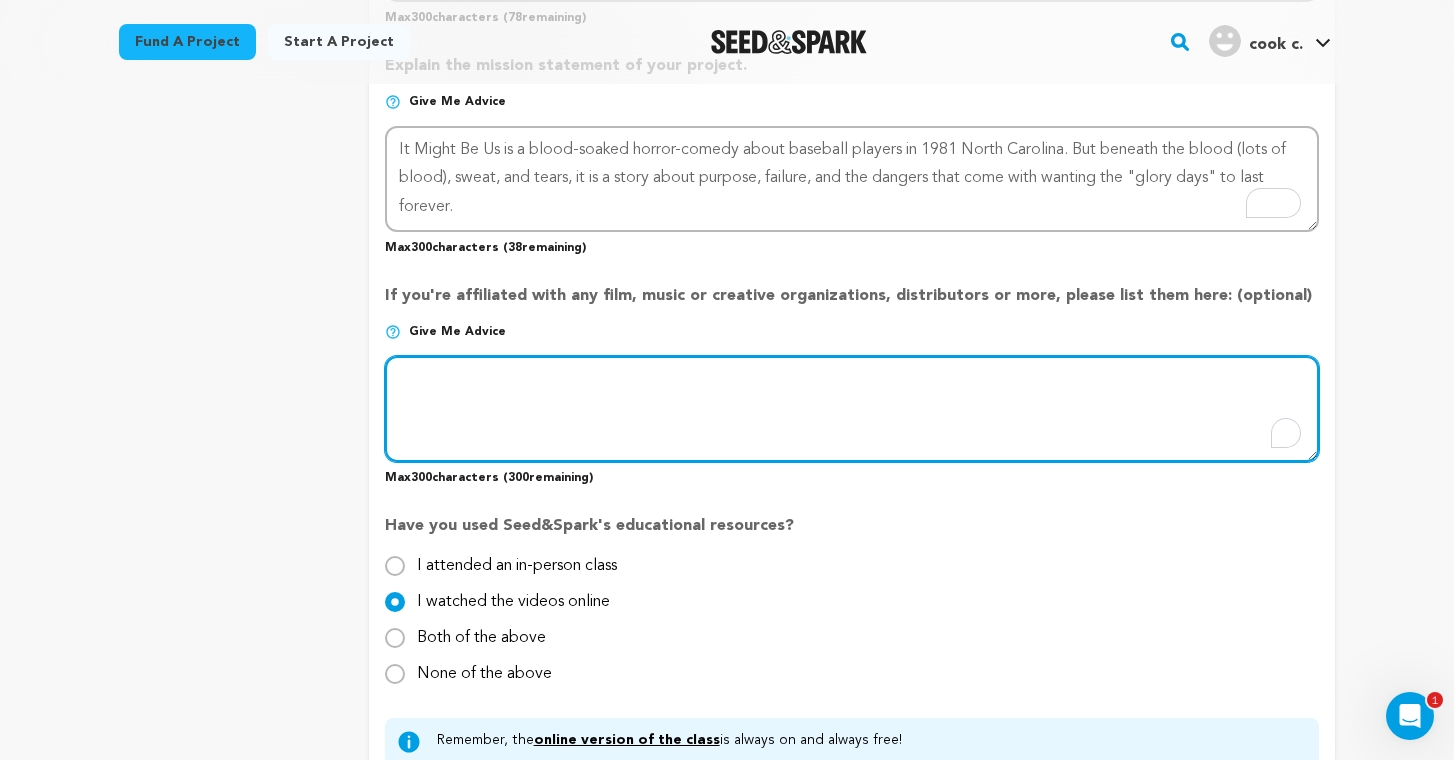 click at bounding box center (852, 409) 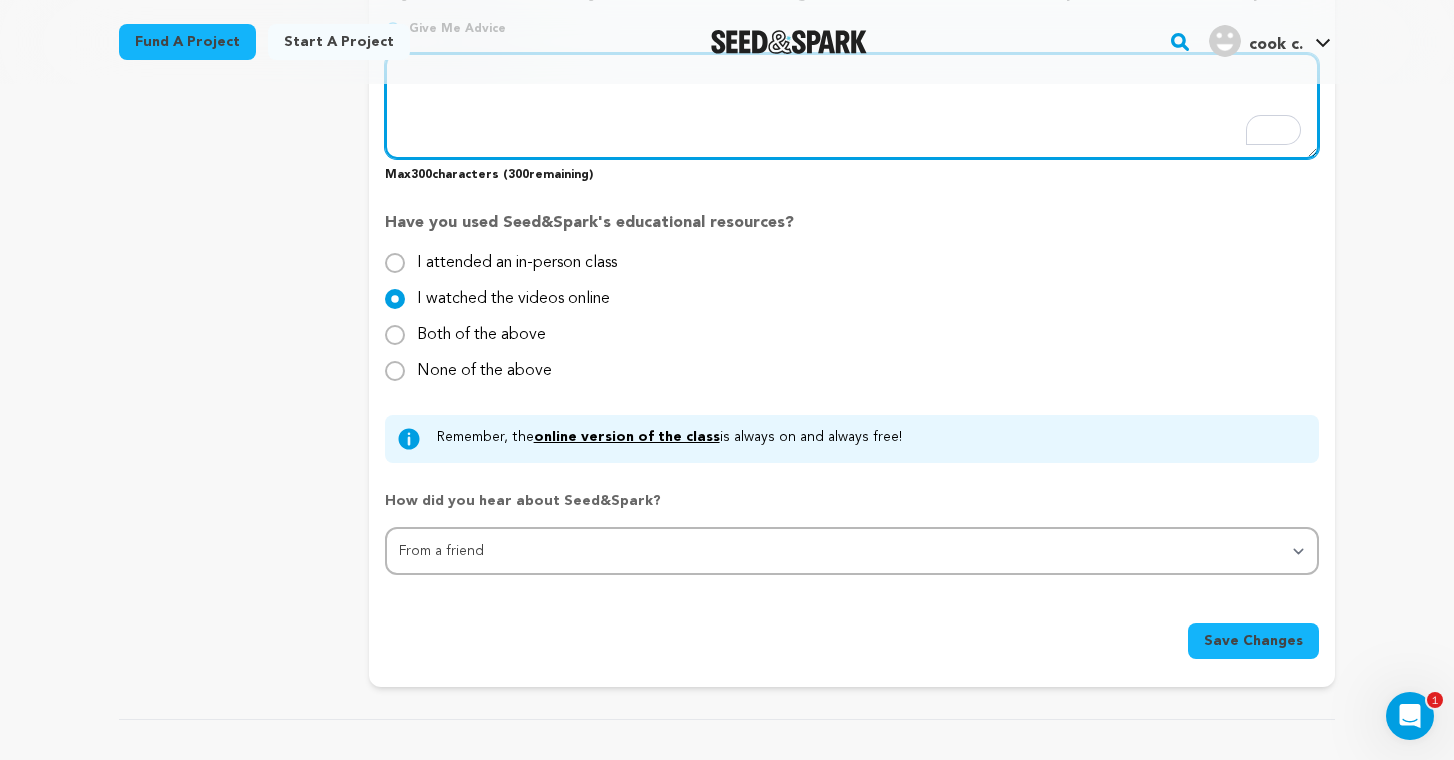 scroll, scrollTop: 1933, scrollLeft: 0, axis: vertical 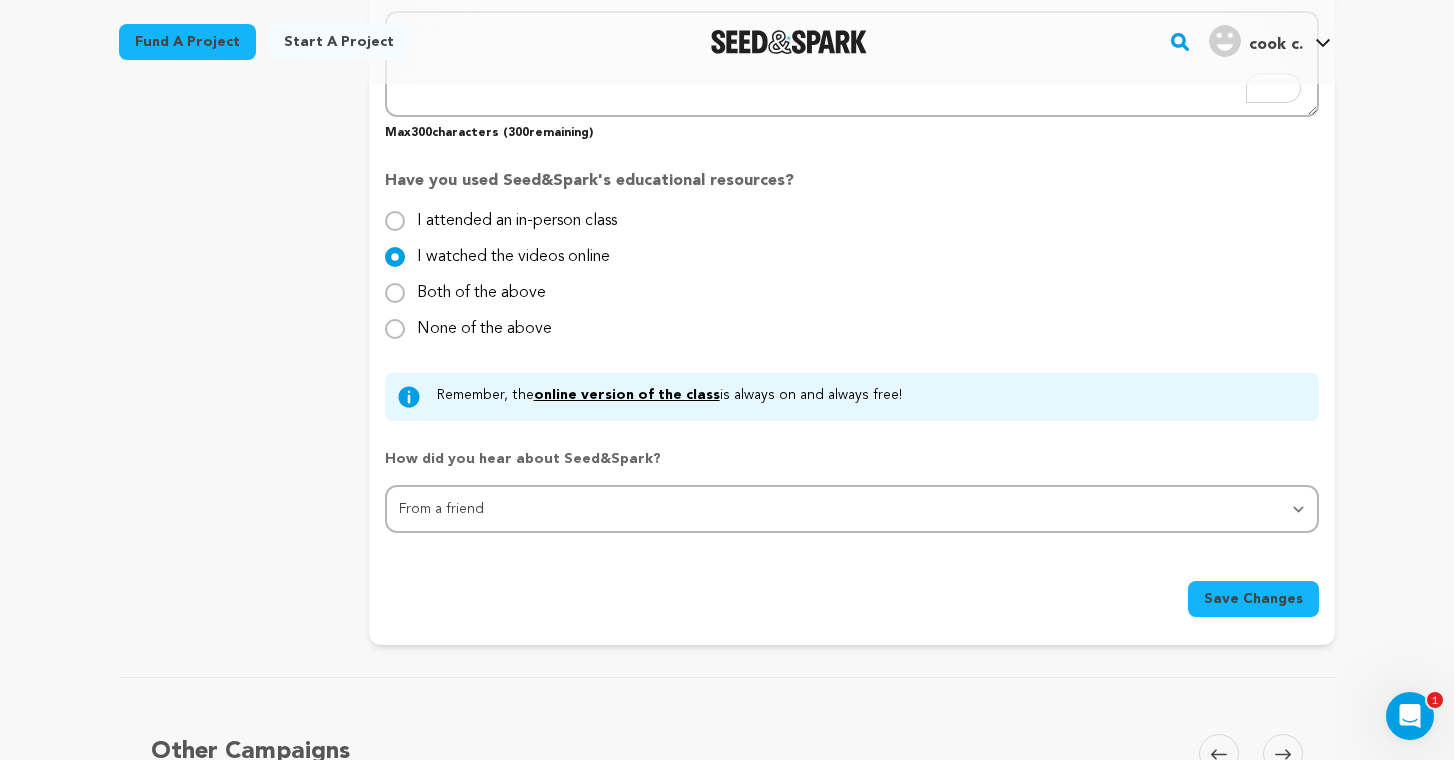 click on "Save Changes" at bounding box center (1253, 599) 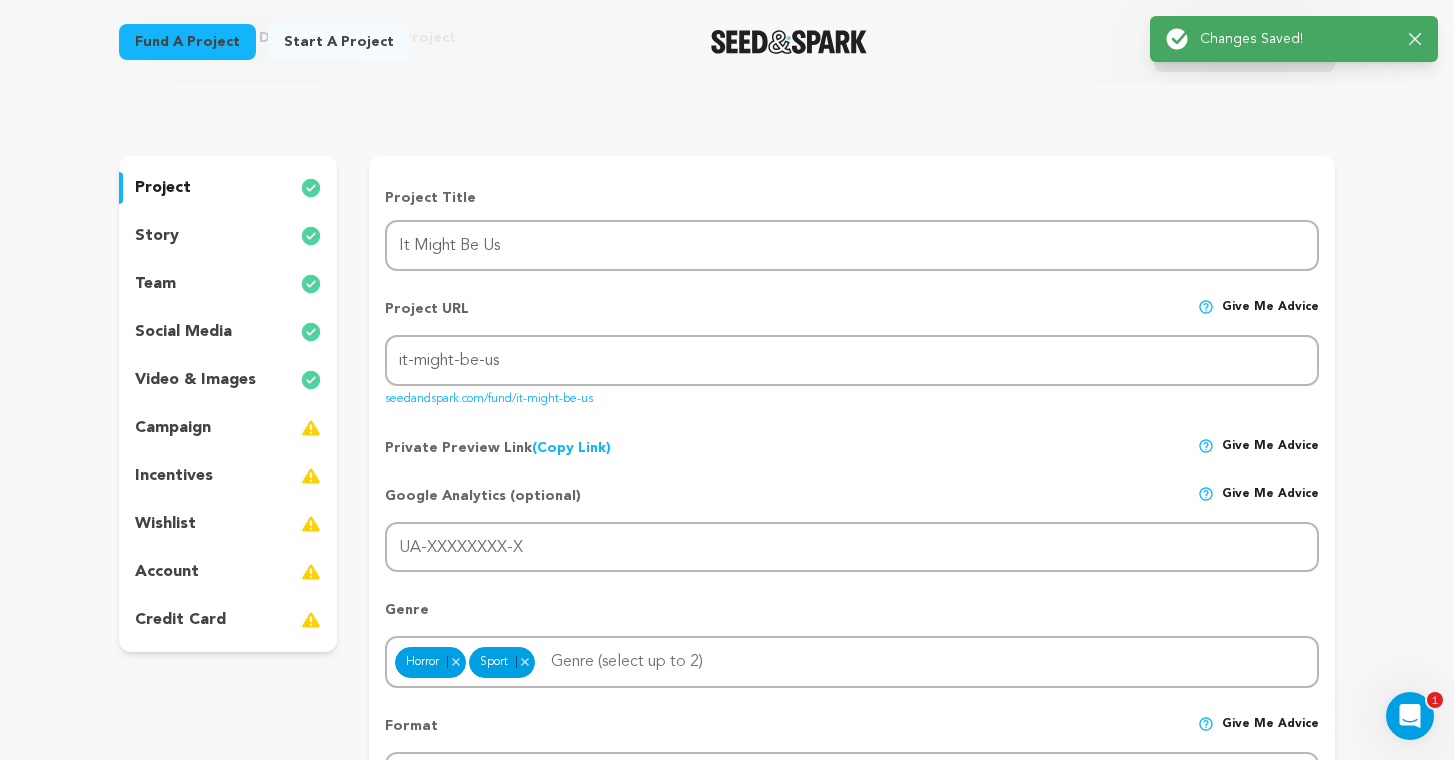 scroll, scrollTop: 0, scrollLeft: 0, axis: both 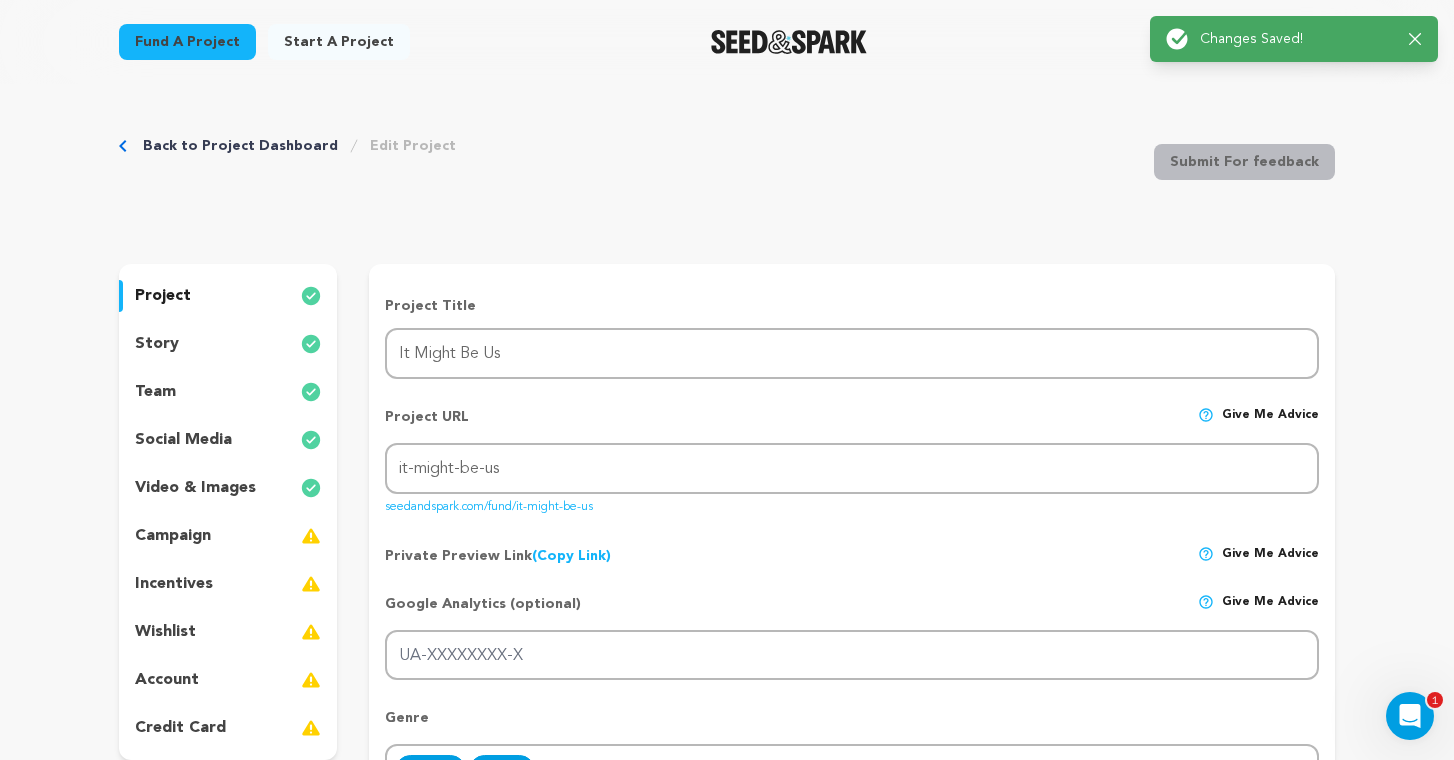 click on "story" at bounding box center (228, 344) 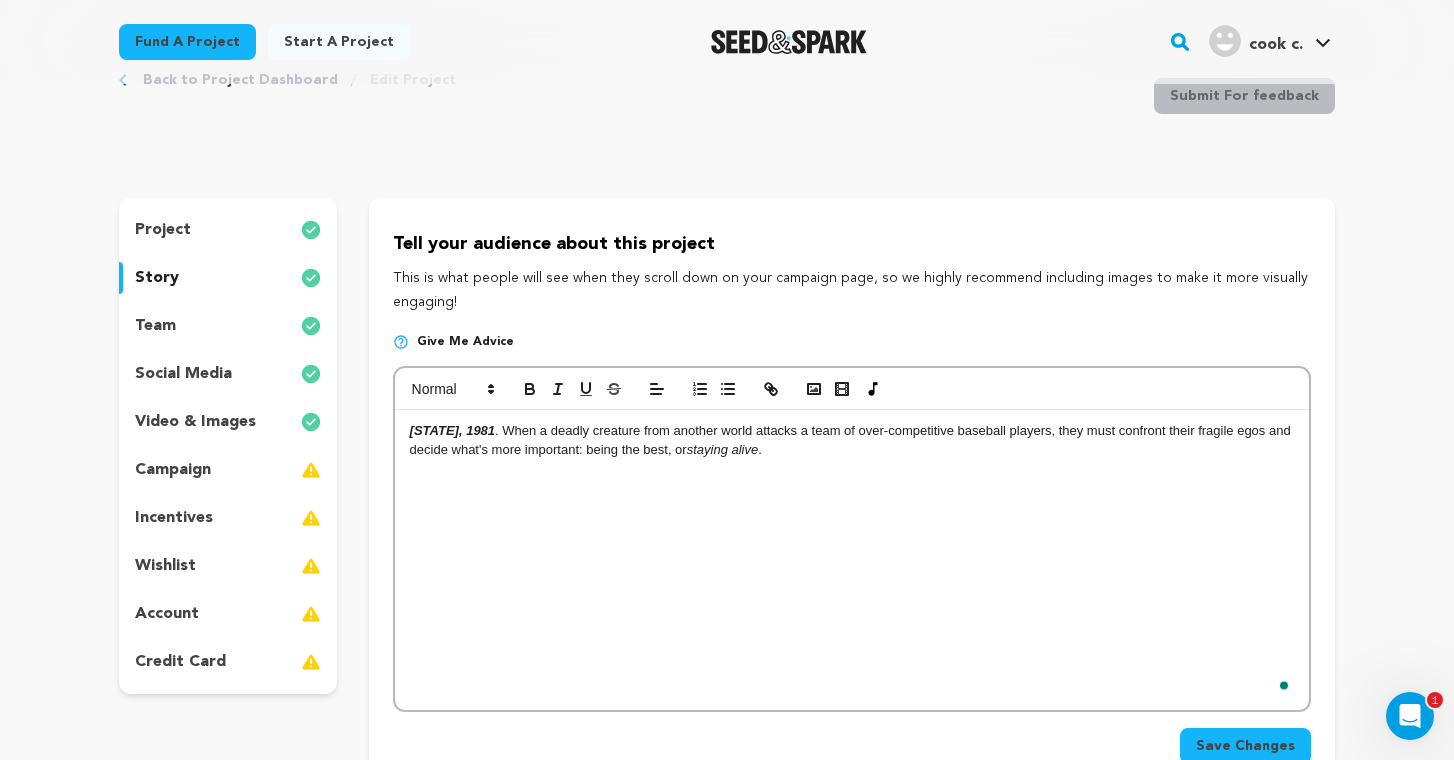 scroll, scrollTop: 47, scrollLeft: 0, axis: vertical 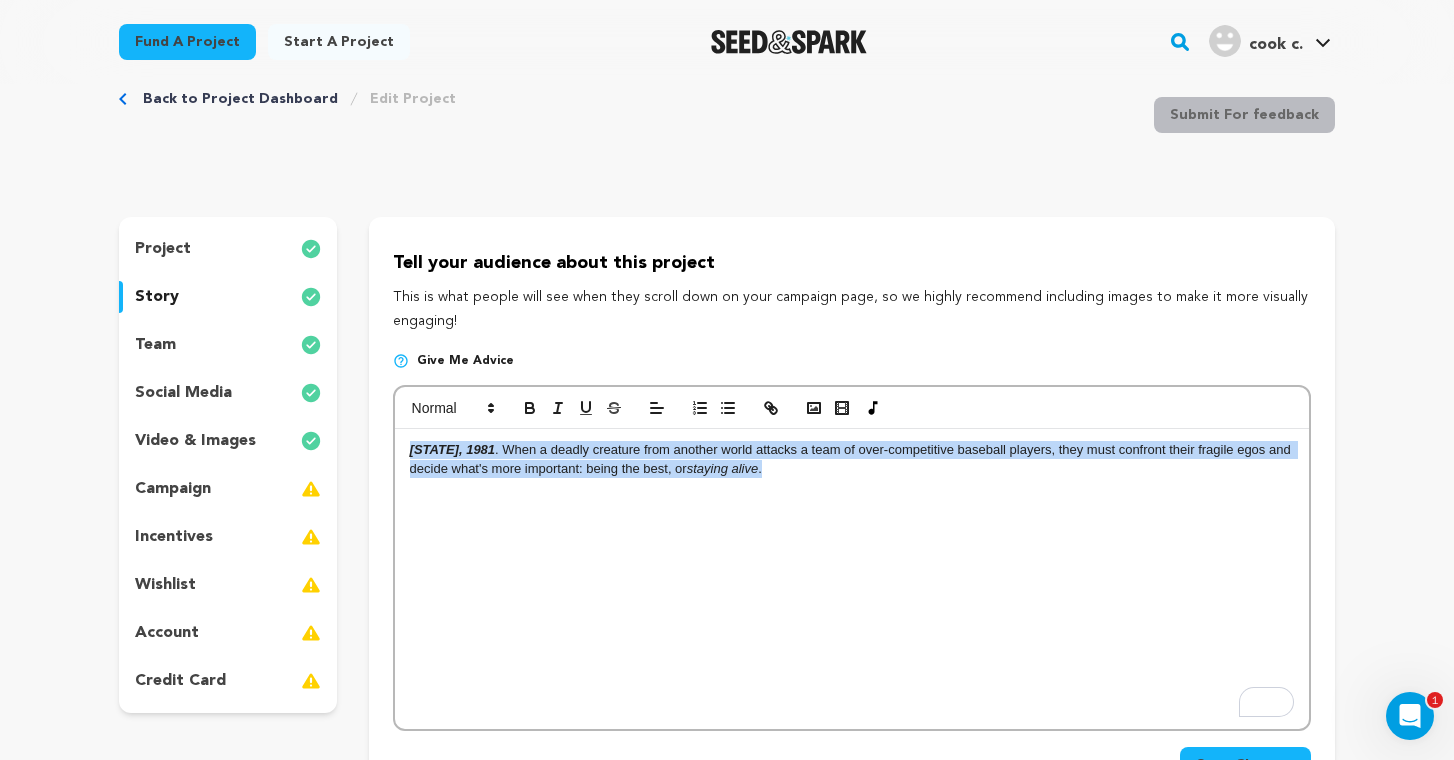 drag, startPoint x: 838, startPoint y: 475, endPoint x: 401, endPoint y: 447, distance: 437.89612 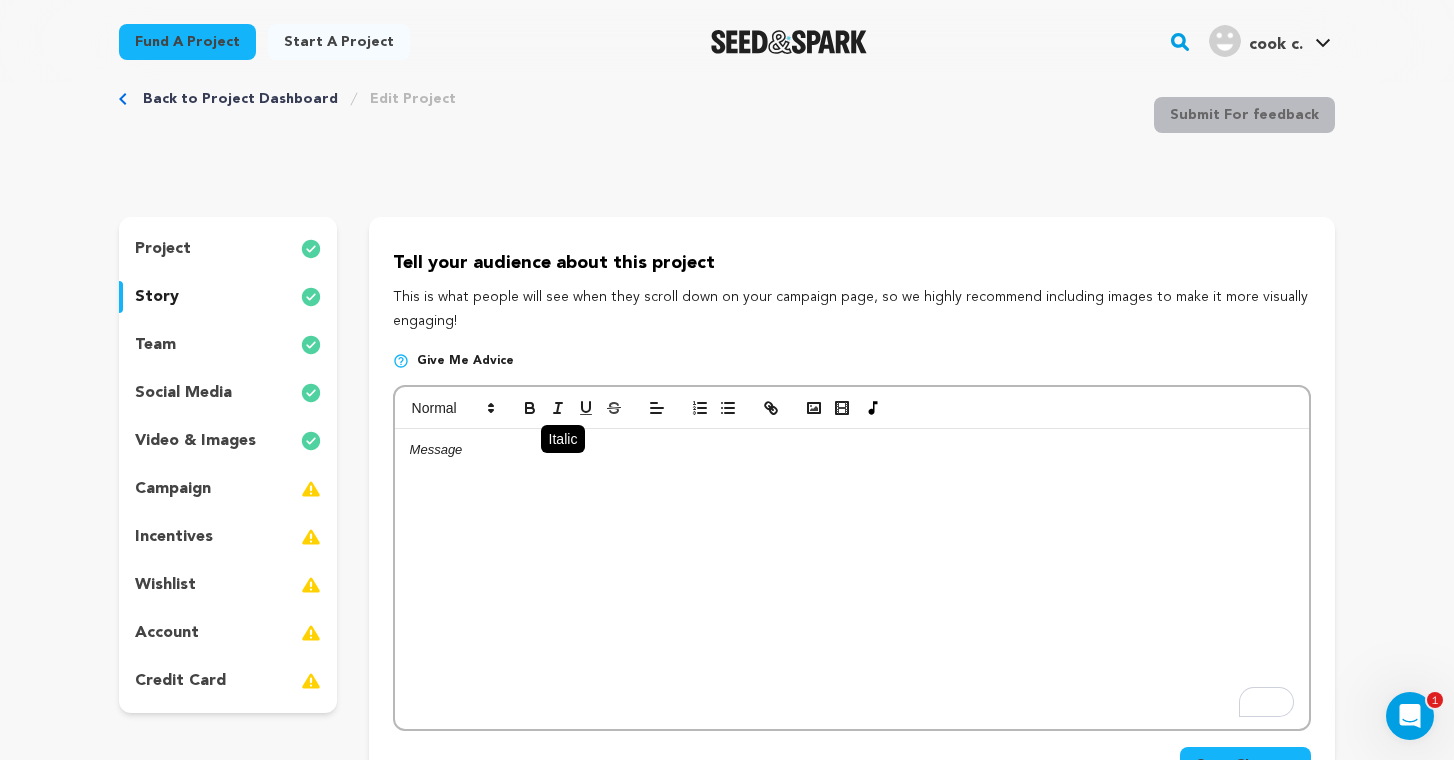 click 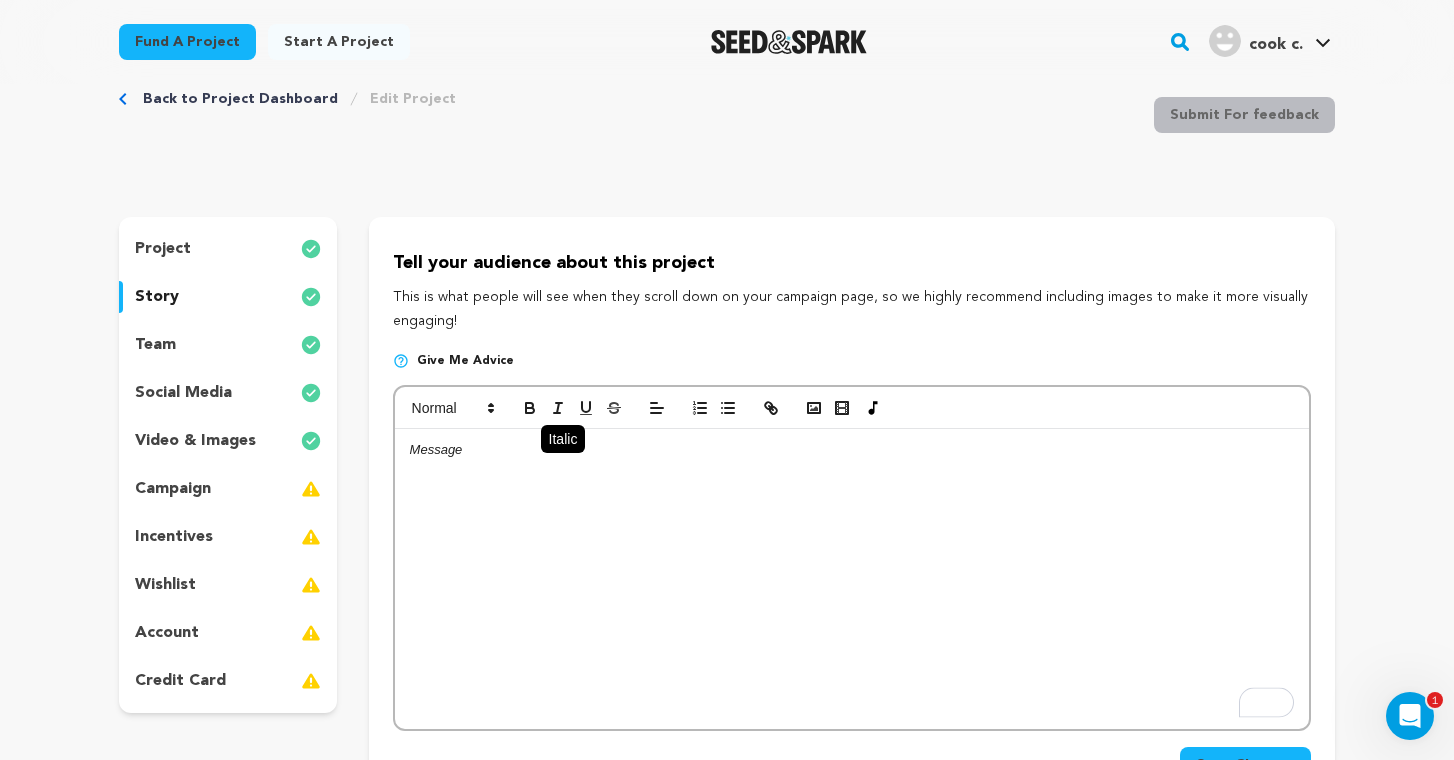 click 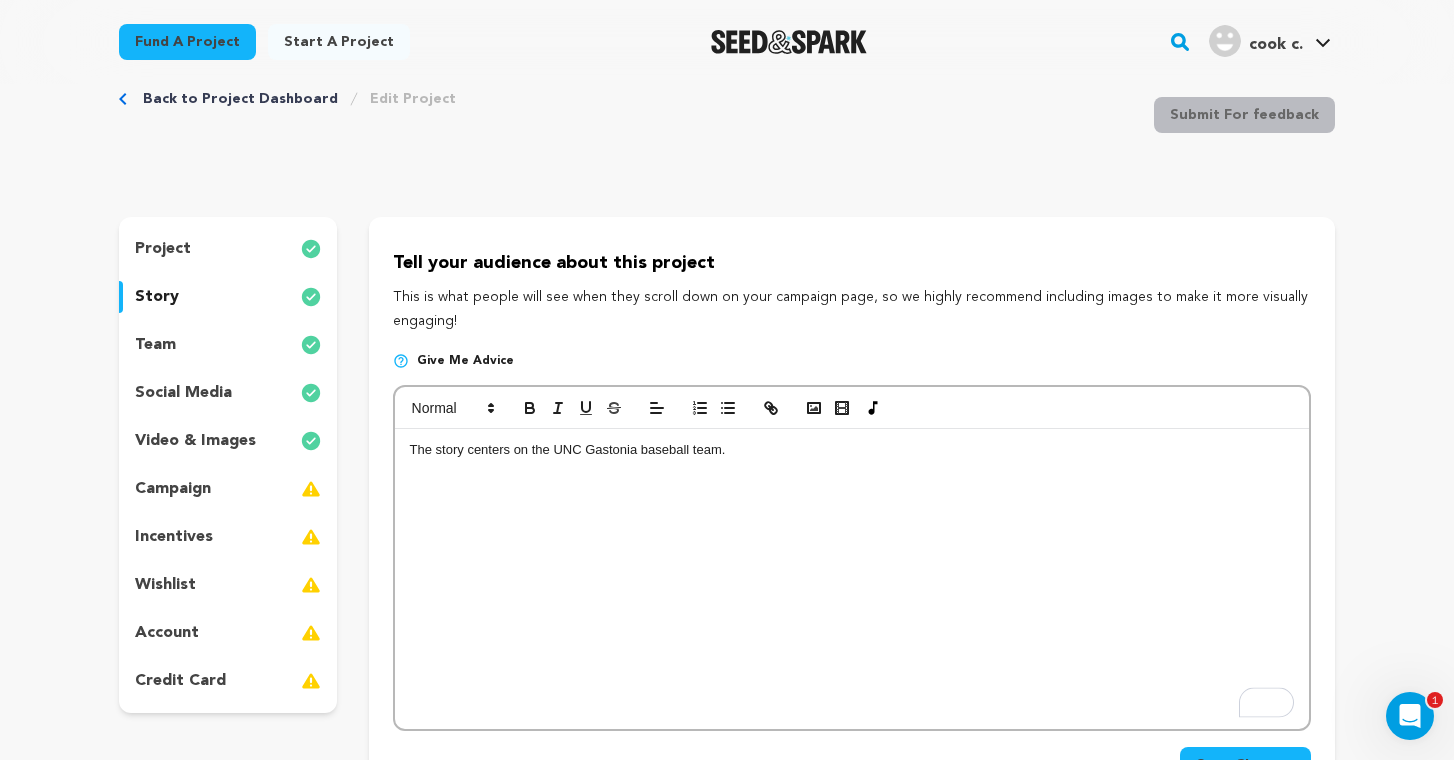 click on "The story centers on the UNC Gastonia baseball team." at bounding box center (852, 450) 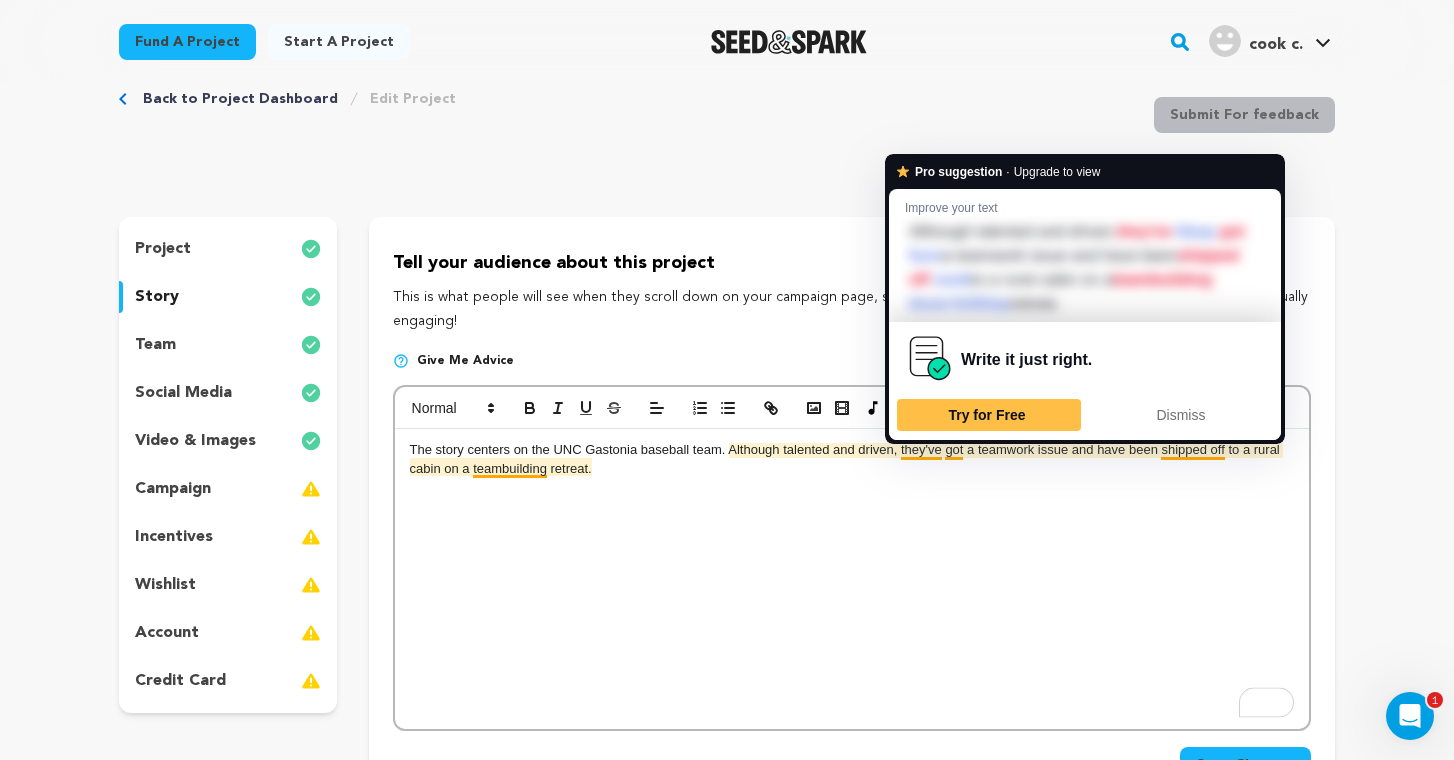 click on "The story centers on the UNC Gastonia baseball team. Although talented and driven, they've got a teamwork issue and have been shipped off to a rural cabin on a teambuilding retreat." at bounding box center [852, 579] 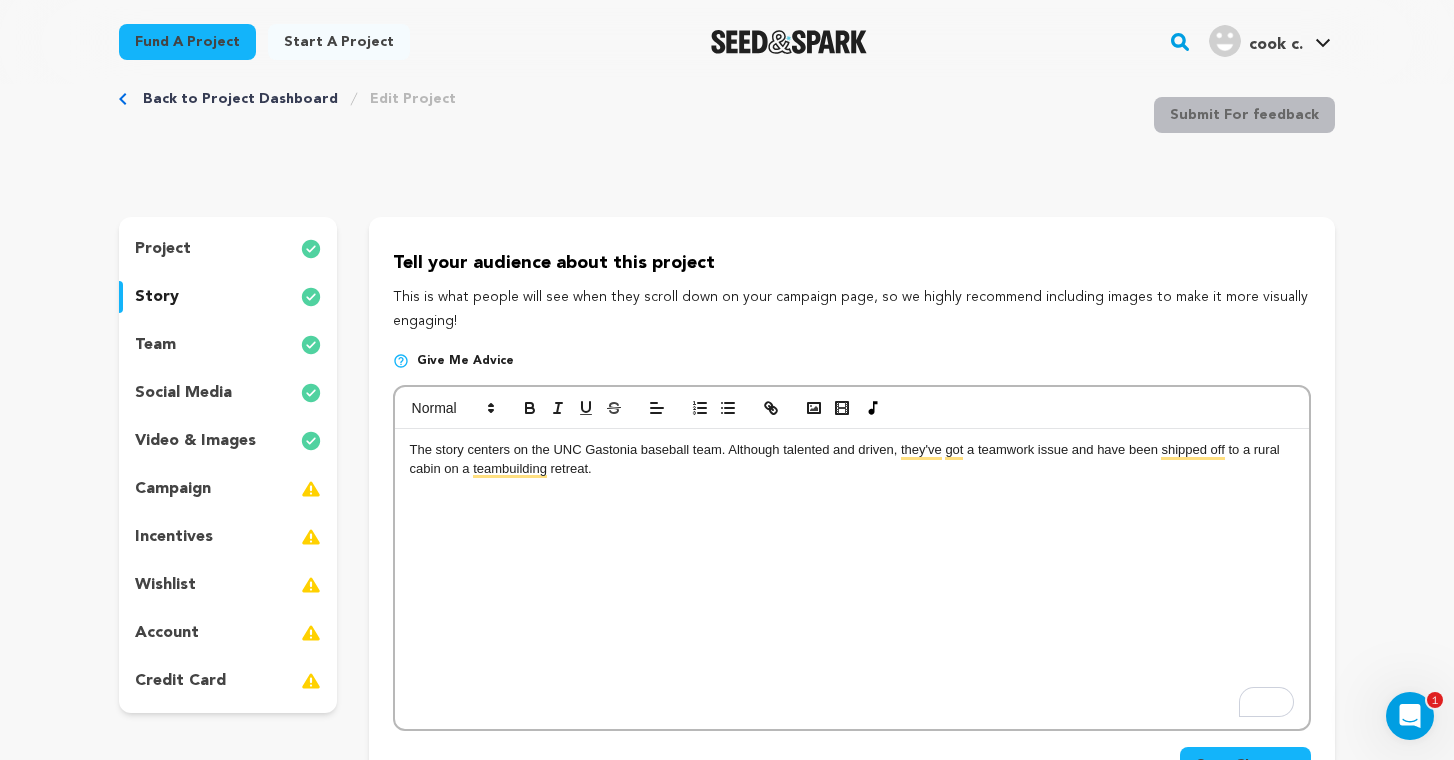 click on "The story centers on the UNC Gastonia baseball team. Although talented and driven, they've got a teamwork issue and have been shipped off to a rural cabin on a teambuilding retreat." at bounding box center (852, 459) 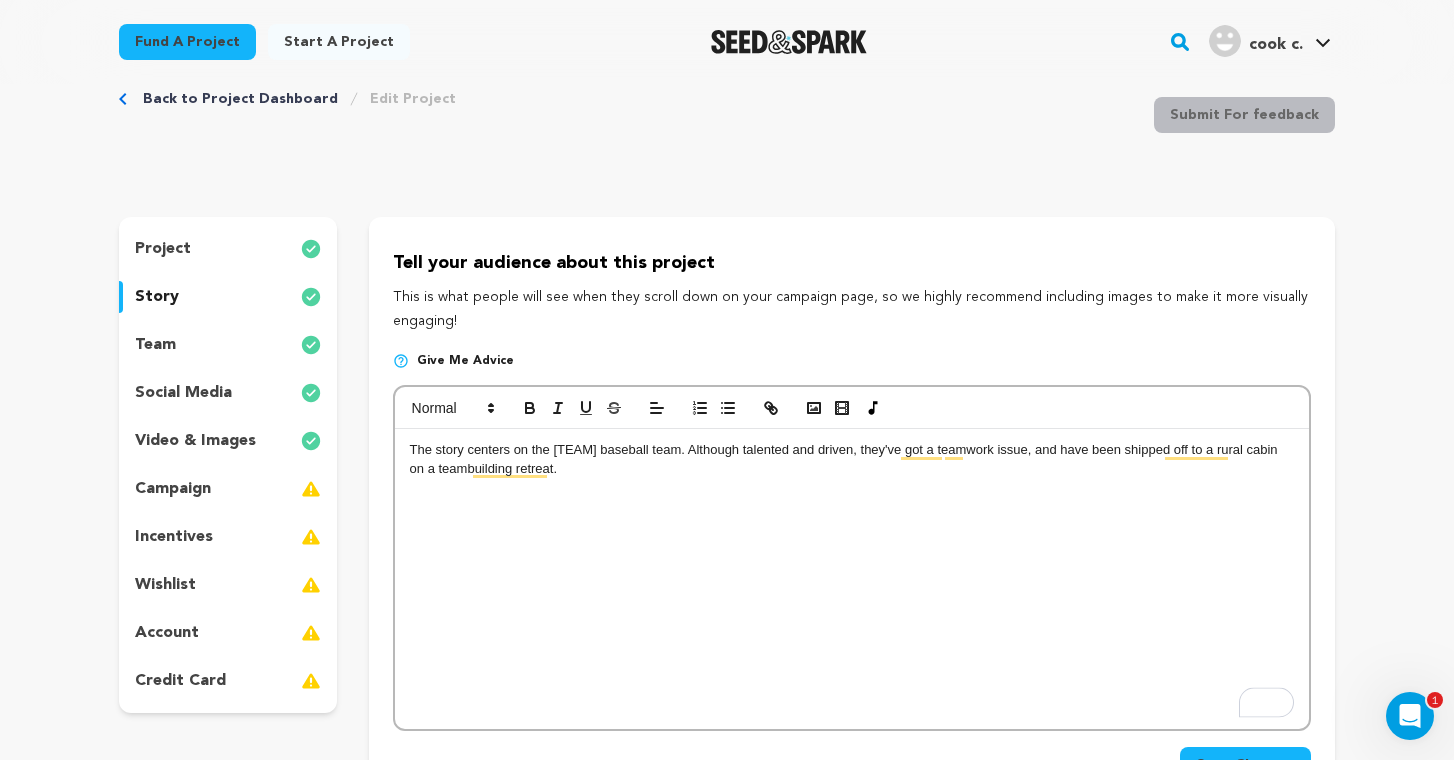 click on "The story centers on the UNC Gastonia baseball team. Although talented and driven, they've got a teamwork issue, and have been shipped off to a rural cabin on a teambuilding retreat." at bounding box center [852, 579] 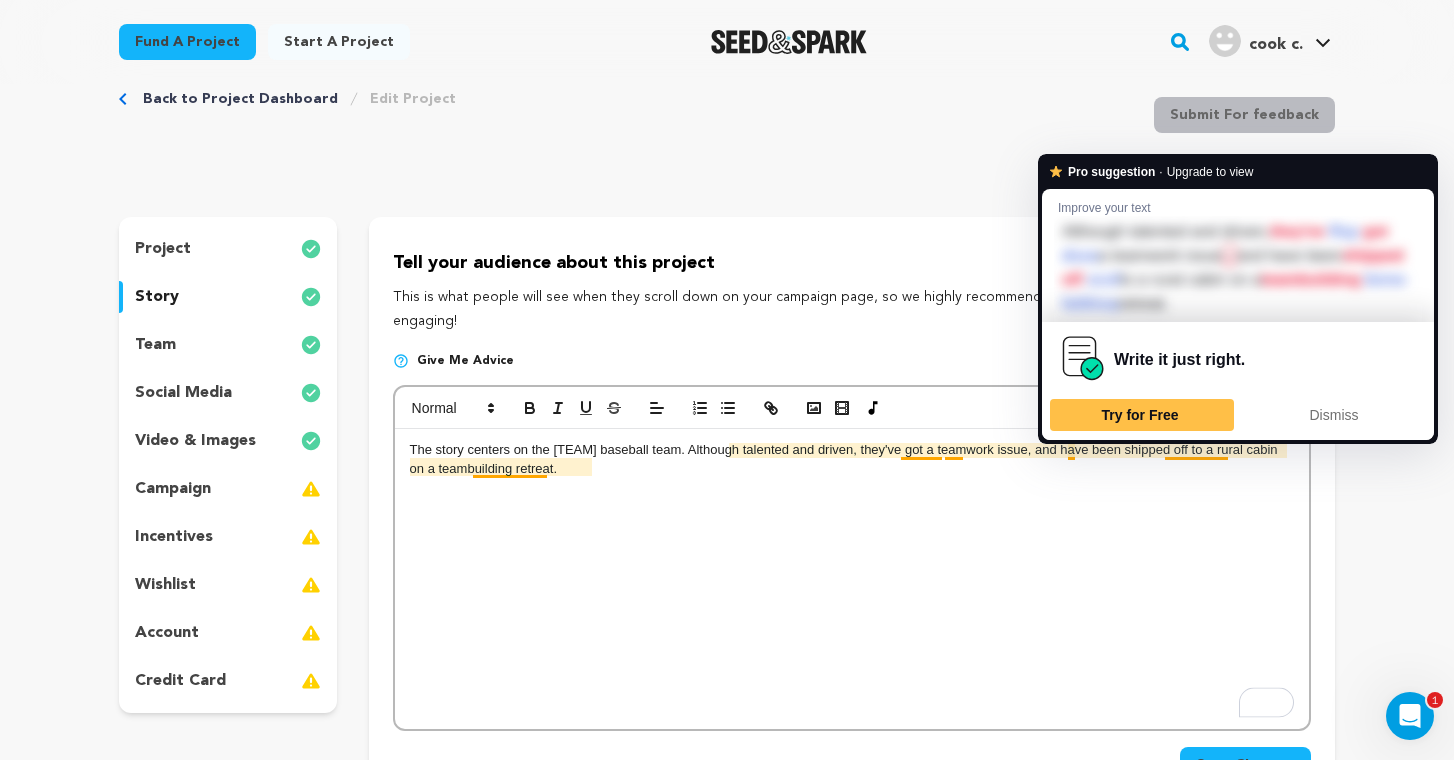 click on "The story centers on the UNC Gastonia baseball team. Although talented and driven, they've got a teamwork issue, and have been shipped off to a rural cabin on a teambuilding retreat." at bounding box center (852, 579) 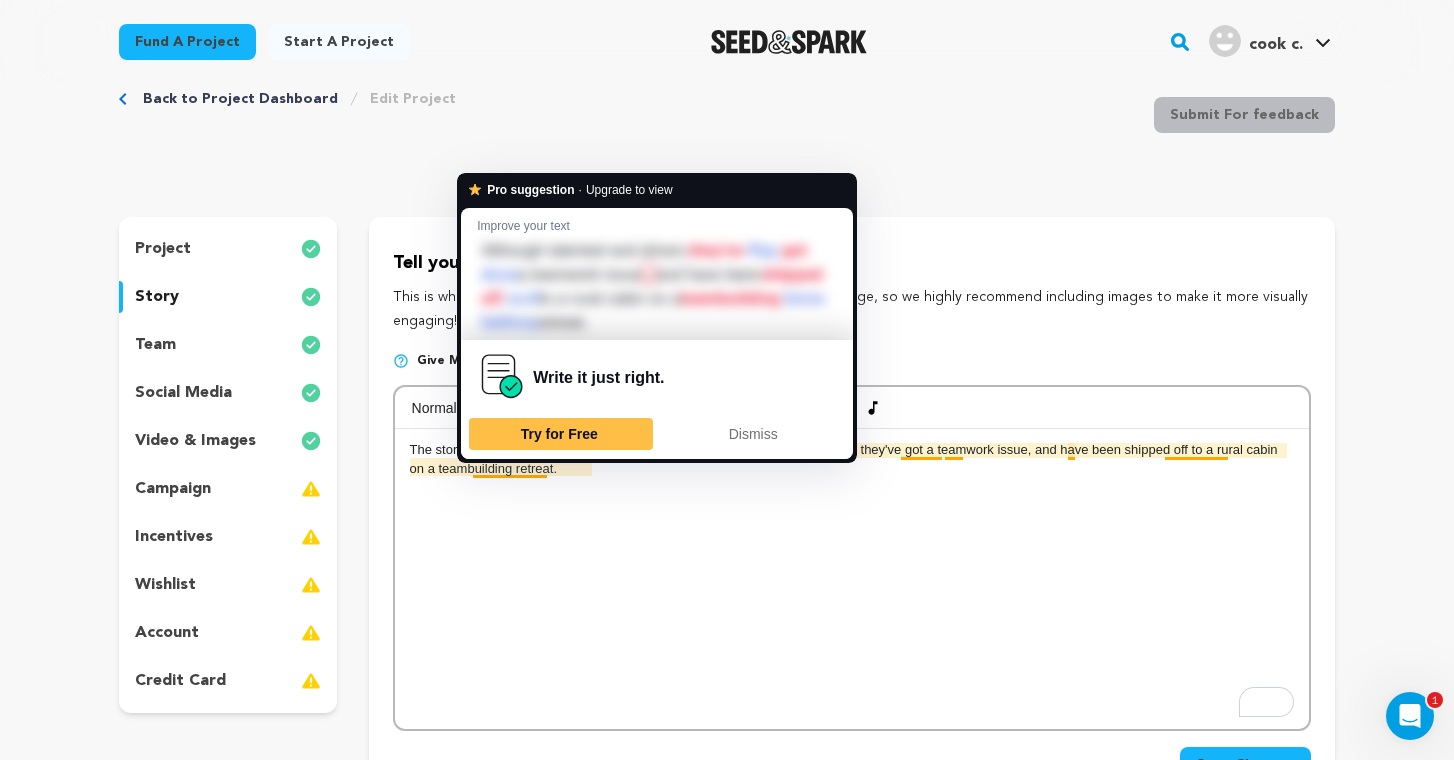 click on "The story centers on the UNC Gastonia baseball team. Although talented and driven, they've got a teamwork issue, and have been shipped off to a rural cabin on a teambuilding retreat." at bounding box center [852, 579] 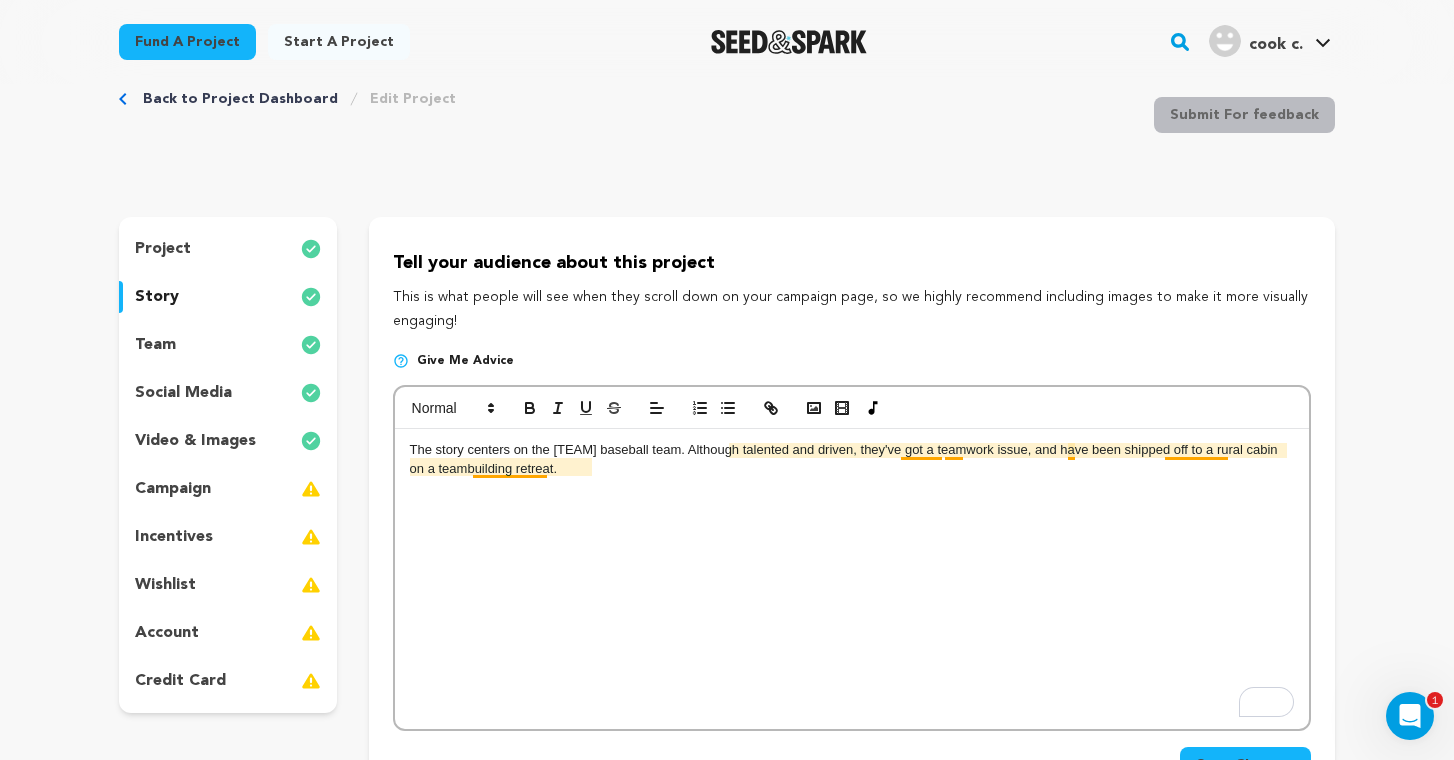 click on "The story centers on the UNC Gastonia baseball team. Although talented and driven, they've got a teamwork issue, and have been shipped off to a rural cabin on a teambuilding retreat." at bounding box center (852, 459) 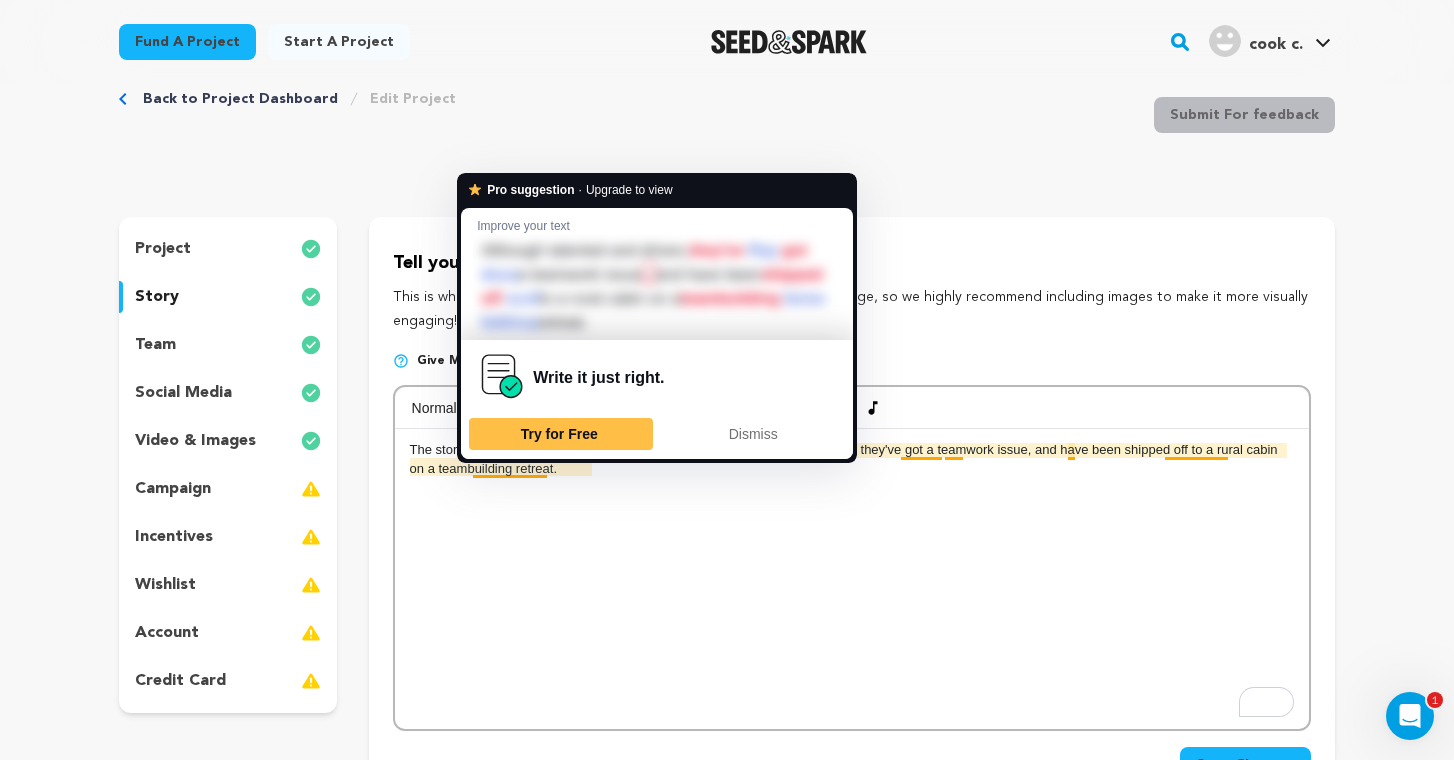 click on "The story centers on the UNC Gastonia baseball team. Although talented and driven, they've got a teamwork issue, and have been shipped off to a rural cabin on a teambuilding retreat." at bounding box center (852, 579) 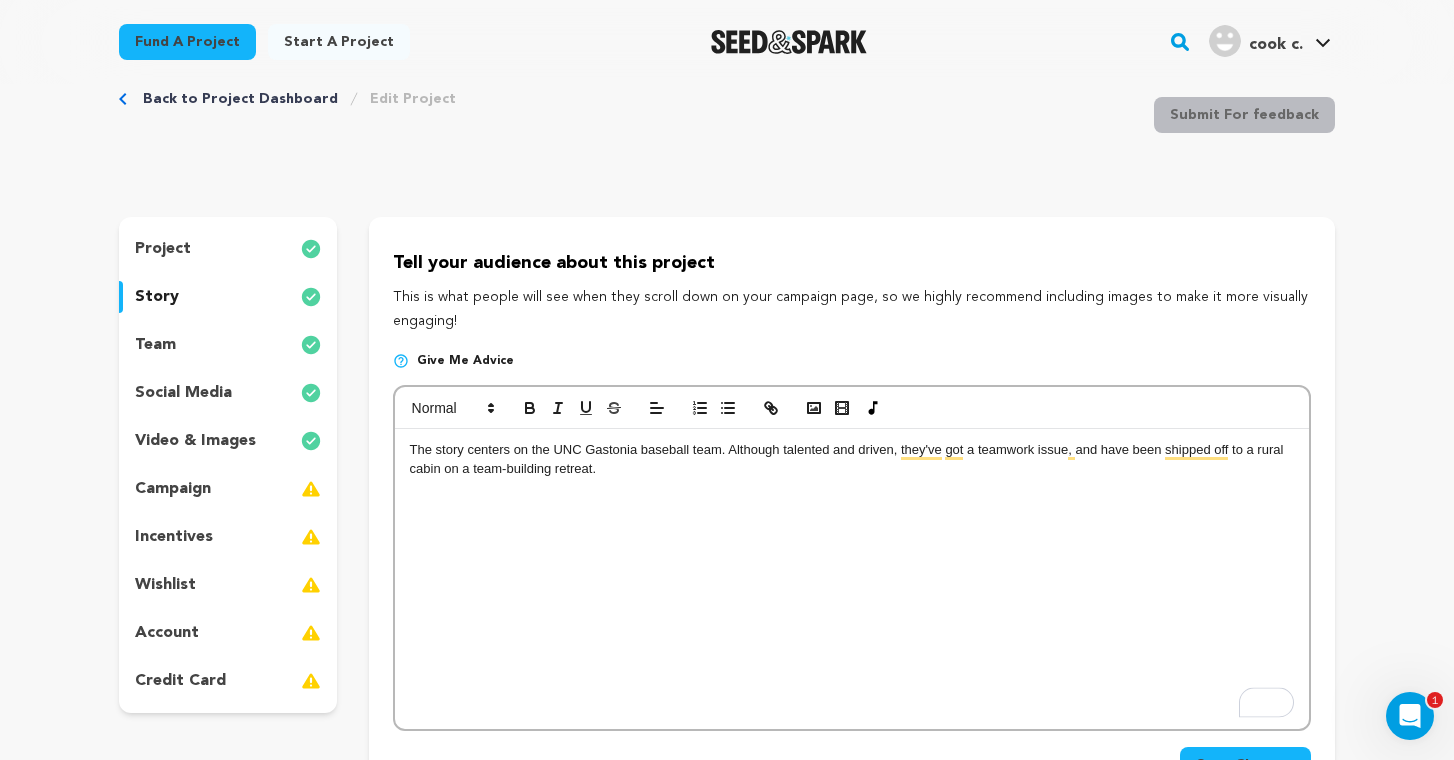 click on "The story centers on the UNC Gastonia baseball team. Although talented and driven, they've got a teamwork issue, and have been shipped off to a rural cabin on a team-building retreat." at bounding box center (852, 459) 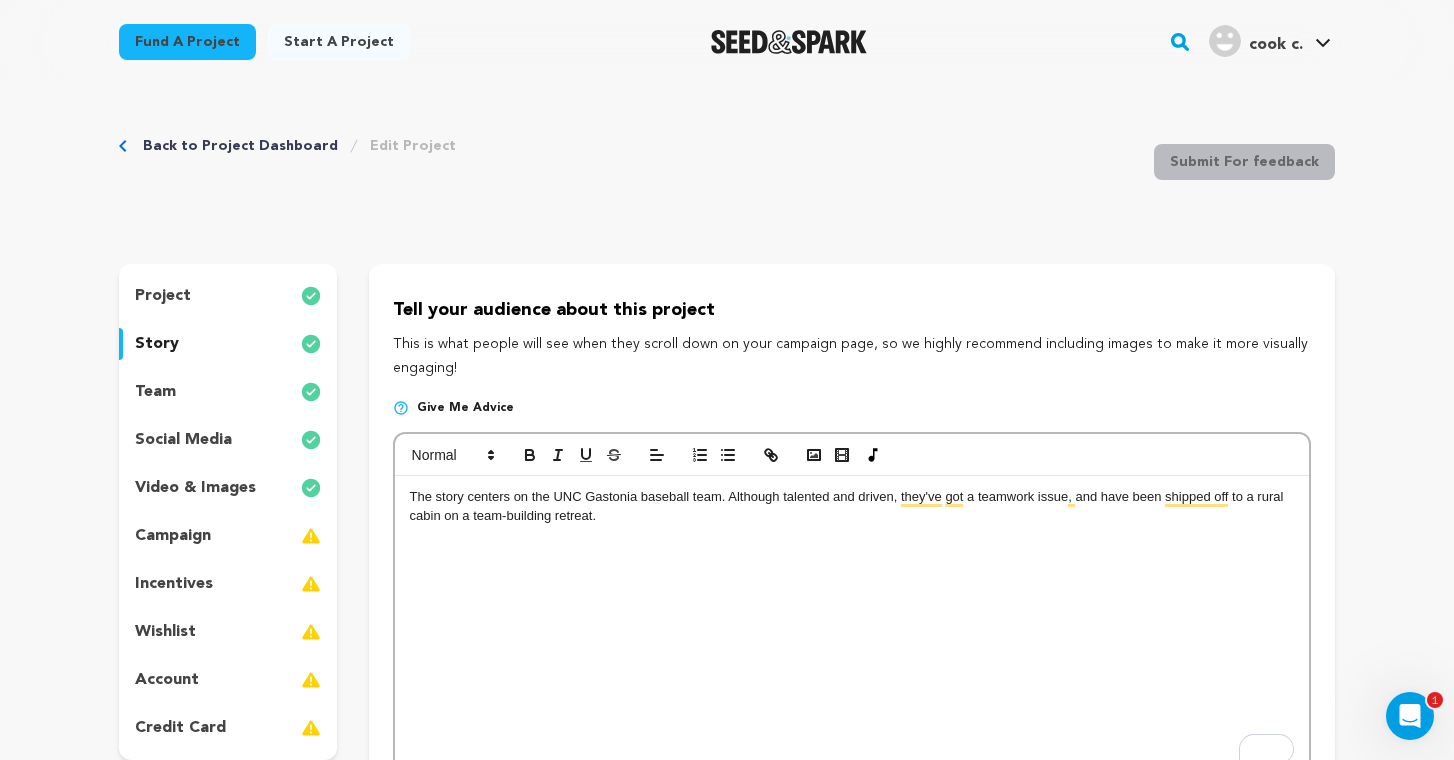 scroll, scrollTop: 47, scrollLeft: 0, axis: vertical 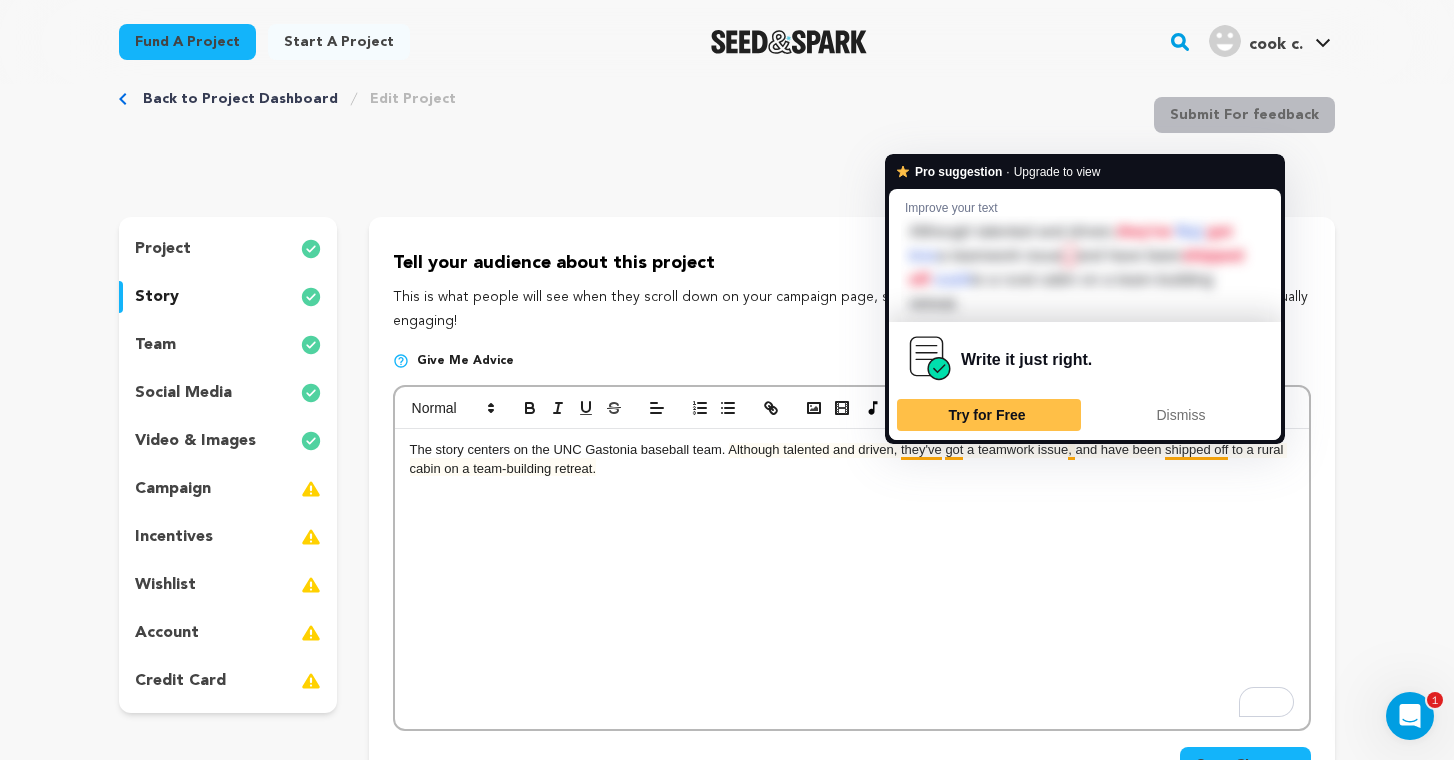 click on "The story centers on the UNC Gastonia baseball team. Although talented and driven, they've got a teamwork issue, and have been shipped off to a rural cabin on a team-building retreat." at bounding box center (852, 579) 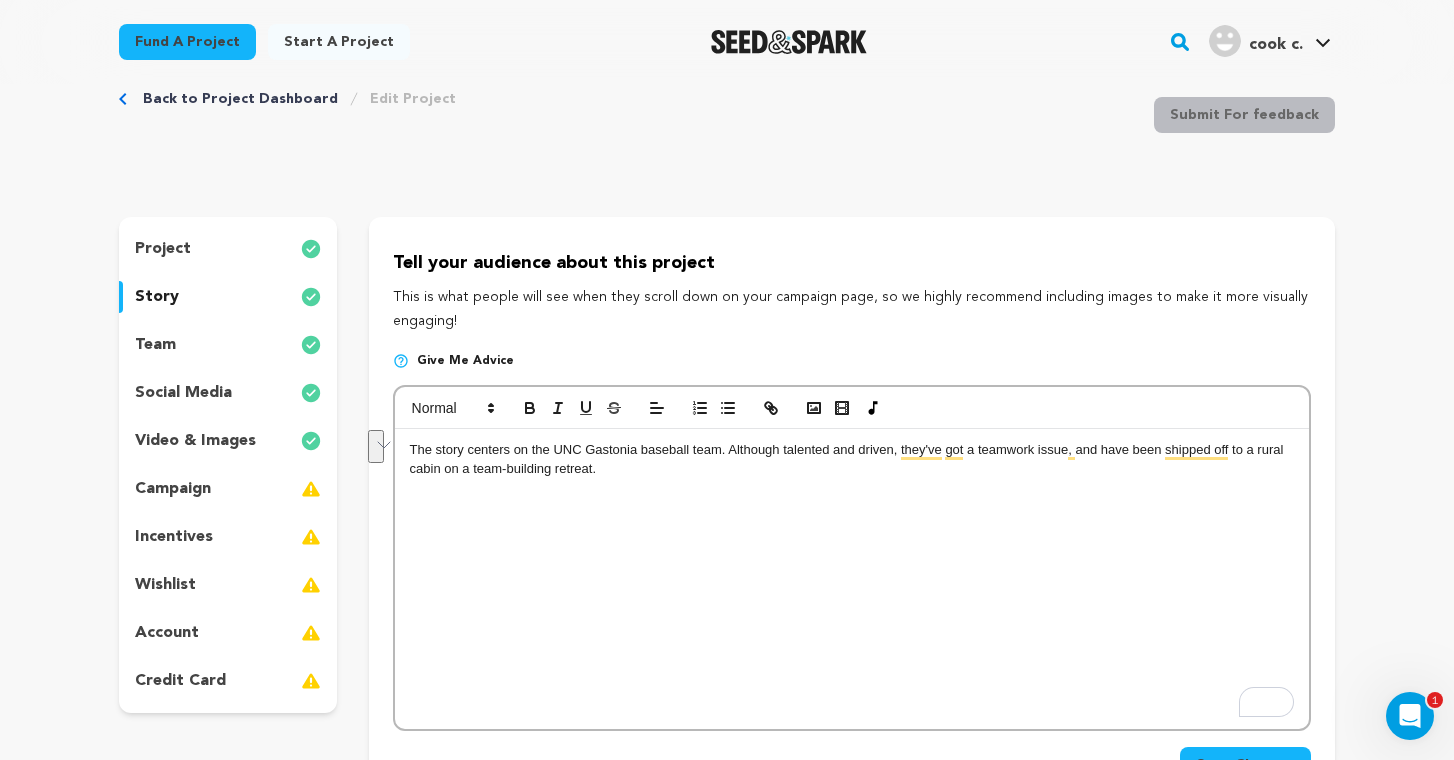 drag, startPoint x: 630, startPoint y: 473, endPoint x: 728, endPoint y: 451, distance: 100.43903 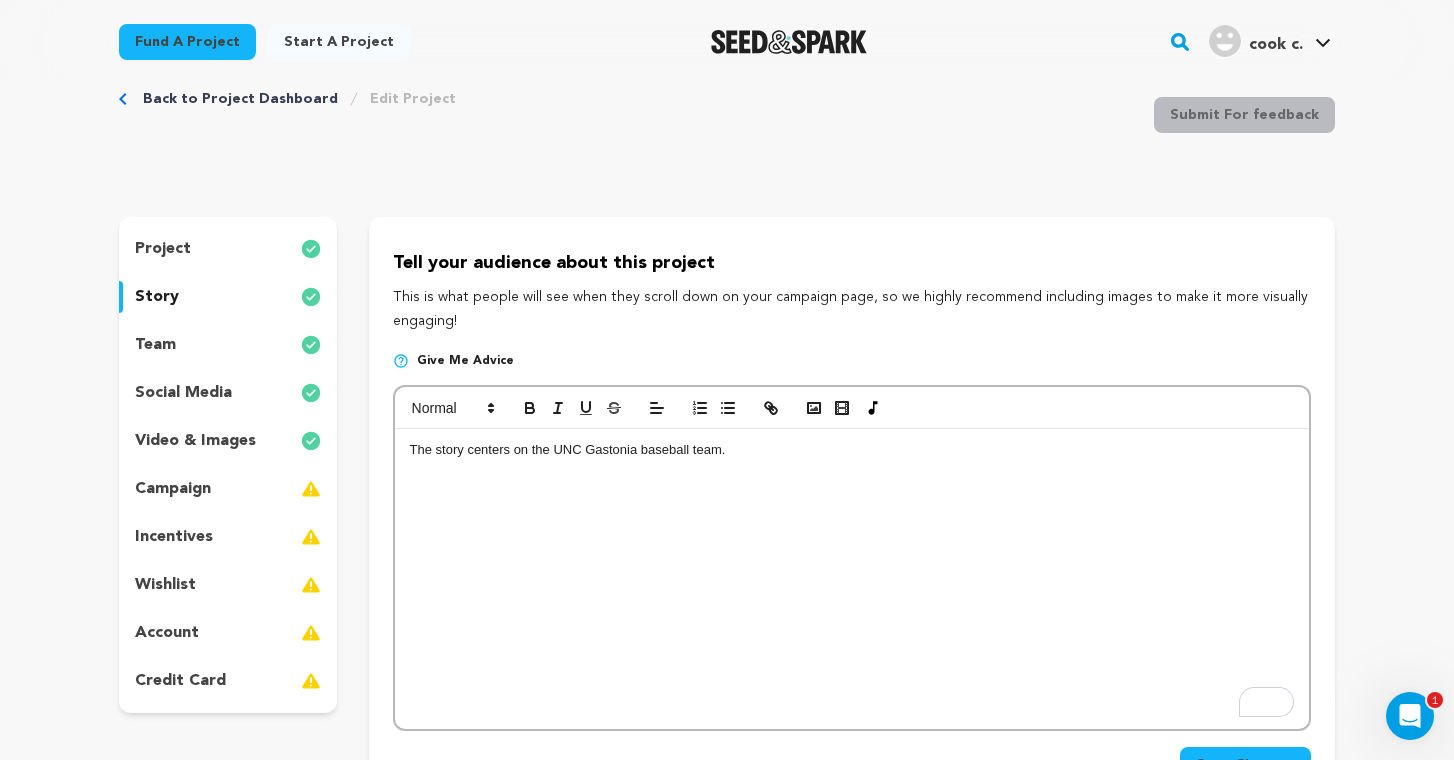 type 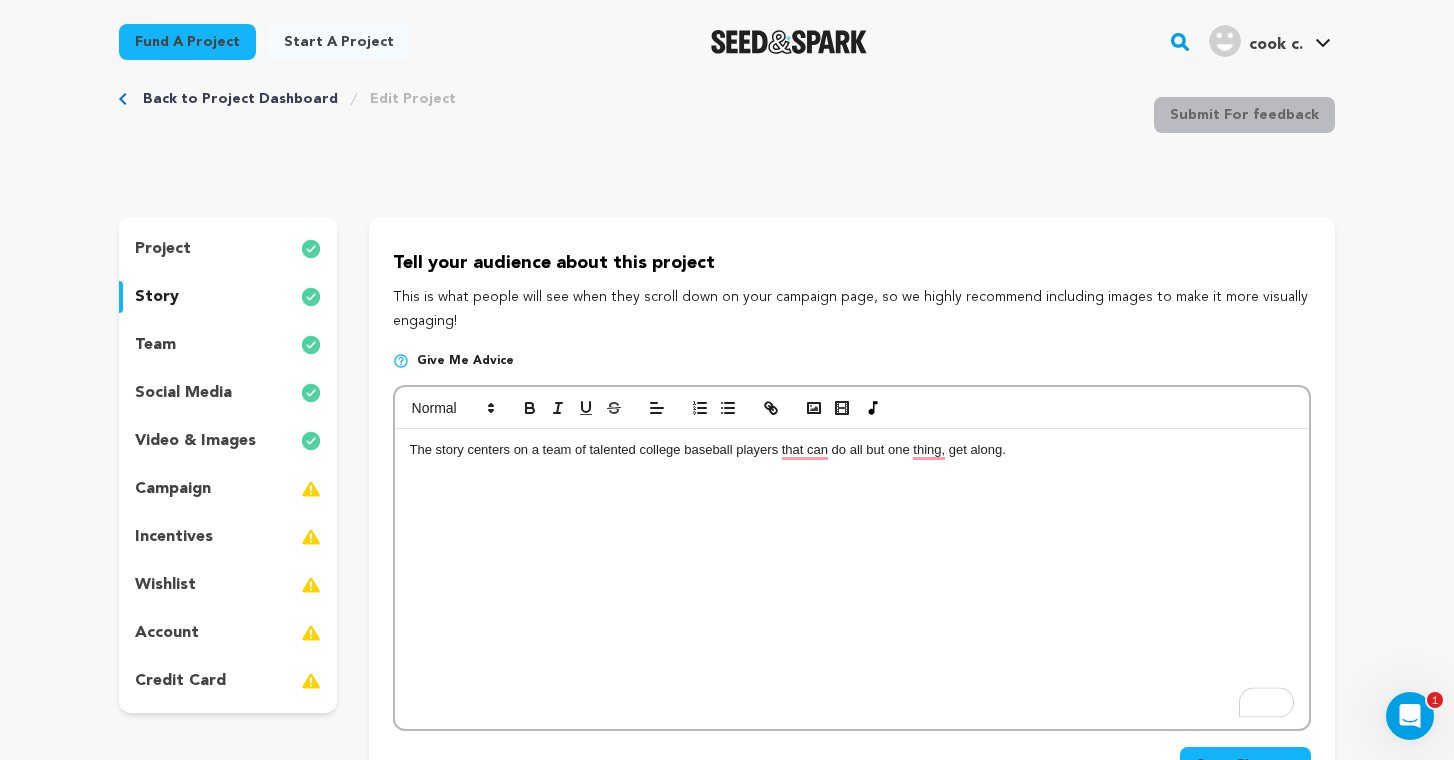 click on "project" at bounding box center [228, 249] 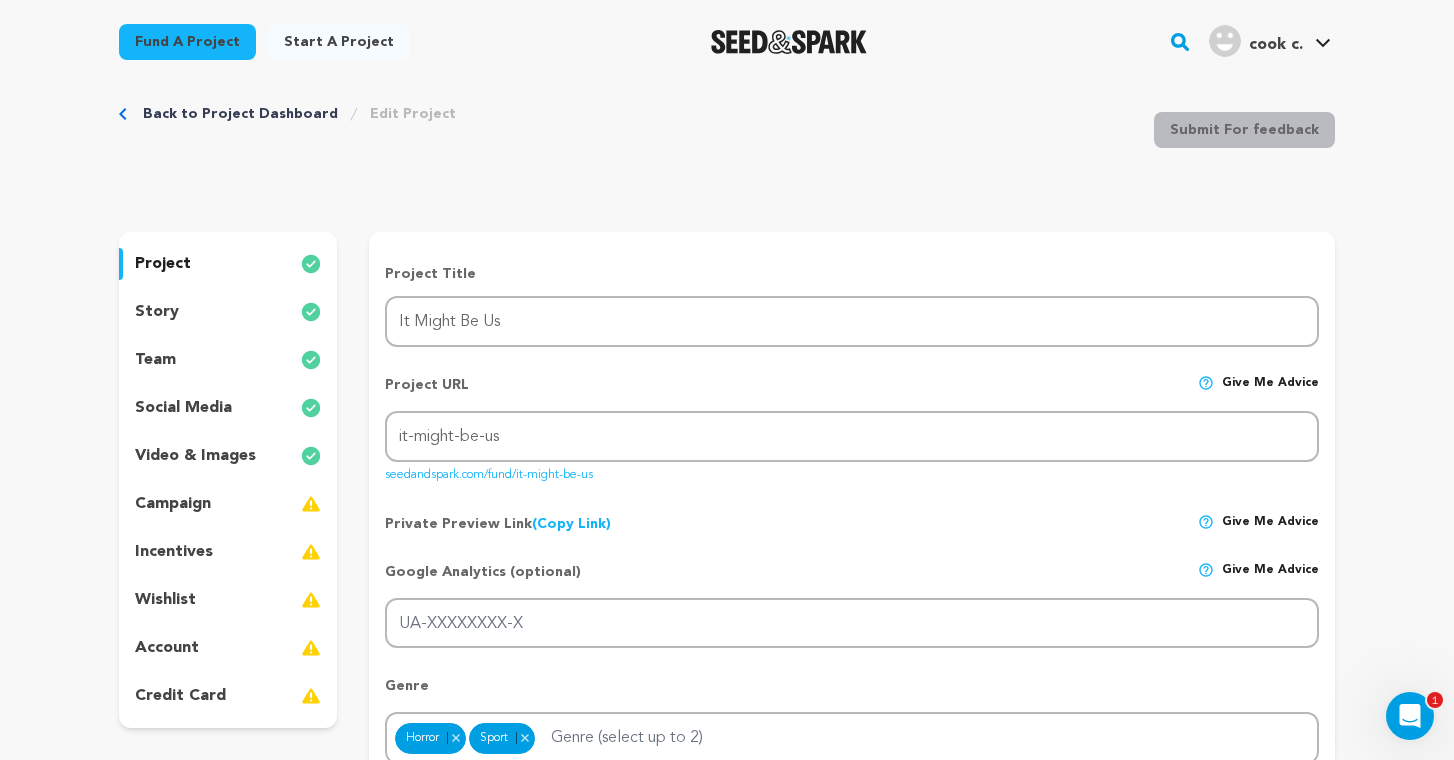 scroll, scrollTop: 0, scrollLeft: 0, axis: both 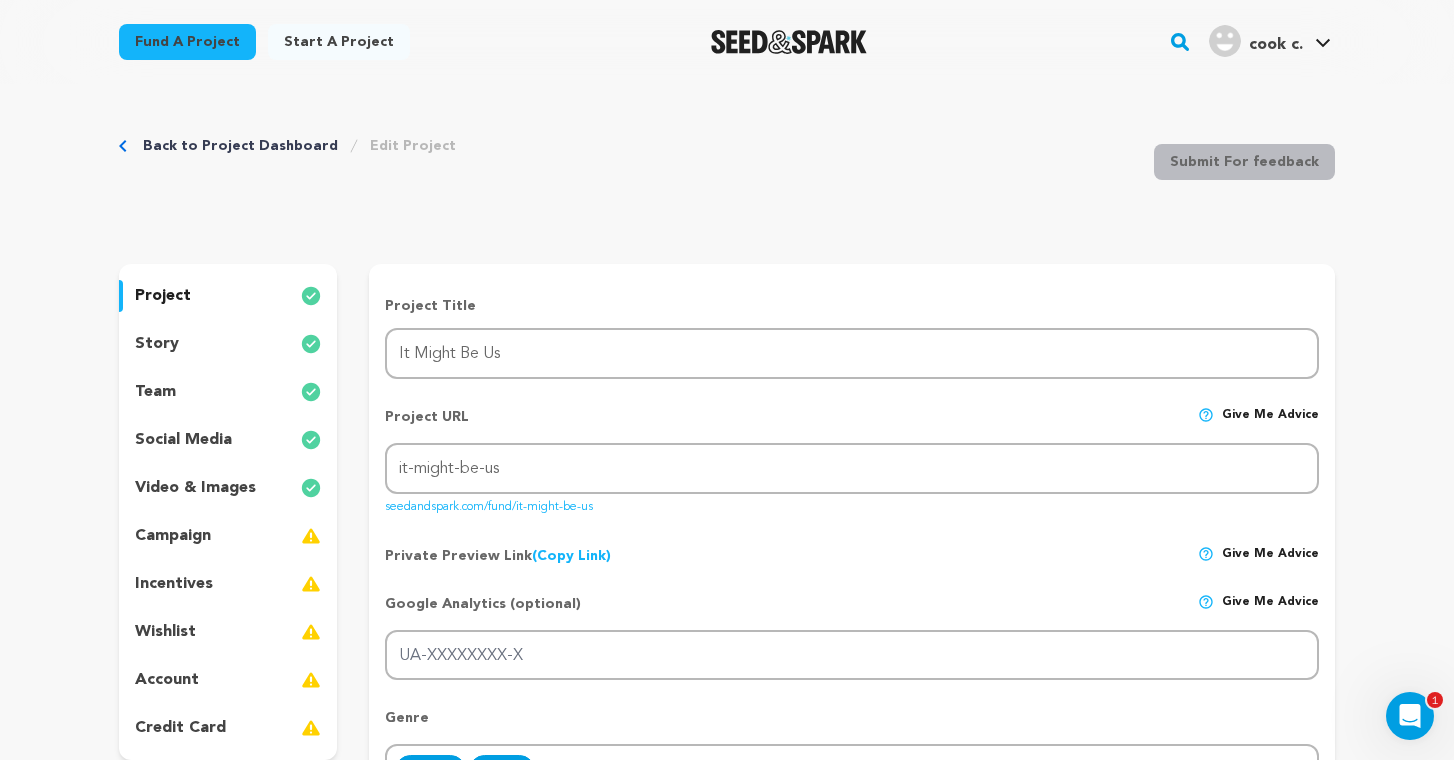 click on "team" at bounding box center (228, 392) 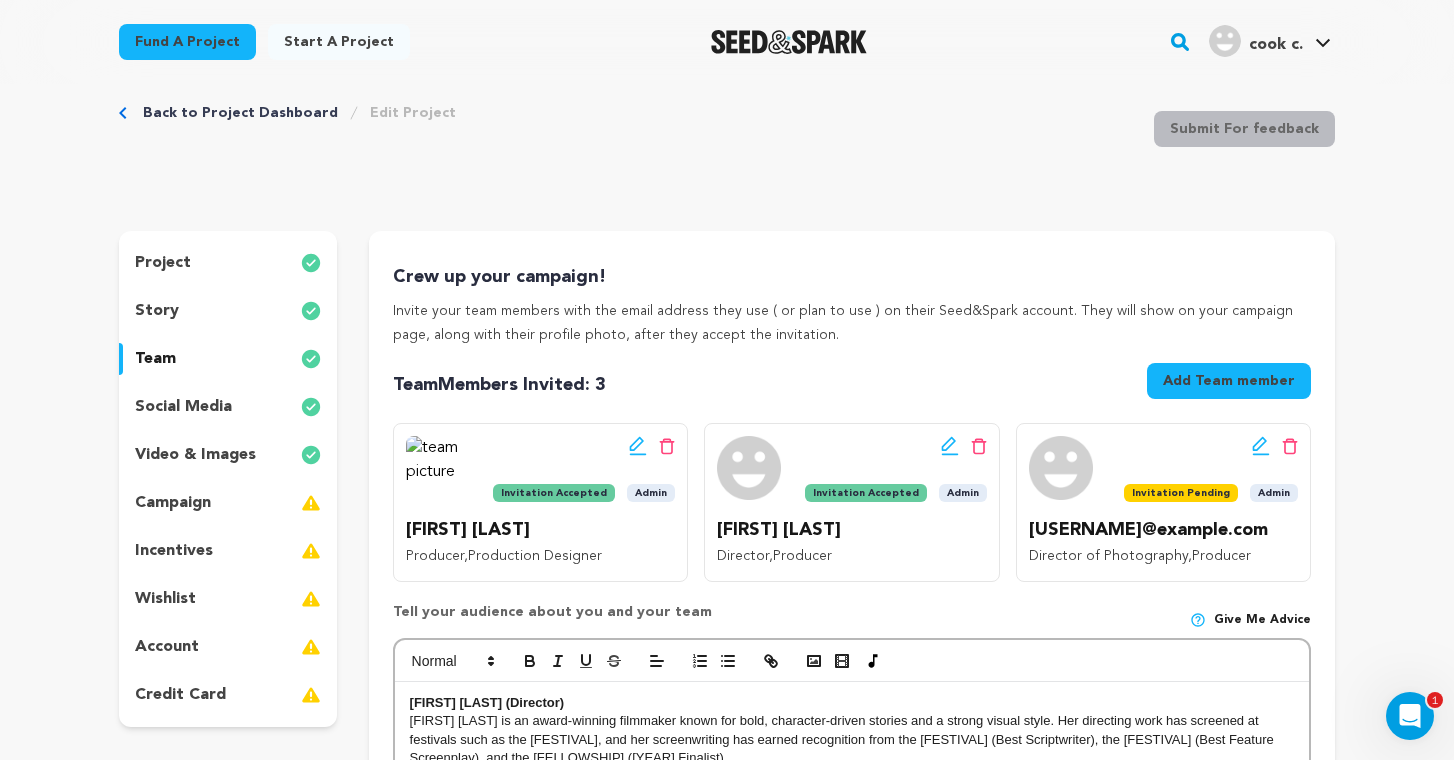 scroll, scrollTop: 52, scrollLeft: 0, axis: vertical 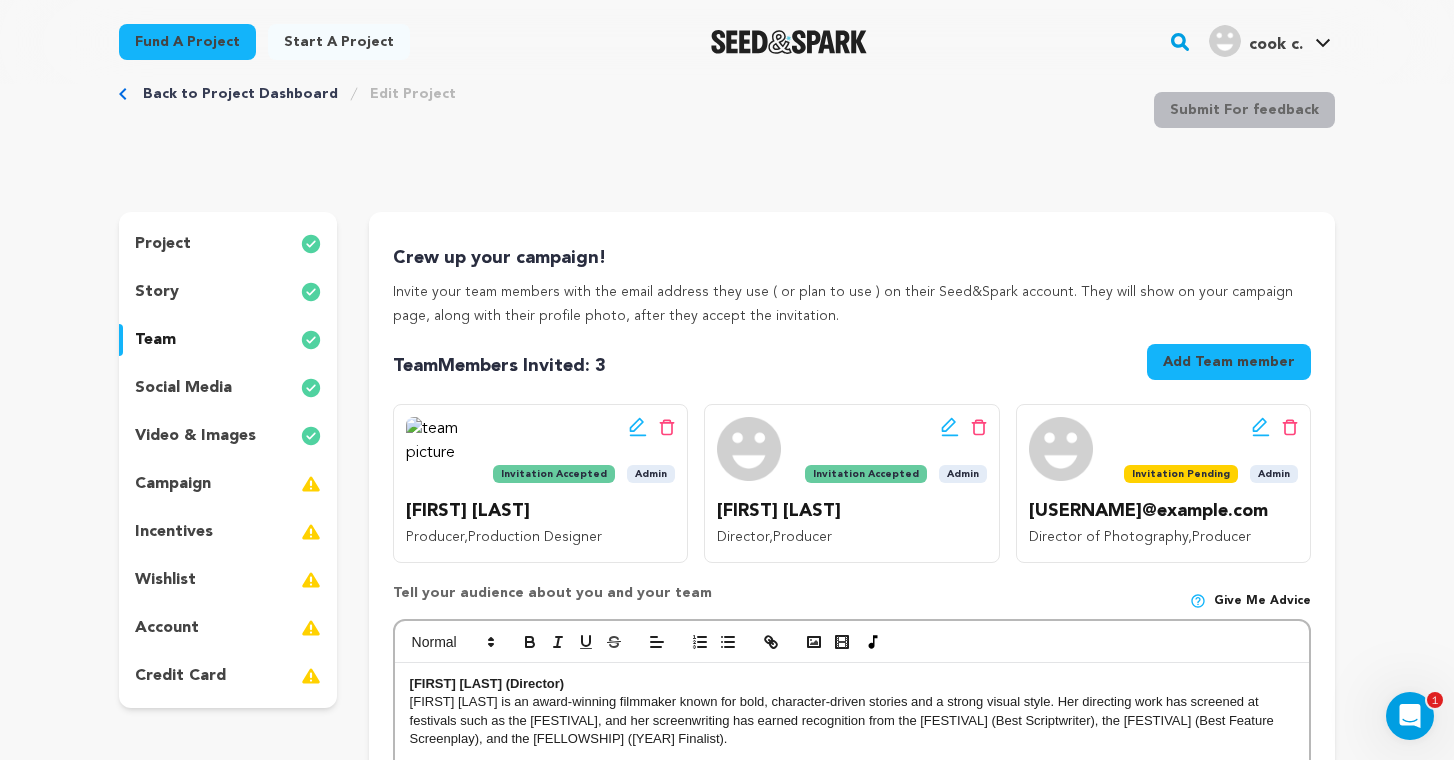 click on "campaign" at bounding box center (173, 484) 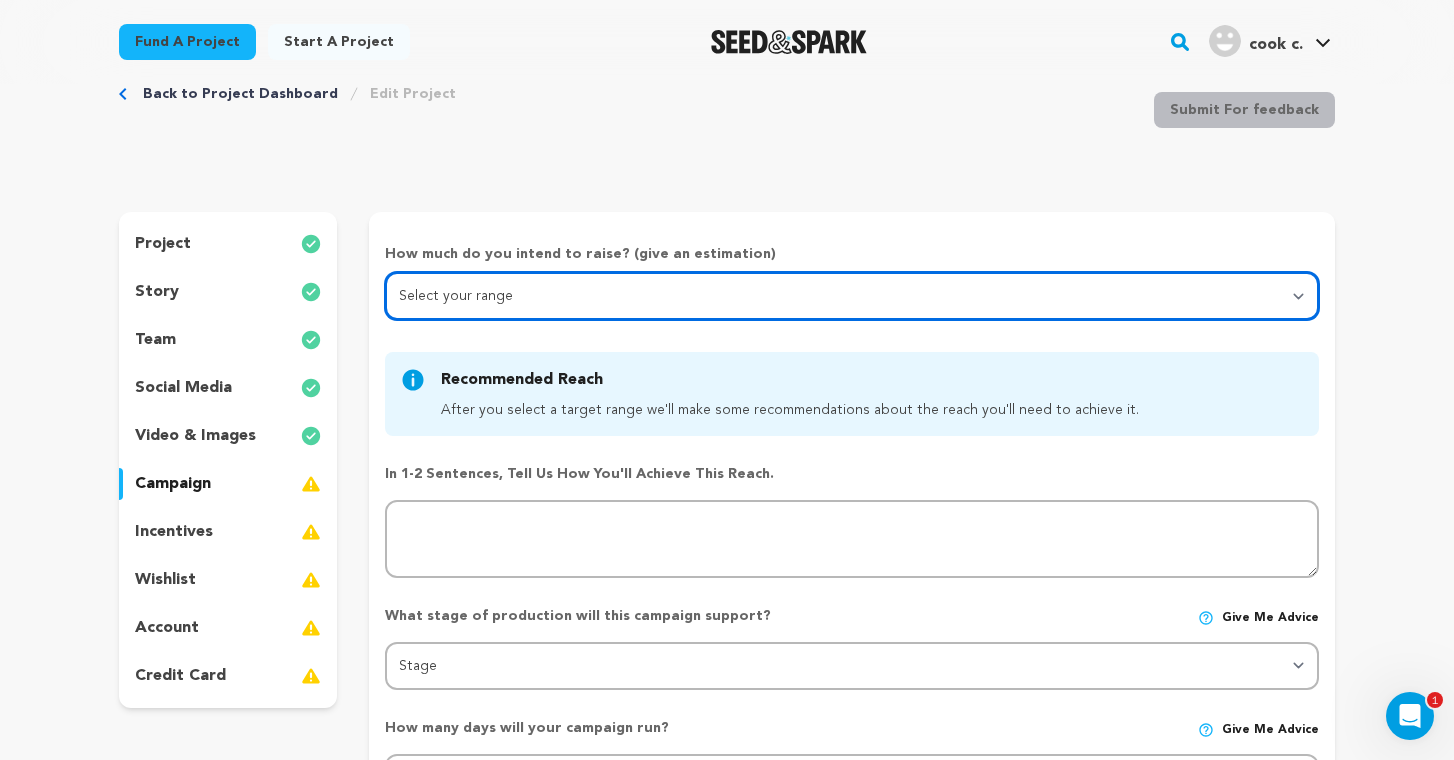 click on "Select your range
Less than $10k 10k - $14k 15k - $24k 25k - $49k 50k or more" at bounding box center (852, 296) 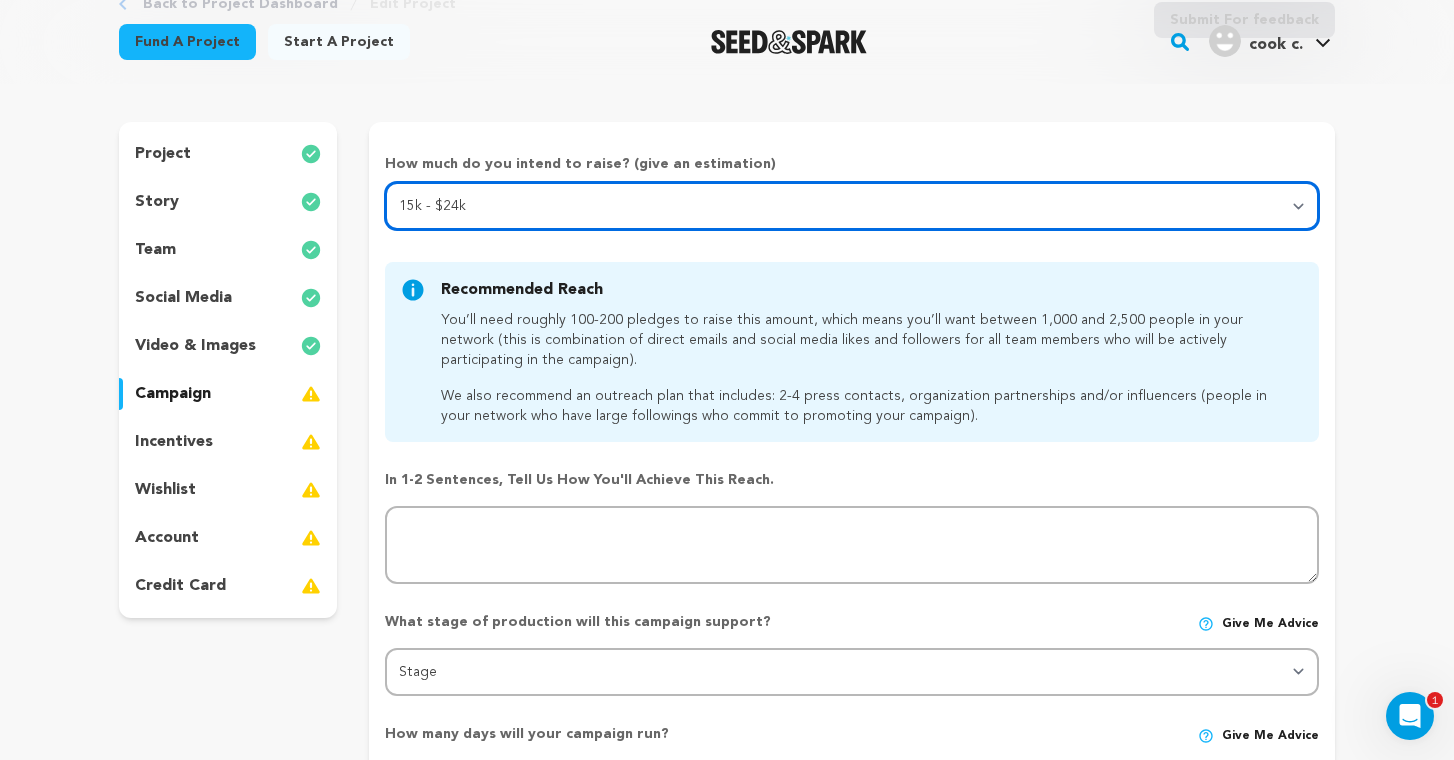 scroll, scrollTop: 147, scrollLeft: 0, axis: vertical 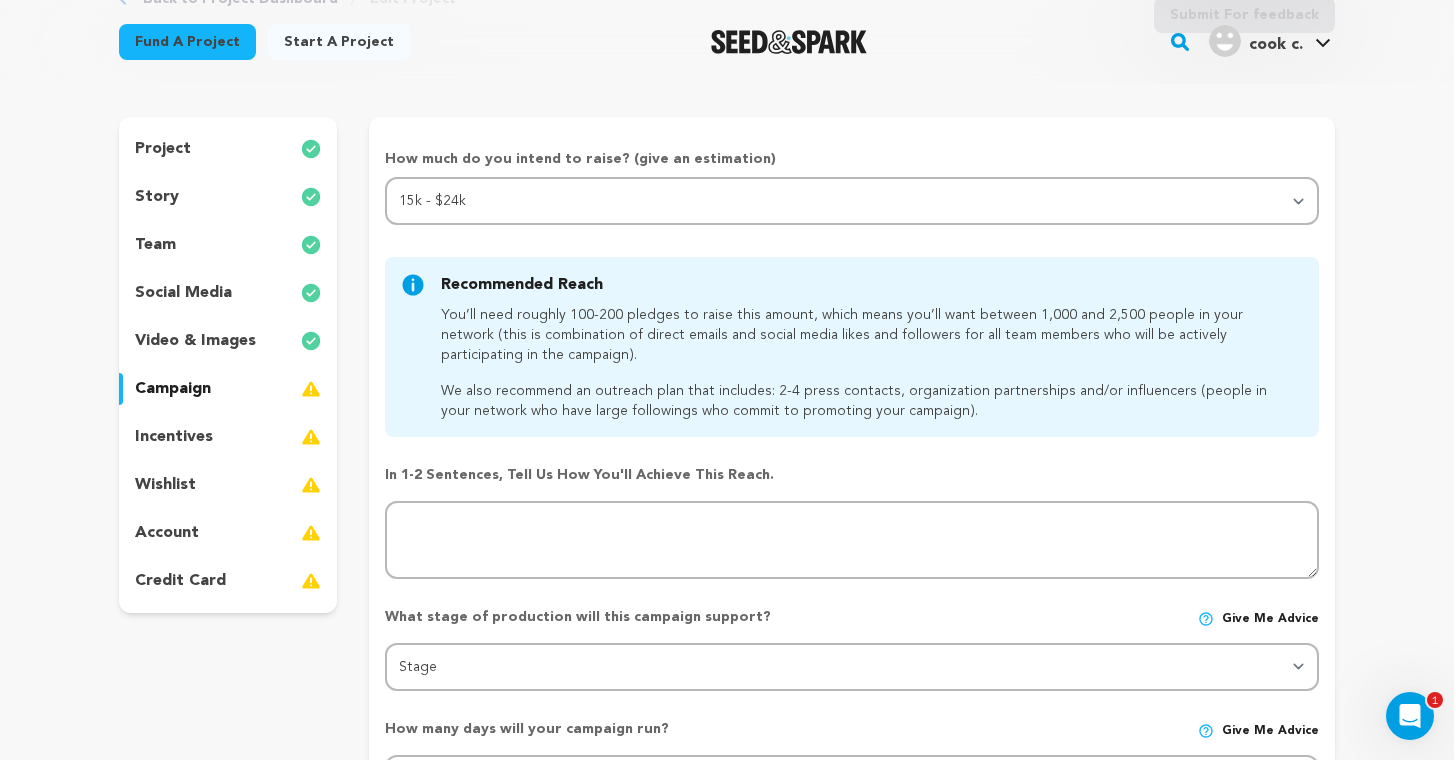 click on "incentives" at bounding box center (228, 437) 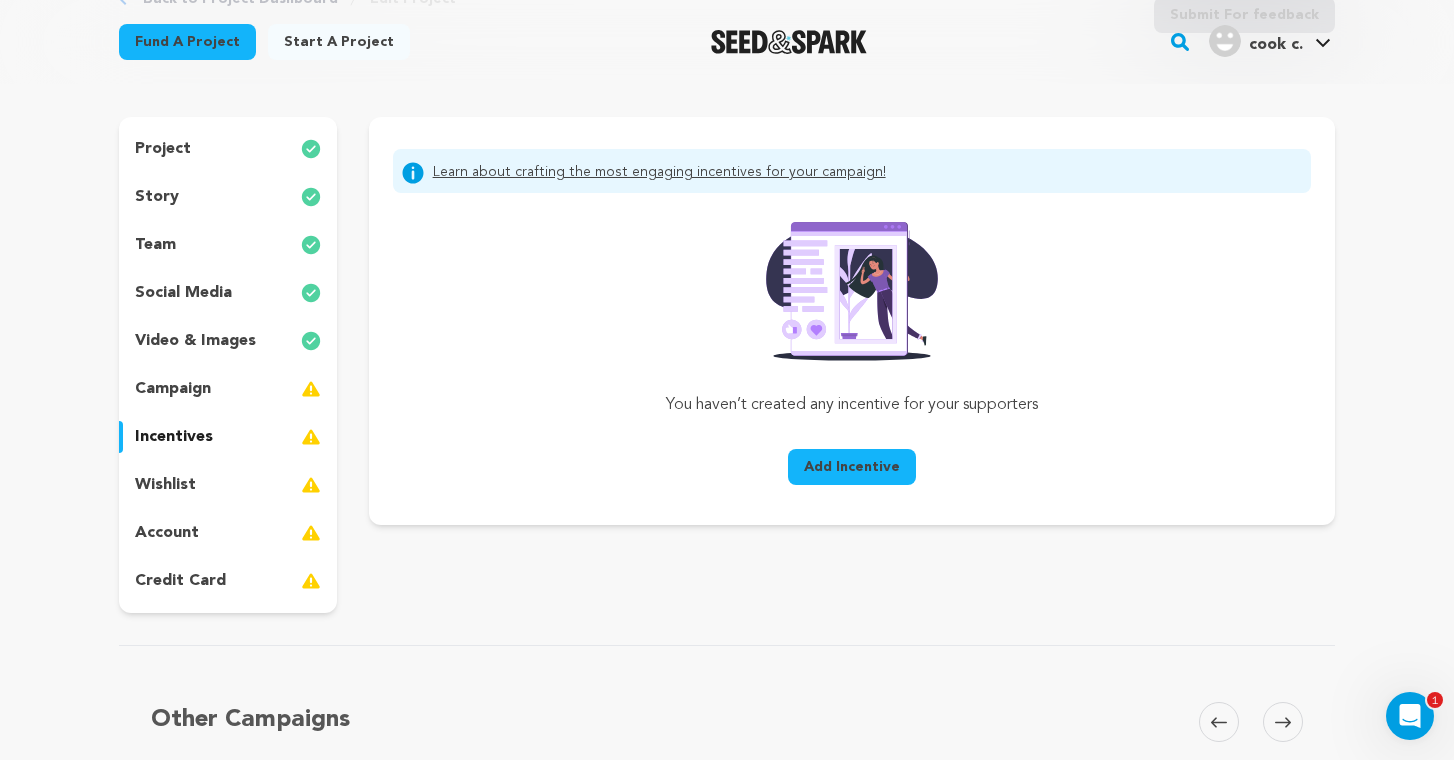 click on "video & images" at bounding box center (195, 341) 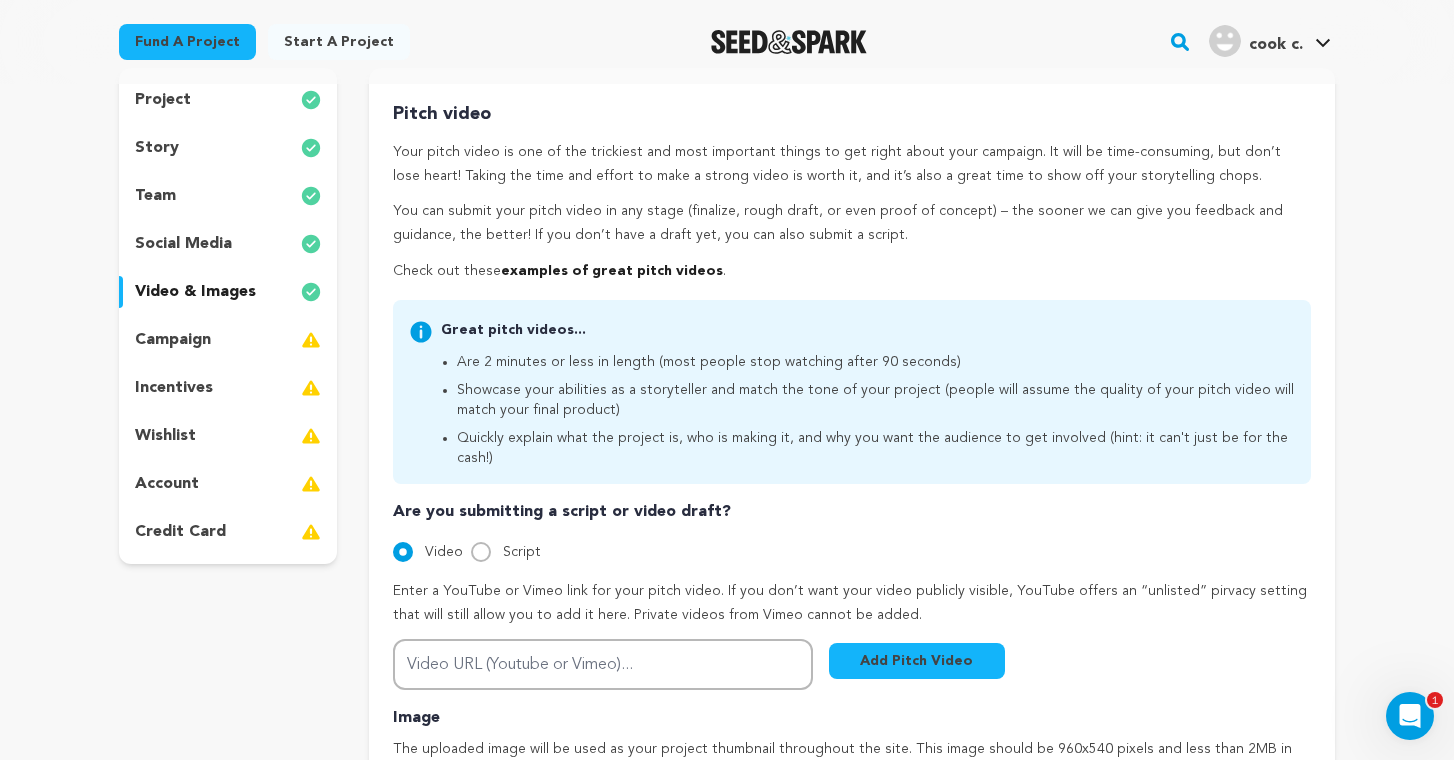 scroll, scrollTop: 0, scrollLeft: 0, axis: both 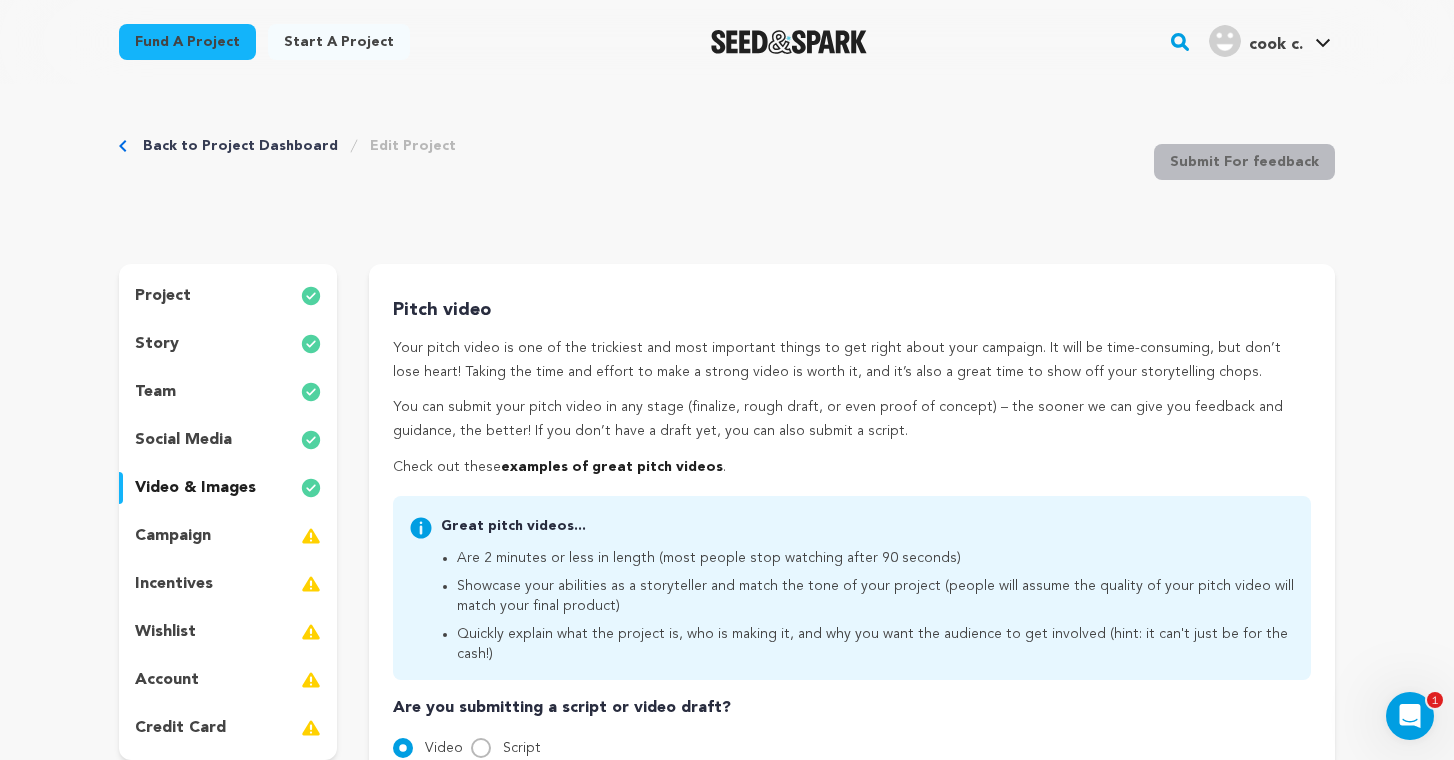 click on "story" at bounding box center [228, 344] 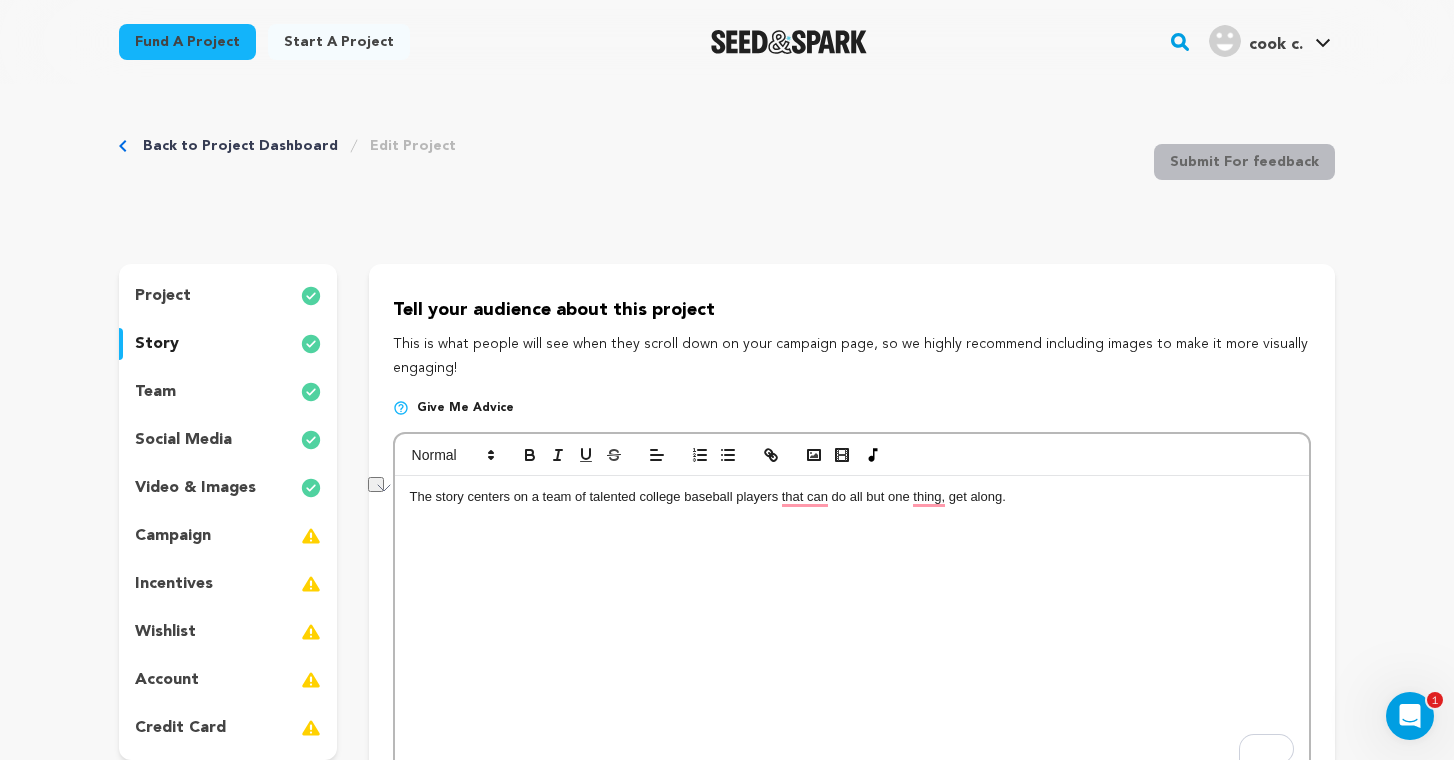 drag, startPoint x: 1063, startPoint y: 508, endPoint x: 466, endPoint y: 487, distance: 597.36926 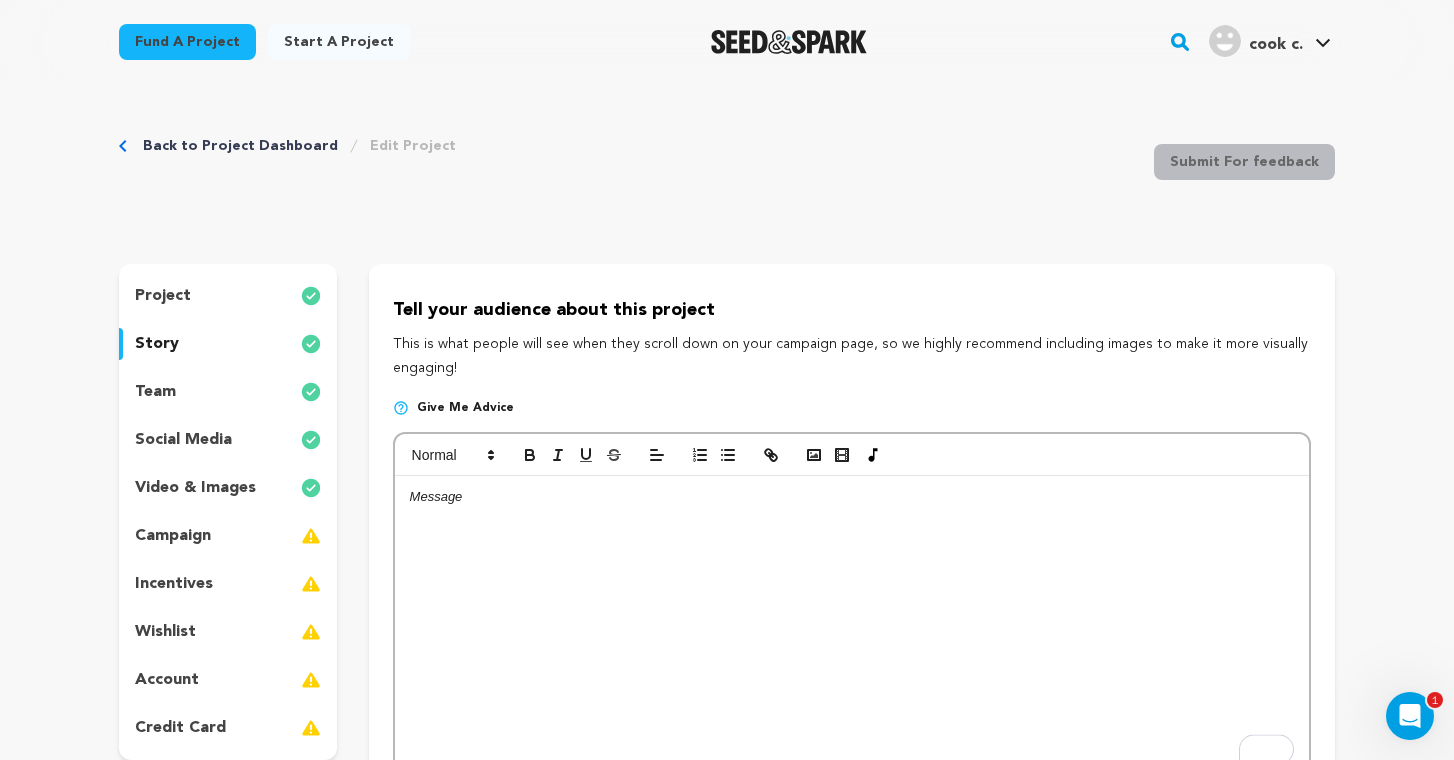 click at bounding box center (852, 497) 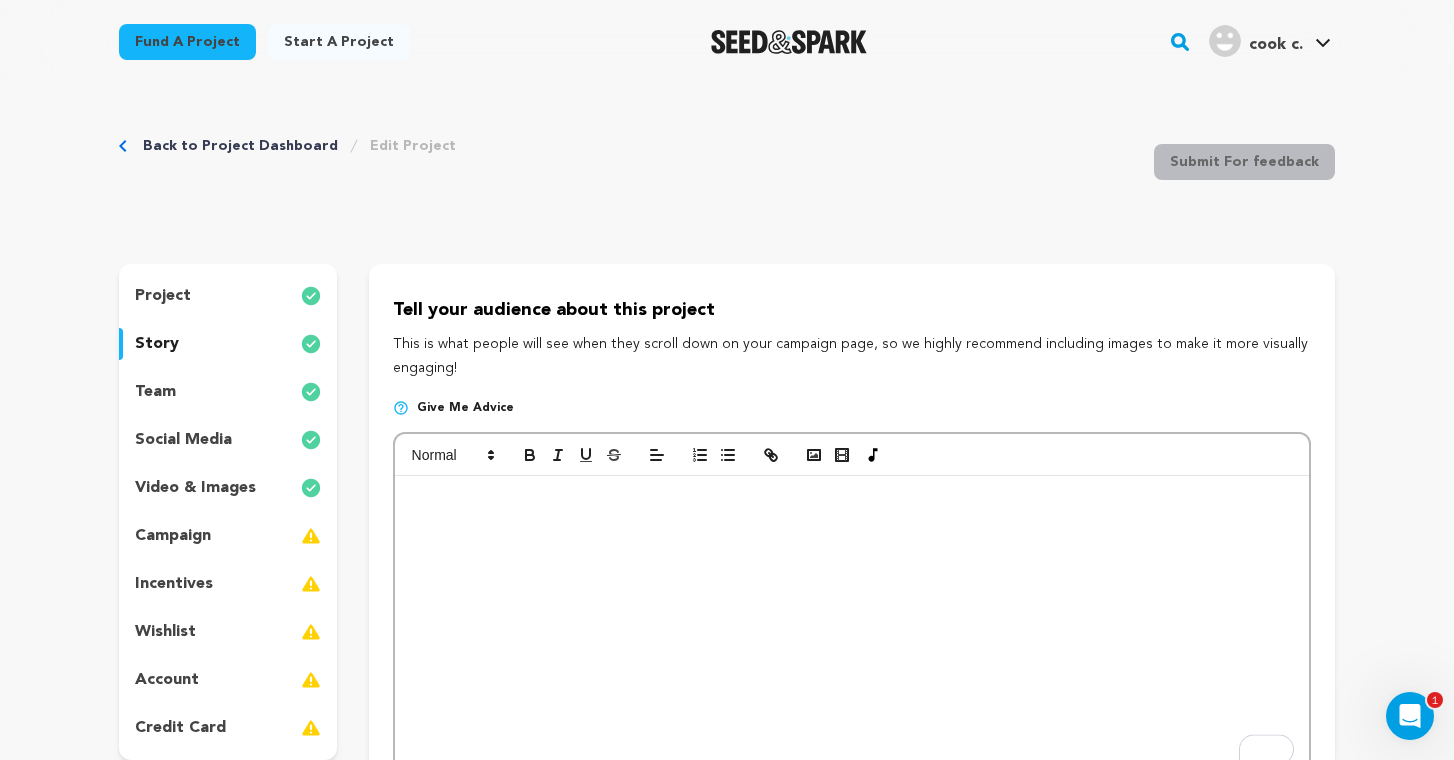 scroll, scrollTop: 0, scrollLeft: 0, axis: both 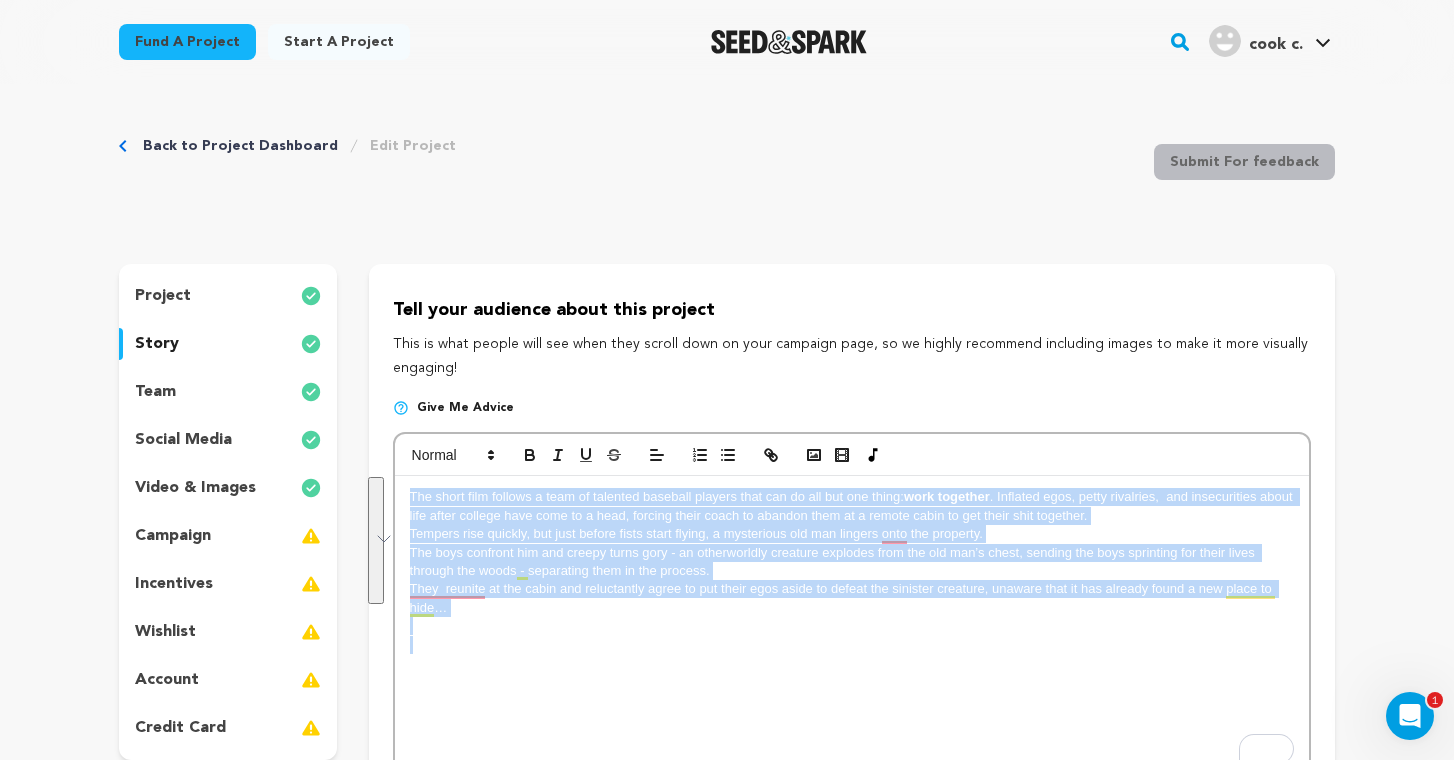 drag, startPoint x: 452, startPoint y: 642, endPoint x: 333, endPoint y: 426, distance: 246.61102 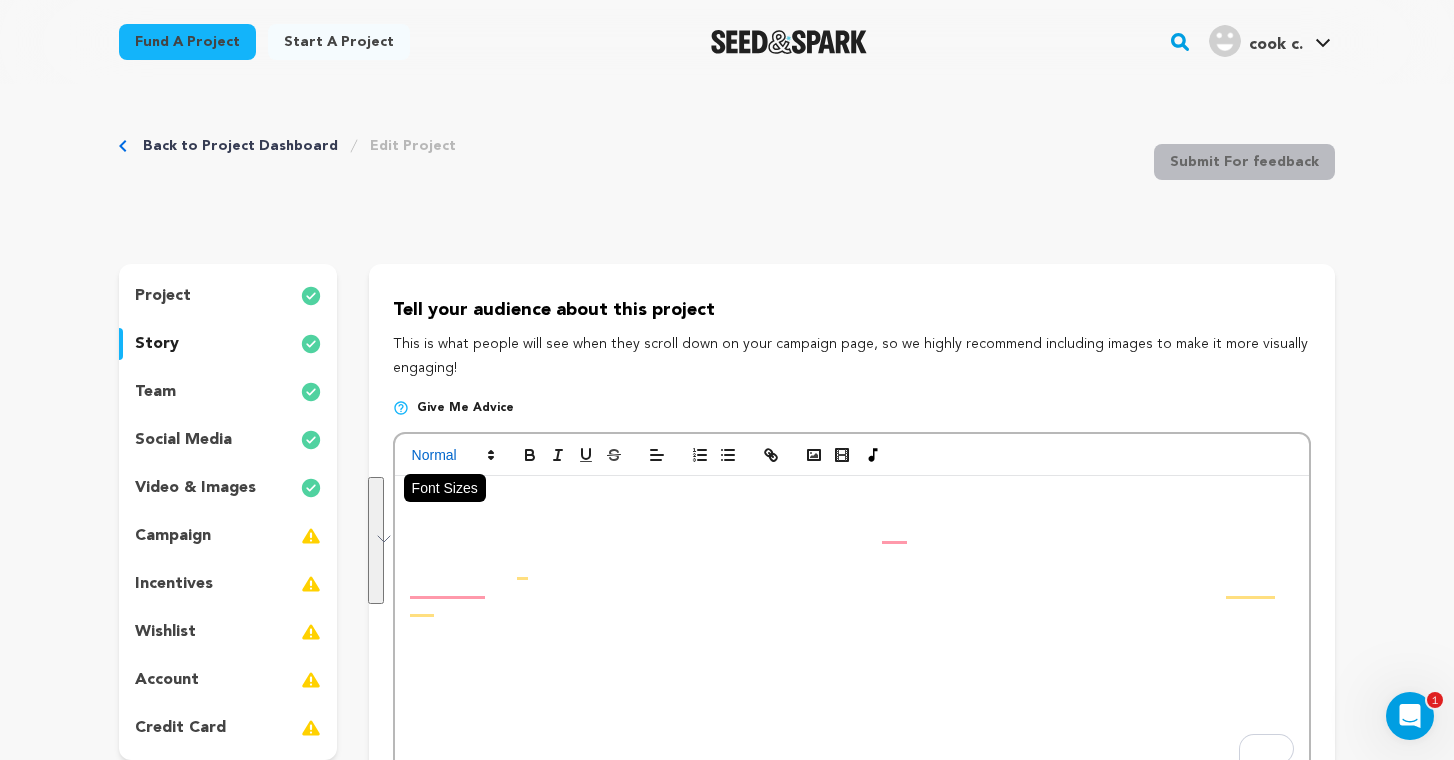 click at bounding box center [452, 455] 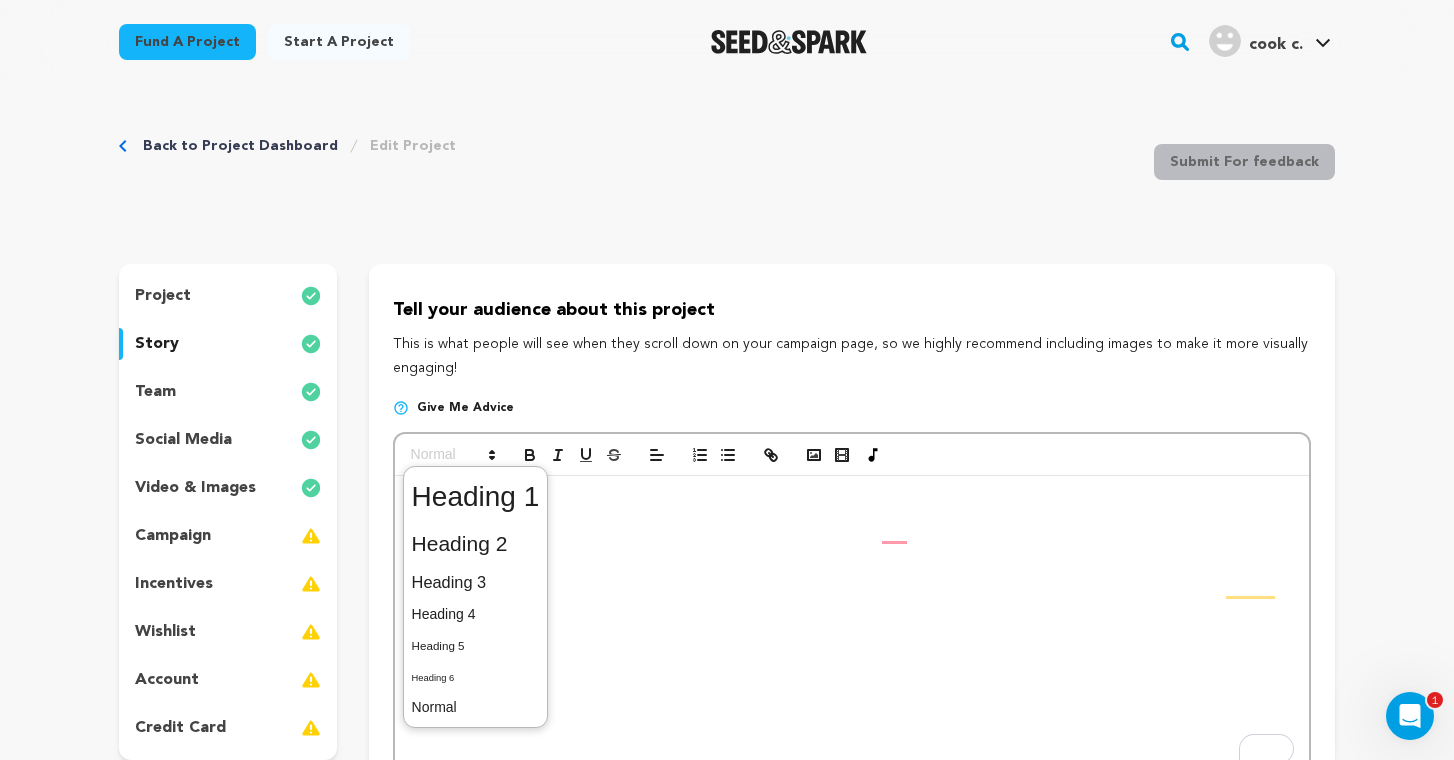click at bounding box center [852, 455] 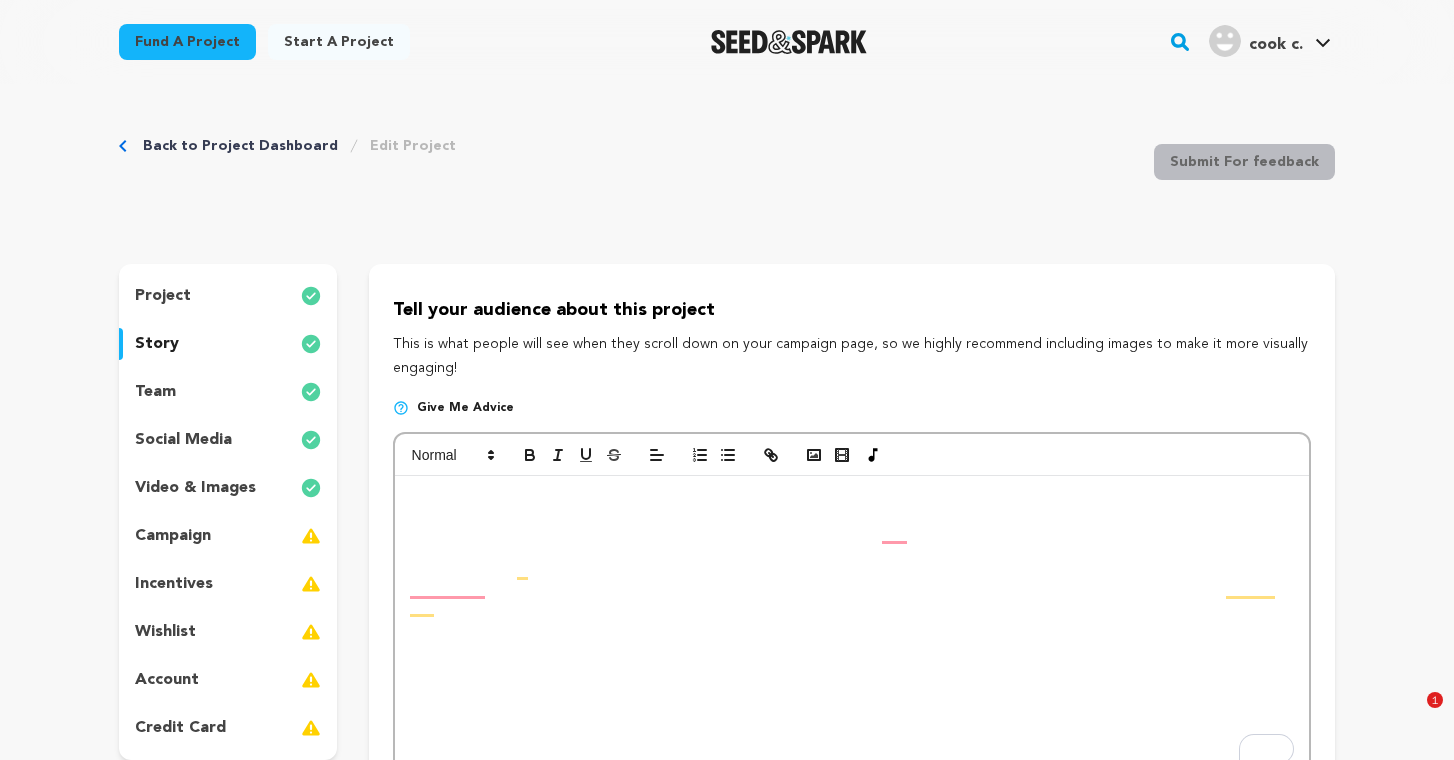 scroll, scrollTop: 58, scrollLeft: 0, axis: vertical 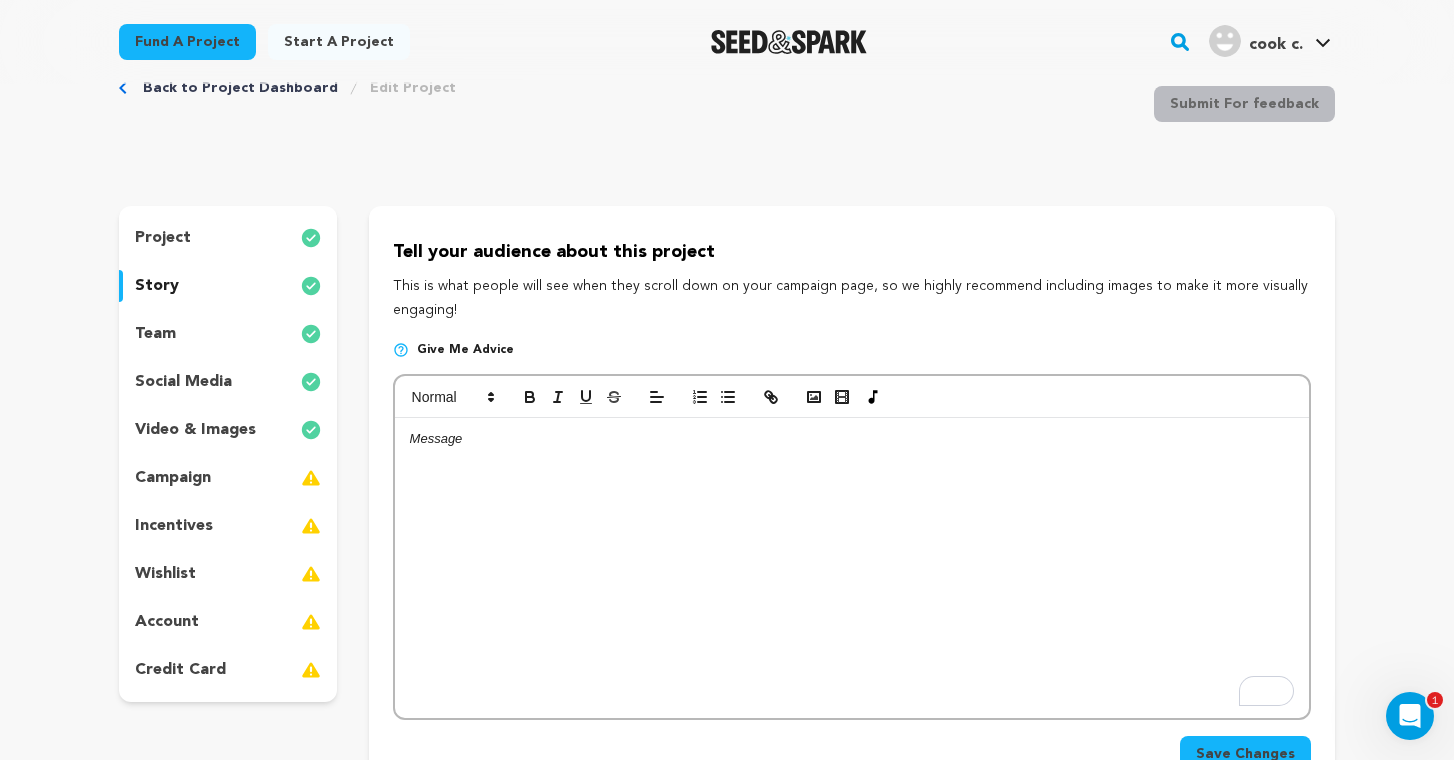 click at bounding box center (852, 439) 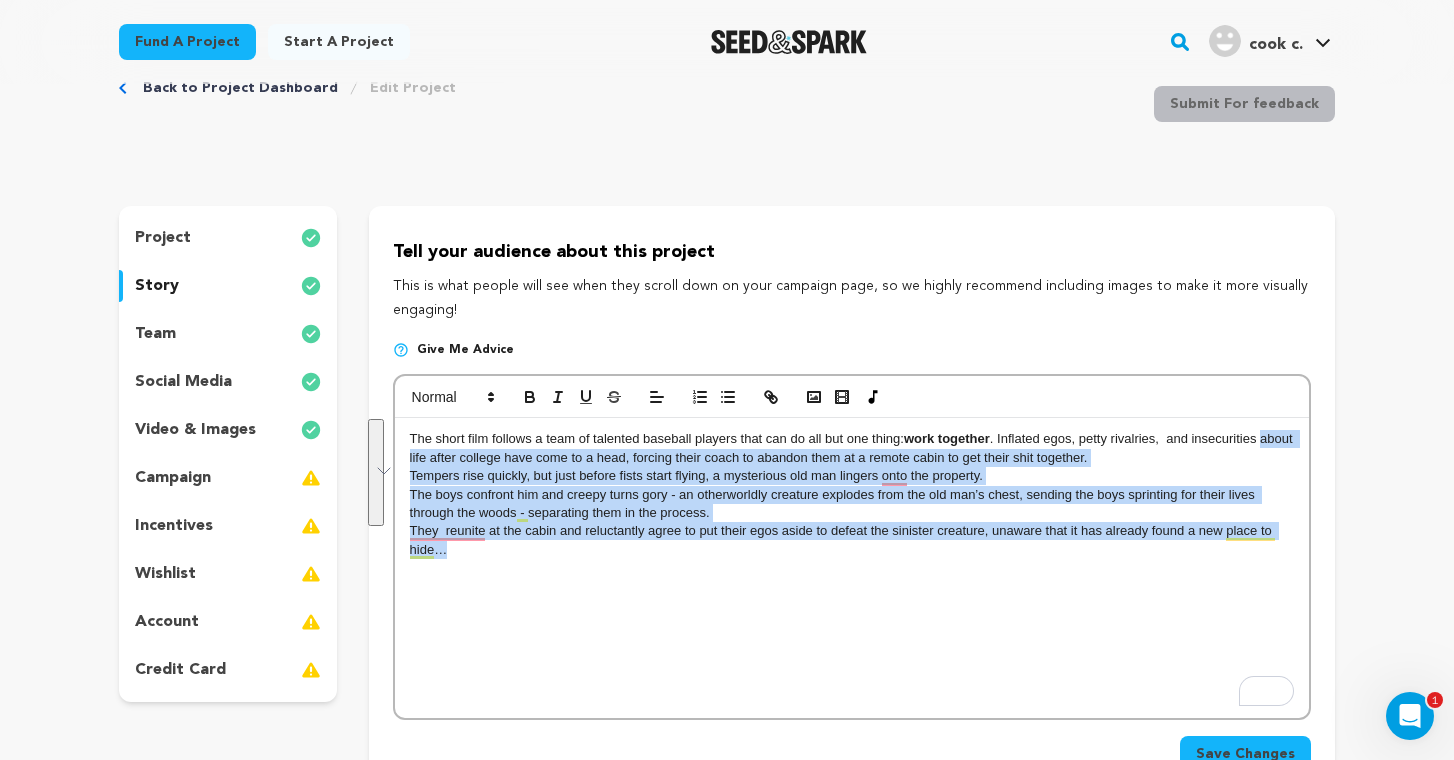 drag, startPoint x: 494, startPoint y: 558, endPoint x: 411, endPoint y: 457, distance: 130.72873 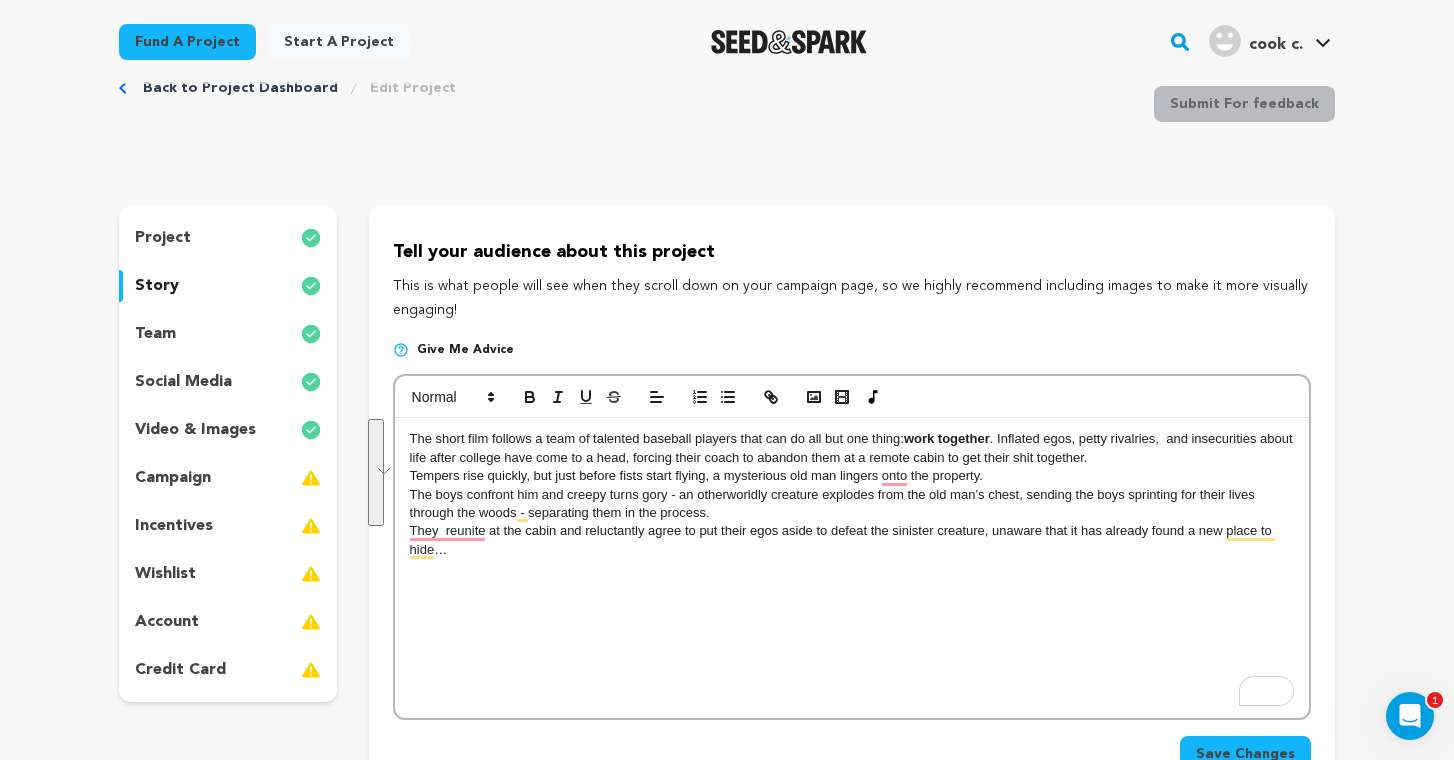 click on "The short film follows a team of talented baseball players that can do all but one thing:" at bounding box center [657, 438] 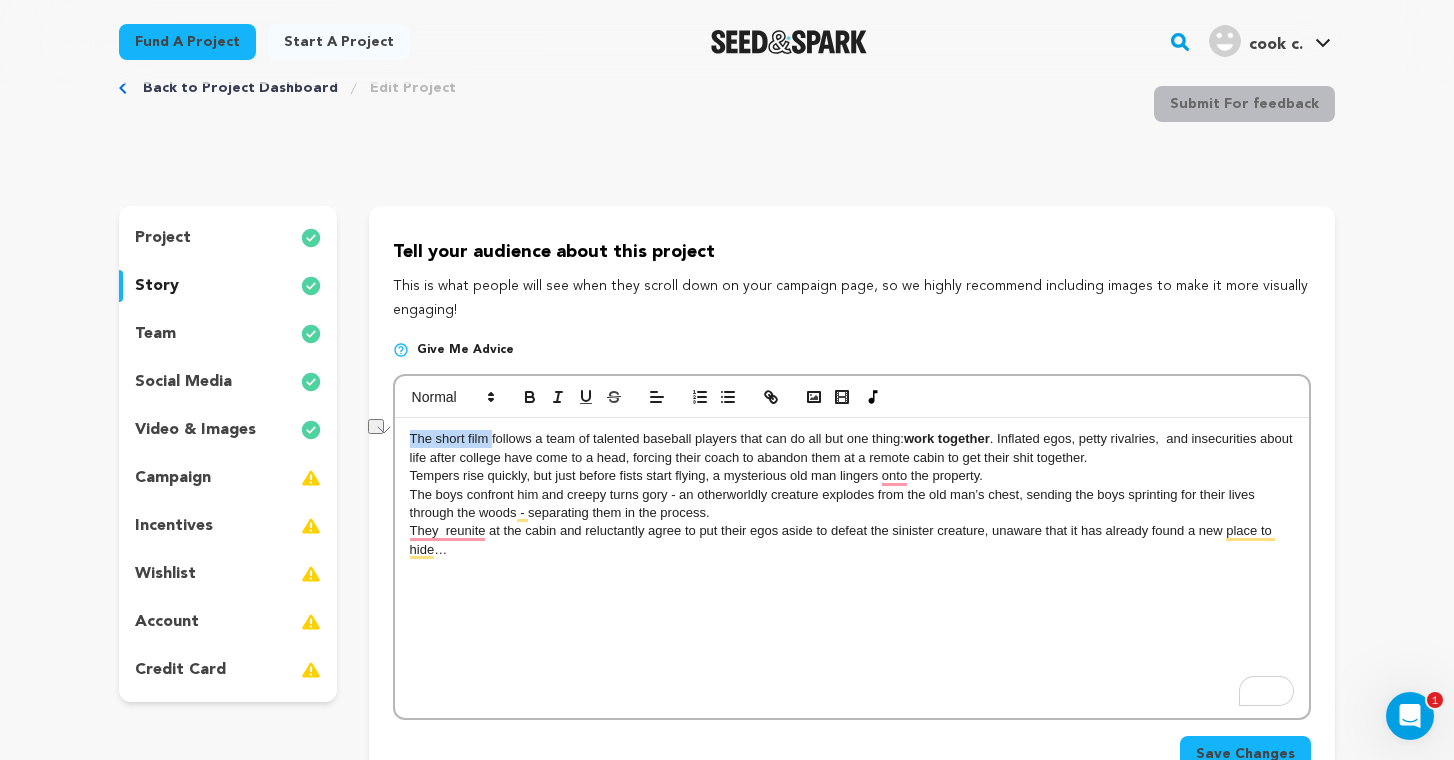 drag, startPoint x: 491, startPoint y: 439, endPoint x: 406, endPoint y: 434, distance: 85.146935 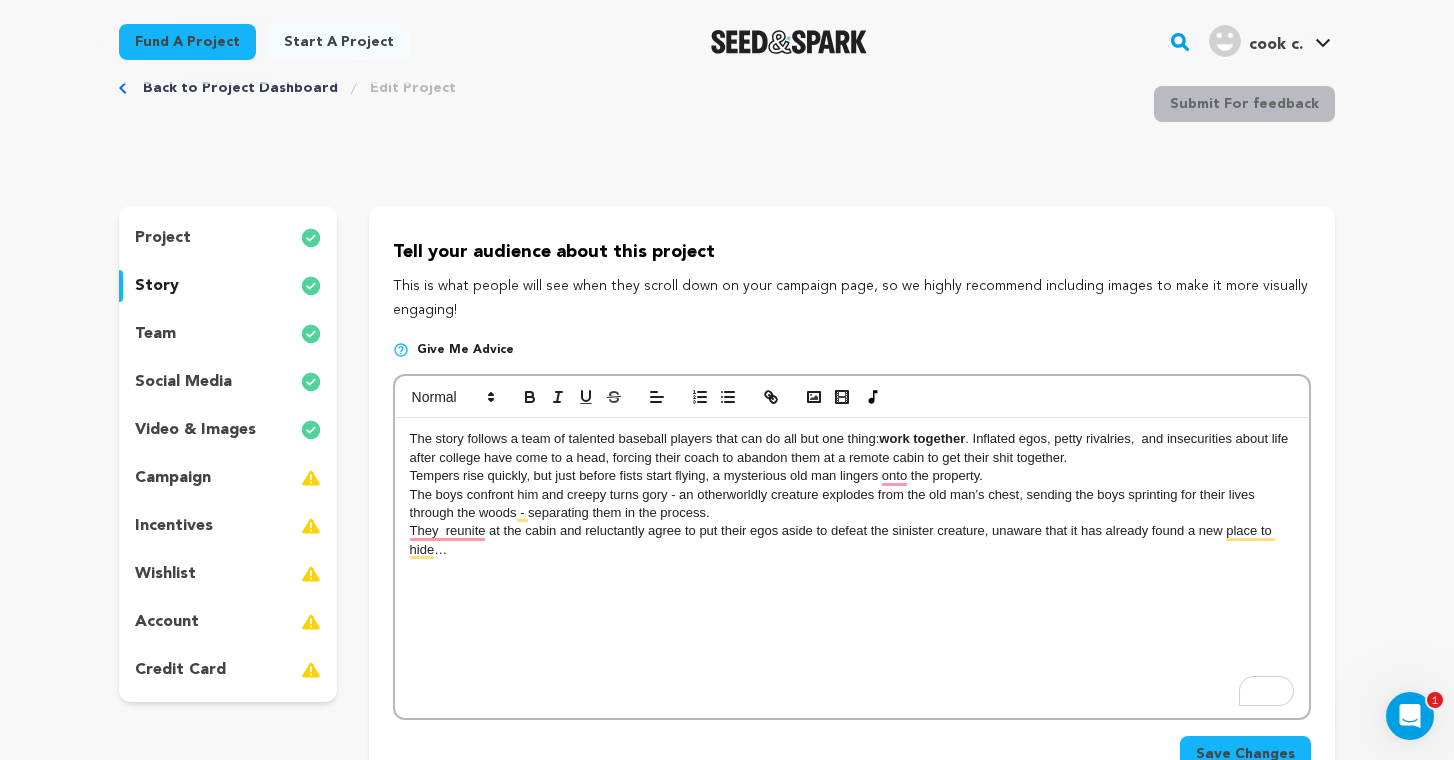 click on ". Inflated egos, petty rivalries,  and insecurities about life after college have come to a head, forcing their coach to abandon them at a remote cabin to get their shit together." at bounding box center [851, 447] 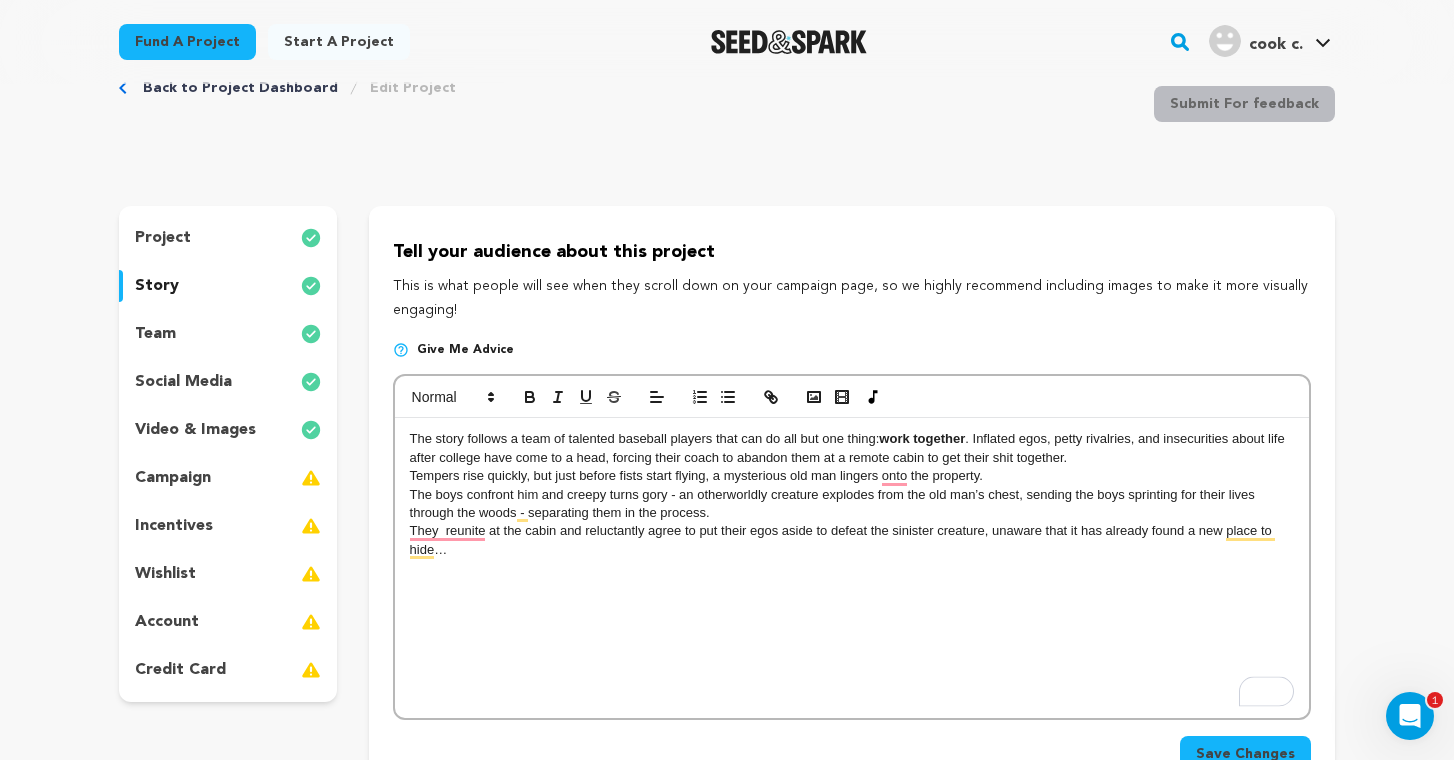 click on "They  reunite at the cabin and reluctantly agree to put their egos aside to defeat the sinister creature, unaware that it has already found a new place to hide…" at bounding box center [852, 540] 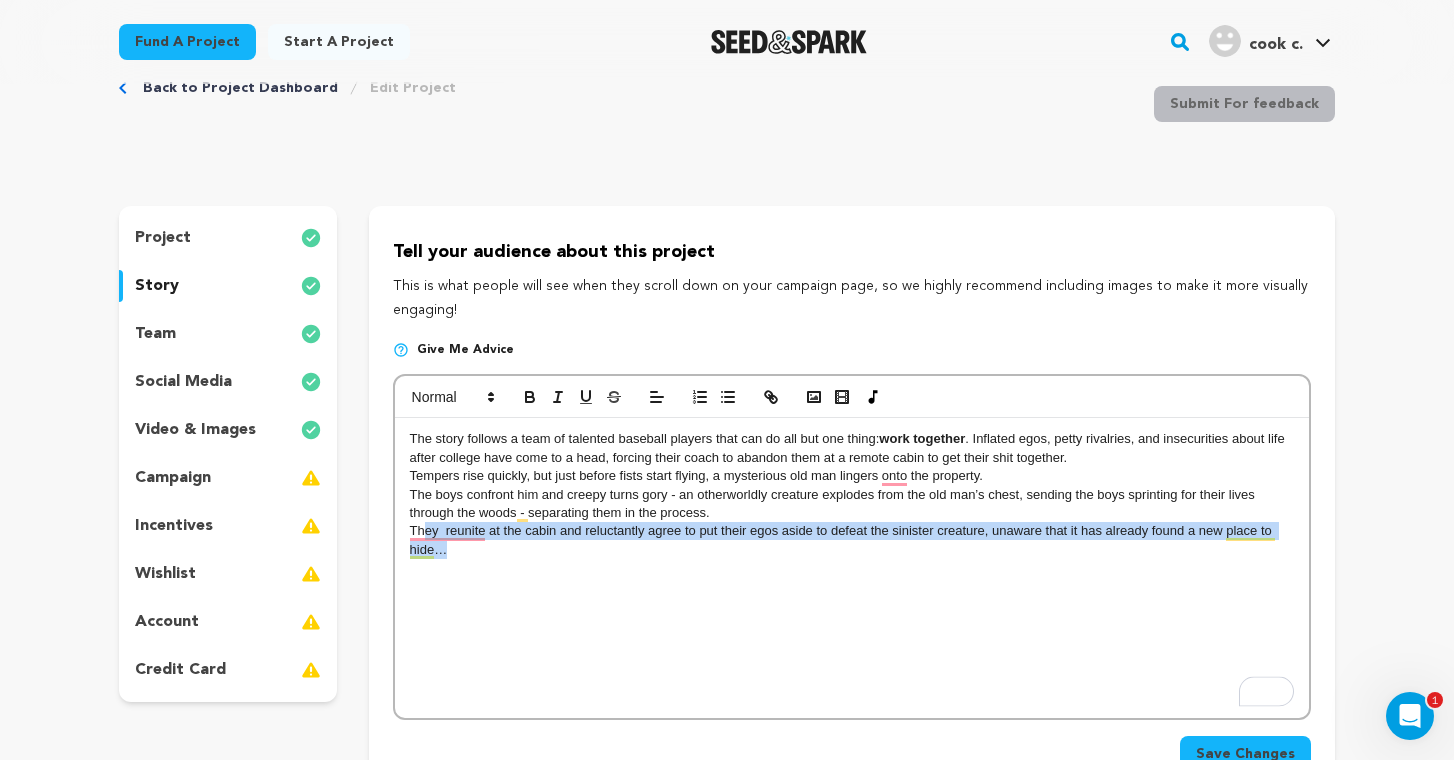 drag, startPoint x: 456, startPoint y: 557, endPoint x: 425, endPoint y: 540, distance: 35.35534 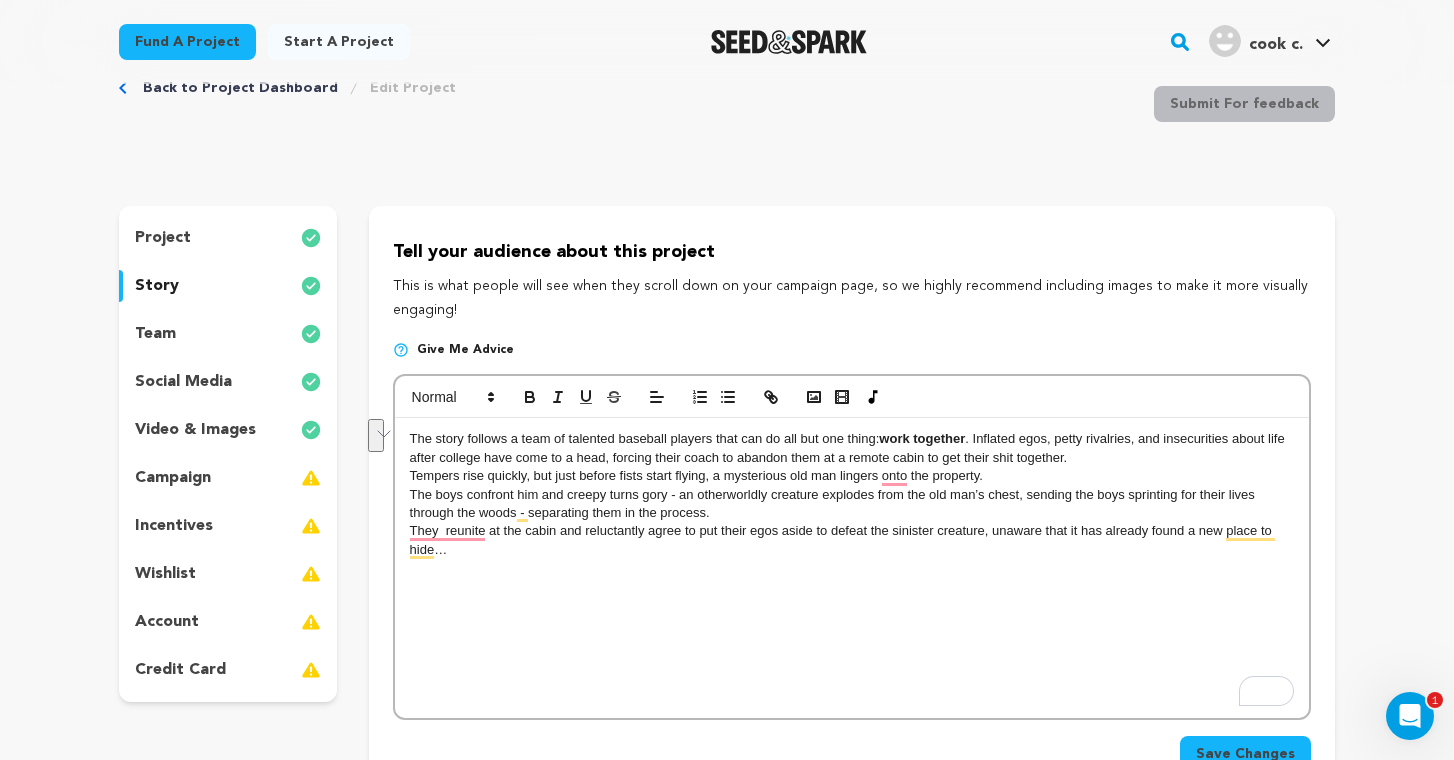 click on "Tempers rise quickly, but just before fists start flying, a mysterious old man lingers onto the property." at bounding box center (696, 475) 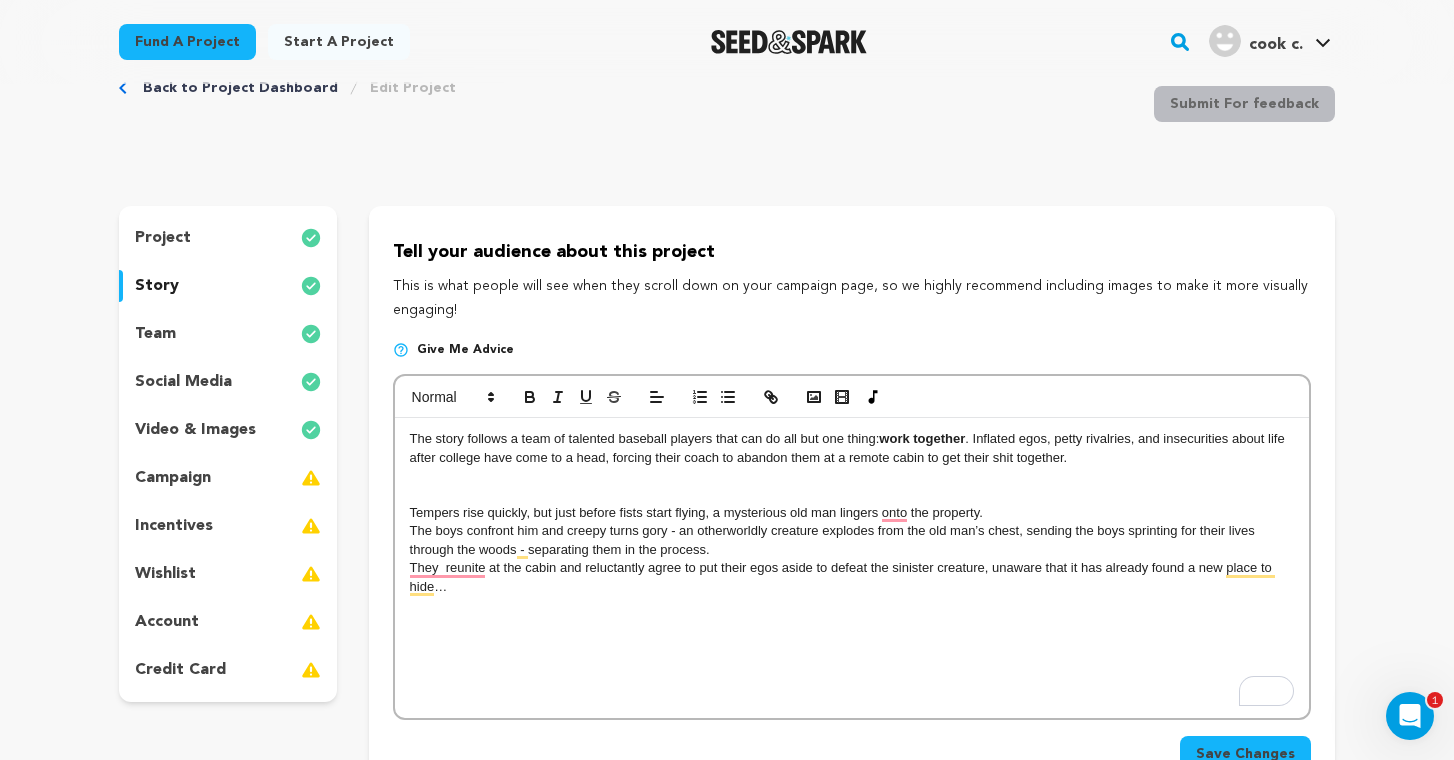 click on "The story follows a team of talented baseball players that can do all but one thing:  work together . Inflated egos, petty rivalries, and insecurities about life after college have come to a head, forcing their coach to abandon them at a remote cabin to get their shit together." at bounding box center [852, 448] 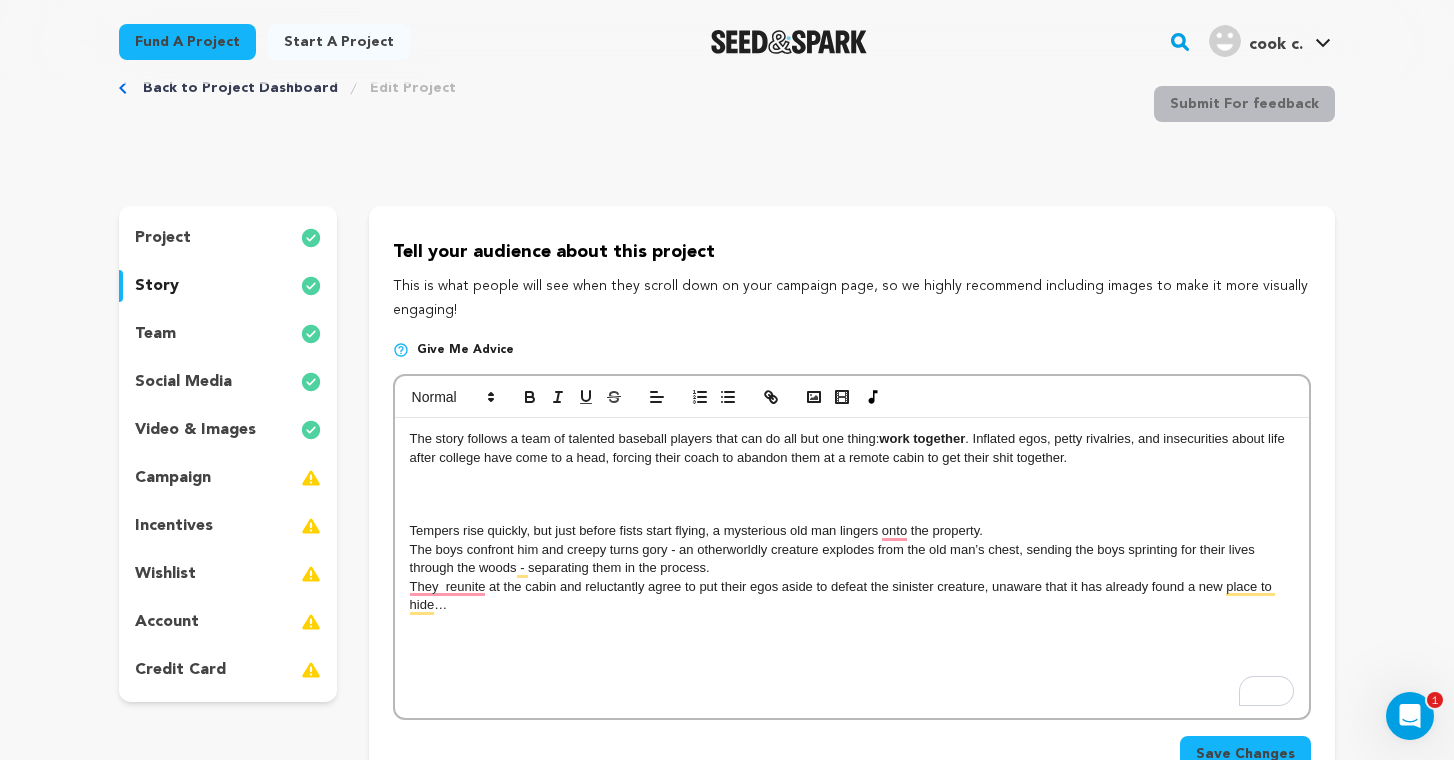 click on "The story follows a team of talented baseball players that can do all but one thing:  work together . Inflated egos, petty rivalries, and insecurities about life after college have come to a head, forcing their coach to abandon them at a remote cabin to get their shit together. ﻿ Tempers rise quickly, but just before fists start flying, a mysterious old man lingers onto the property.  The boys confront him and creepy turns gory - an otherworldly creature explodes from the old man’s chest, sending the boys sprinting for their lives through the woods - separating them in the process. They  reunite at the cabin and reluctantly agree to put their egos aside to defeat the sinister creature, unaware that it has already found a new place to hide…" at bounding box center (852, 568) 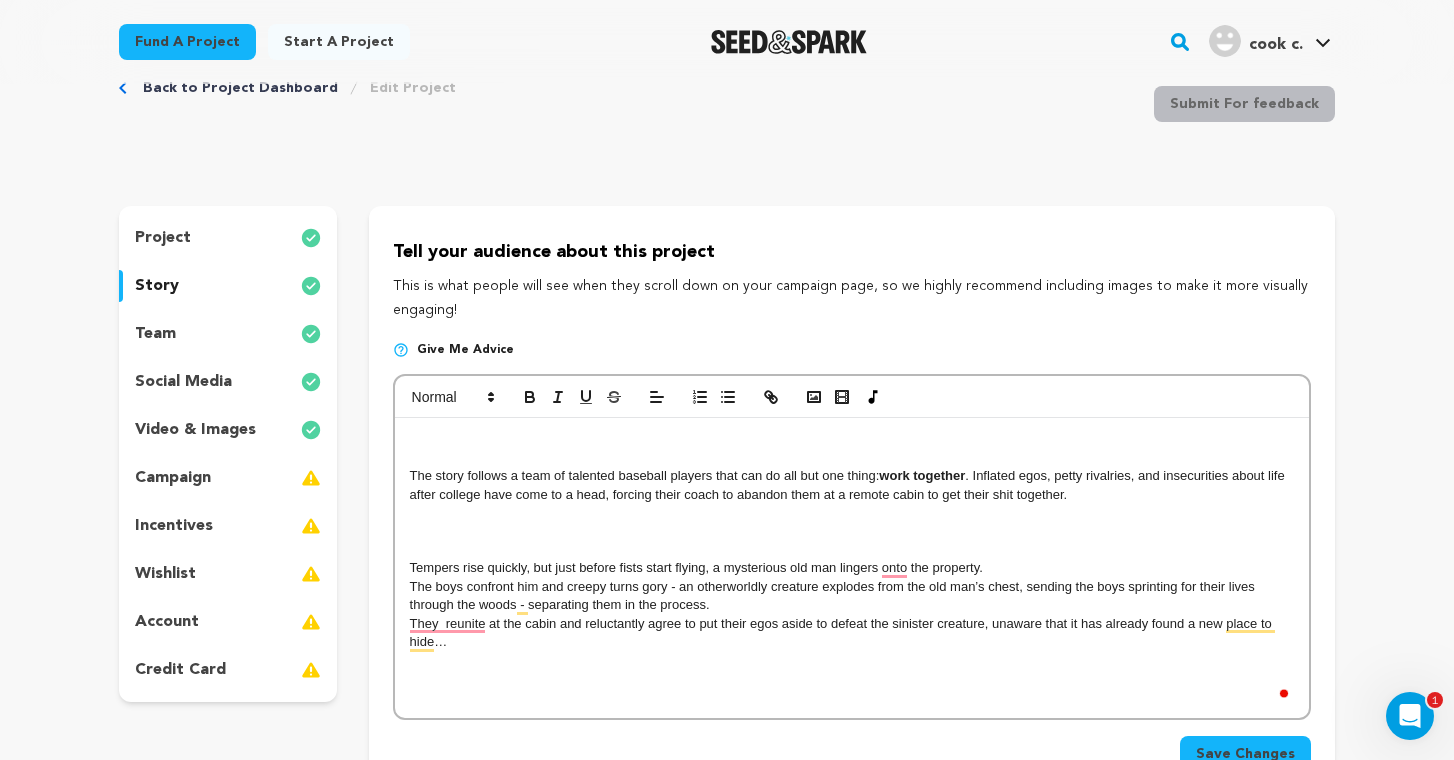 click on "﻿ The story follows a team of talented baseball players that can do all but one thing:  work together . Inflated egos, petty rivalries, and insecurities about life after college have come to a head, forcing their coach to abandon them at a remote cabin to get their shit together. Tempers rise quickly, but just before fists start flying, a mysterious old man lingers onto the property.  The boys confront him and creepy turns gory - an otherworldly creature explodes from the old man’s chest, sending the boys sprinting for their lives through the woods - separating them in the process. They  reunite at the cabin and reluctantly agree to put their egos aside to defeat the sinister creature, unaware that it has already found a new place to hide…" at bounding box center [852, 568] 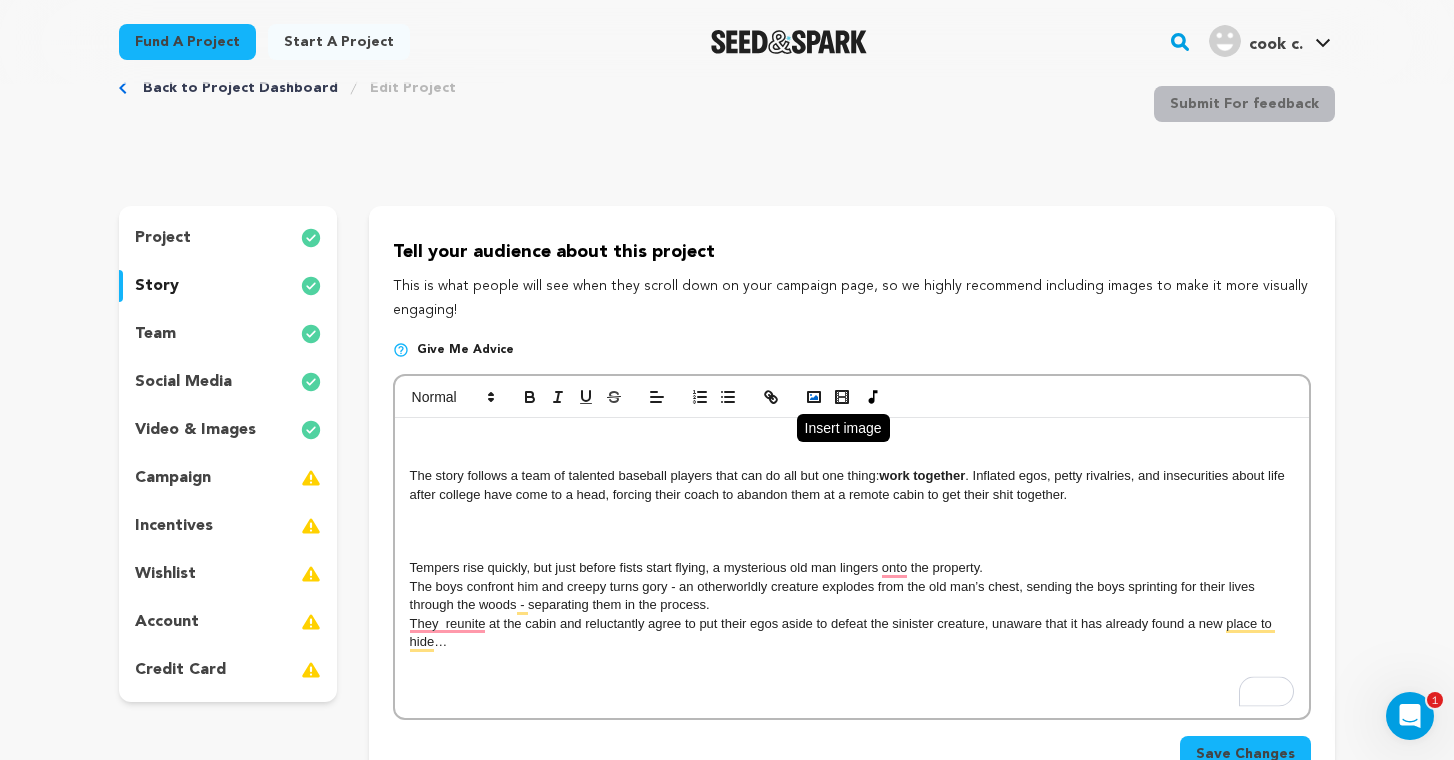 click 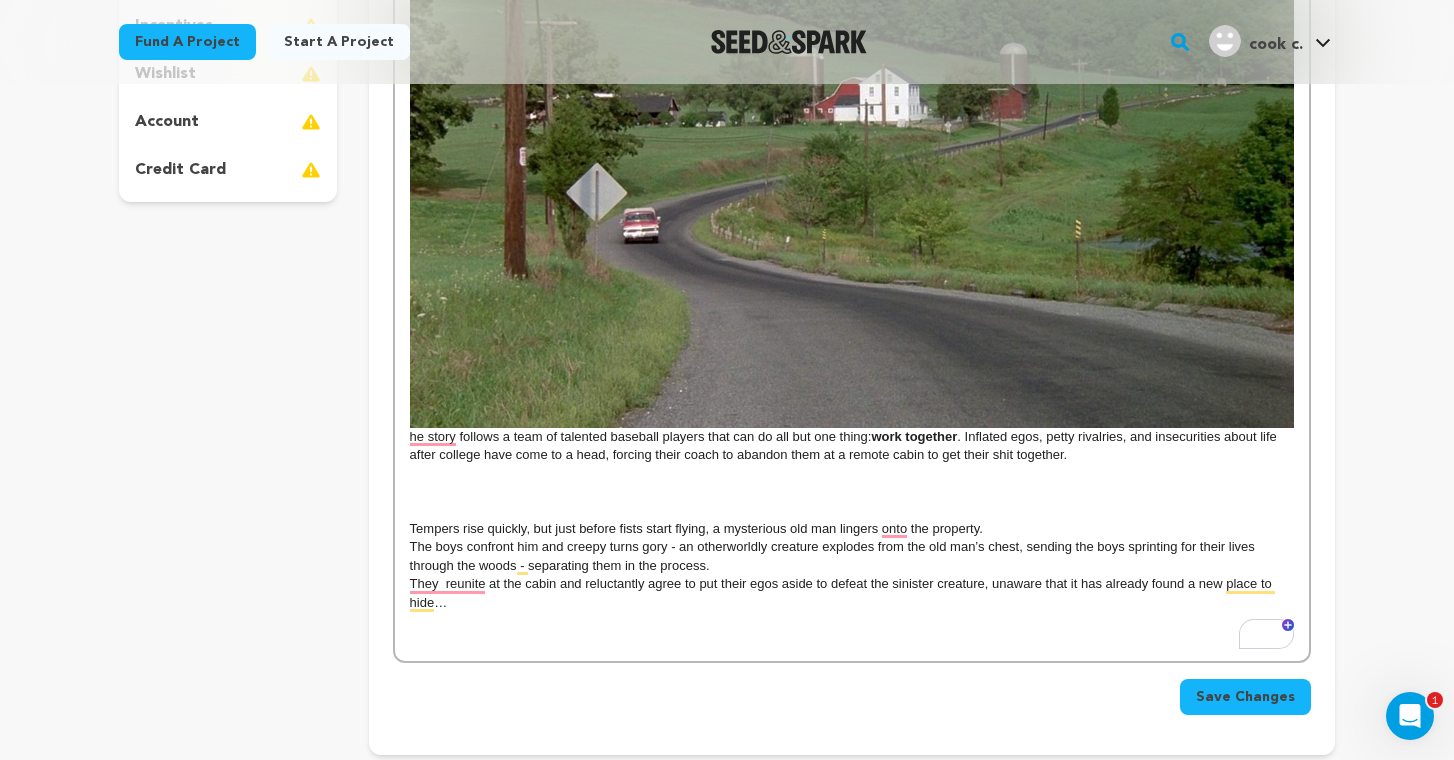 scroll, scrollTop: 568, scrollLeft: 0, axis: vertical 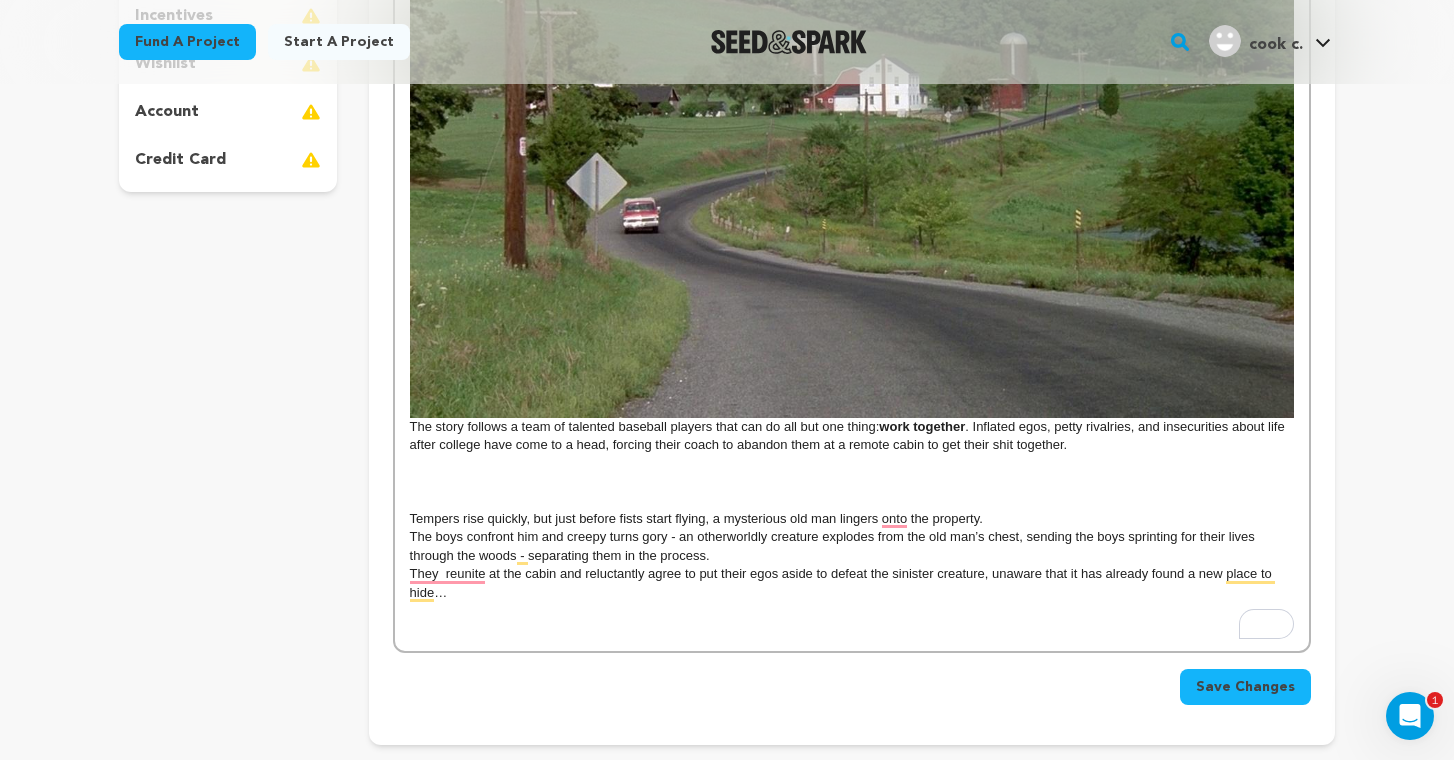 click on "The story follows a team of talented baseball players that can do all but one thing:  work together . Inflated egos, petty rivalries, and insecurities about life after college have come to a head, forcing their coach to abandon them at a remote cabin to get their shit together. Tempers rise quickly, but just before fists start flying, a mysterious old man lingers onto the property.  The boys confront him and creepy turns gory - an otherworldly creature explodes from the old man’s chest, sending the boys sprinting for their lives through the woods - separating them in the process. They  reunite at the cabin and reluctantly agree to put their egos aside to defeat the sinister creature, unaware that it has already found a new place to hide…" at bounding box center [852, 279] 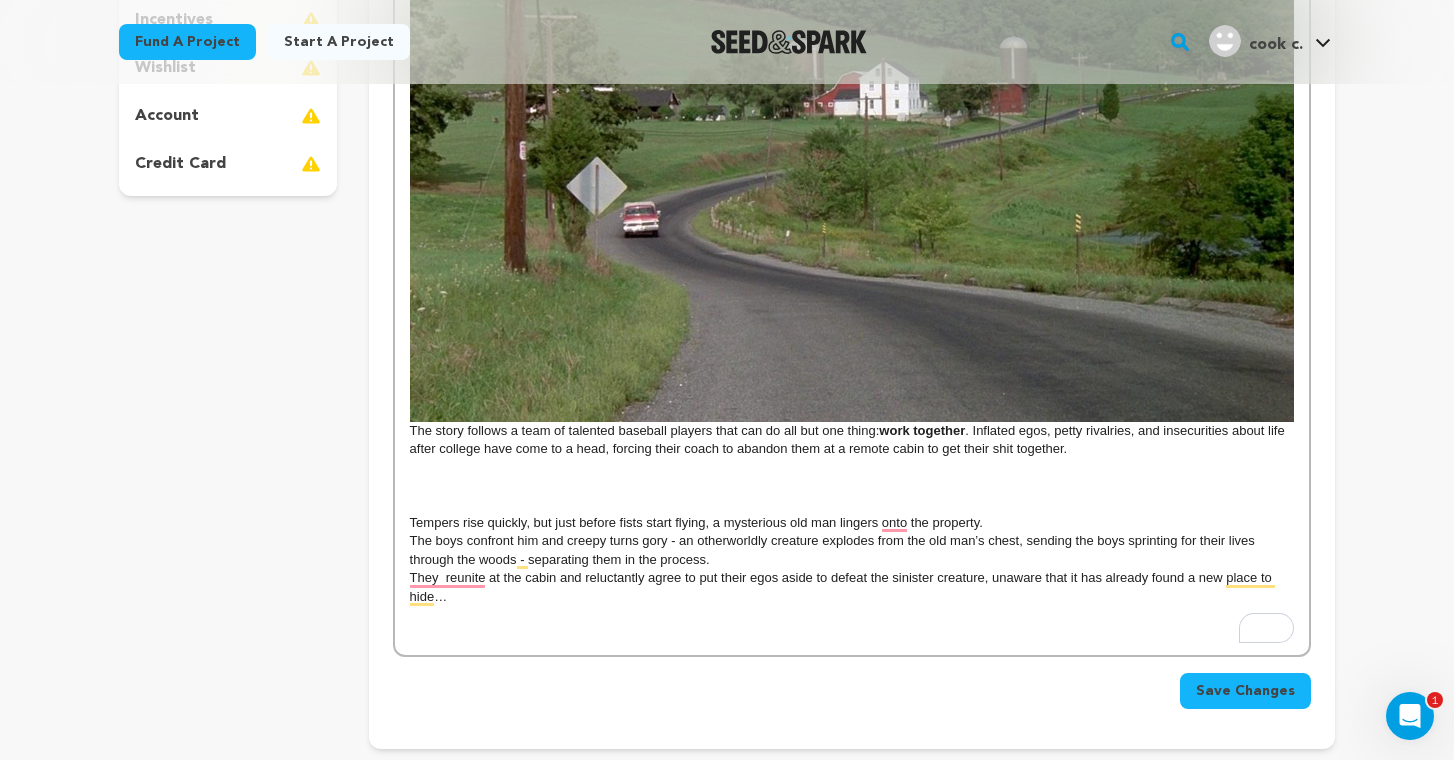 scroll, scrollTop: 565, scrollLeft: 0, axis: vertical 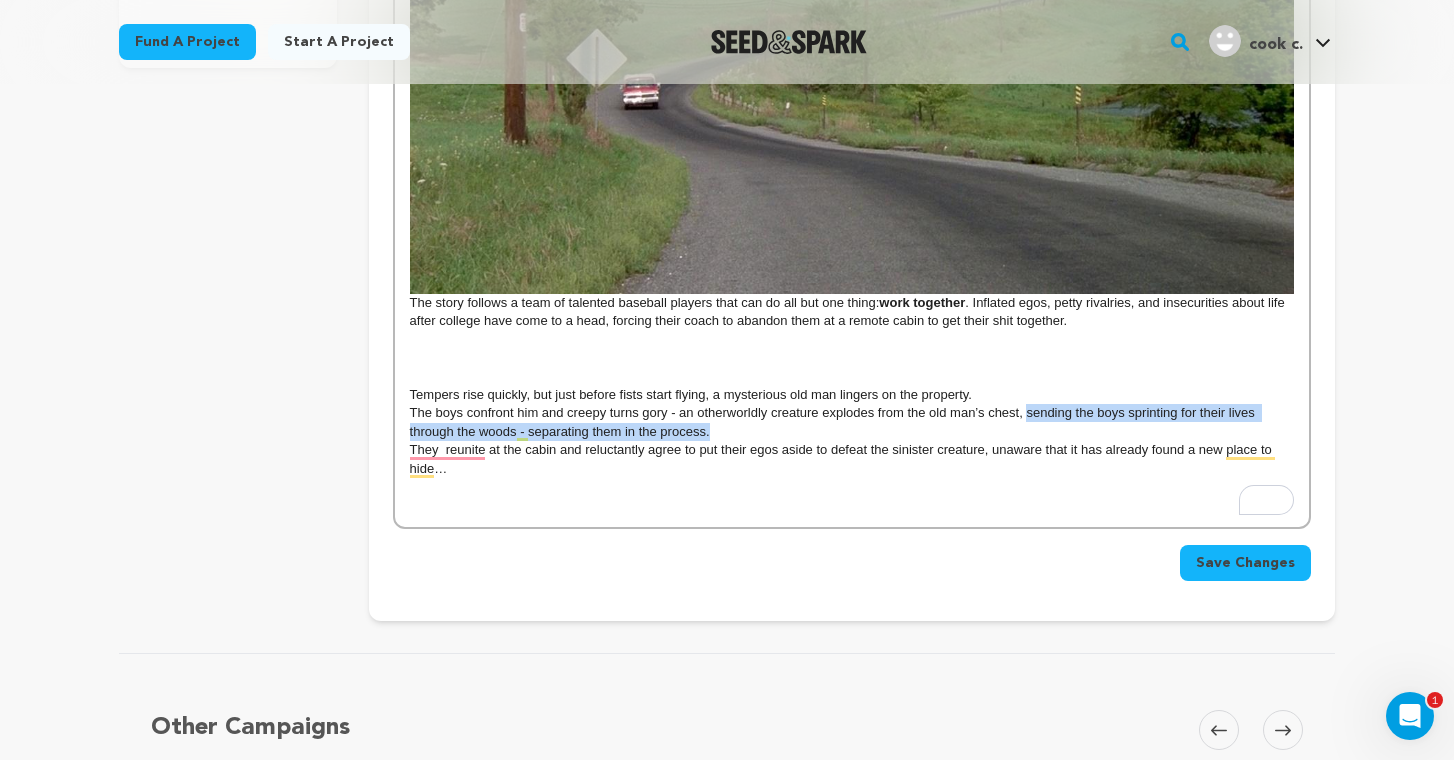 drag, startPoint x: 720, startPoint y: 428, endPoint x: 1025, endPoint y: 420, distance: 305.1049 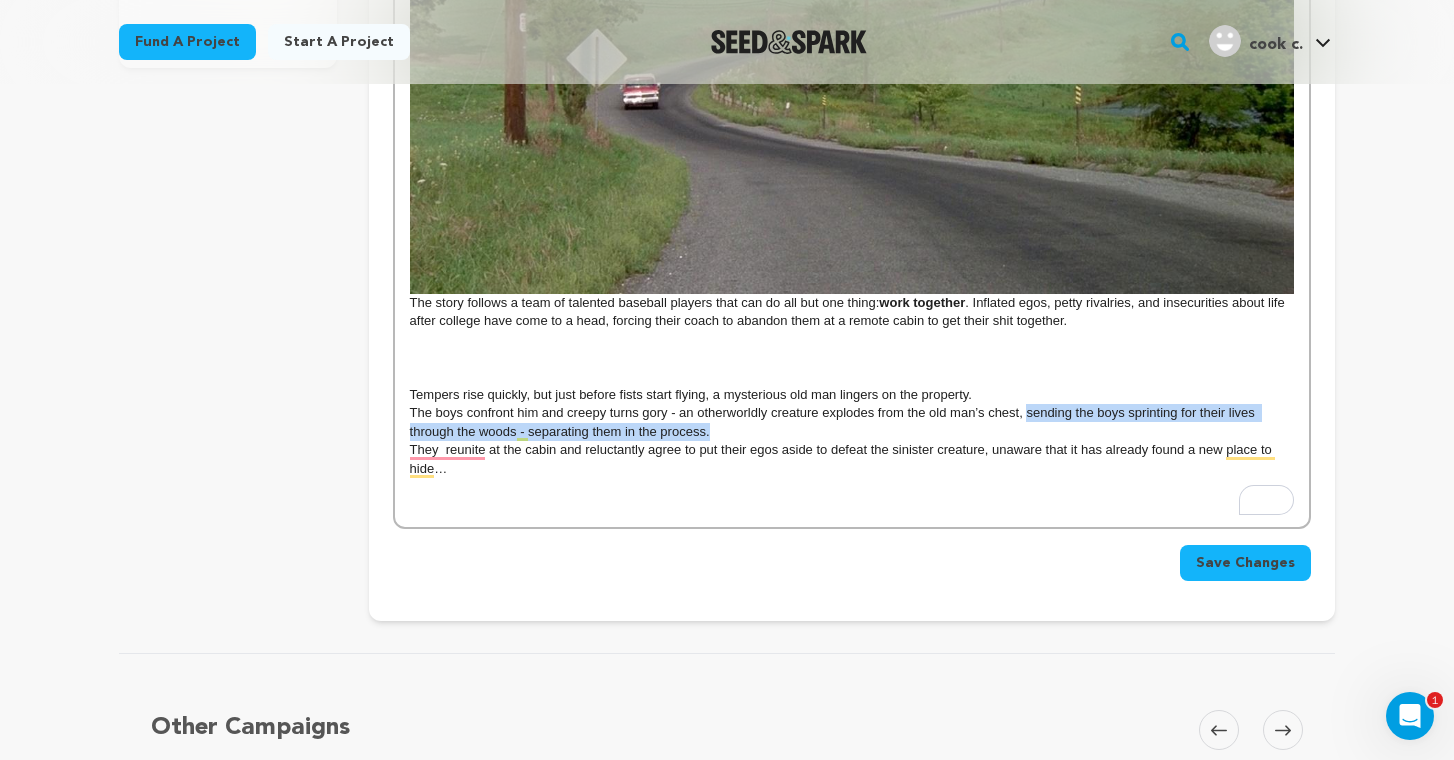 click on "The boys confront him and creepy turns gory - an otherworldly creature explodes from the old man’s chest, sending the boys sprinting for their lives through the woods - separating them in the process." at bounding box center (852, 422) 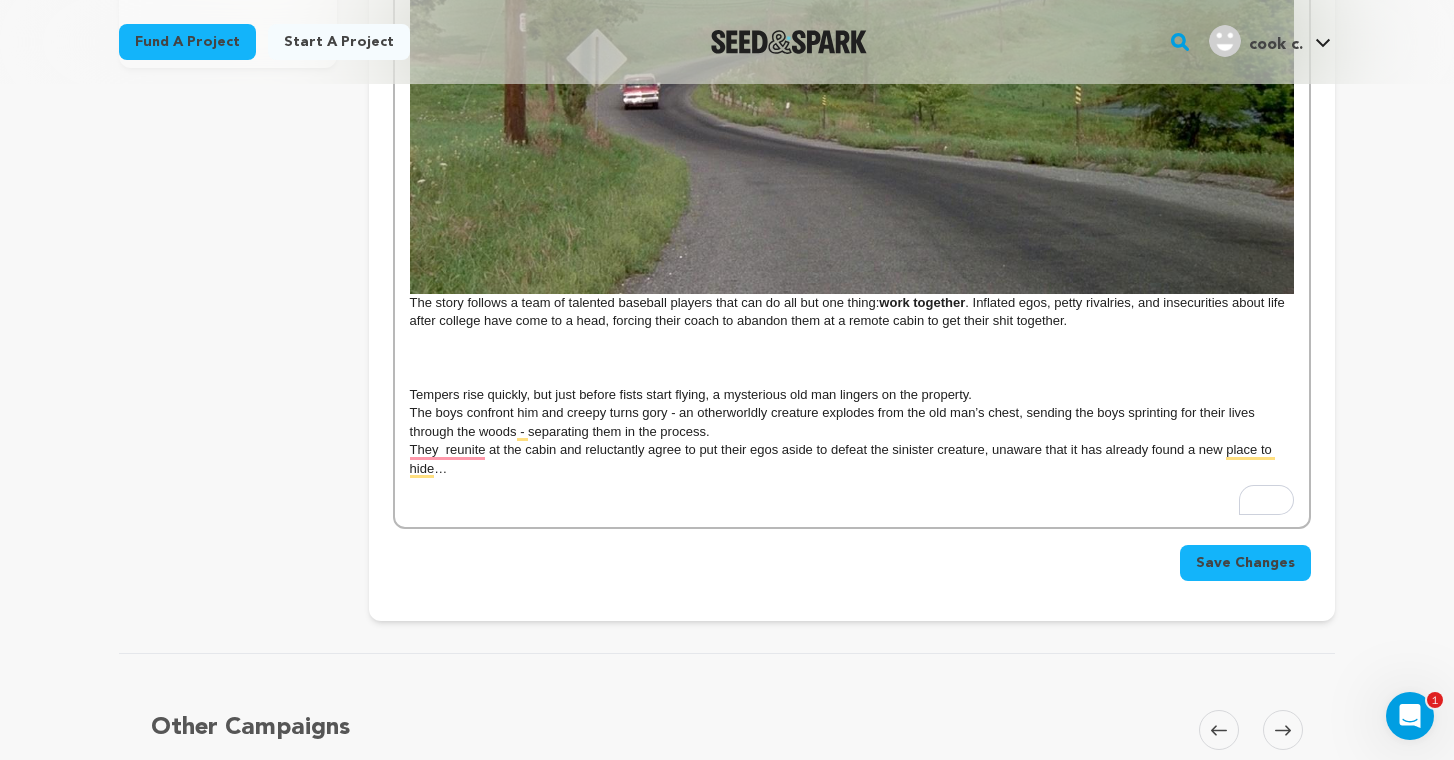 click on "They  reunite at the cabin and reluctantly agree to put their egos aside to defeat the sinister creature, unaware that it has already found a new place to hide…" at bounding box center [843, 458] 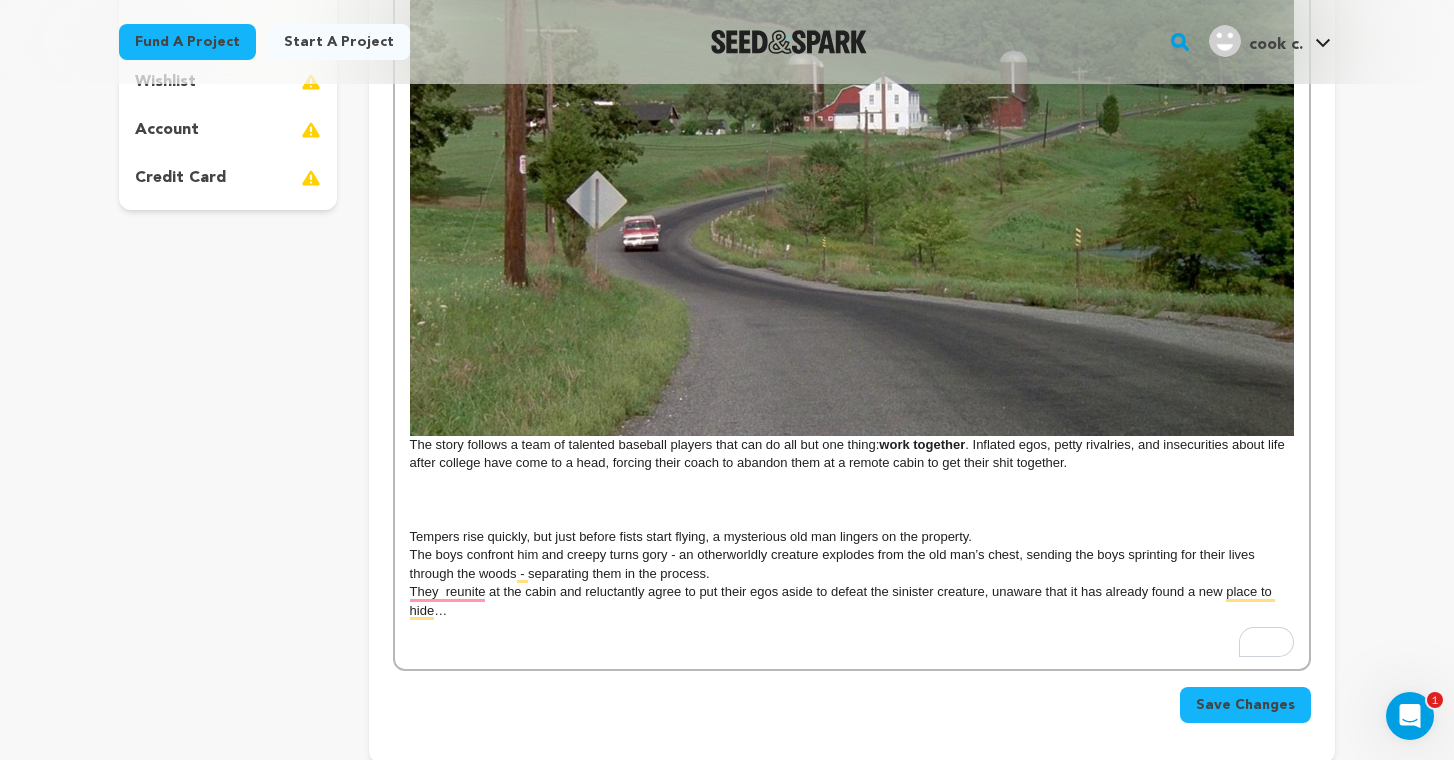 scroll, scrollTop: 549, scrollLeft: 0, axis: vertical 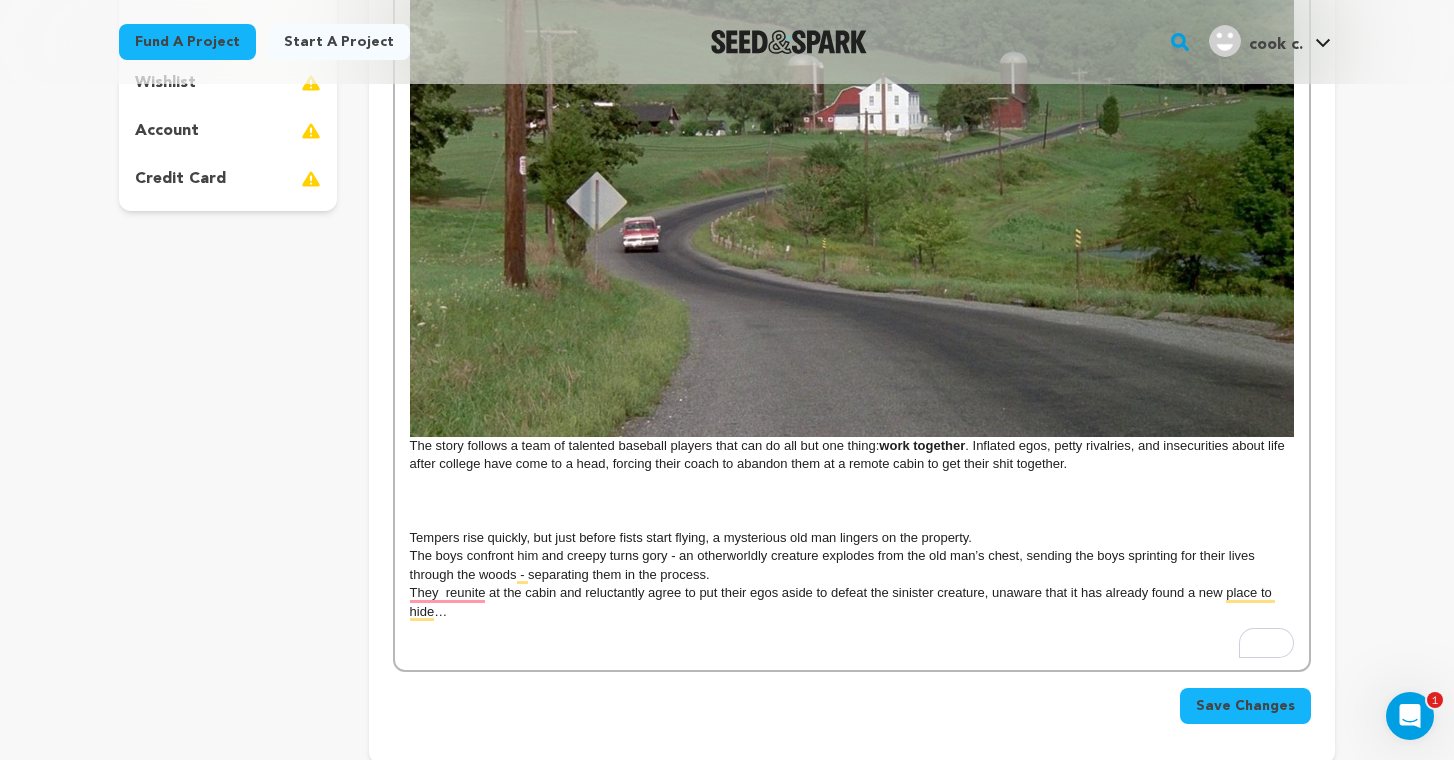 click on "The story follows a team of talented baseball players that can do all but one thing:  work together . Inflated egos, petty rivalries, and insecurities about life after college have come to a head, forcing their coach to abandon them at a remote cabin to get their shit together." at bounding box center [852, 455] 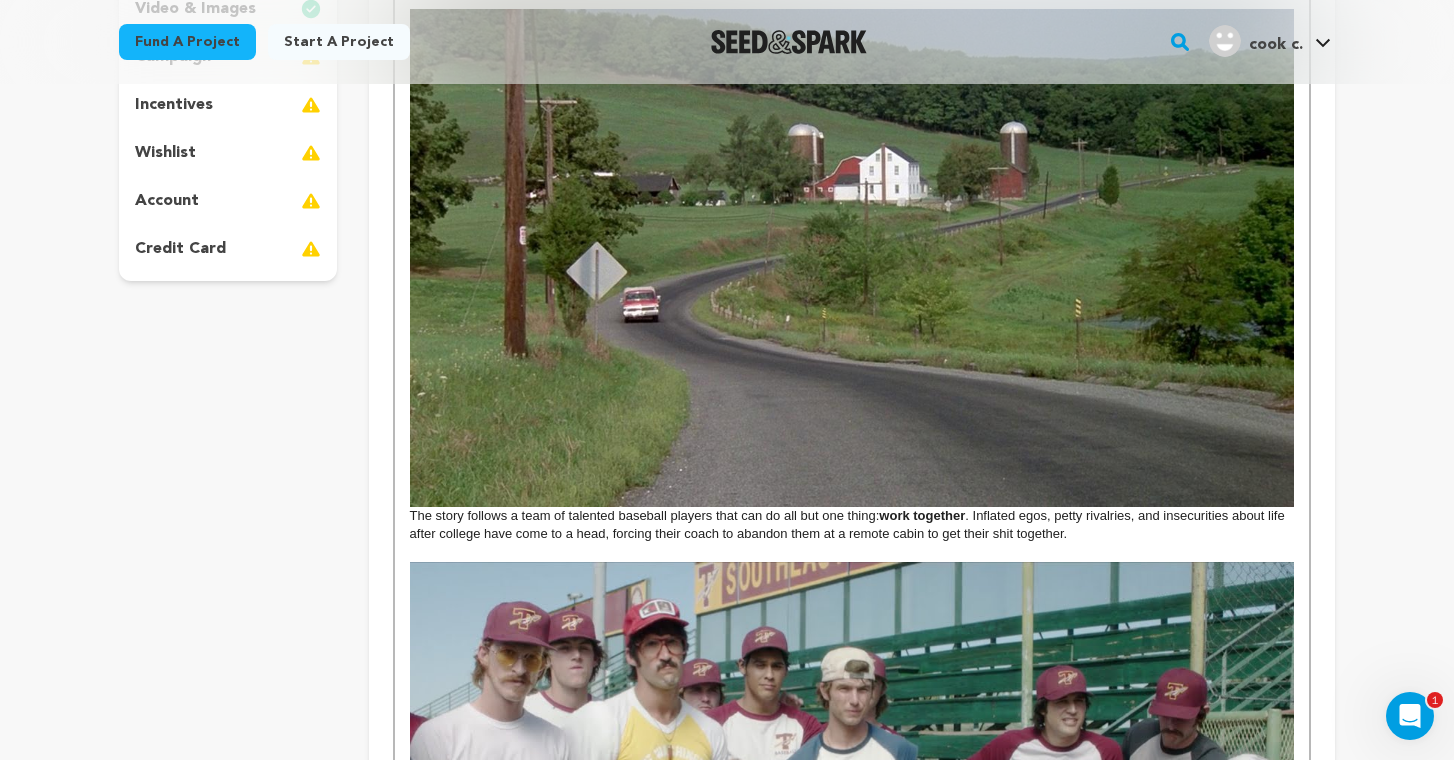 scroll, scrollTop: 545, scrollLeft: 0, axis: vertical 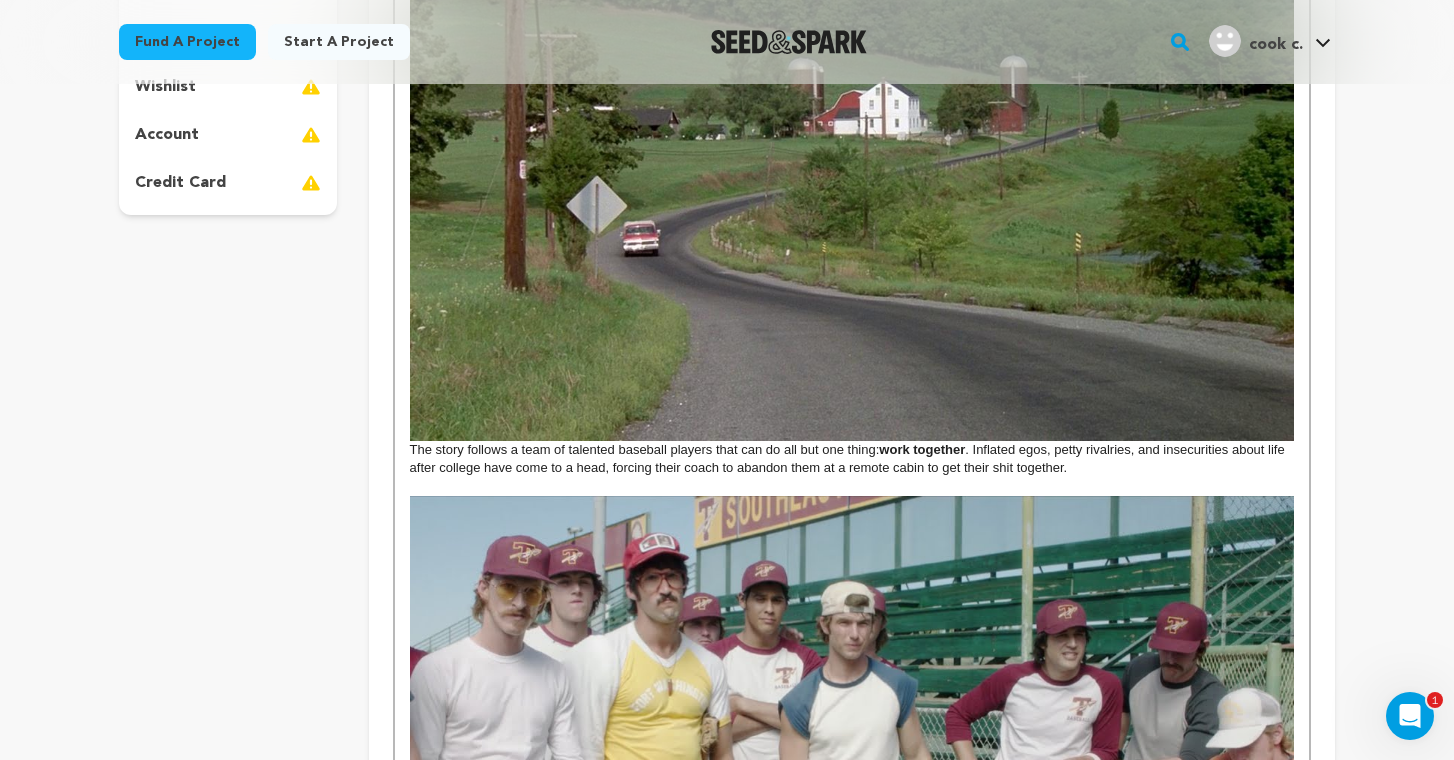 click at bounding box center [852, 191] 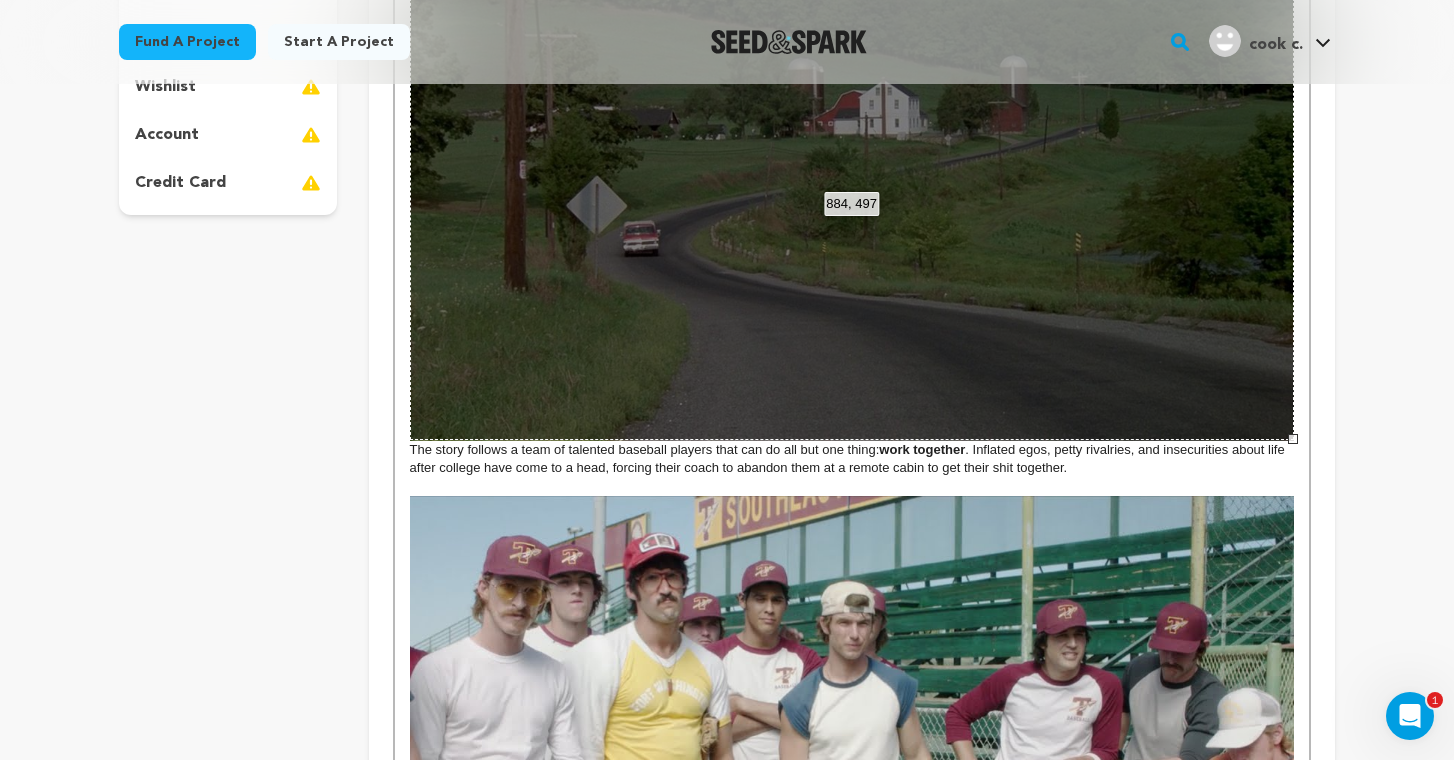 click on "884, 497
100%
50%
﹣
﹢
Restore
Left
Center
Right
Restore" at bounding box center (852, 191) 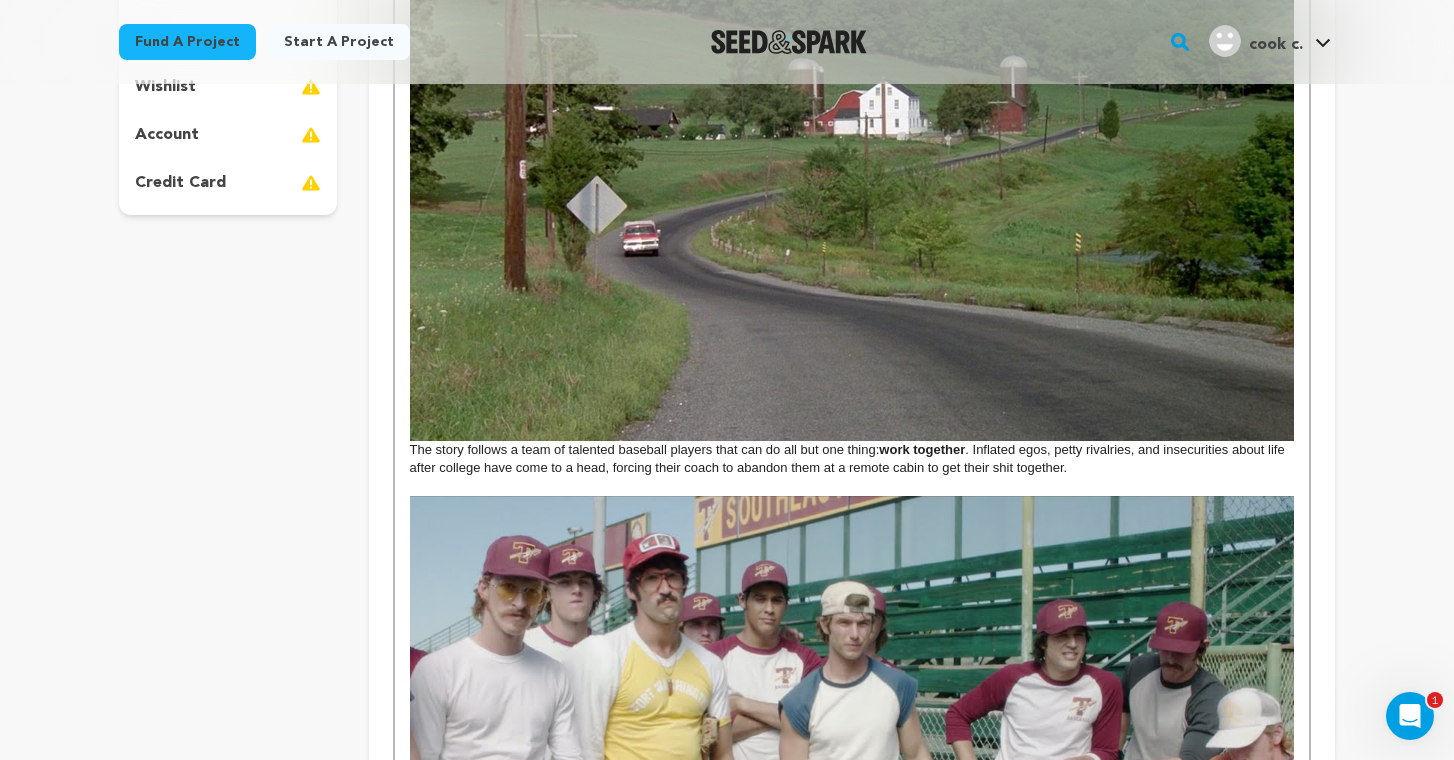 click on "The story follows a team of talented baseball players that can do all but one thing:  work together . Inflated egos, petty rivalries, and insecurities about life after college have come to a head, forcing their coach to abandon them at a remote cabin to get their shit together. Tempers rise quickly, but just before fists start flying, a mysterious old man lingers on the property.  The boys confront him and creepy turns gory - an otherworldly creature explodes from the old man’s chest, sending the boys sprinting for their lives through the woods - separating them in the process. They  reunite at the cabin and reluctantly agree to put their egos aside to defeat the sinister creature, unaware that it has already found a new place to hide…" at bounding box center (852, 554) 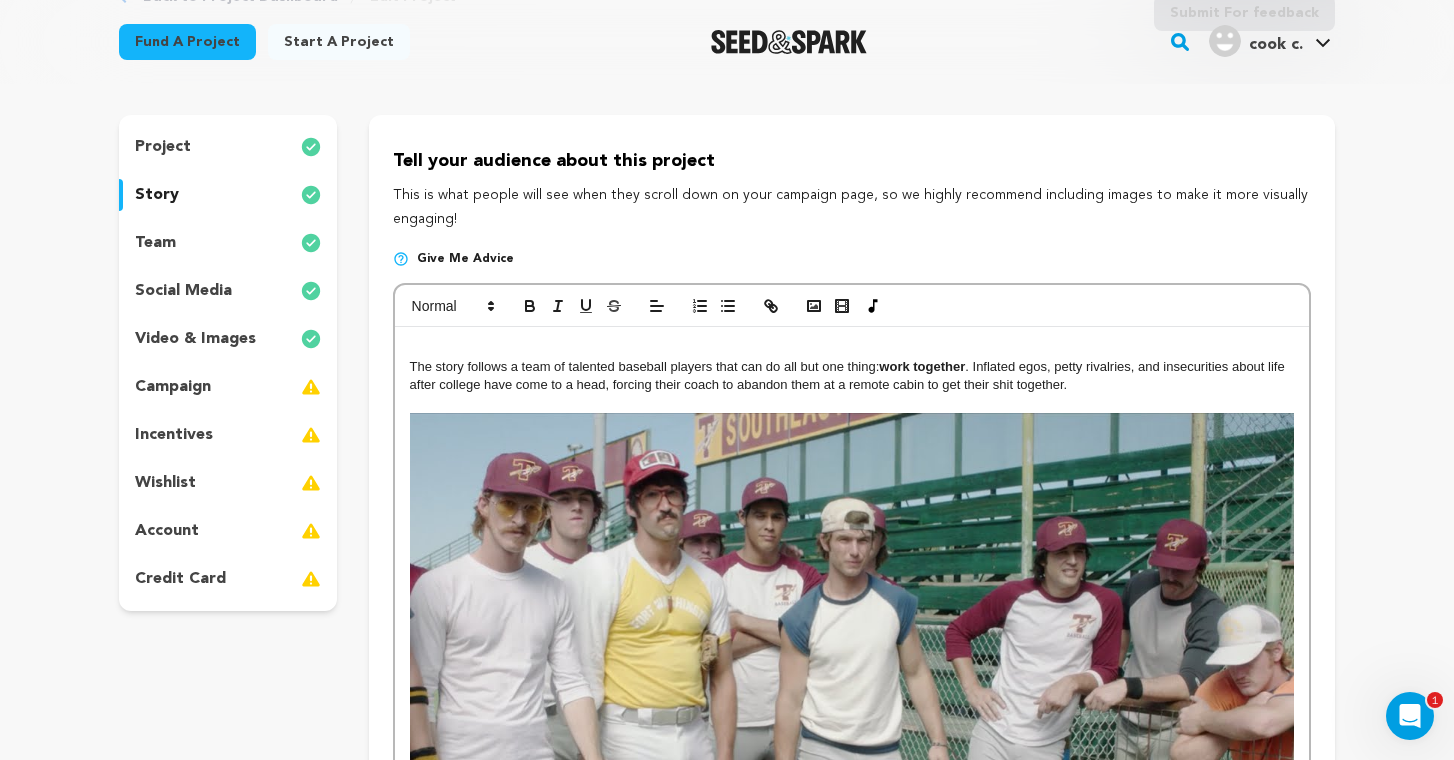scroll, scrollTop: 227, scrollLeft: 0, axis: vertical 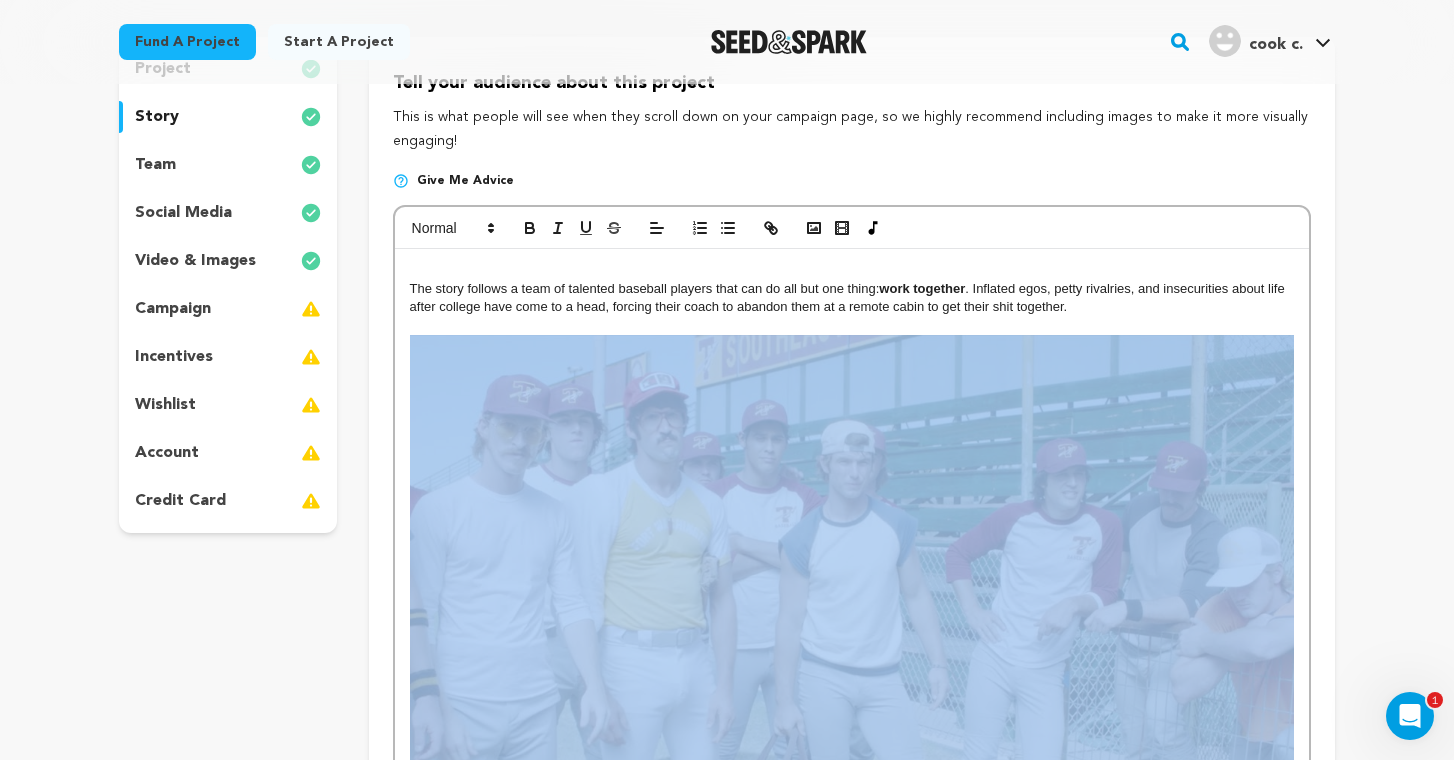 click at bounding box center (852, 605) 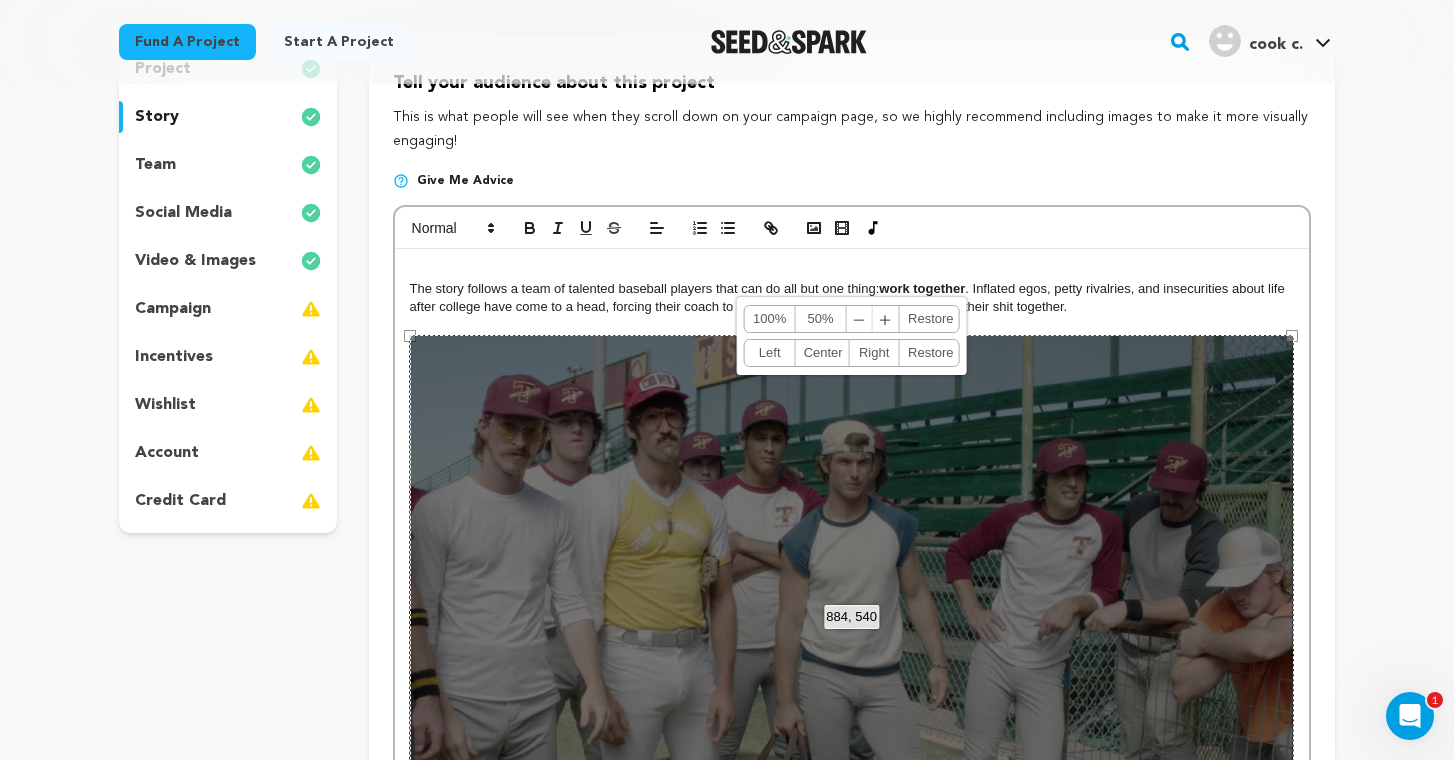 click on "884, 540
100%
50%
﹣
﹢
Restore
Left
Center
Right
Restore" at bounding box center (852, 605) 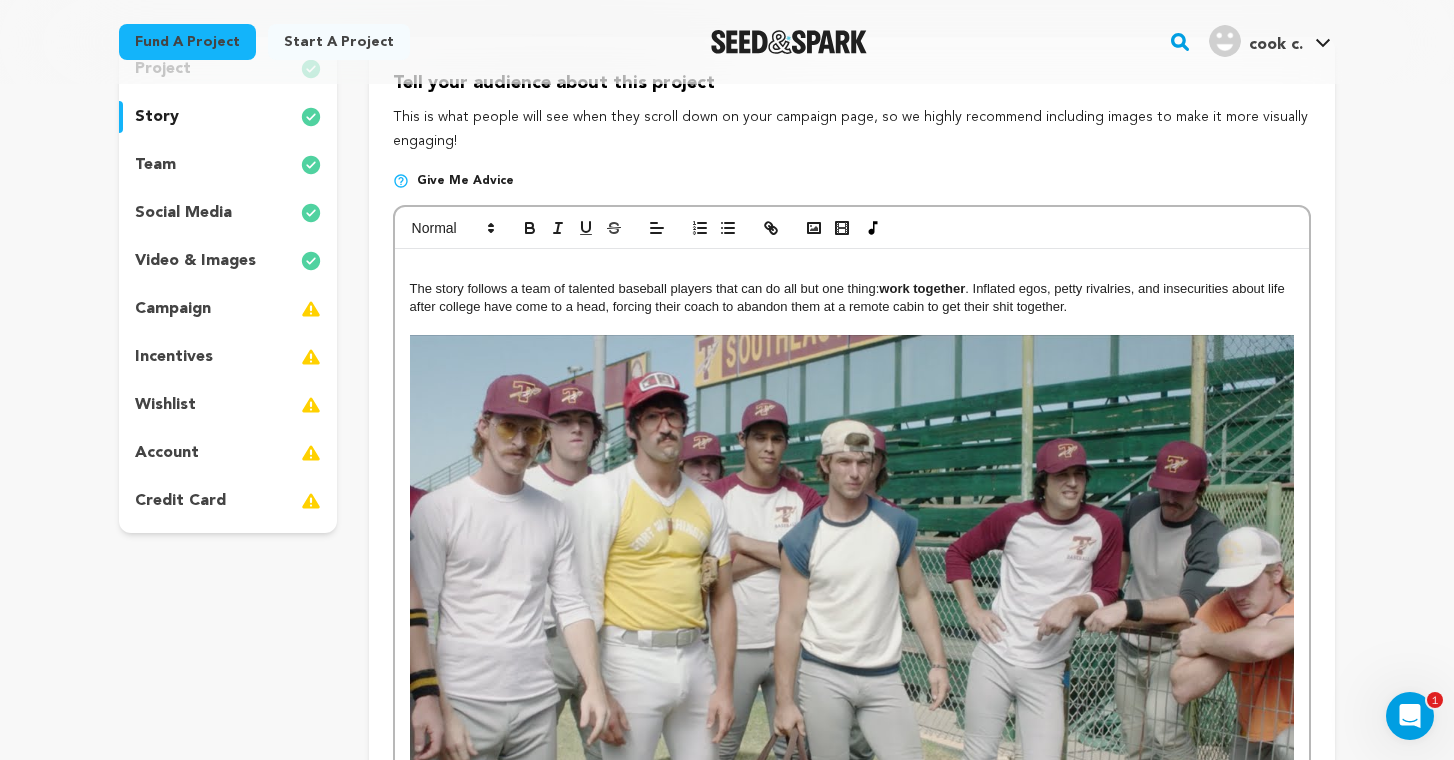 click at bounding box center (852, 605) 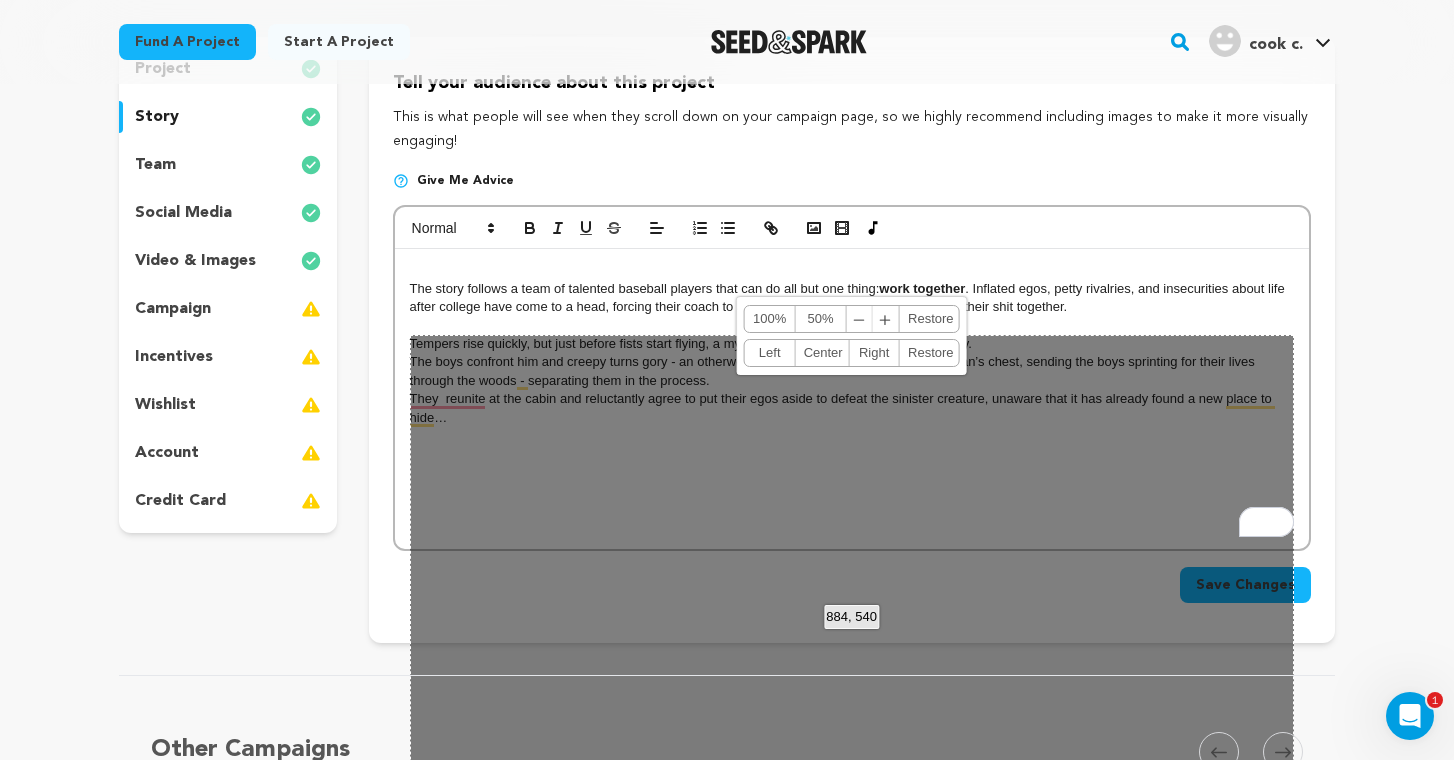 click on "884, 540
100%
50%
﹣
﹢
Restore
Left
Center
Right
Restore" at bounding box center [852, 605] 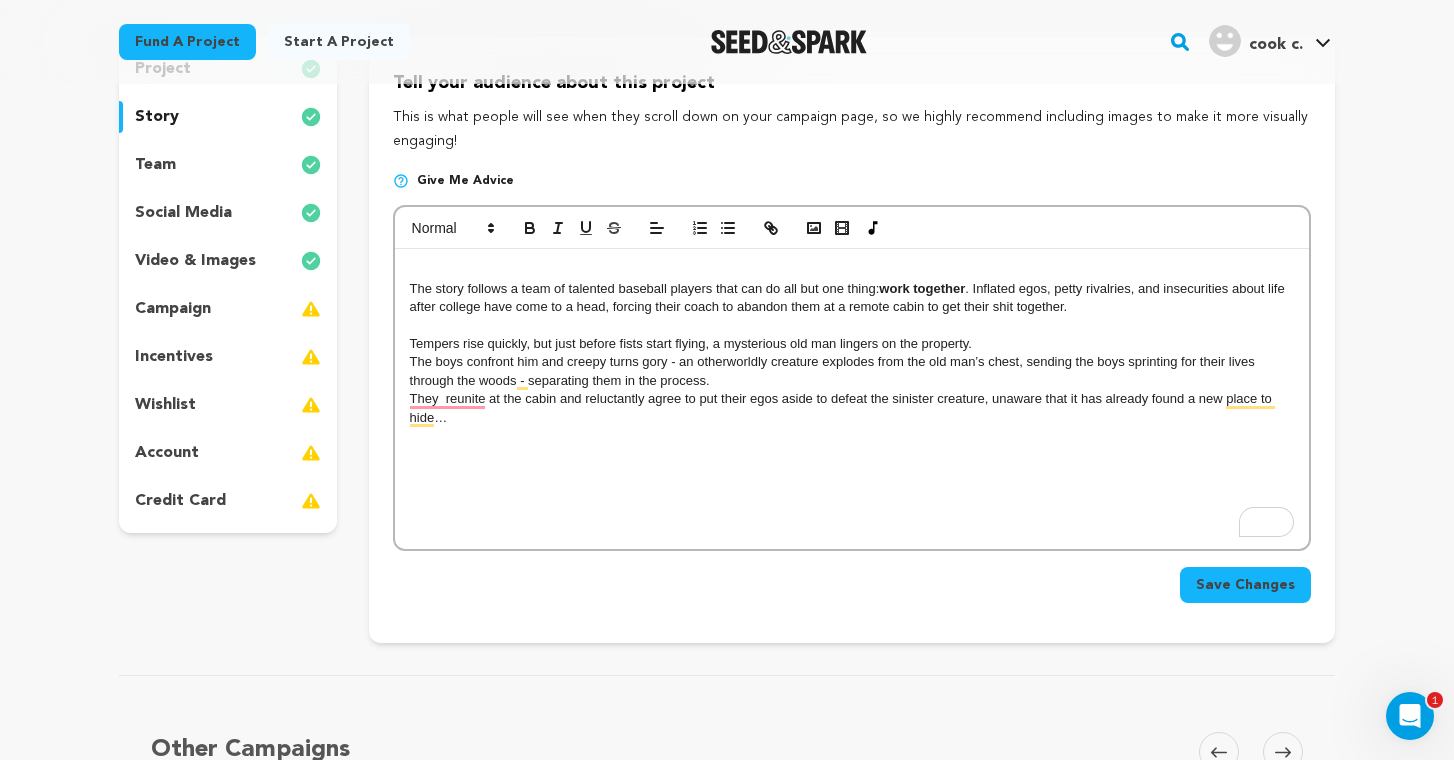 scroll, scrollTop: 0, scrollLeft: 0, axis: both 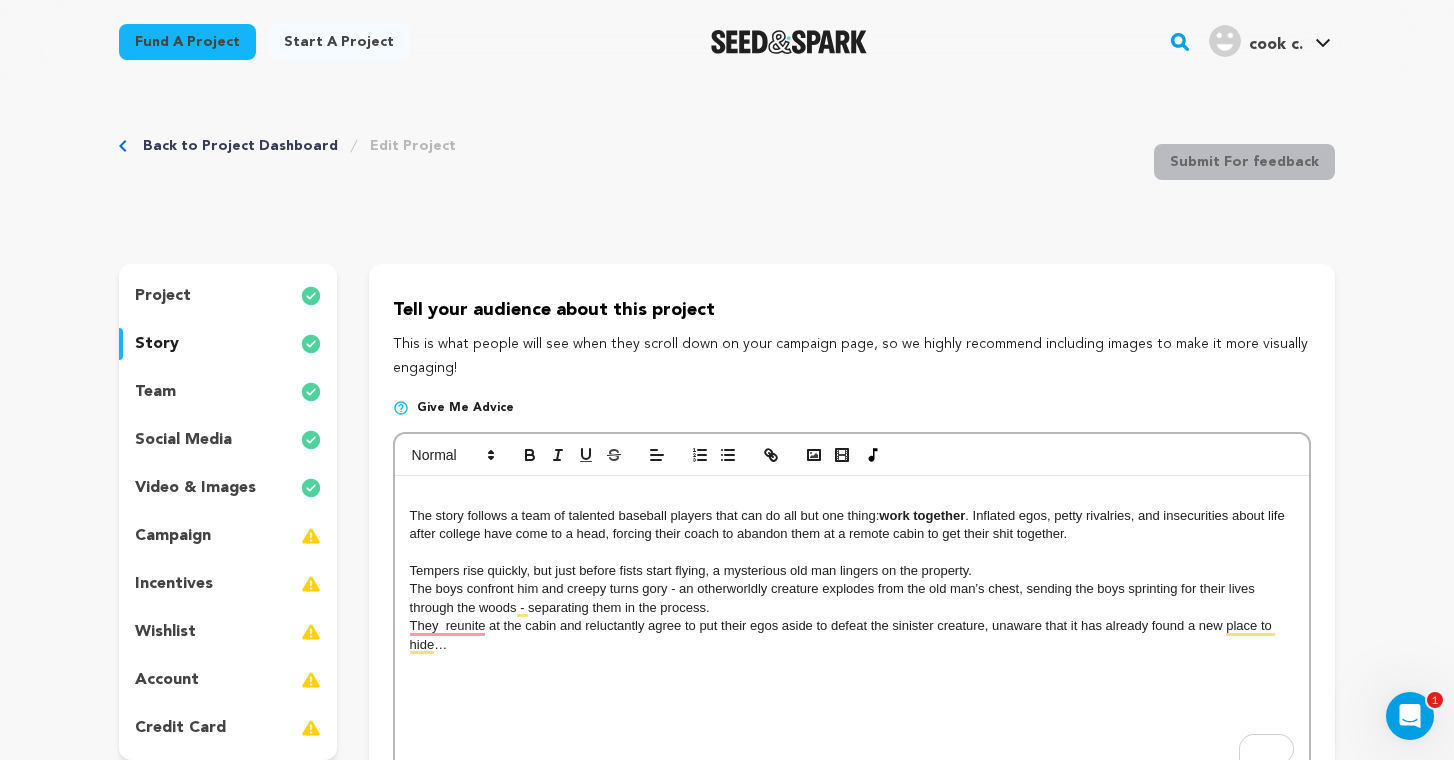 click at bounding box center [852, 497] 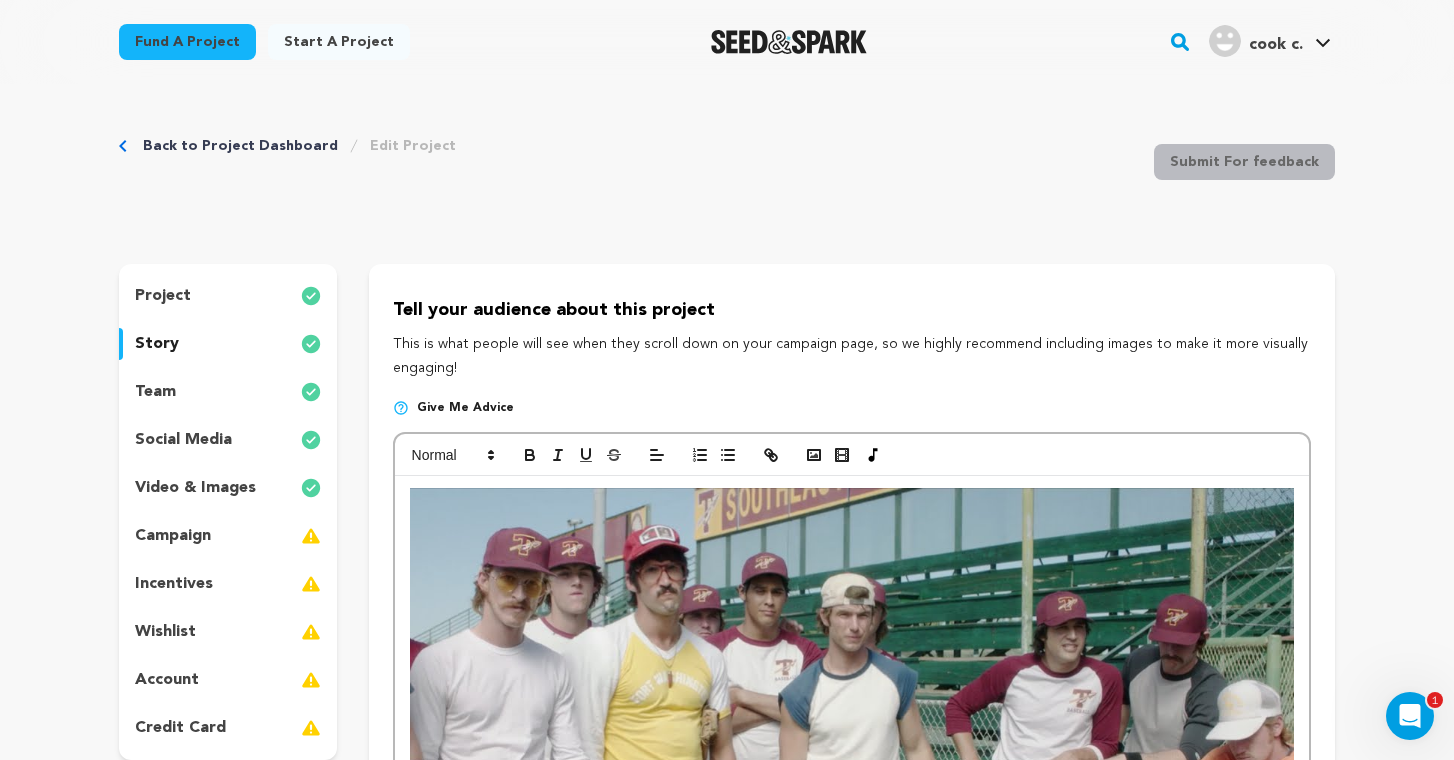 scroll, scrollTop: 689, scrollLeft: 0, axis: vertical 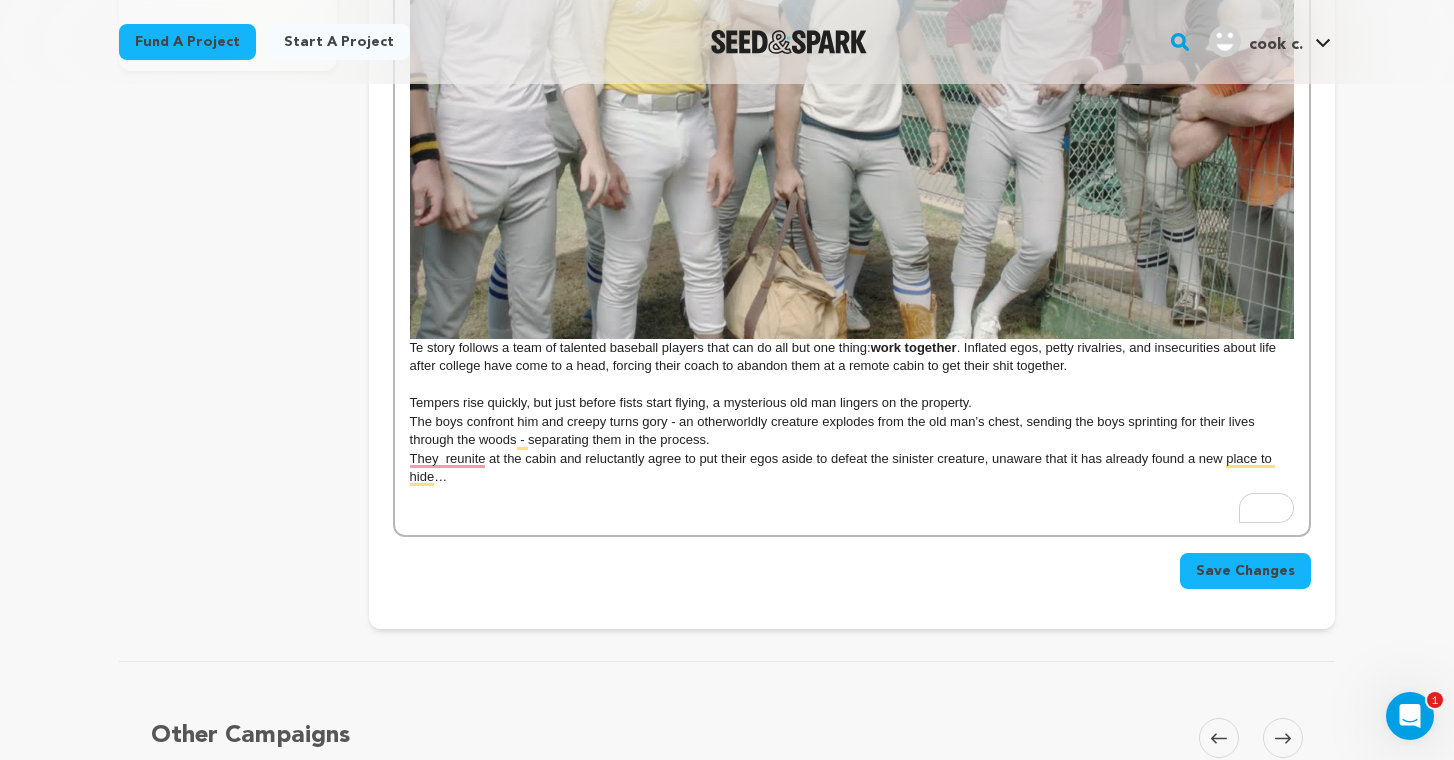click on "Te story follows a team of talented baseball players that can do all but one thing:  work together . Inflated egos, petty rivalries, and insecurities about life after college have come to a head, forcing their coach to abandon them at a remote cabin to get their shit together." at bounding box center (852, 87) 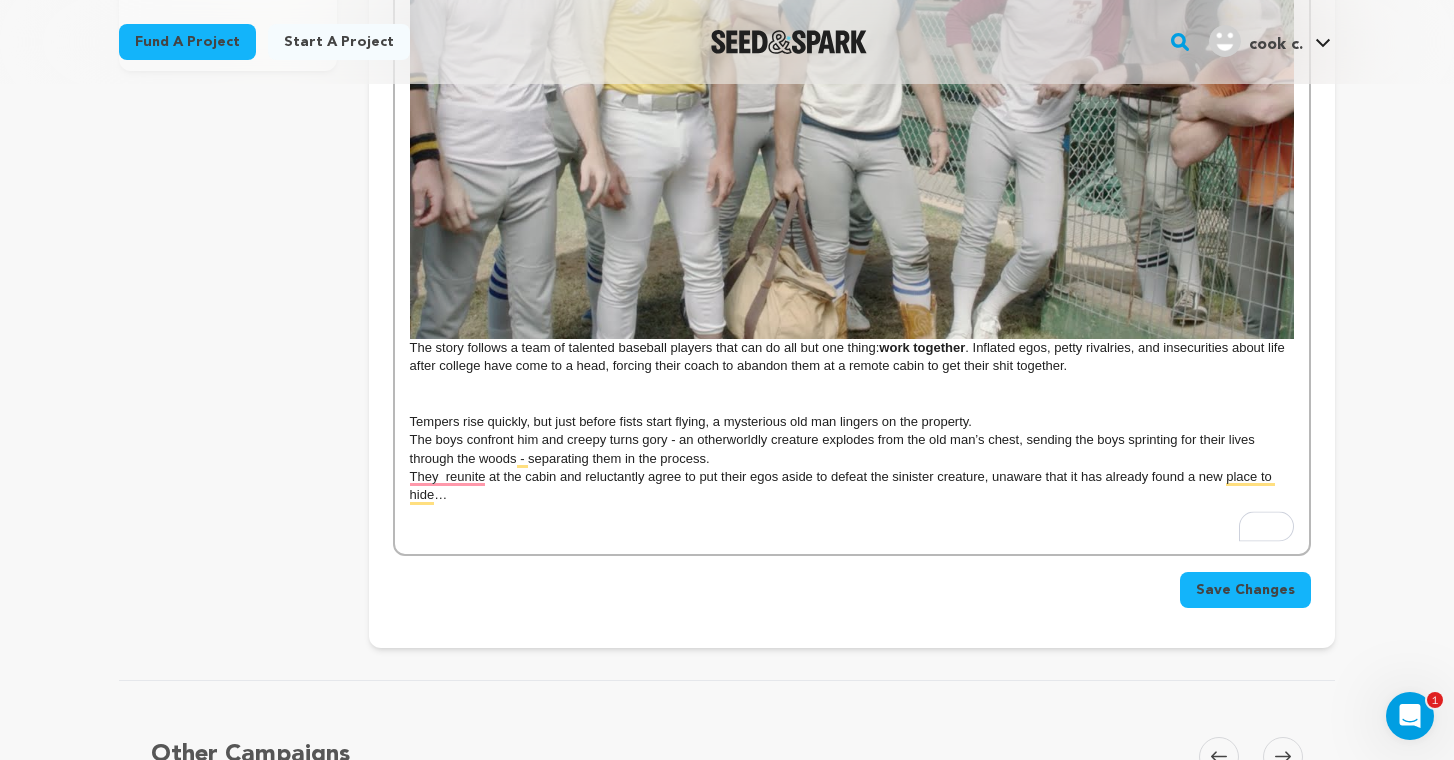 click on "The story follows a team of talented baseball players that can do all but one thing:  work together . Inflated egos, petty rivalries, and insecurities about life after college have come to a head, forcing their coach to abandon them at a remote cabin to get their shit together." at bounding box center [852, 87] 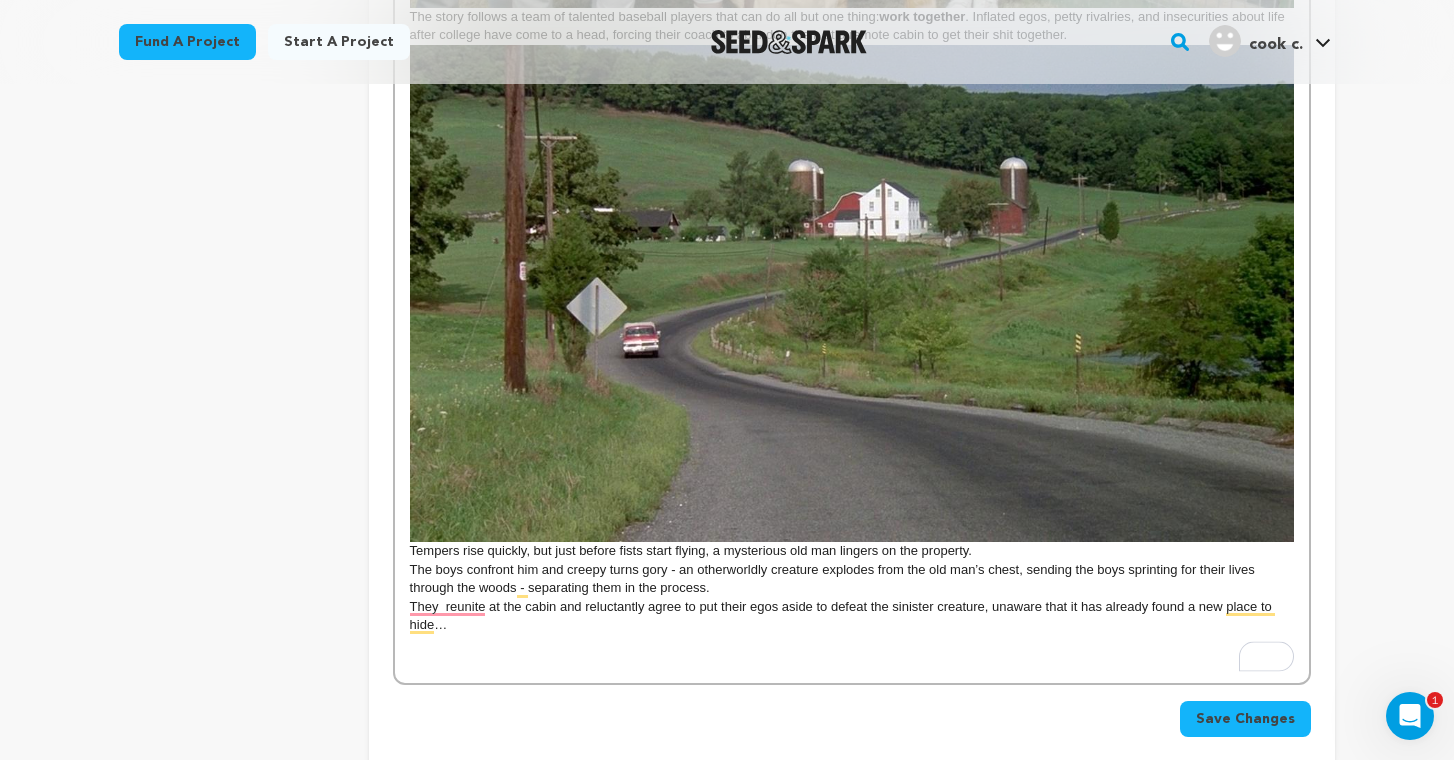 scroll, scrollTop: 1024, scrollLeft: 0, axis: vertical 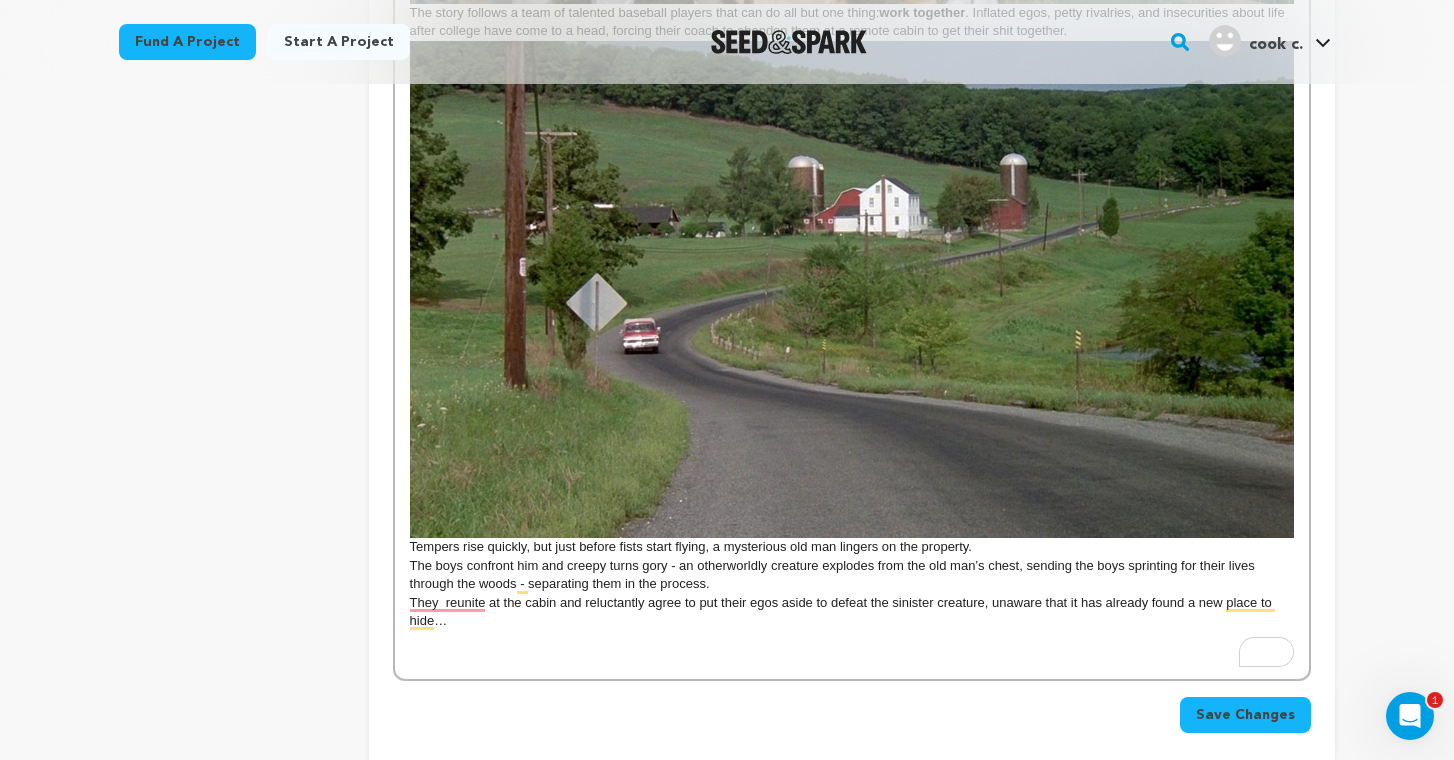 click on "The story follows a team of talented baseball players that can do all but one thing:  work together . Inflated egos, petty rivalries, and insecurities about life after college have come to a head, forcing their coach to abandon them at a remote cabin to get their shit together. Tempers rise quickly, but just before fists start flying, a mysterious old man lingers on the property.  The boys confront him and creepy turns gory - an otherworldly creature explodes from the old man’s chest, sending the boys sprinting for their lives through the woods - separating them in the process. They  reunite at the cabin and reluctantly agree to put their egos aside to defeat the sinister creature, unaware that it has already found a new place to hide…" at bounding box center (852, 65) 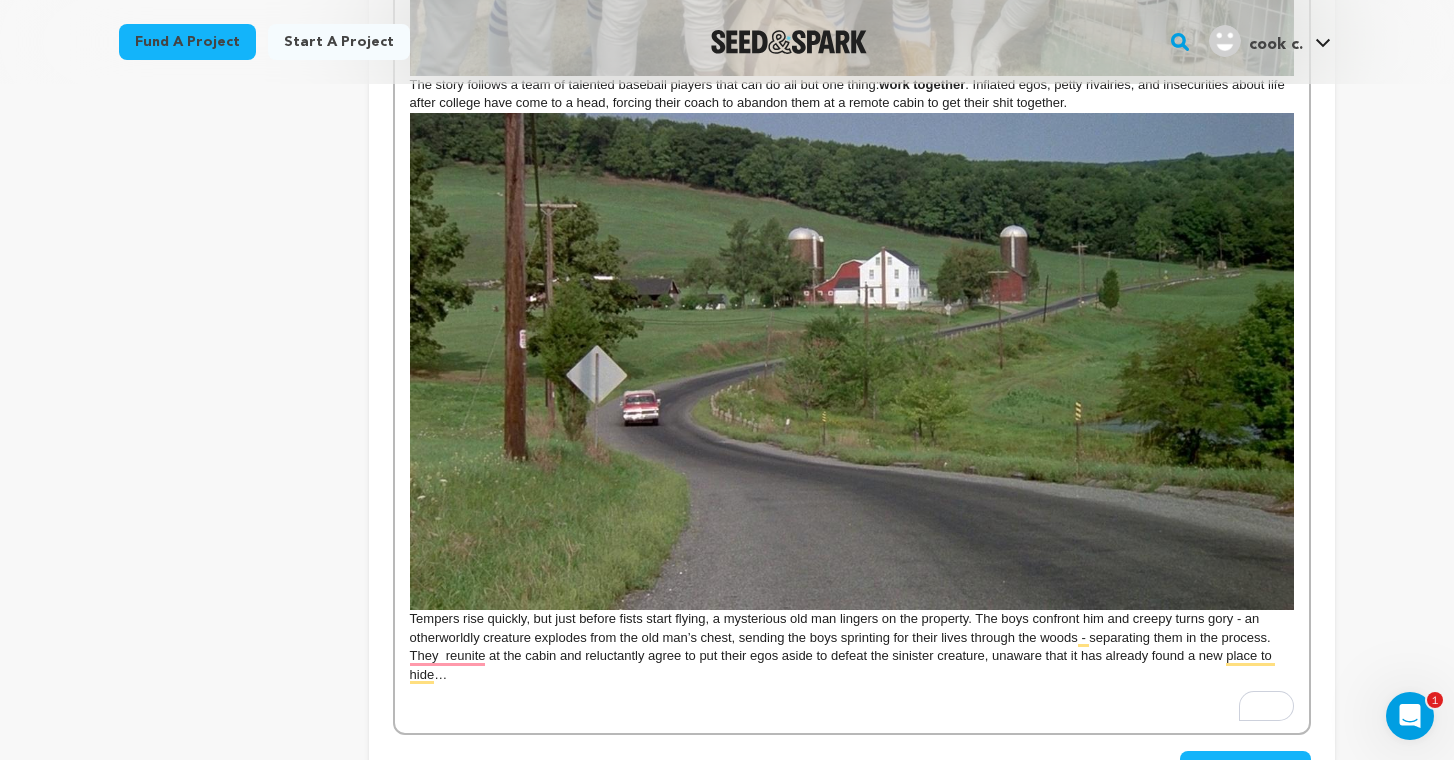 scroll, scrollTop: 954, scrollLeft: 0, axis: vertical 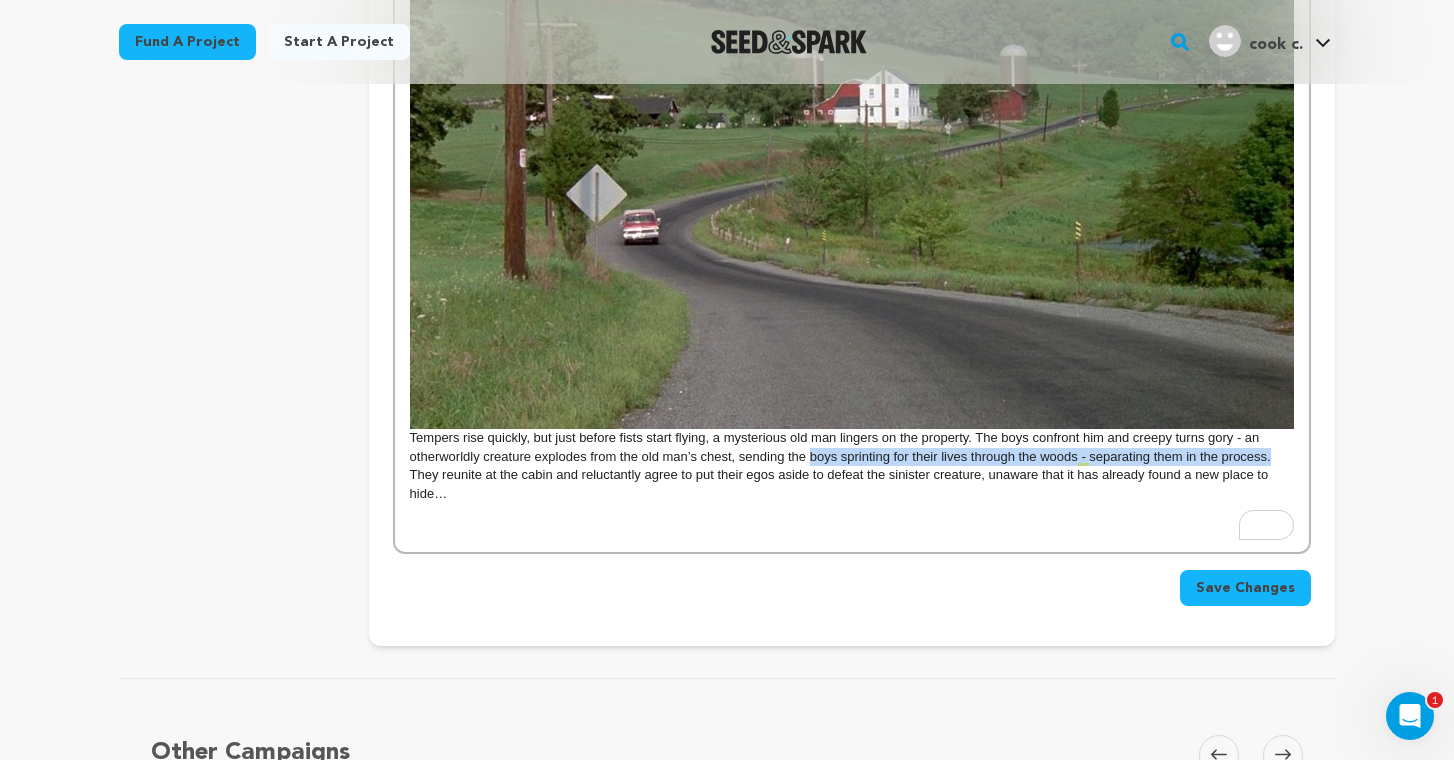 drag, startPoint x: 808, startPoint y: 454, endPoint x: 1269, endPoint y: 463, distance: 461.08783 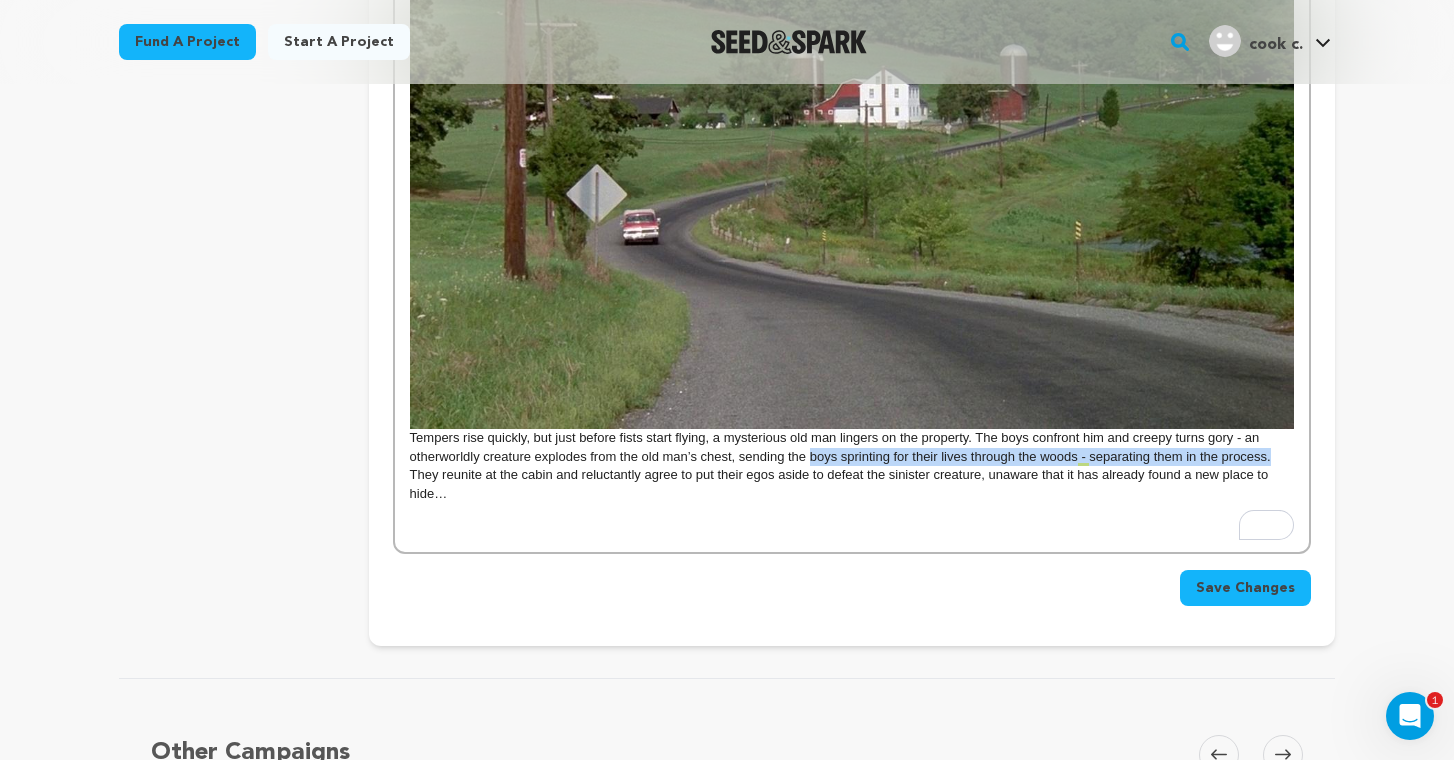 click on "Tempers rise quickly, but just before fists start flying, a mysterious old man lingers on the property. The boys confront him and creepy turns gory - an otherworldly creature explodes from the old man’s chest, sending the boys sprinting for their lives through the woods - separating them in the process." at bounding box center [852, 198] 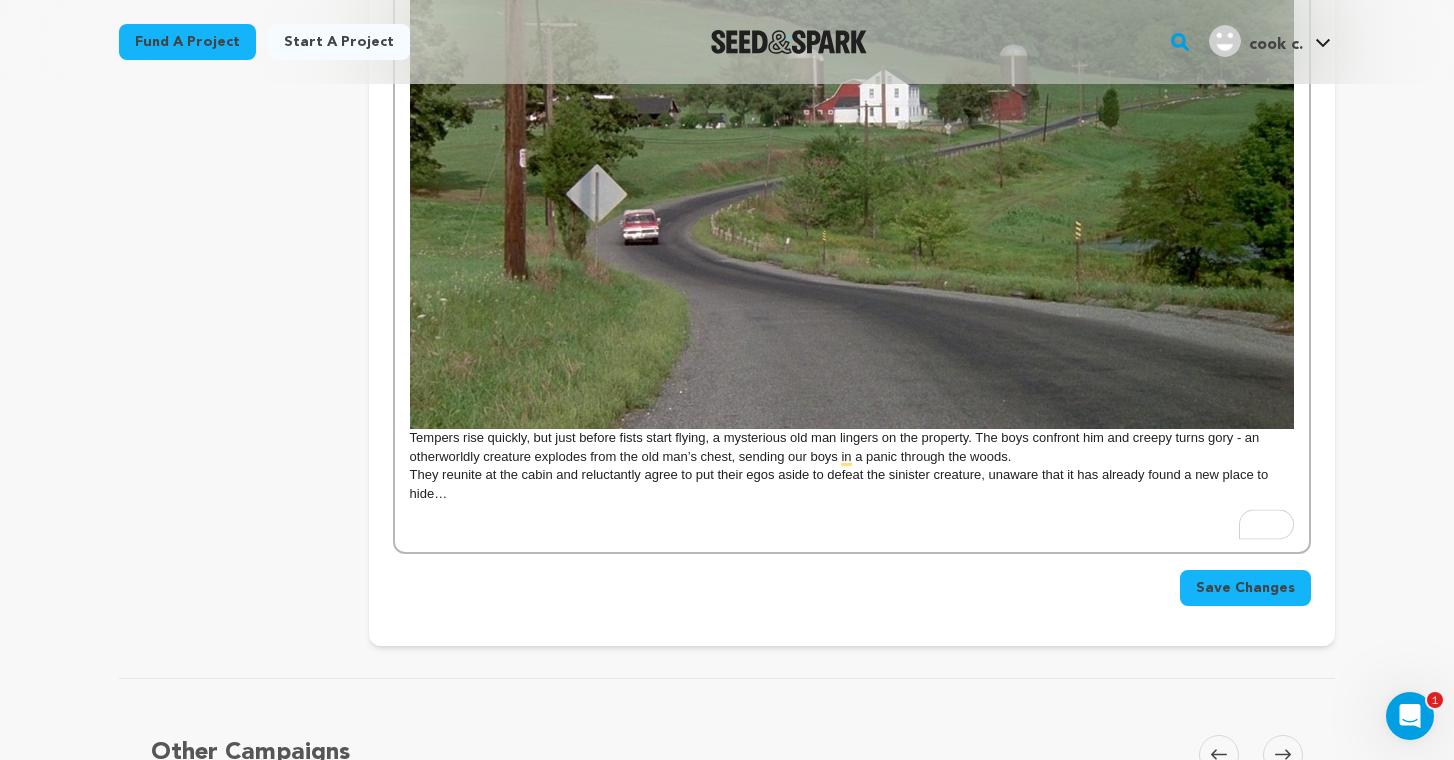 click on "They reunite at the cabin and reluctantly agree to put their egos aside to defeat the sinister creature, unaware that it has already found a new place to hide…" at bounding box center (841, 483) 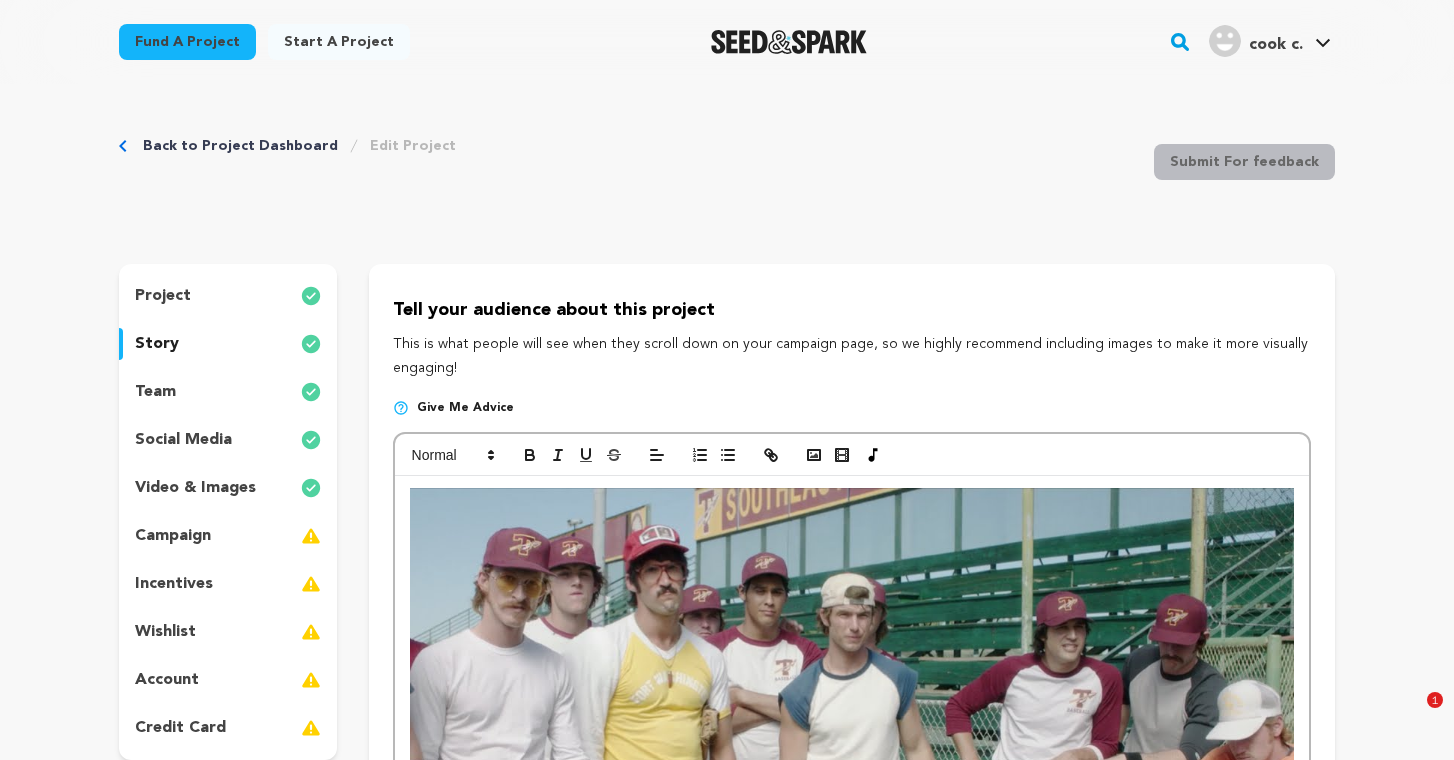 scroll, scrollTop: 1133, scrollLeft: 0, axis: vertical 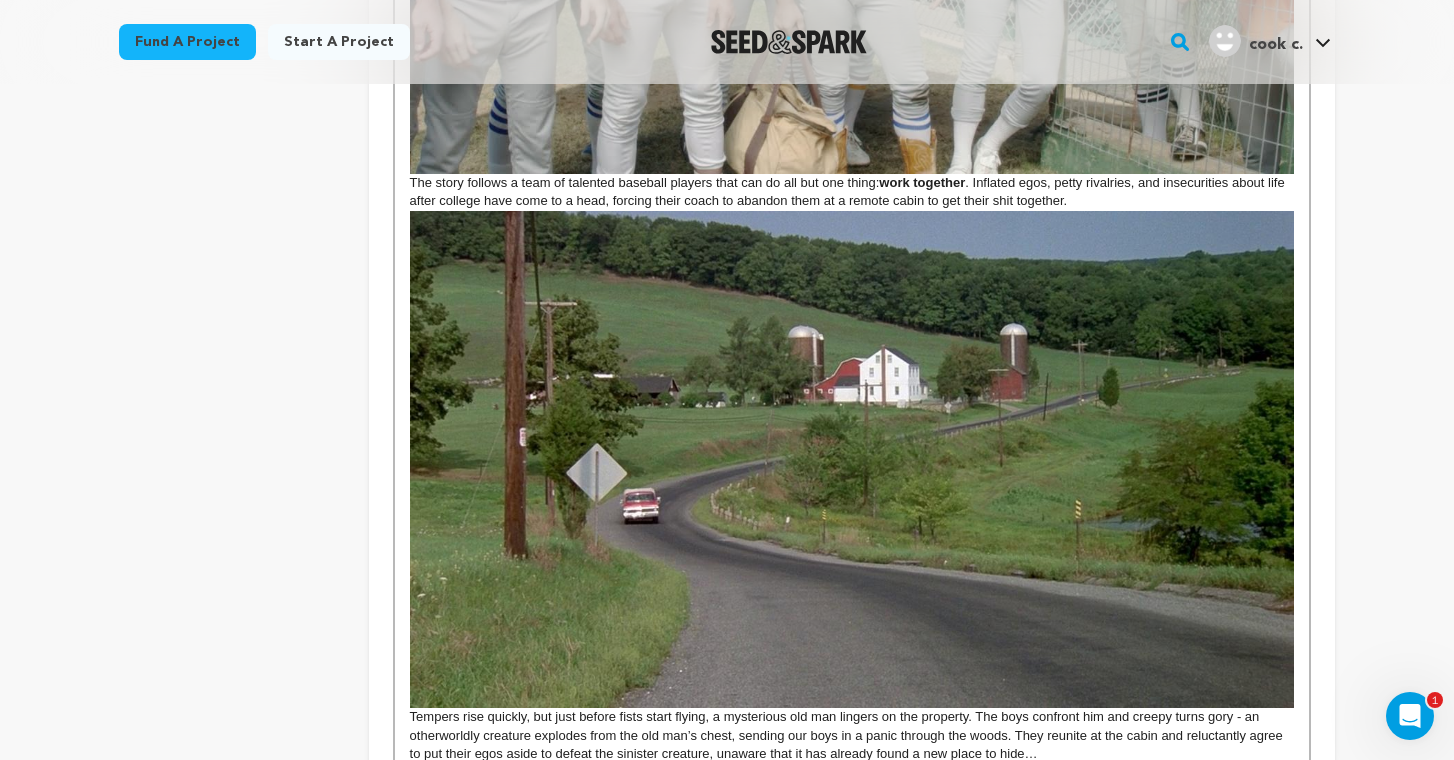 click at bounding box center (852, 459) 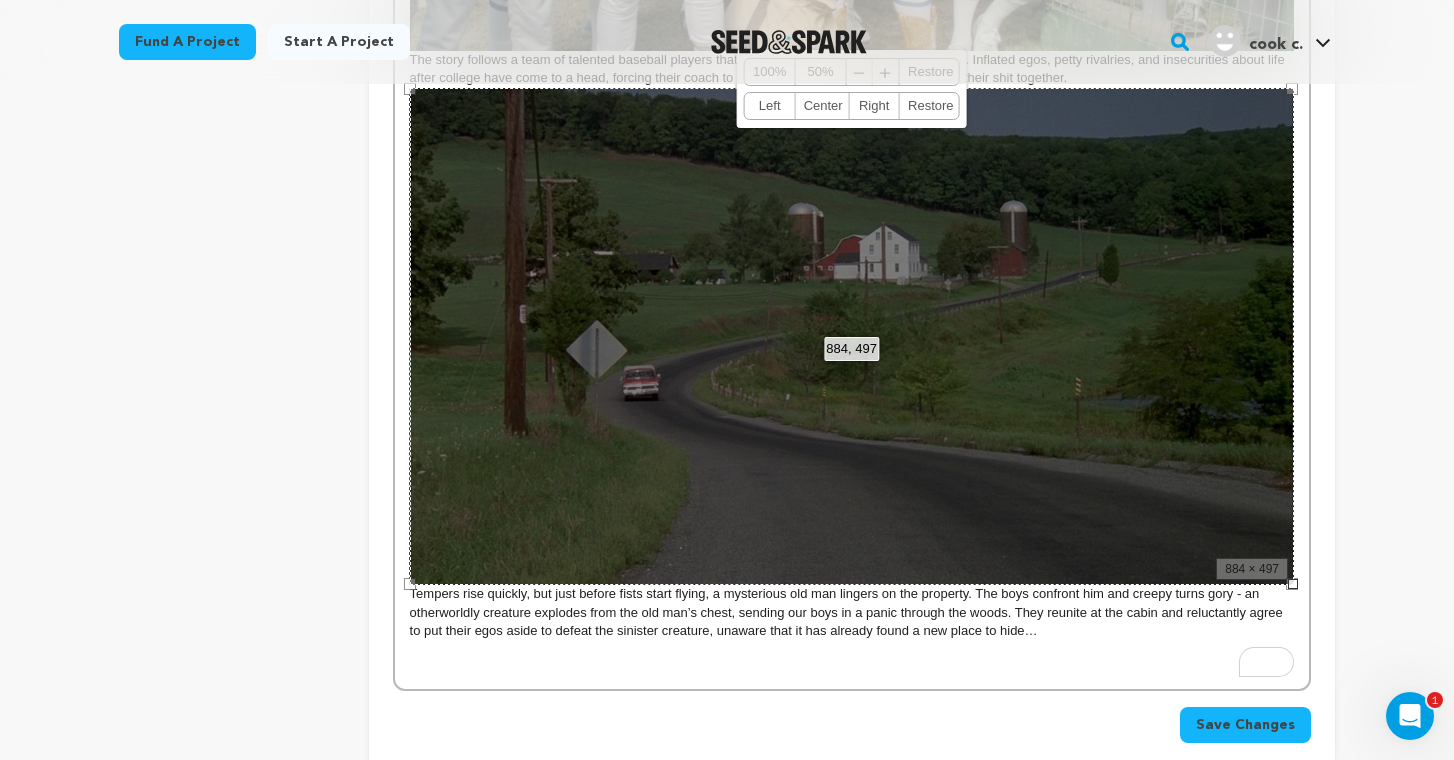 scroll, scrollTop: 1132, scrollLeft: 0, axis: vertical 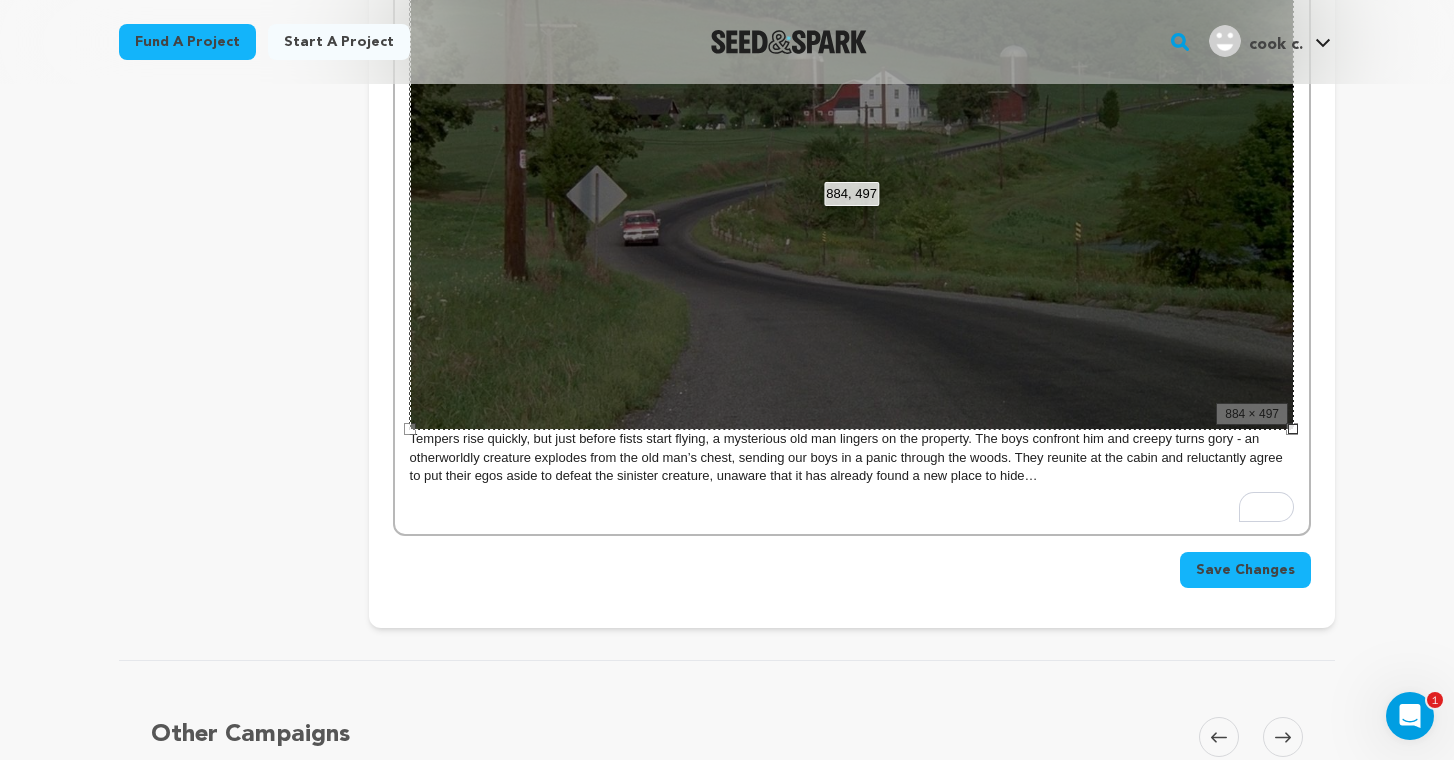 click on "Tempers rise quickly, but just before fists start flying, a mysterious old man lingers on the property. The boys confront him and creepy turns gory - an otherworldly creature explodes from the old man’s chest, sending our boys in a panic through the woods. They reunite at the cabin and reluctantly agree to put their egos aside to defeat the sinister creature, unaware that it has already found a new place to hide…" at bounding box center (852, 209) 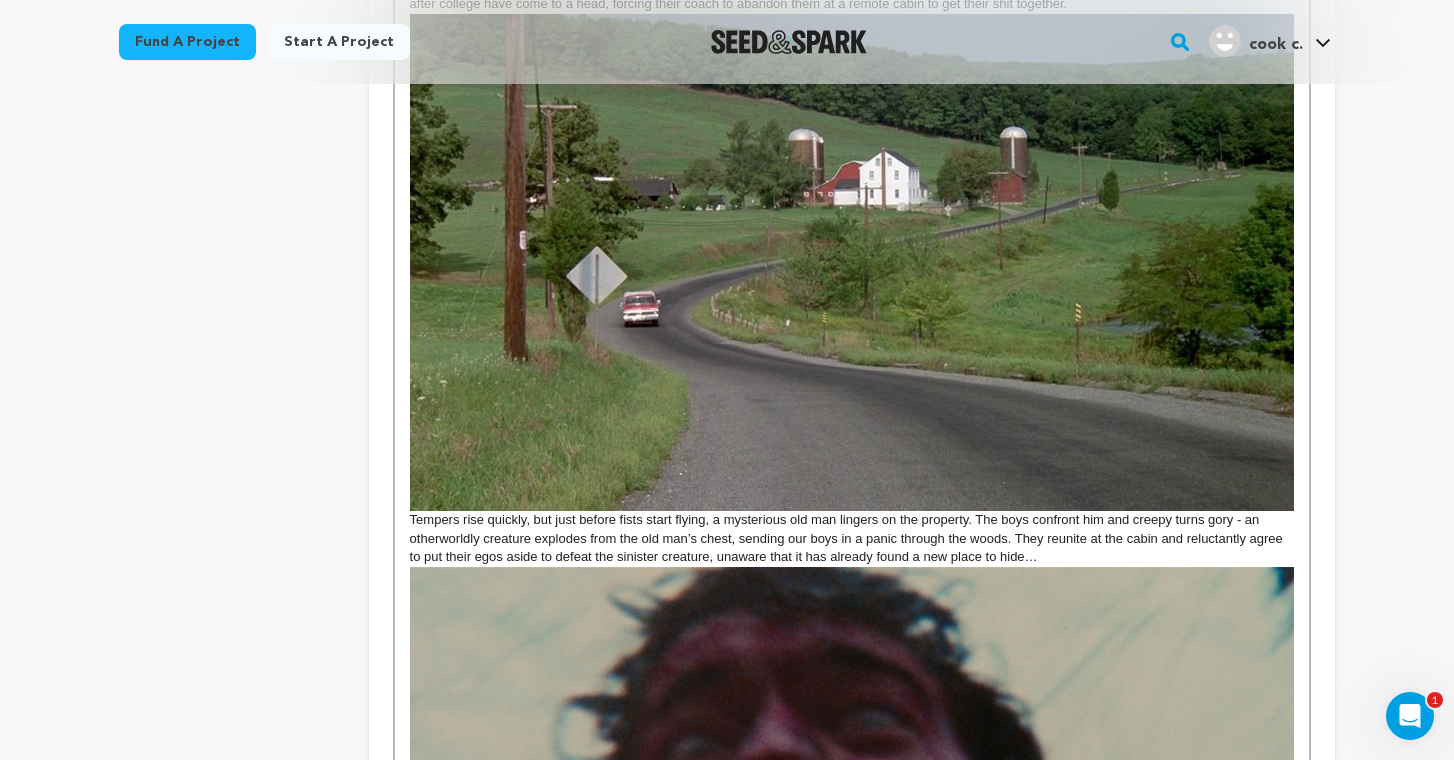 scroll, scrollTop: 998, scrollLeft: 0, axis: vertical 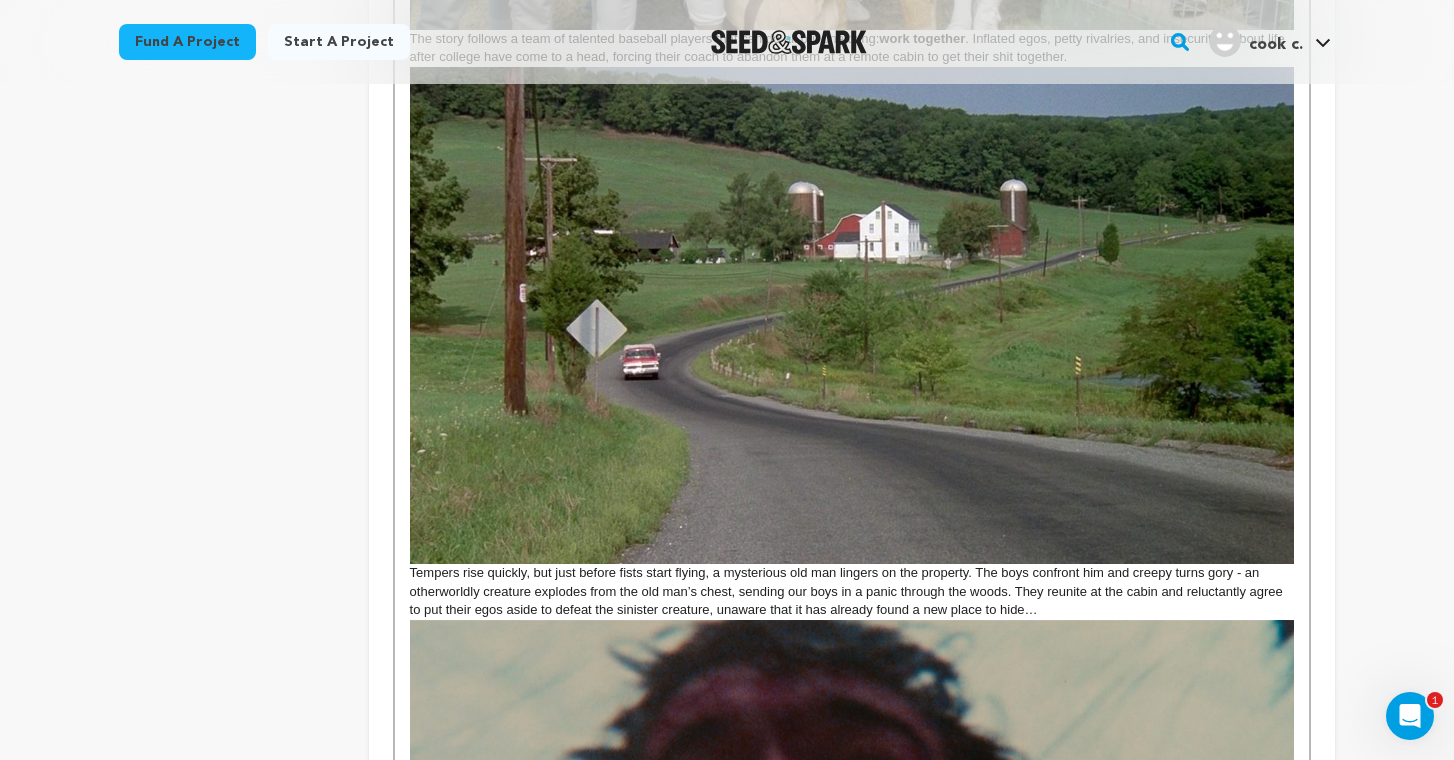 click at bounding box center (852, 315) 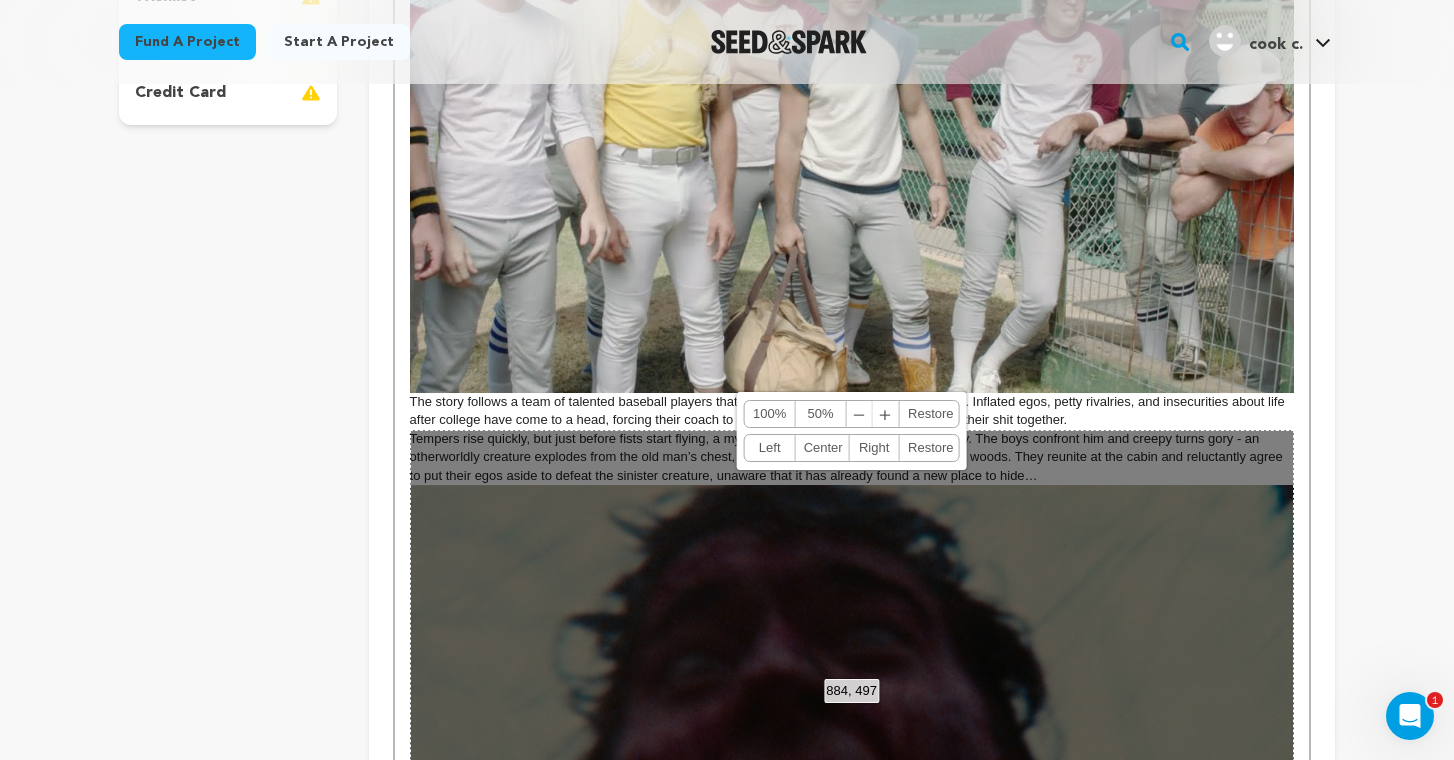 scroll, scrollTop: 562, scrollLeft: 0, axis: vertical 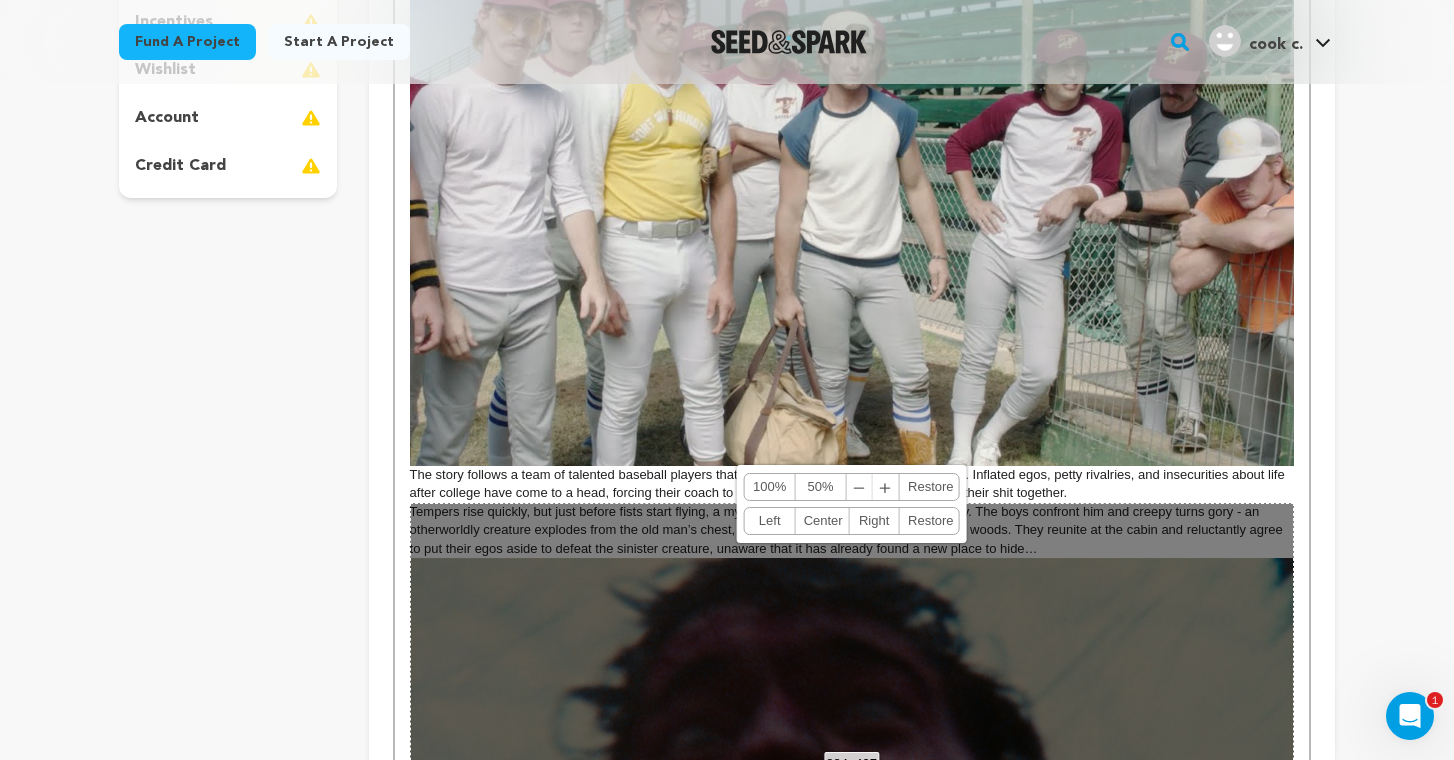 click on "884, 497
100%
50%
﹣
﹢
Restore
Left
Center
Right
Restore" at bounding box center [852, 751] 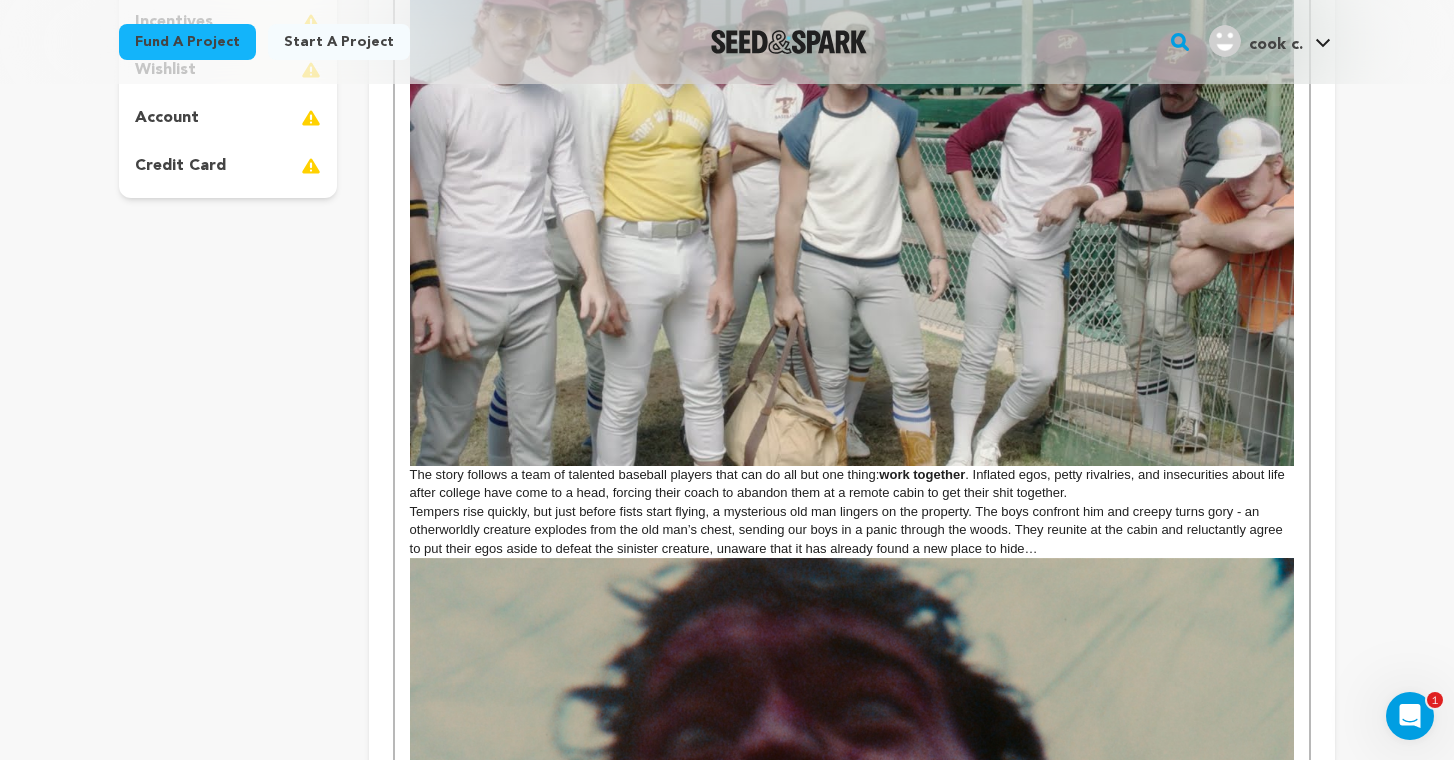 click on "The story follows a team of talented baseball players that can do all but one thing:  work together . Inflated egos, petty rivalries, and insecurities about life after college have come to a head, forcing their coach to abandon them at a remote cabin to get their shit together." at bounding box center [852, 214] 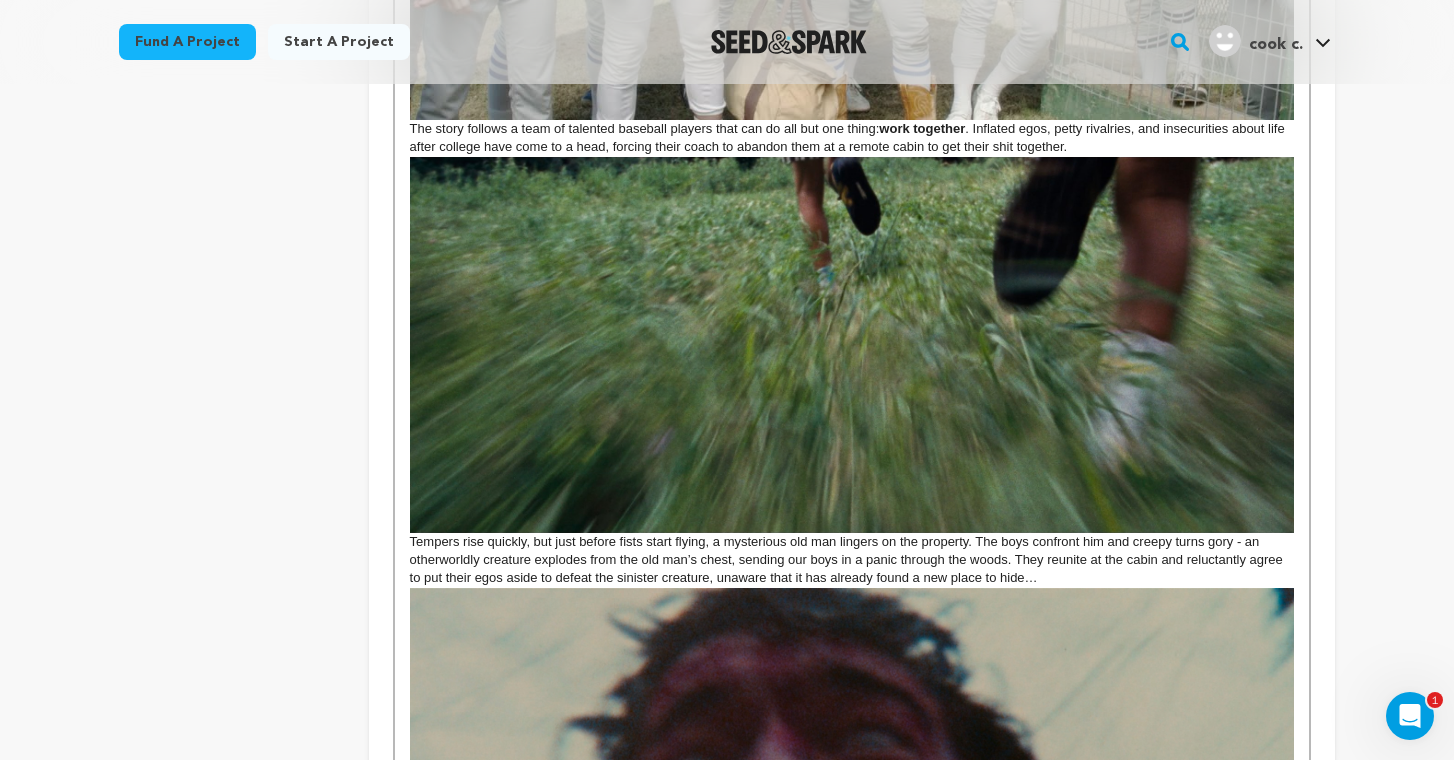 scroll, scrollTop: 913, scrollLeft: 0, axis: vertical 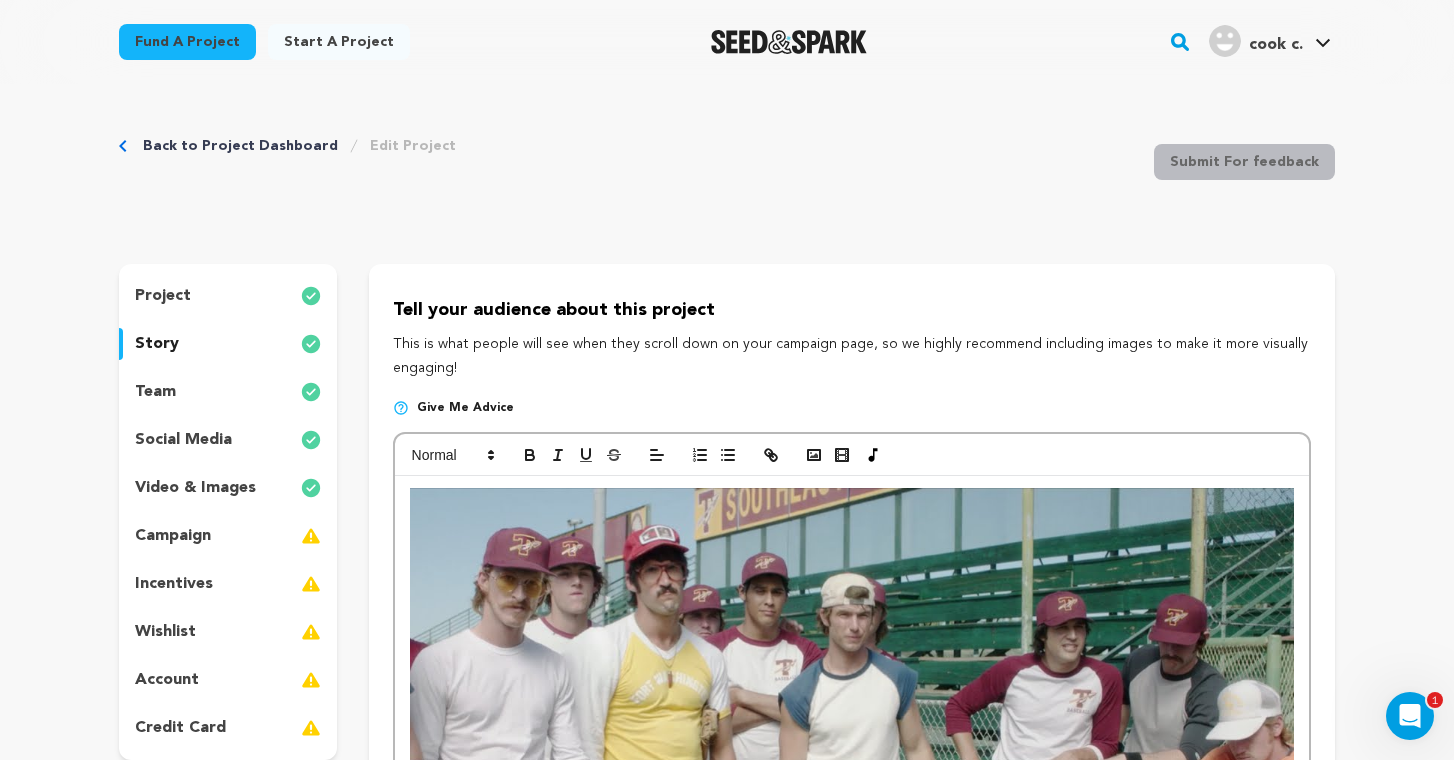 click on "project" at bounding box center [228, 296] 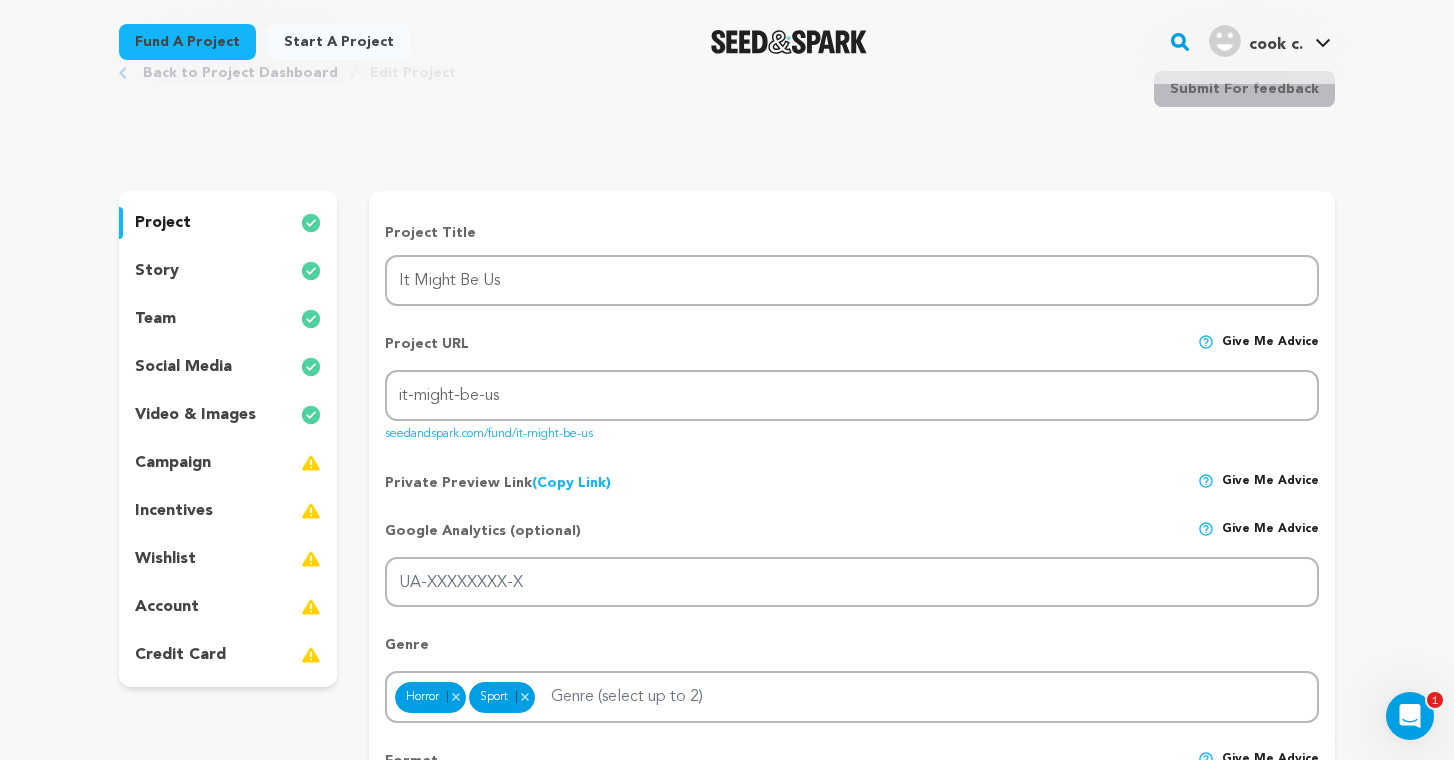 scroll, scrollTop: 18, scrollLeft: 0, axis: vertical 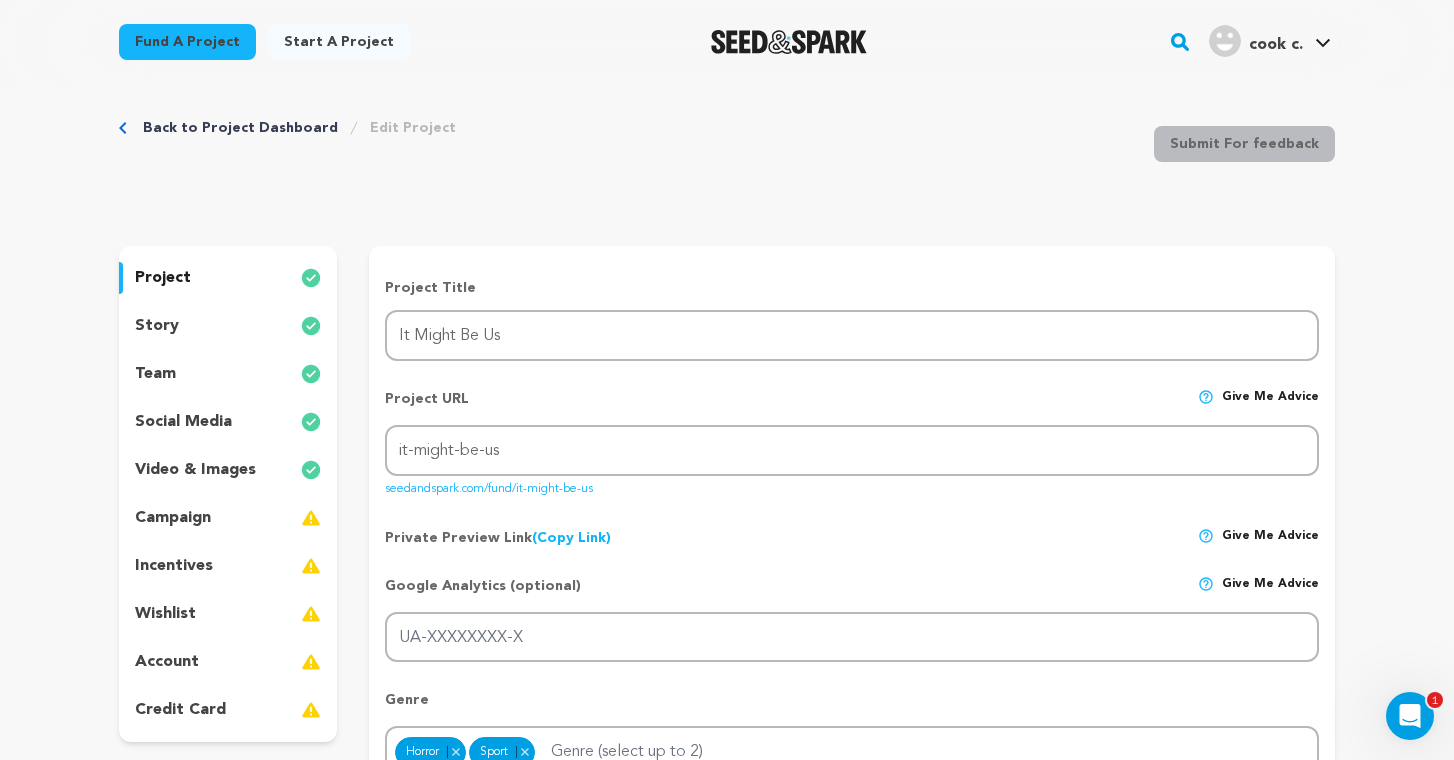click on "story" at bounding box center [228, 326] 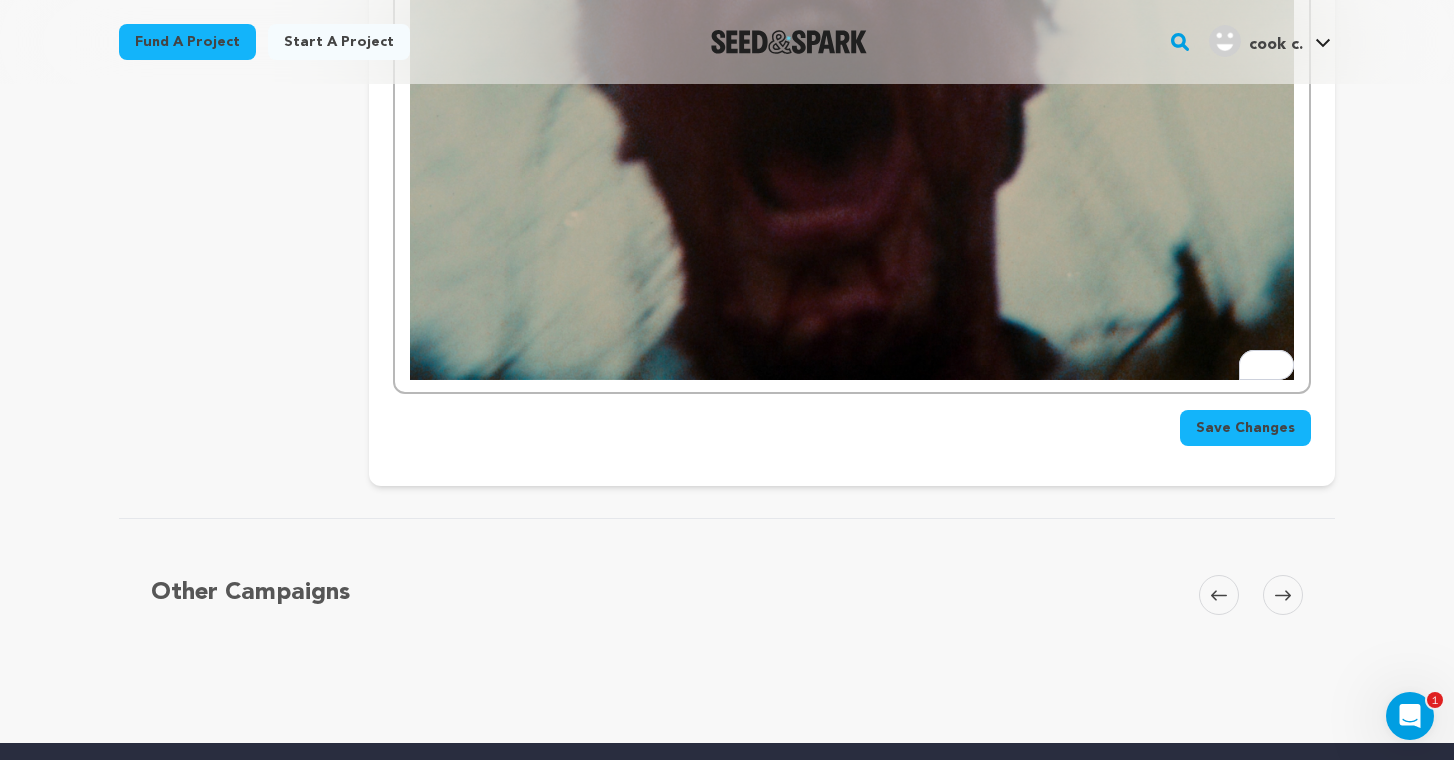 scroll, scrollTop: 1830, scrollLeft: 0, axis: vertical 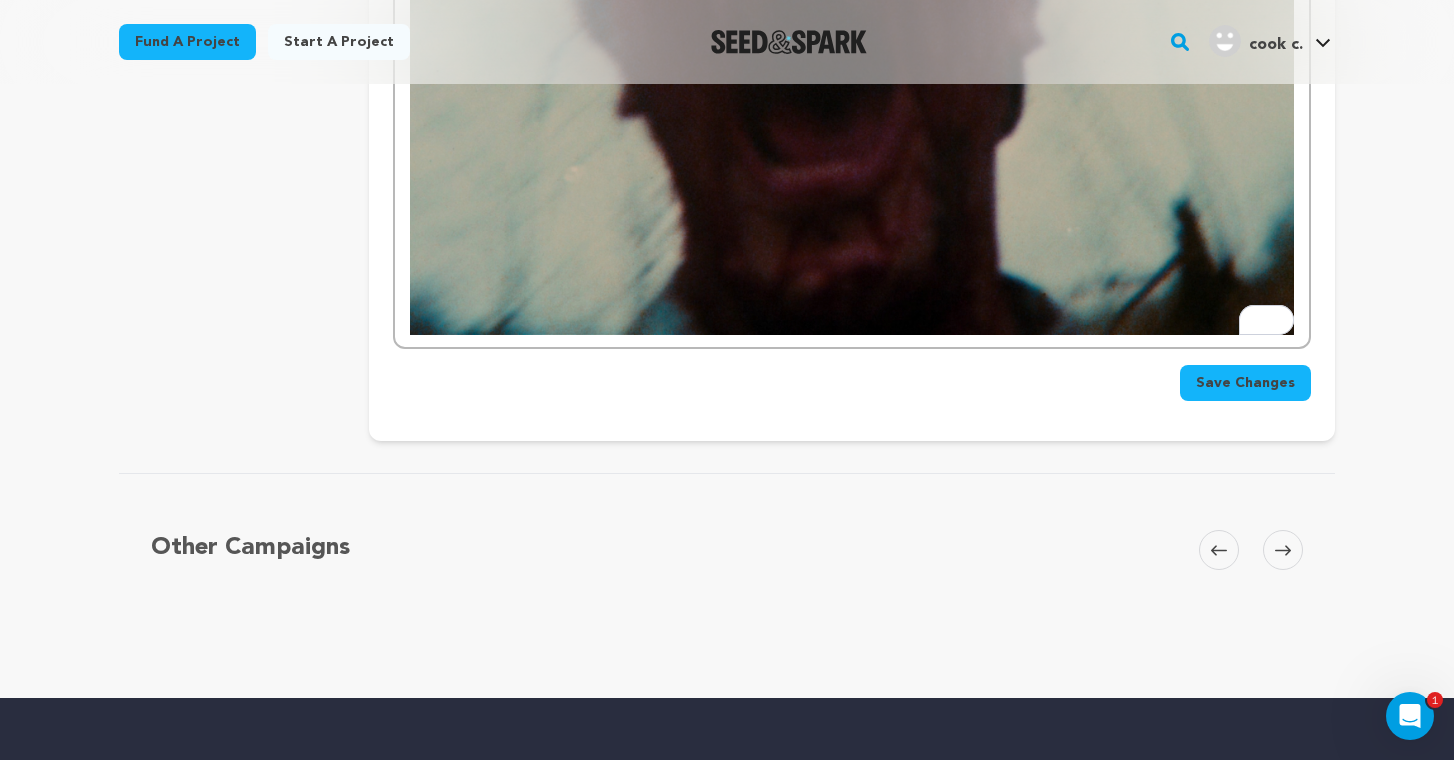 click on "The story follows a team of talented baseball players that can do all but one thing:  work together . Inflated egos, petty rivalries, and insecurities about life after college have come to a head, forcing their coach to abandon them at a remote cabin to get their shit together. Tempers rise quickly, but just before fists start flying, a mysterious old man lingers on the property. The boys confront him and creepy turns gory - an otherworldly creature explodes from the old man’s chest, sending our boys in a panic through the woods. They reunite at the cabin and reluctantly agree to put their egos aside to defeat the sinister creature, unaware that it has already found a new place to hide…" at bounding box center [852, -504] 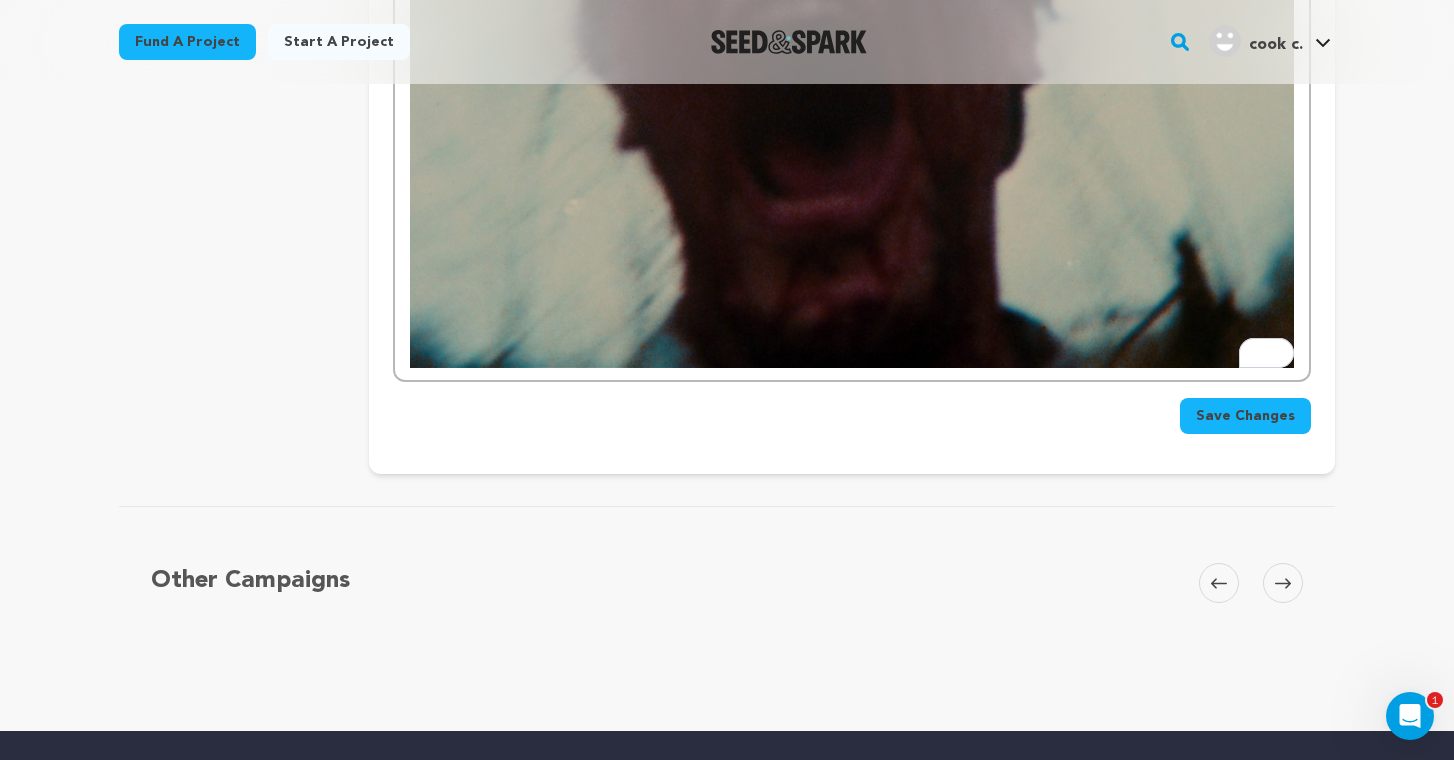 click on "The story follows a team of talented baseball players that can do all but one thing:  work together . Inflated egos, petty rivalries, and insecurities about life after college have come to a head, forcing their coach to abandon them at a remote cabin to get their shit together. Tempers rise quickly, but just before fists start flying, a mysterious old man lingers on the property. The boys confront him and creepy turns gory - an otherworldly creature explodes from the old man’s chest, sending our boys in a panic through the woods. They reunite at the cabin and reluctantly agree to put their egos aside to defeat the sinister creature, unaware that it has already found a new place to hide…" at bounding box center (852, -471) 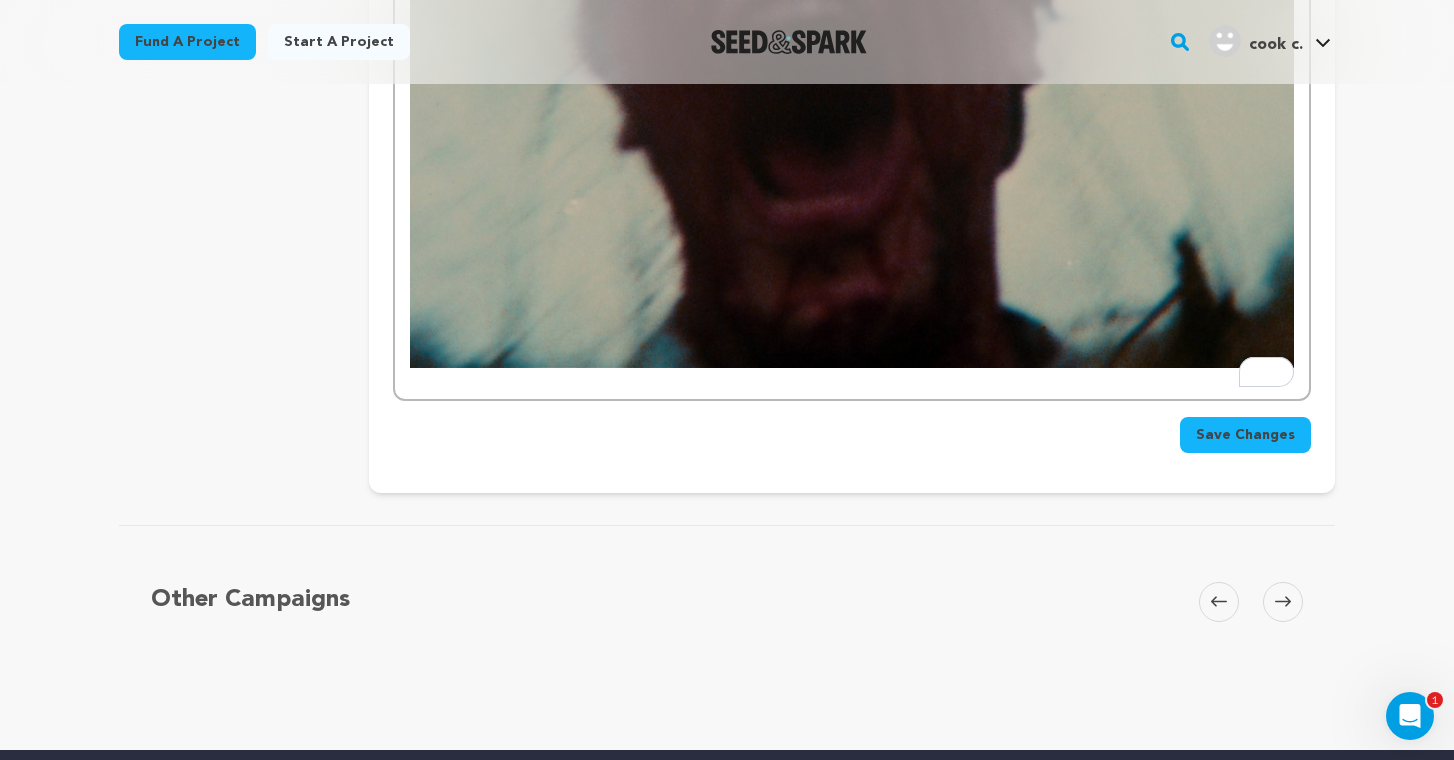 type 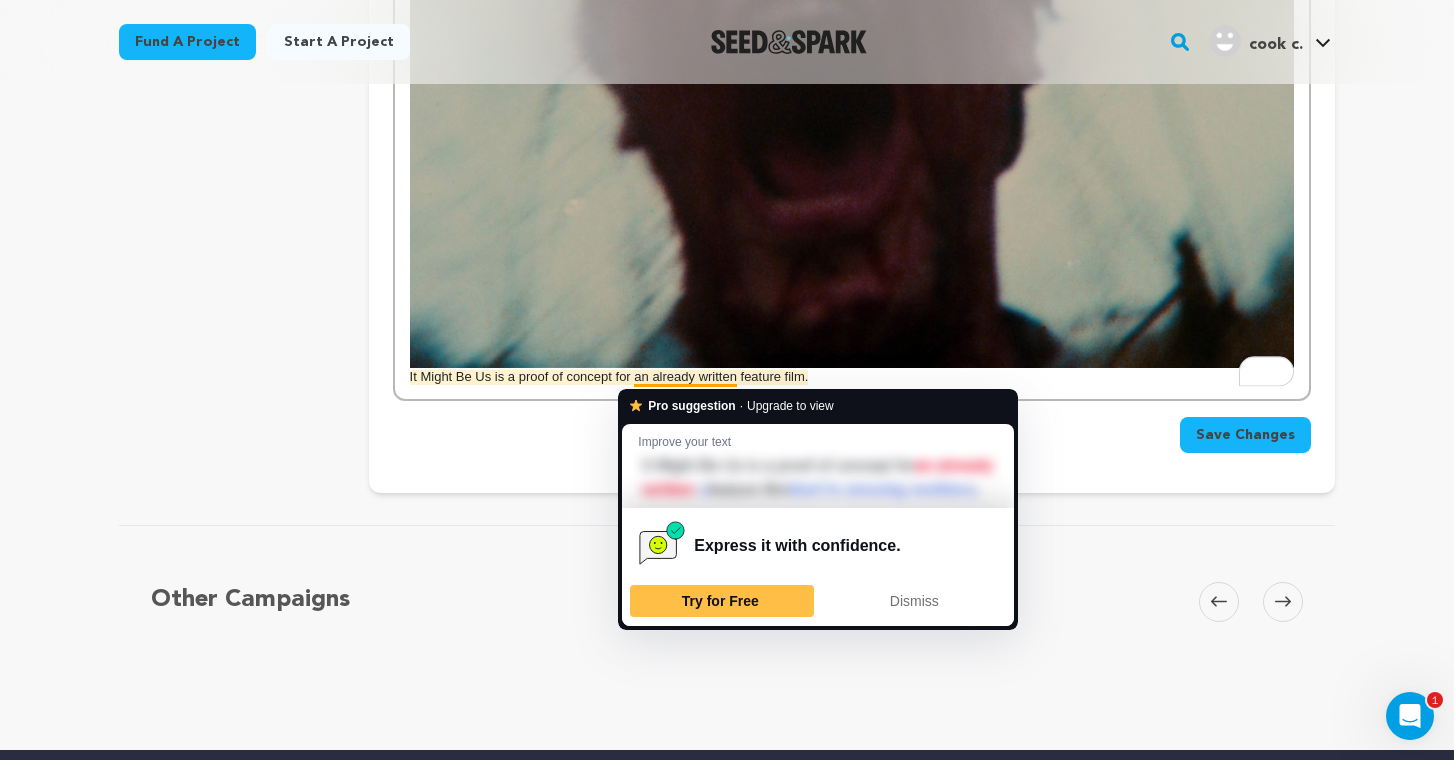 click on "Tell your audience about this project
This is what people will see when they scroll down on your campaign page, so we highly recommend including
images to make it more visually engaging!
Give me advice
The story follows a team of talented baseball players that can do all but one thing:  work together . Inflated egos, petty rivalries, and insecurities about life after college have come to a head, forcing their coach to abandon them at a remote cabin to get their shit together. It Might Be Us is a proof of concept for an already written feature film." at bounding box center (852, -520) 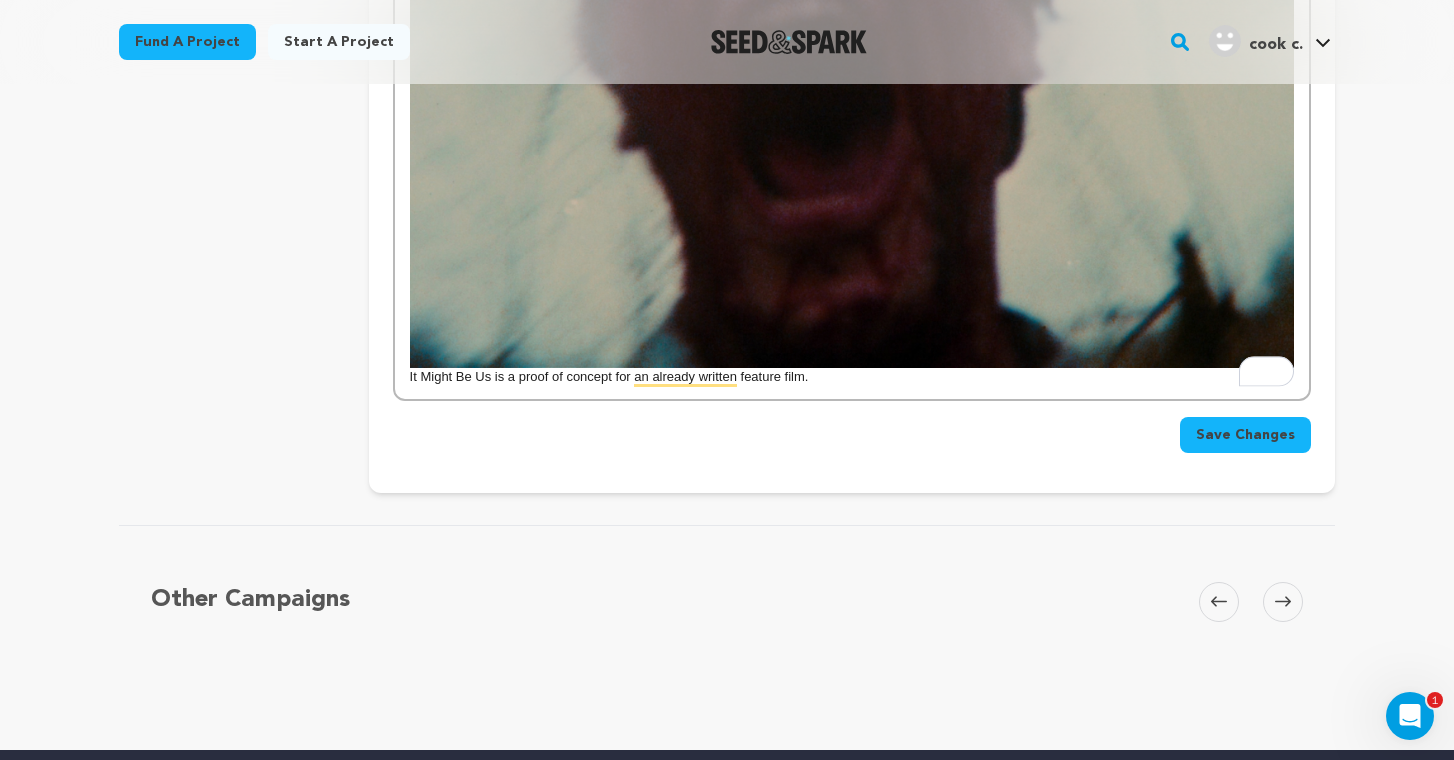 click on "It Might Be Us is a proof of concept for an already written feature film." 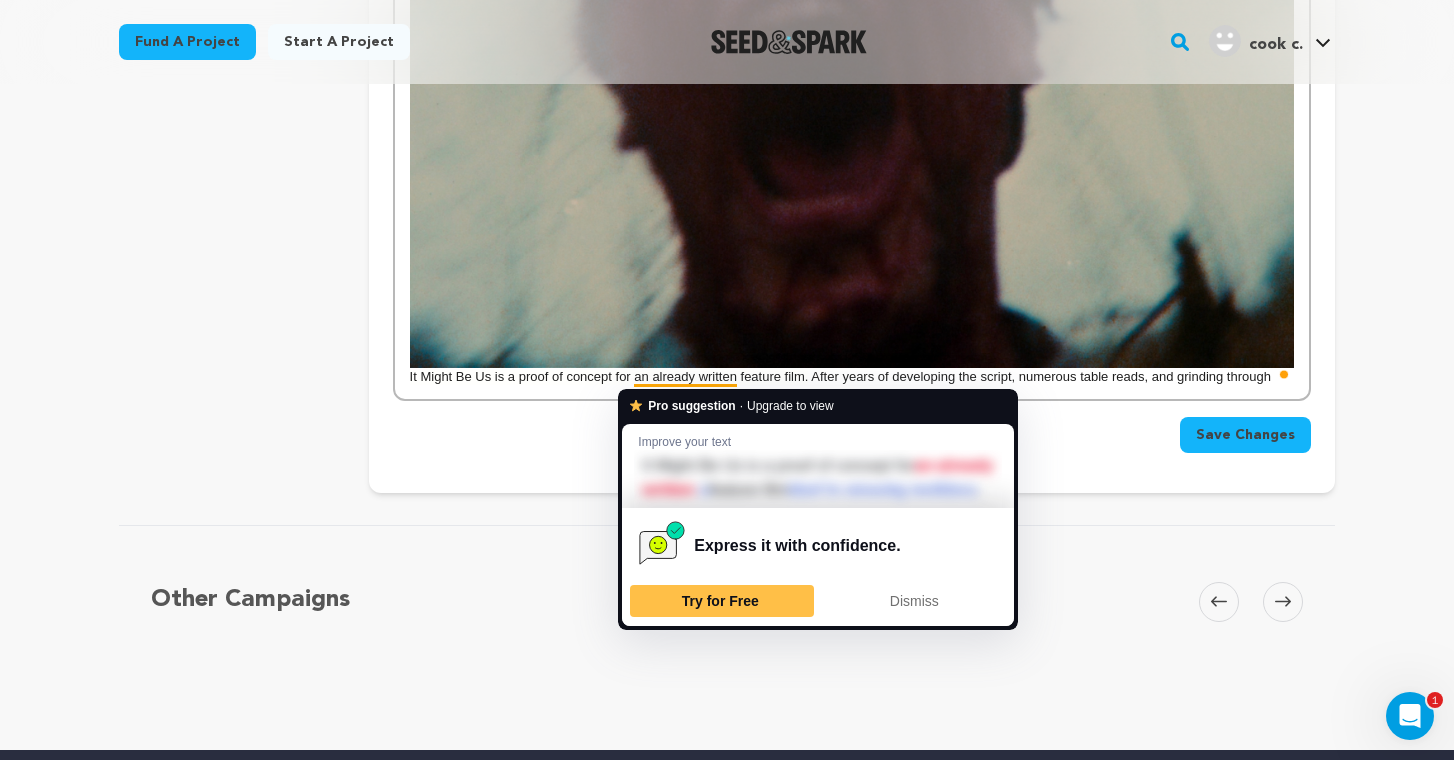 click on "Tell your audience about this project
This is what people will see when they scroll down on your campaign page, so we highly recommend including
images to make it more visually engaging!
Give me advice
The story follows a team of talented baseball players that can do all but one thing:  work together . Inflated egos, petty rivalries, and insecurities about life after college have come to a head, forcing their coach to abandon them at a remote cabin to get their shit together." 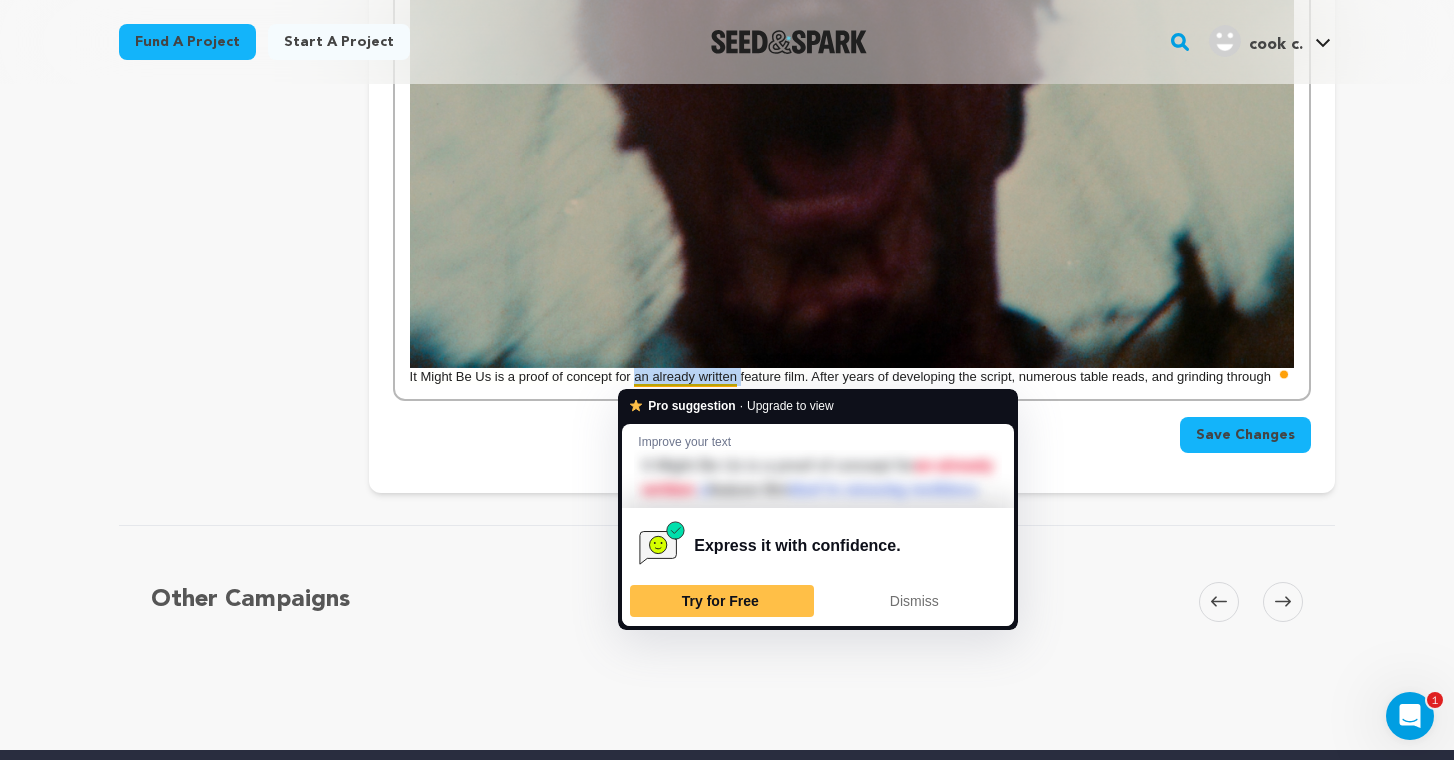 drag, startPoint x: 741, startPoint y: 378, endPoint x: 633, endPoint y: 378, distance: 108 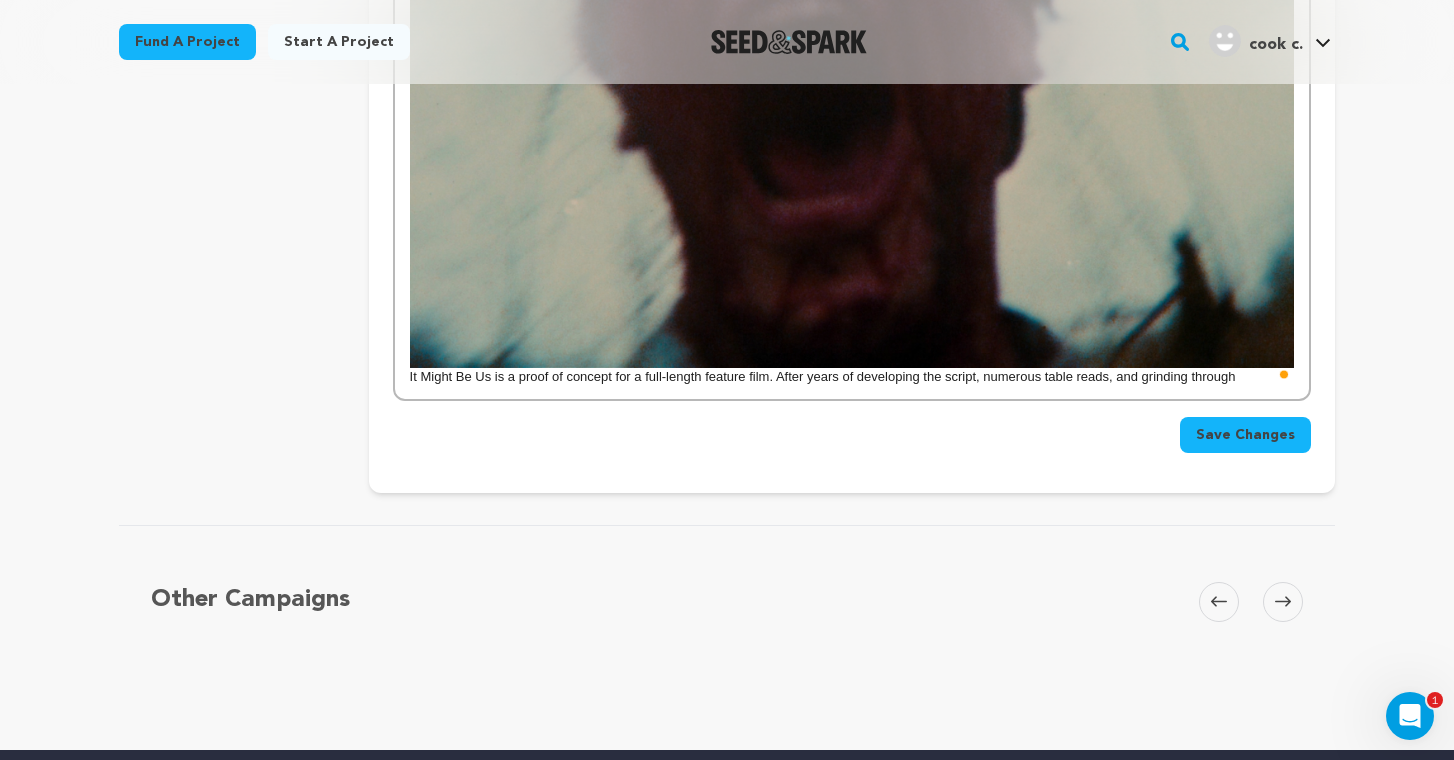 click on "It Might Be Us is a proof of concept for a full-length feature film. After years of developing the script, numerous table reads, and grinding through" 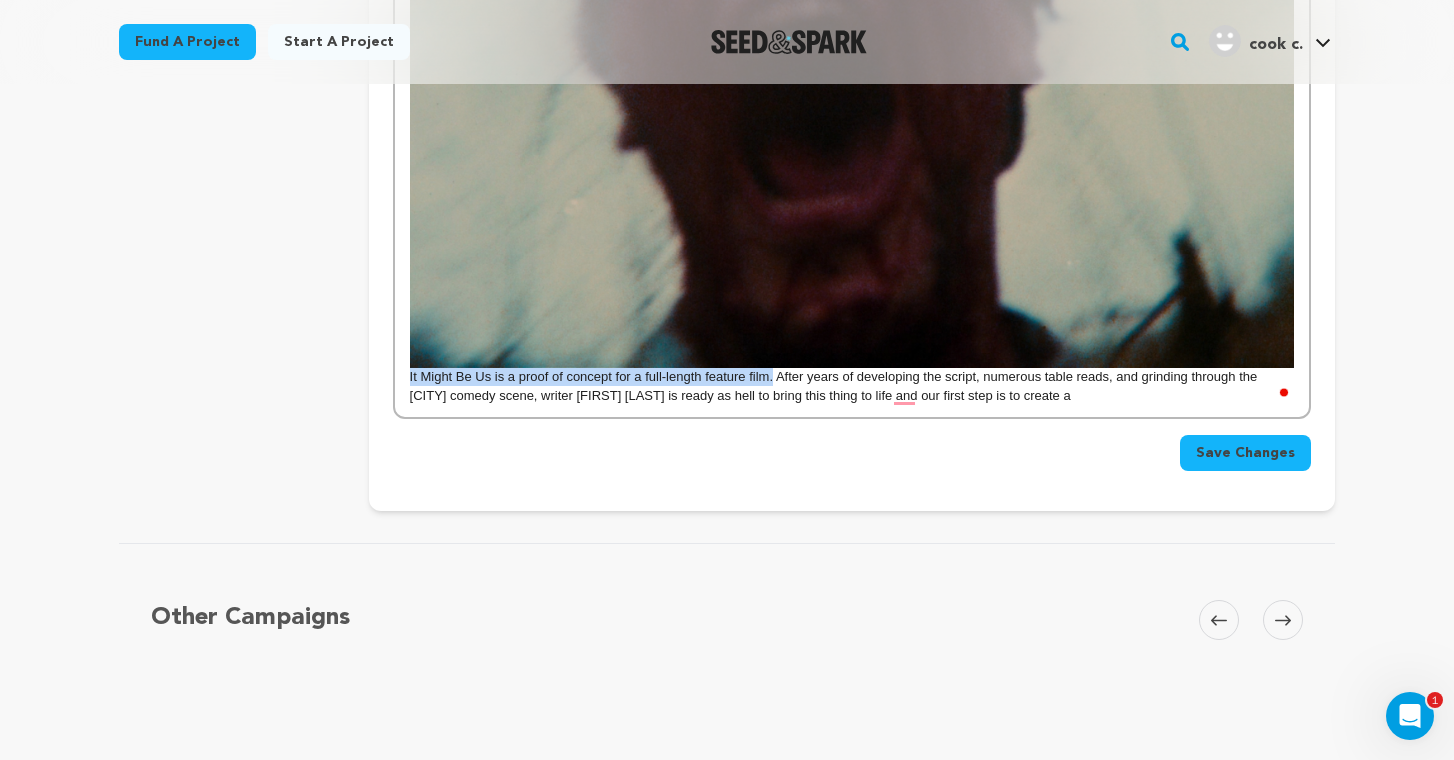 drag, startPoint x: 774, startPoint y: 377, endPoint x: 379, endPoint y: 383, distance: 395.04556 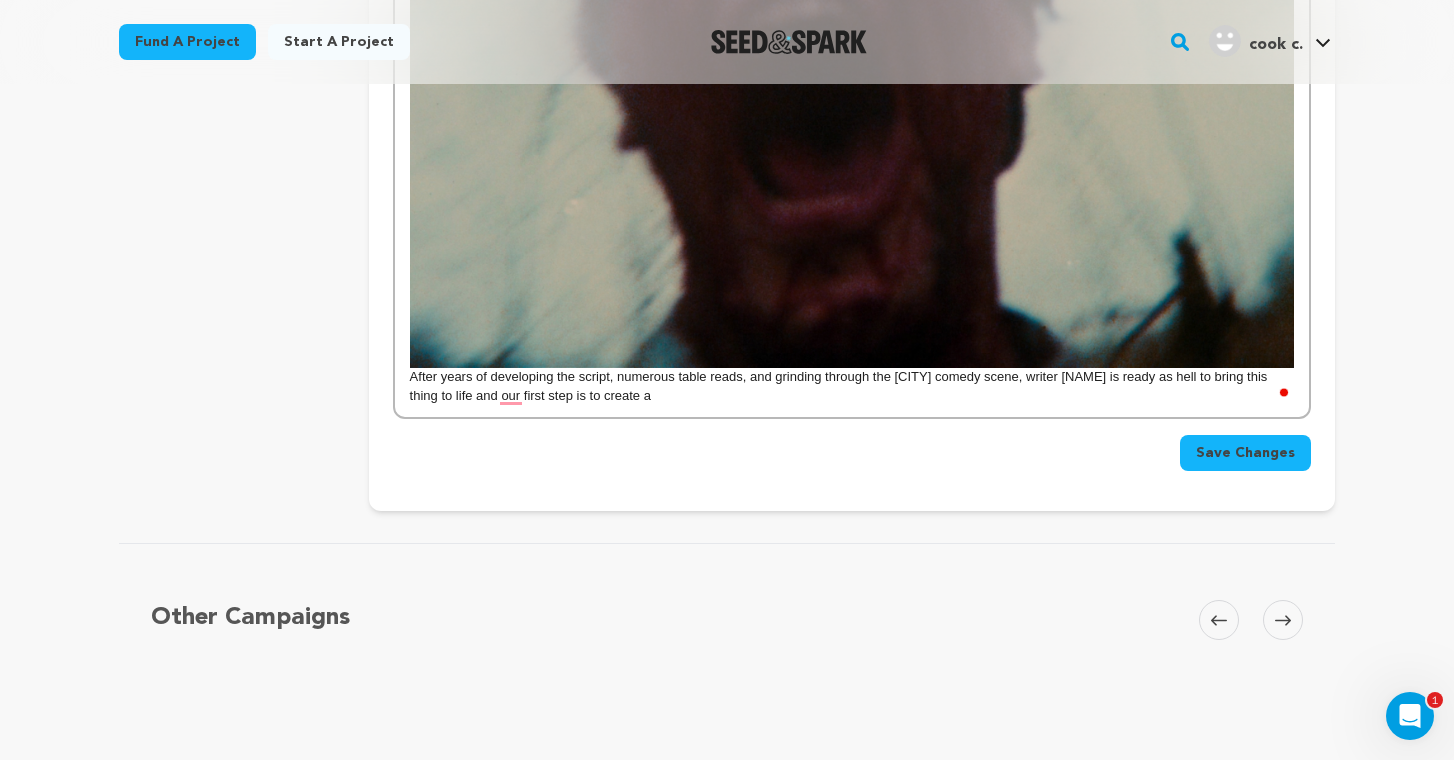 click on "After years of developing the script, numerous table reads, and grinding through the Chicago comedy scene, writer Charlie Cook is ready as hell to bring this thing to life and our first step is to create a" 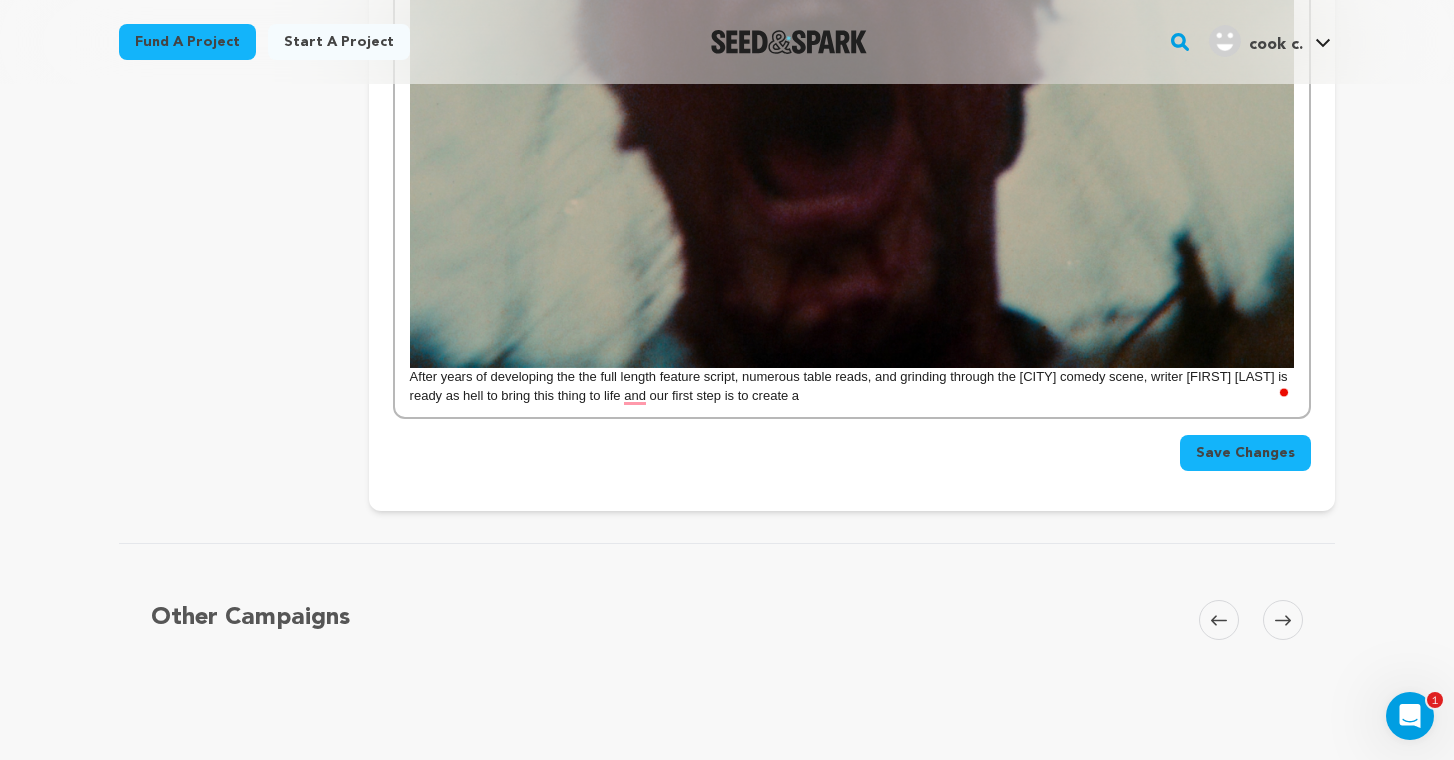 click on "The story follows a team of talented baseball players that can do all but one thing:  work together . Inflated egos, petty rivalries, and insecurities about life after college have come to a head, forcing their coach to abandon them at a remote cabin to get their shit together. Tempers rise quickly, but just before fists start flying, a mysterious old man lingers on the property. The boys confront him and creepy turns gory - an otherworldly creature explodes from the old man’s chest, sending our boys in a panic through the woods. They reunite at the cabin and reluctantly agree to put their egos aside to defeat the sinister creature, unaware that it has already found a new place to hide… After years of developing the the full length feature script, numerous table reads, and grinding through the Chicago comedy scene, writer Charlie Cook is ready as hell to bring this thing to life and our first step is to create a" 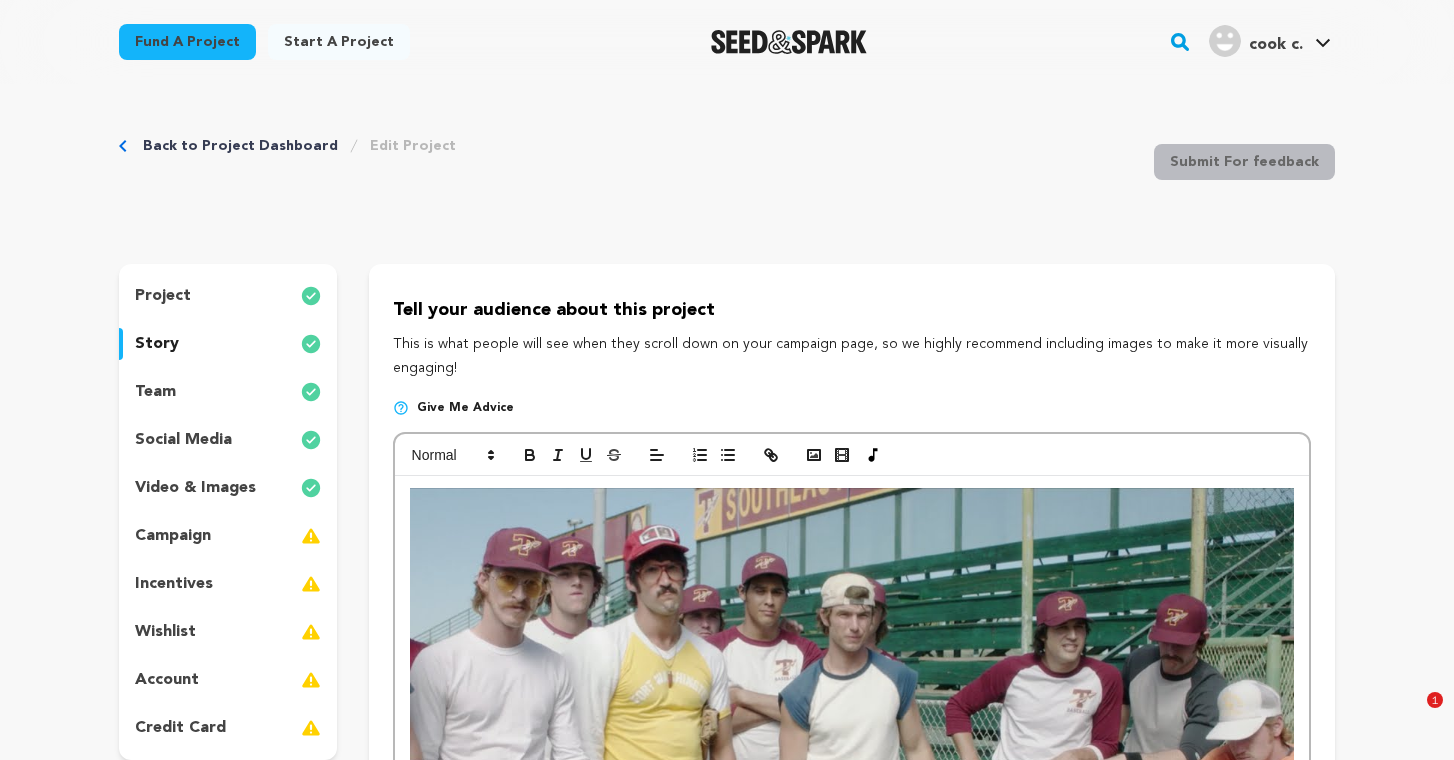 scroll, scrollTop: 1797, scrollLeft: 0, axis: vertical 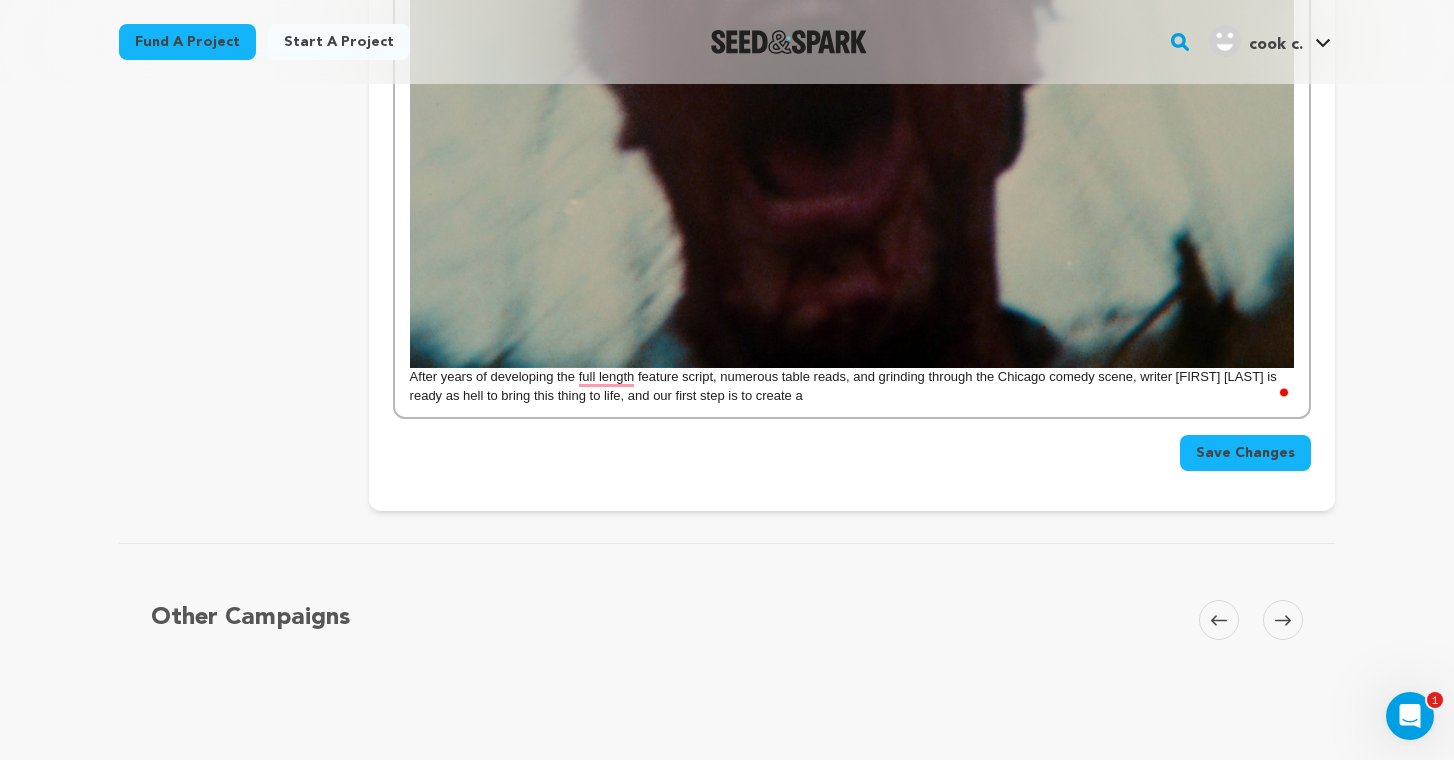 type 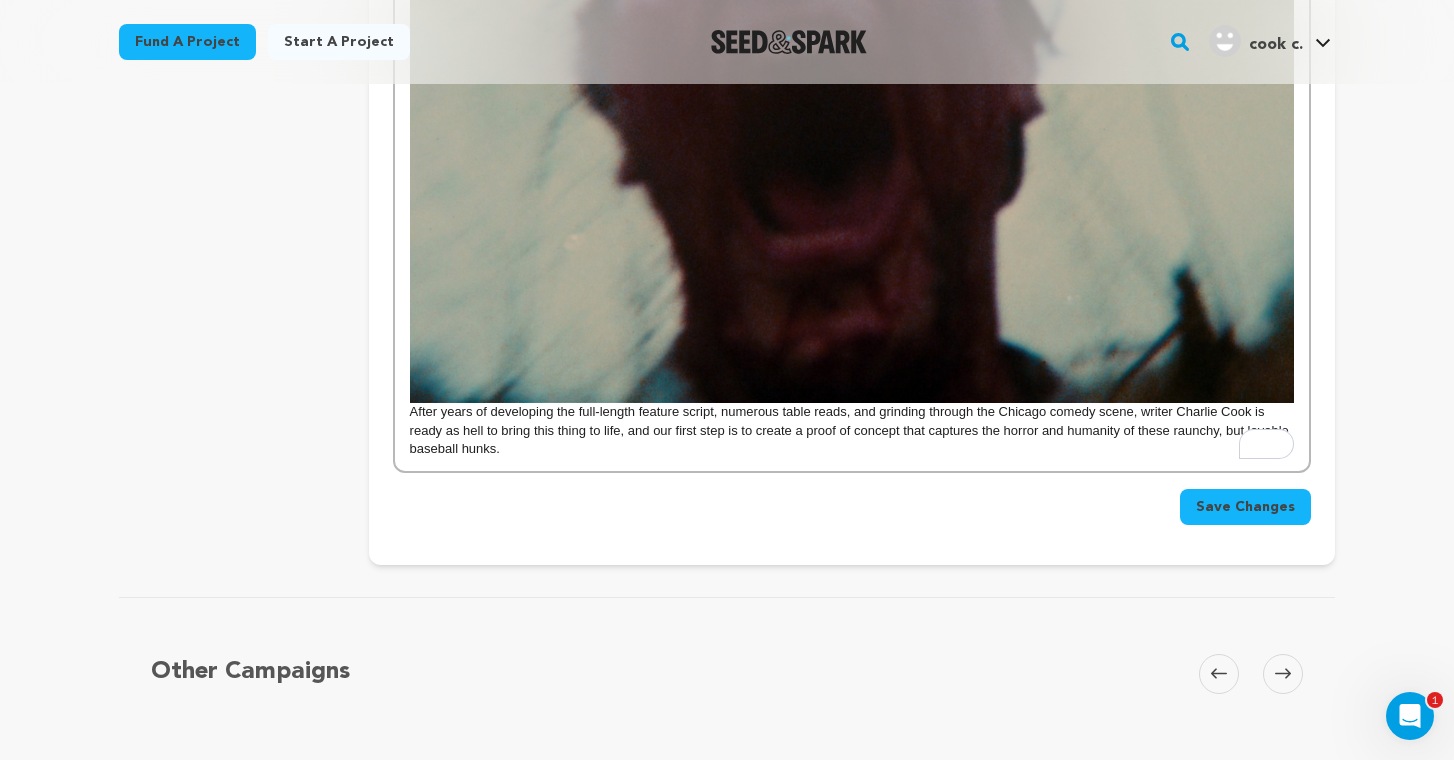 scroll, scrollTop: 1965, scrollLeft: 0, axis: vertical 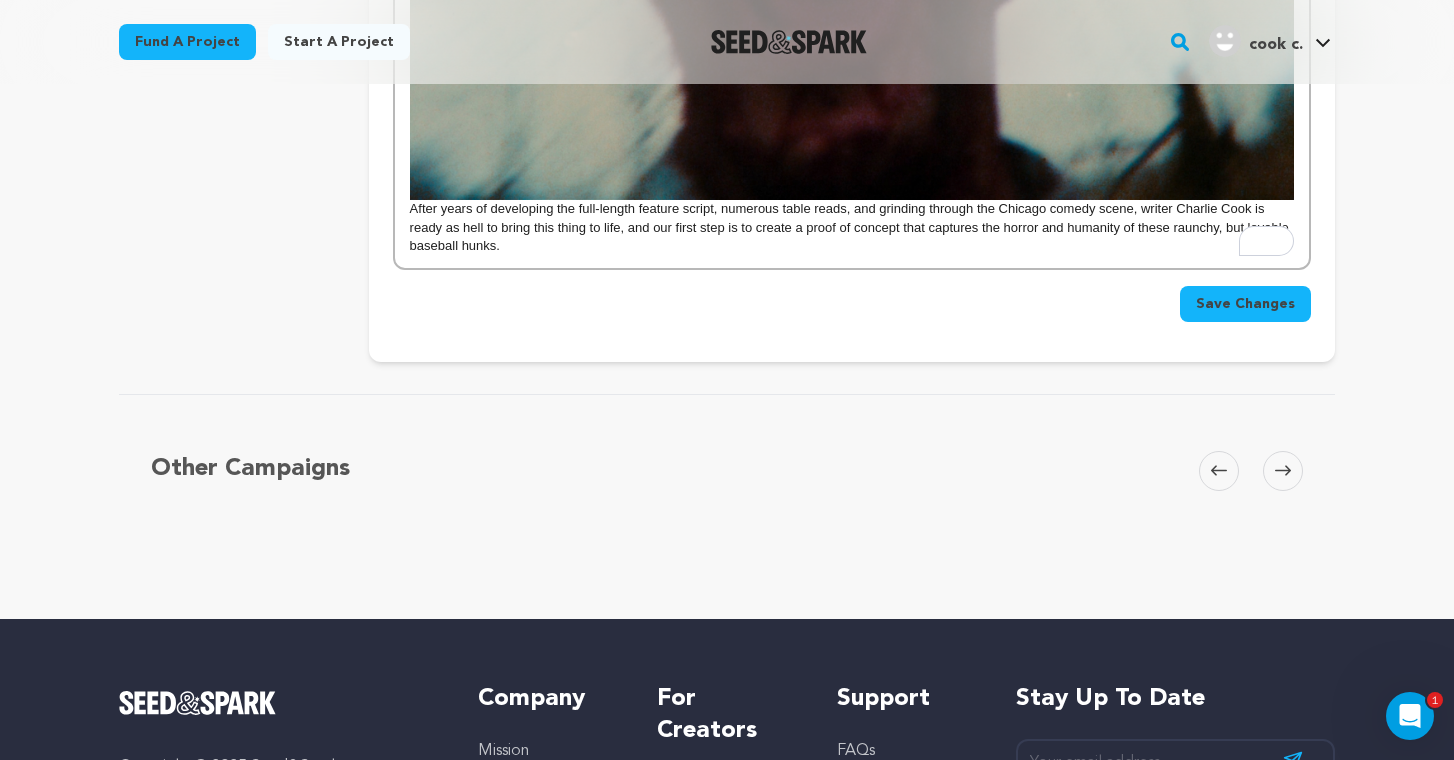click on "Save Changes" at bounding box center [1245, 304] 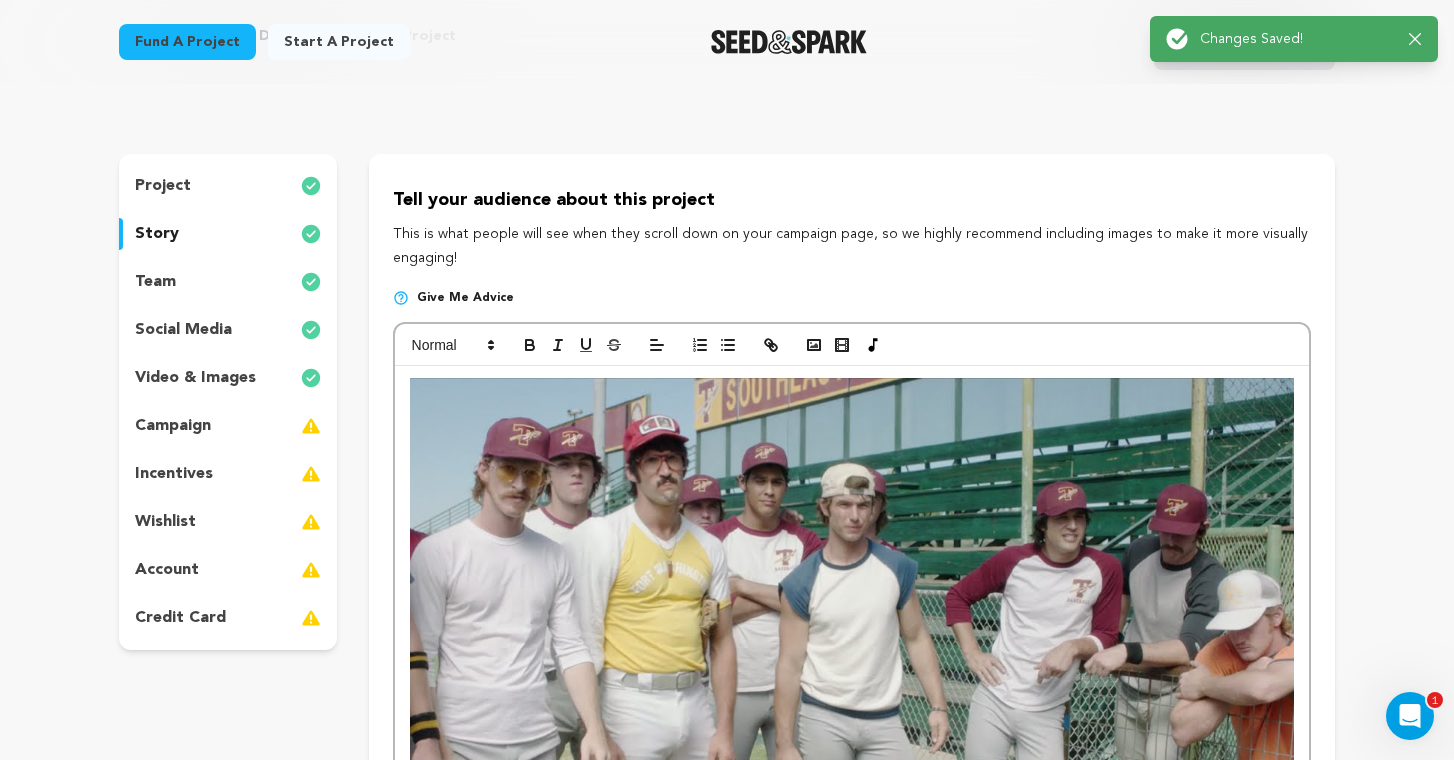 scroll, scrollTop: 0, scrollLeft: 0, axis: both 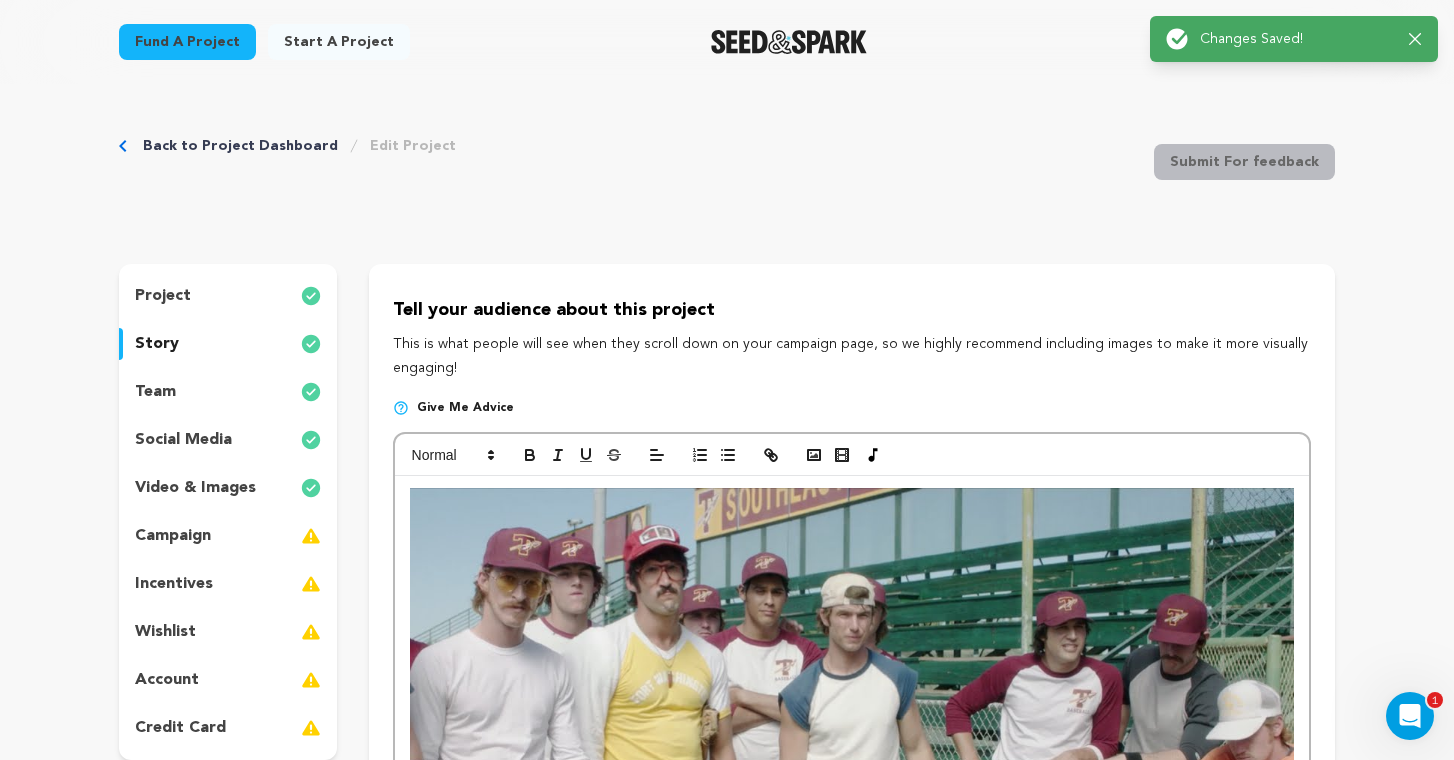 click on "campaign" at bounding box center [228, 536] 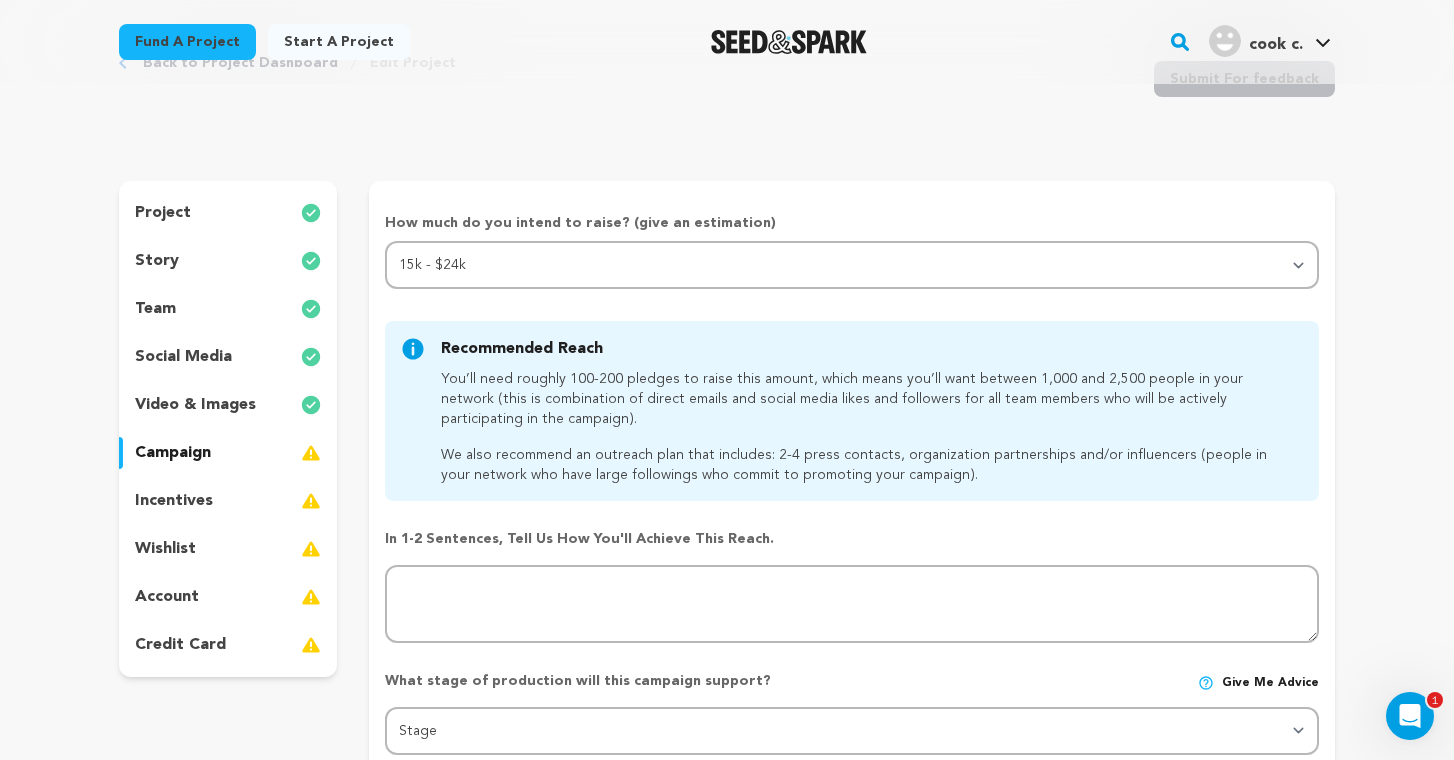 scroll, scrollTop: 84, scrollLeft: 0, axis: vertical 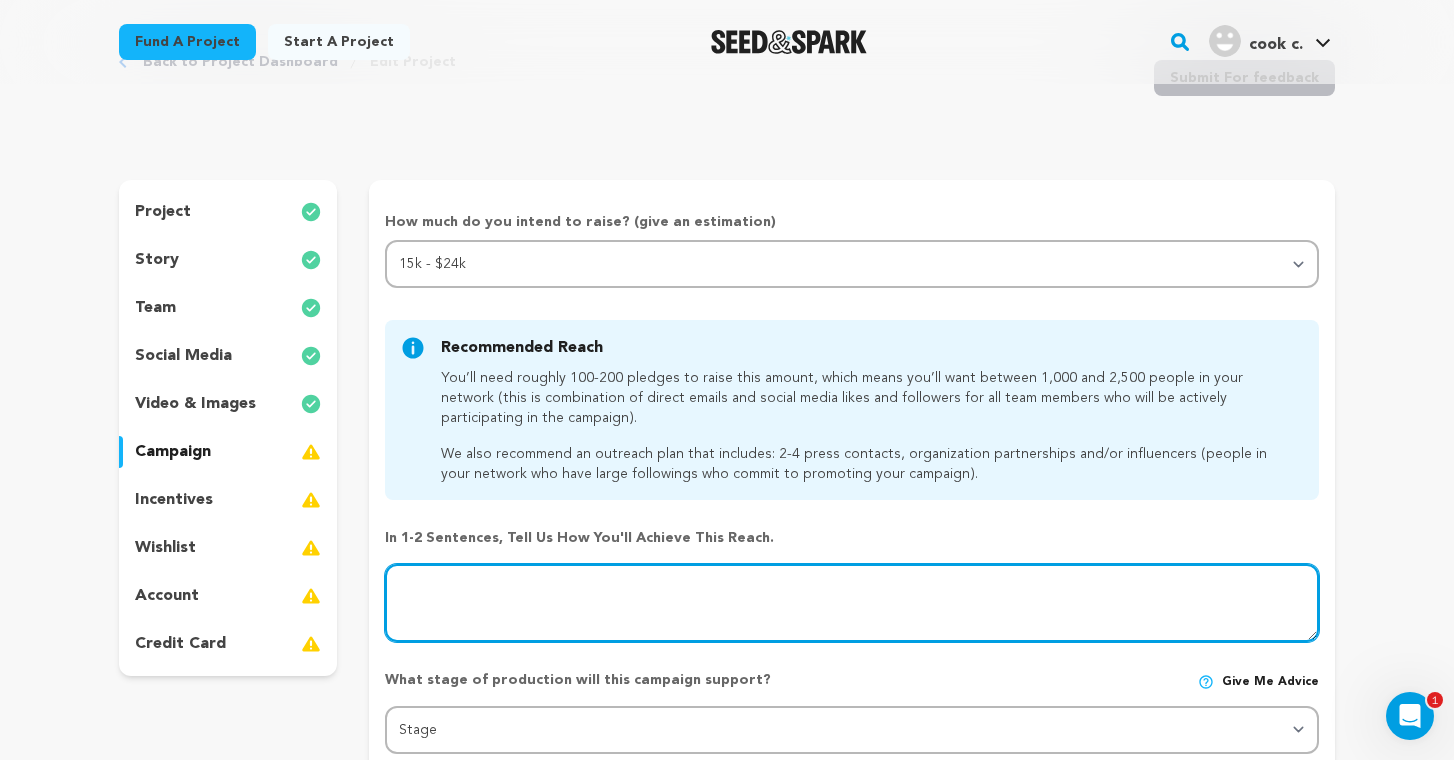 click at bounding box center [852, 603] 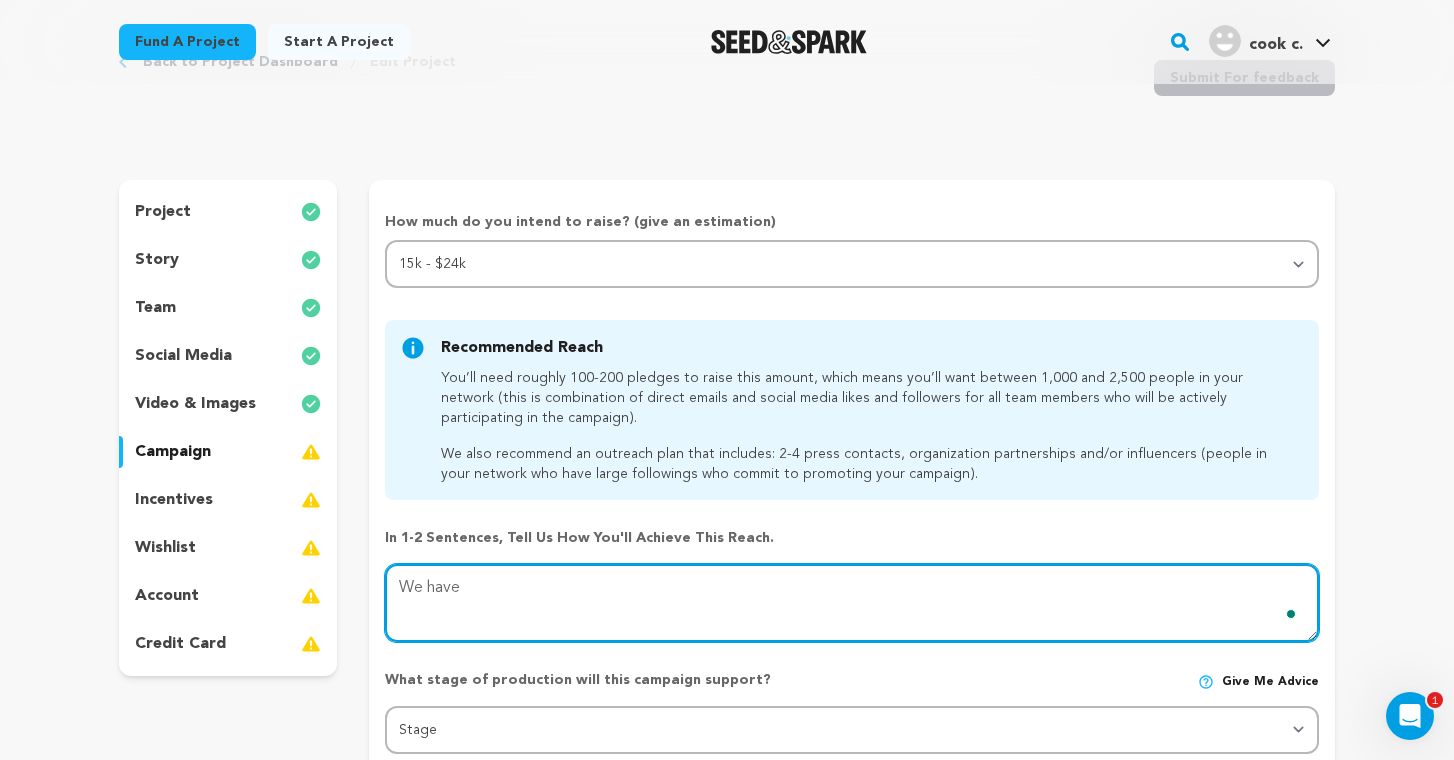 type on "We have" 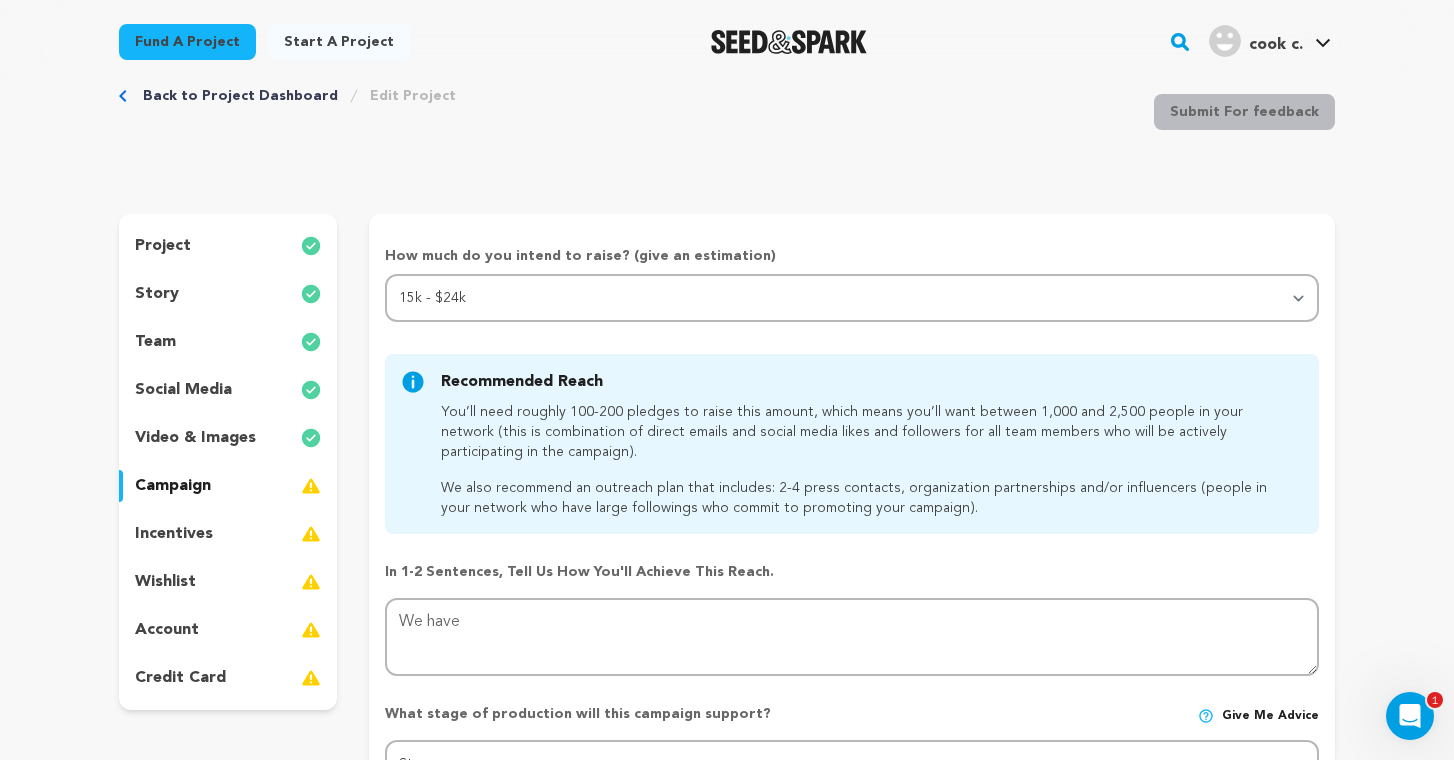 scroll, scrollTop: 91, scrollLeft: 0, axis: vertical 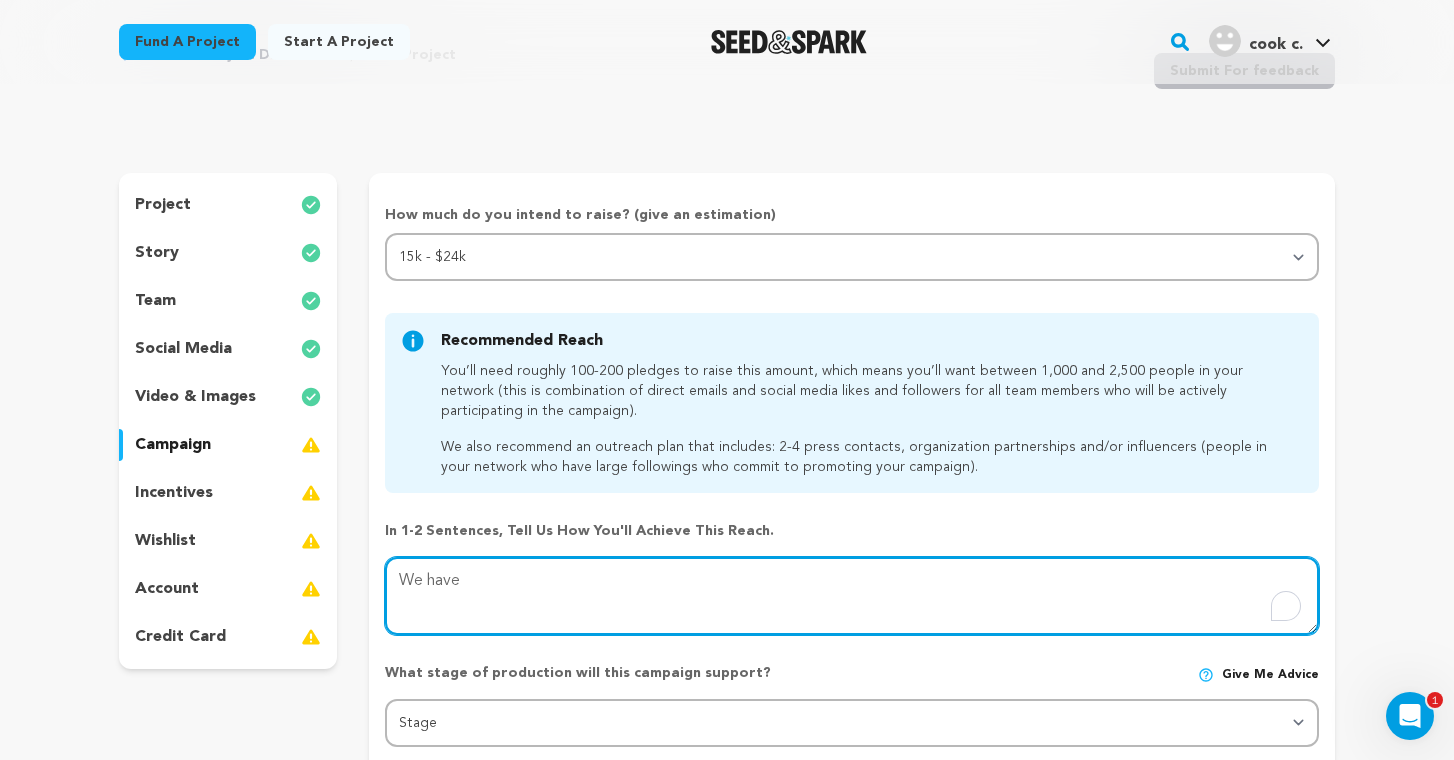 click at bounding box center (852, 596) 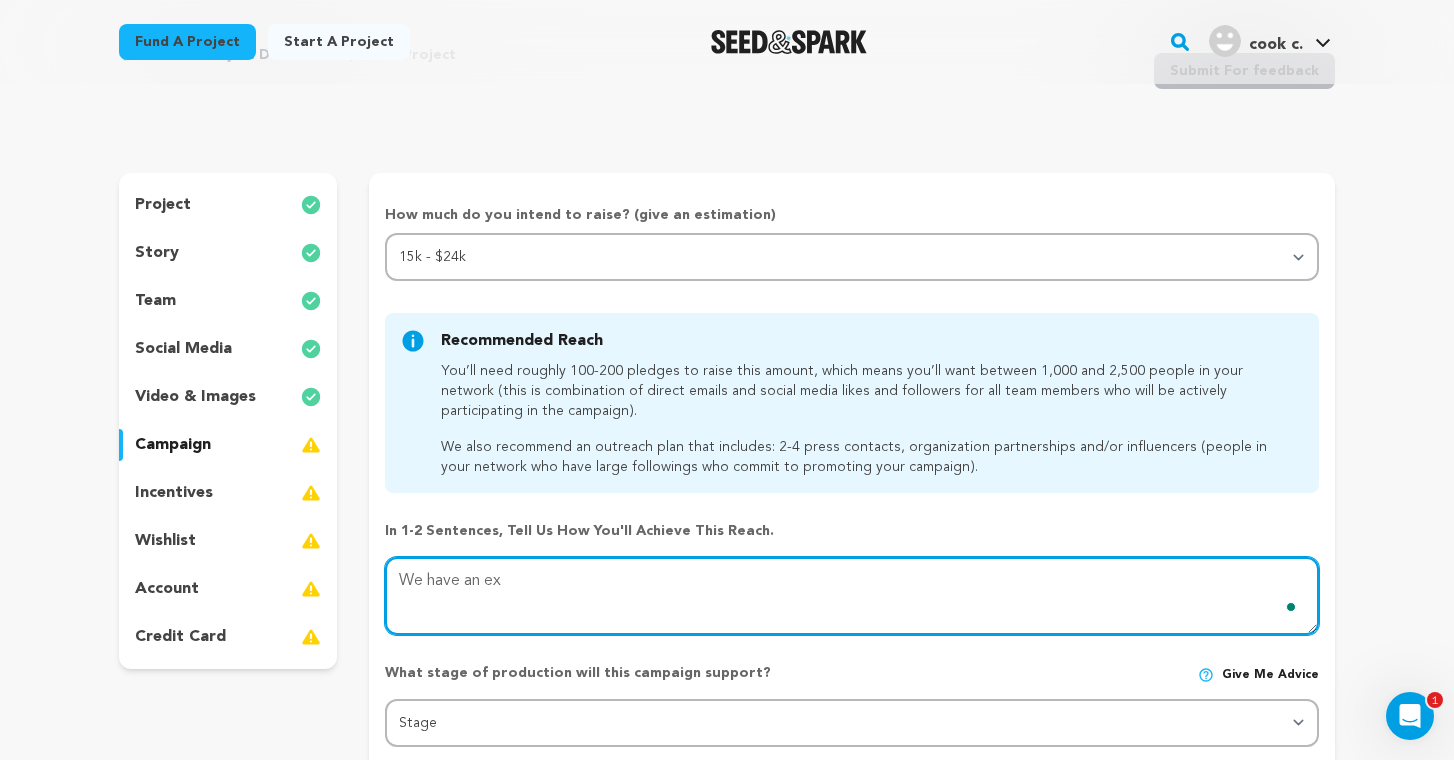 type on "We have an ex" 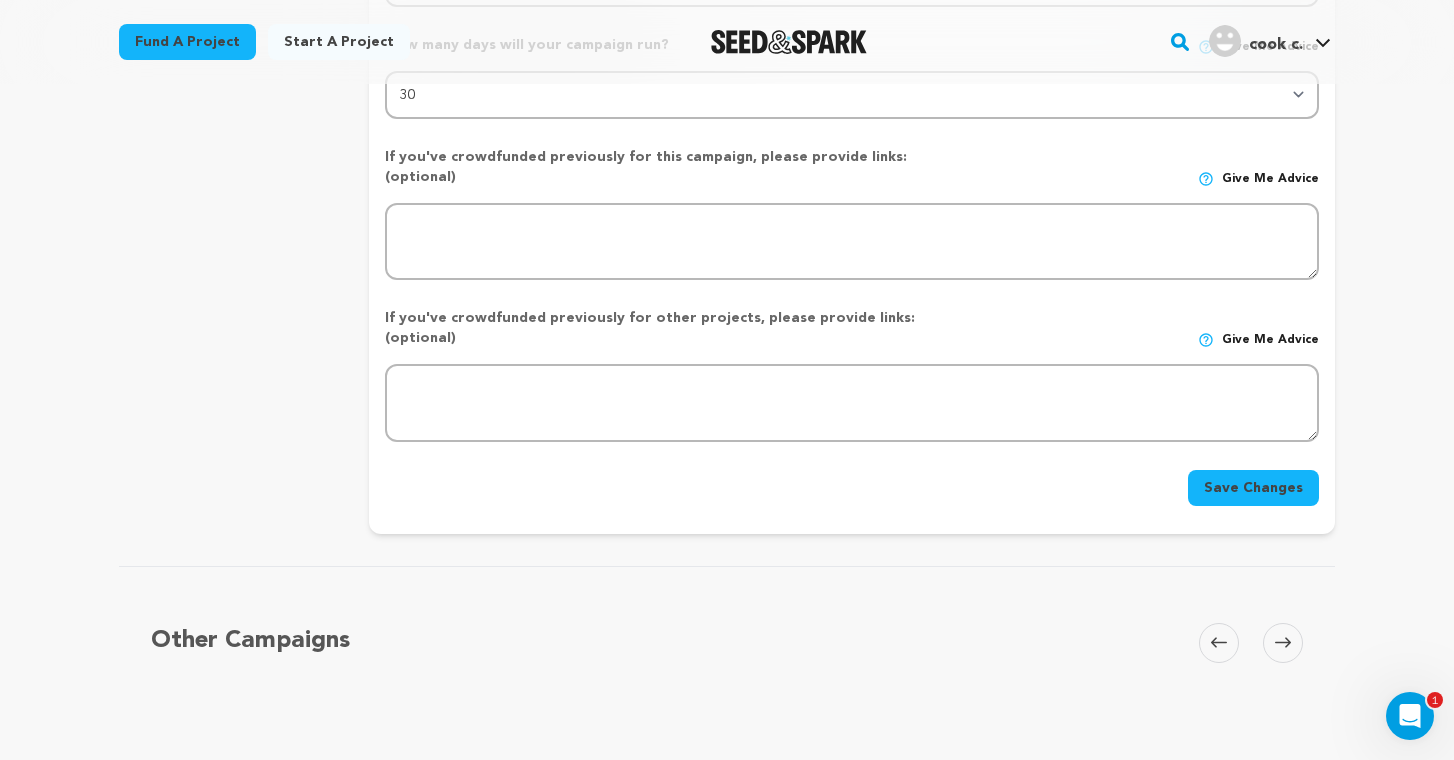 scroll, scrollTop: 256, scrollLeft: 0, axis: vertical 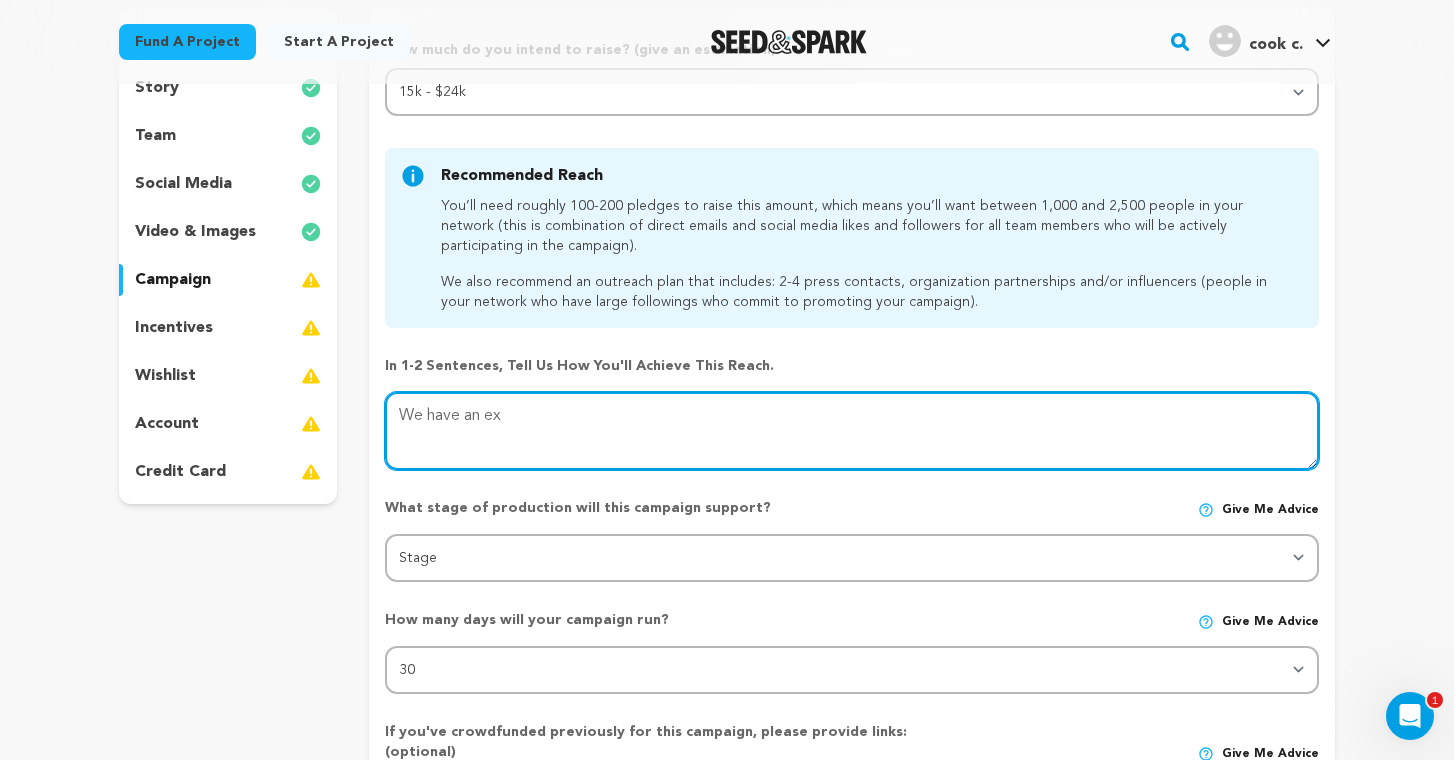 click at bounding box center (852, 431) 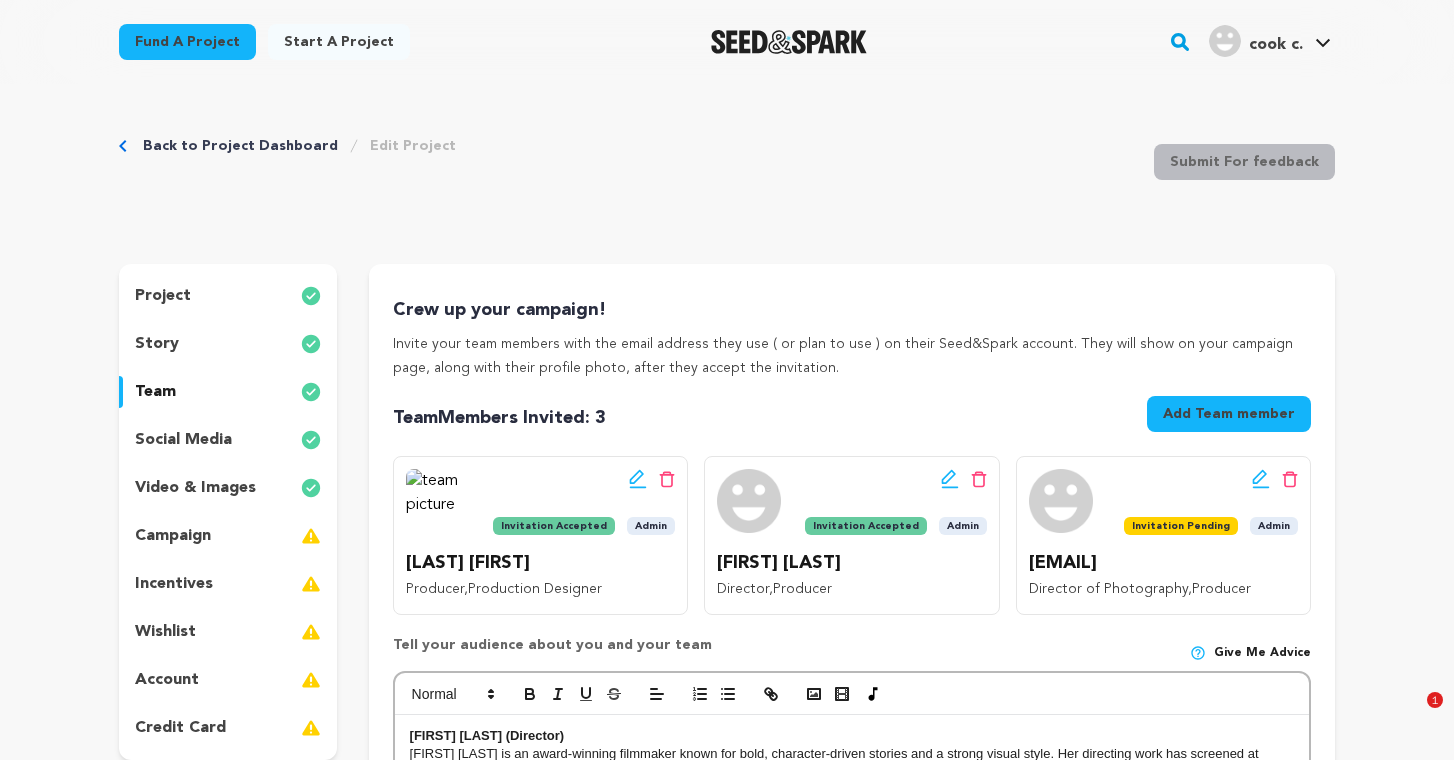 scroll, scrollTop: 306, scrollLeft: 0, axis: vertical 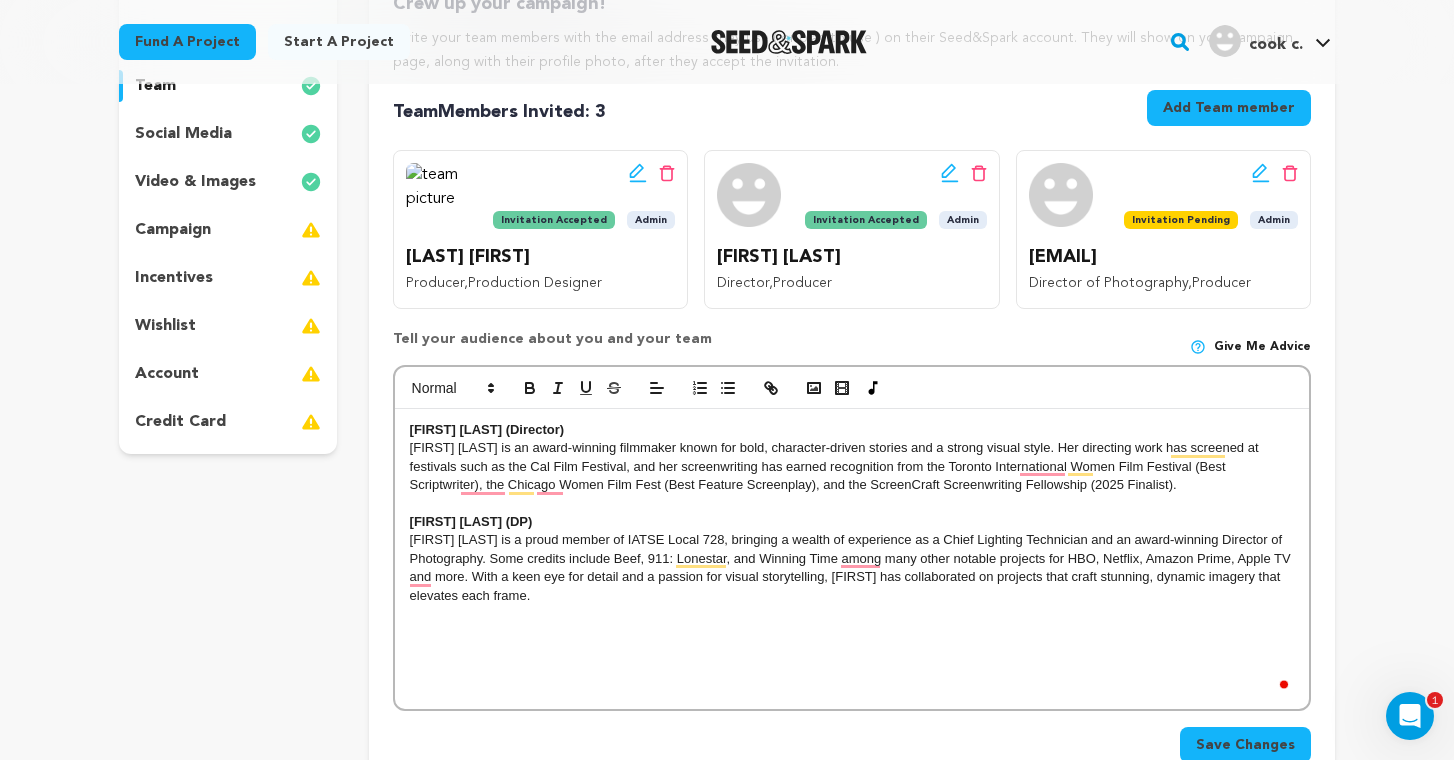 type 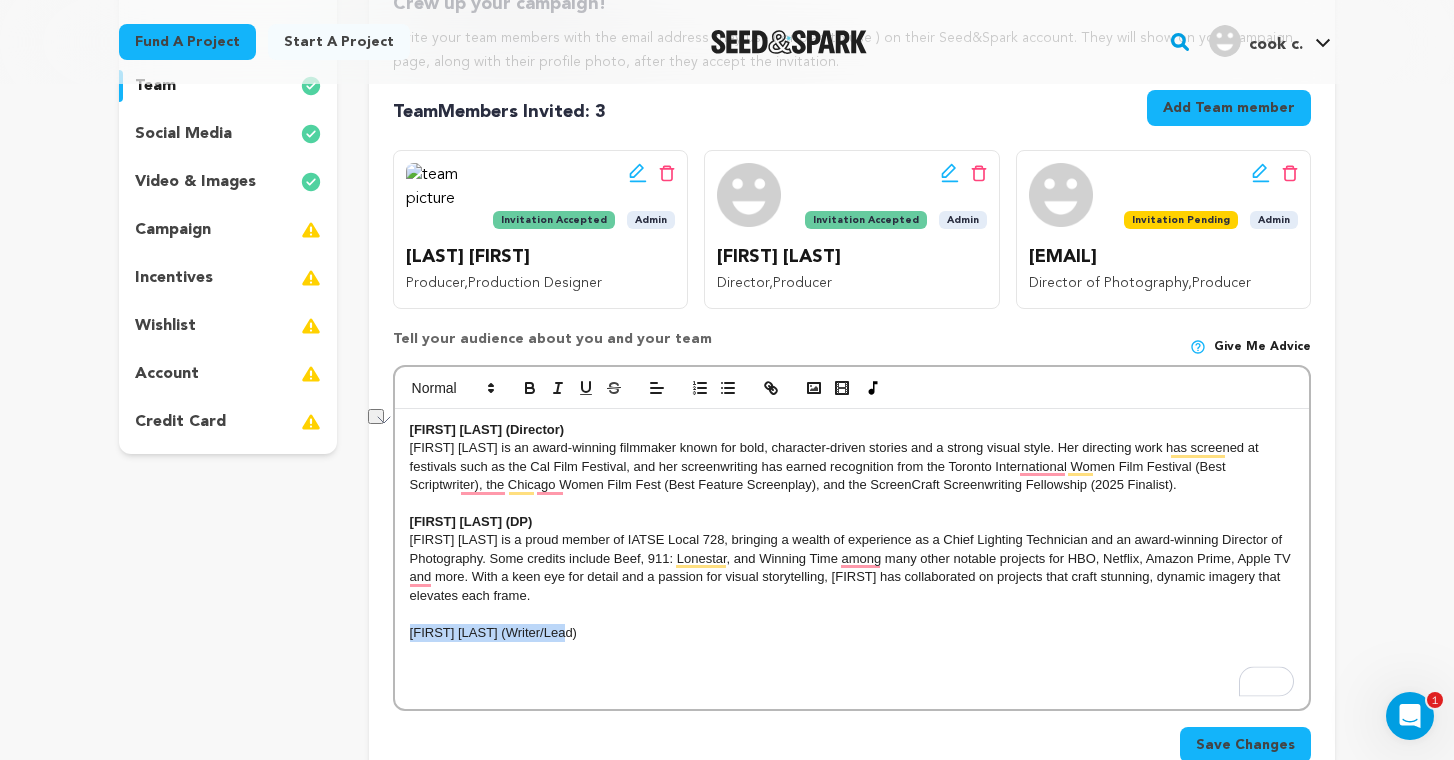 drag, startPoint x: 573, startPoint y: 634, endPoint x: 409, endPoint y: 626, distance: 164.195 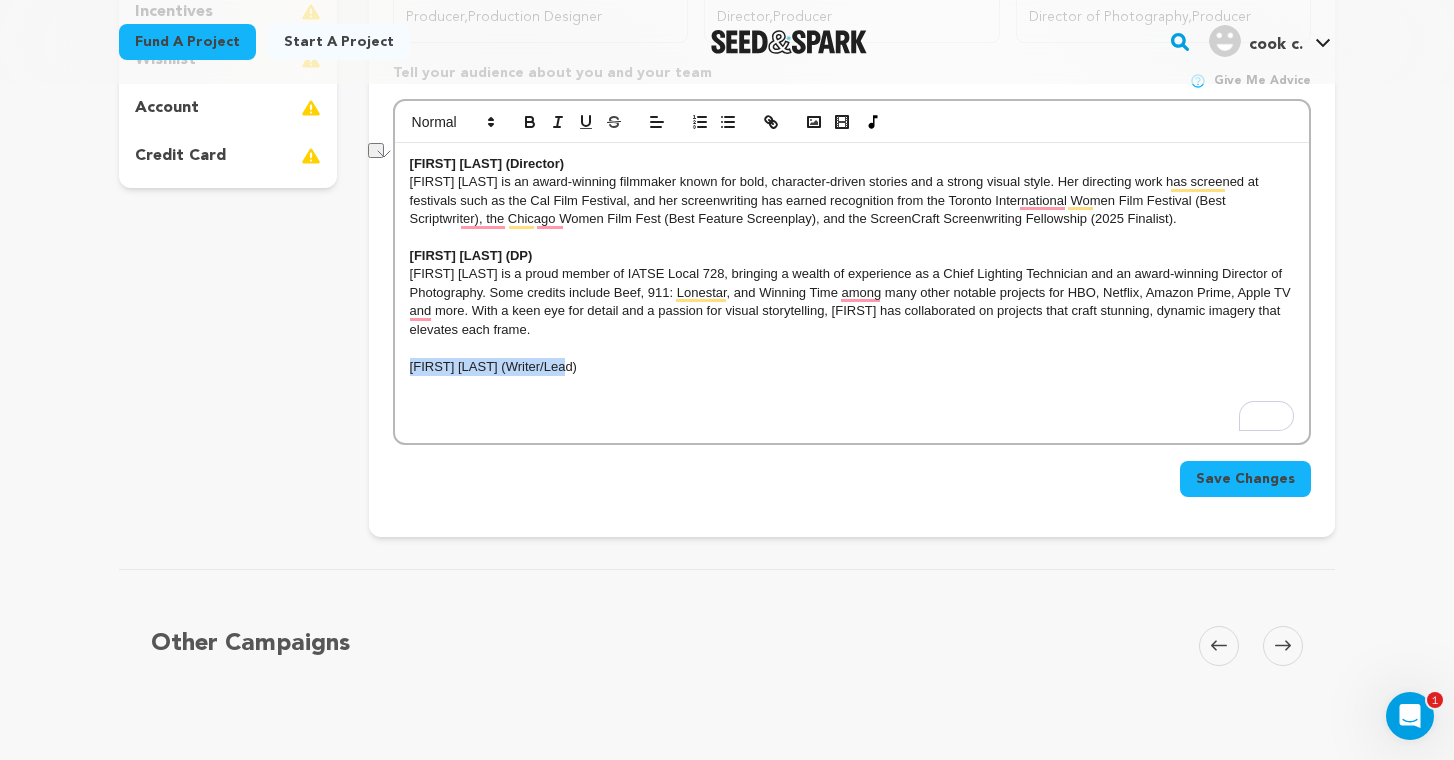 scroll, scrollTop: 314, scrollLeft: 0, axis: vertical 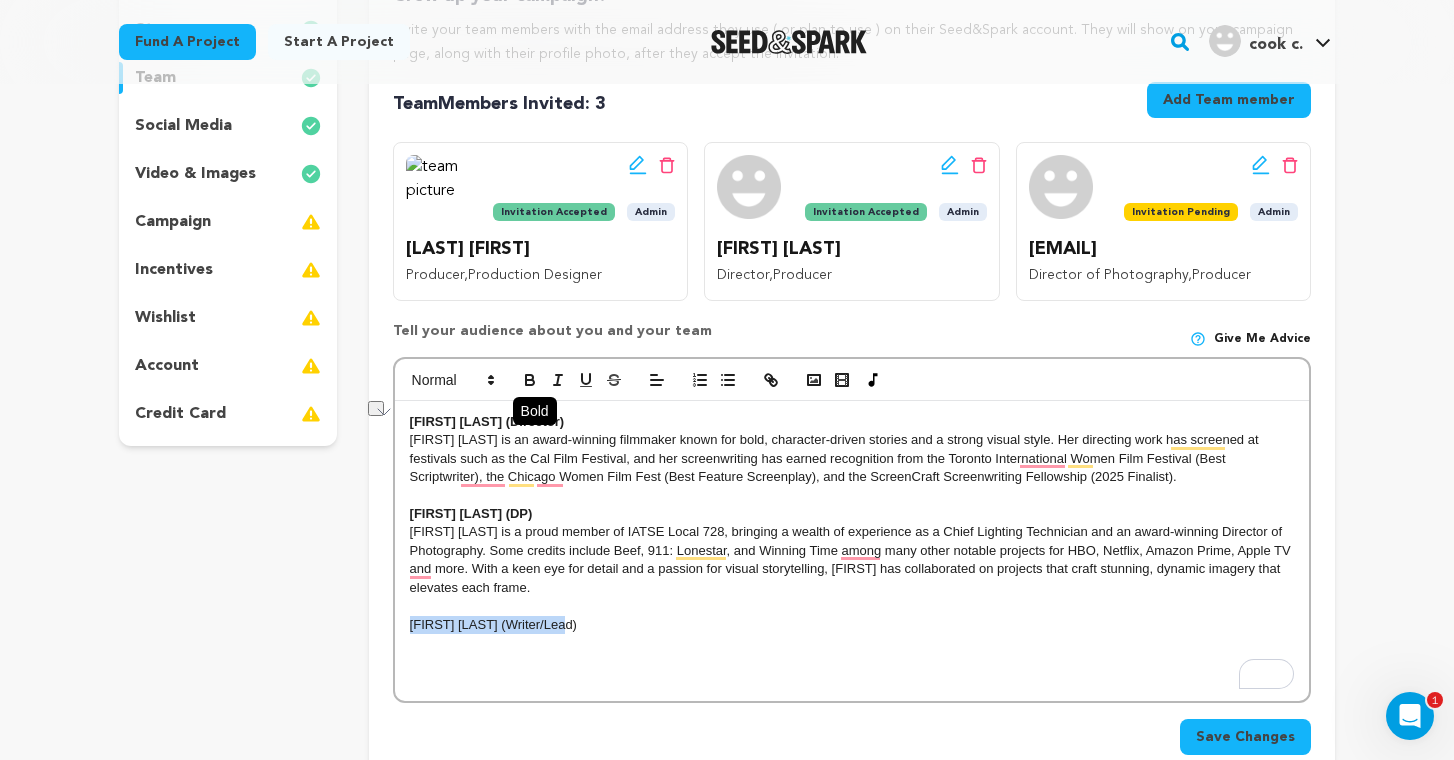 click 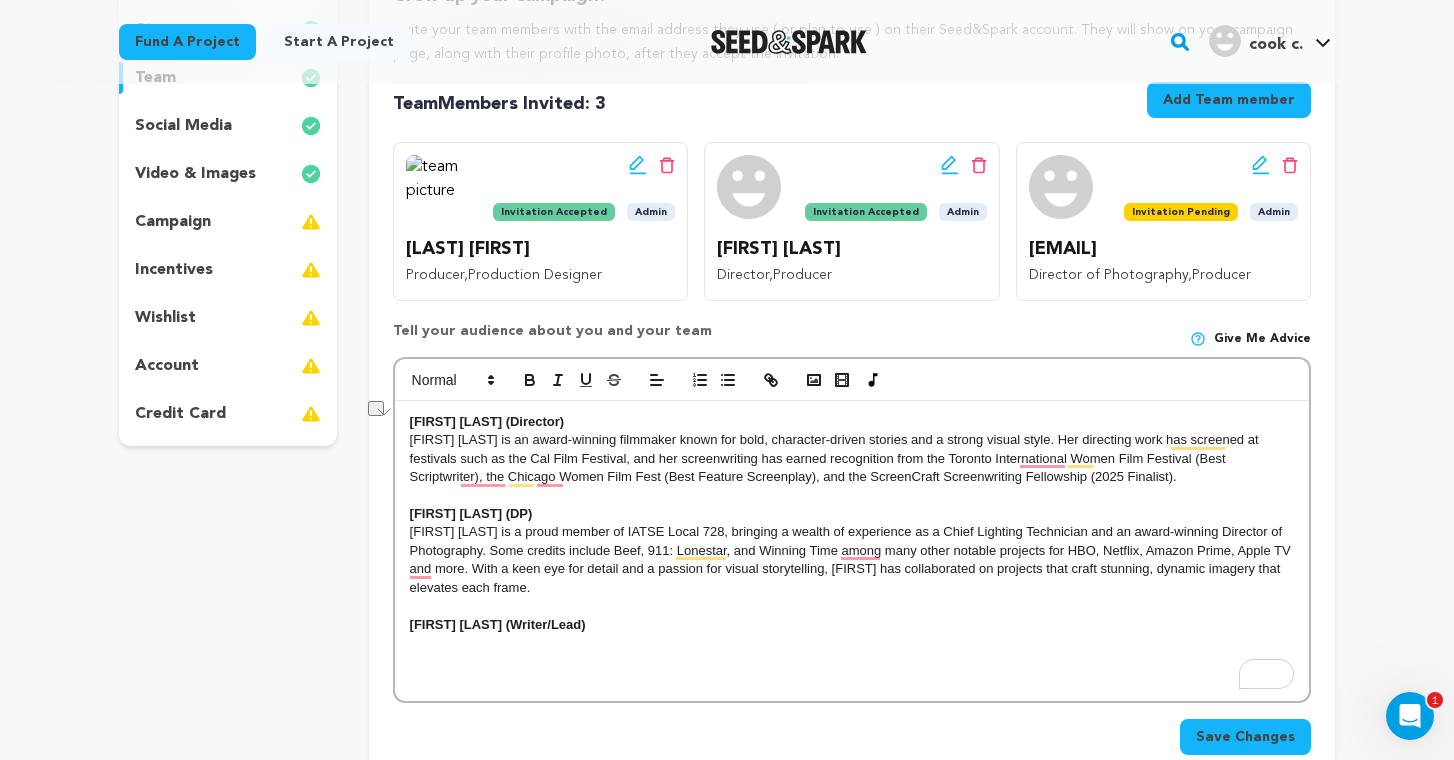 click on "[FIRST] [LAST] (Writer/Lead)" at bounding box center (852, 625) 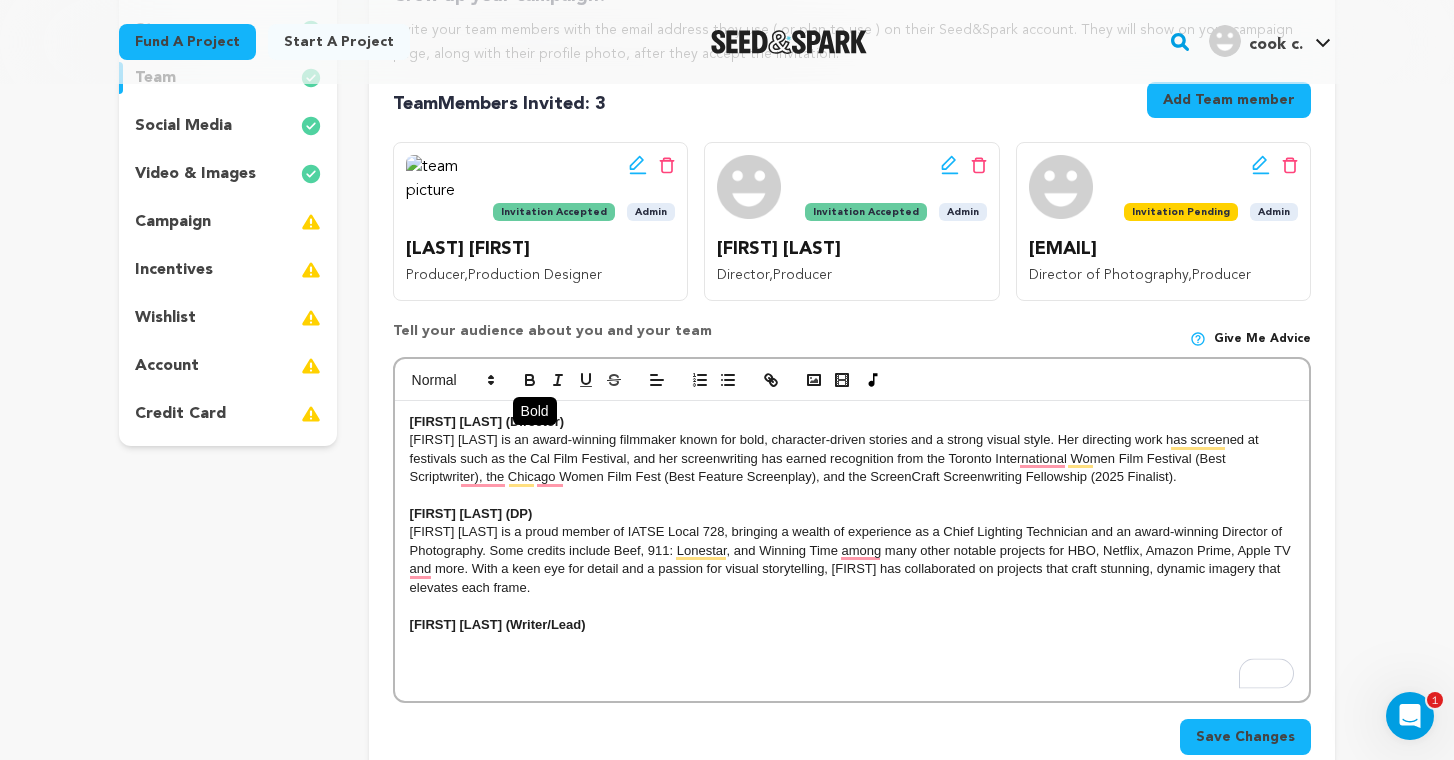 click 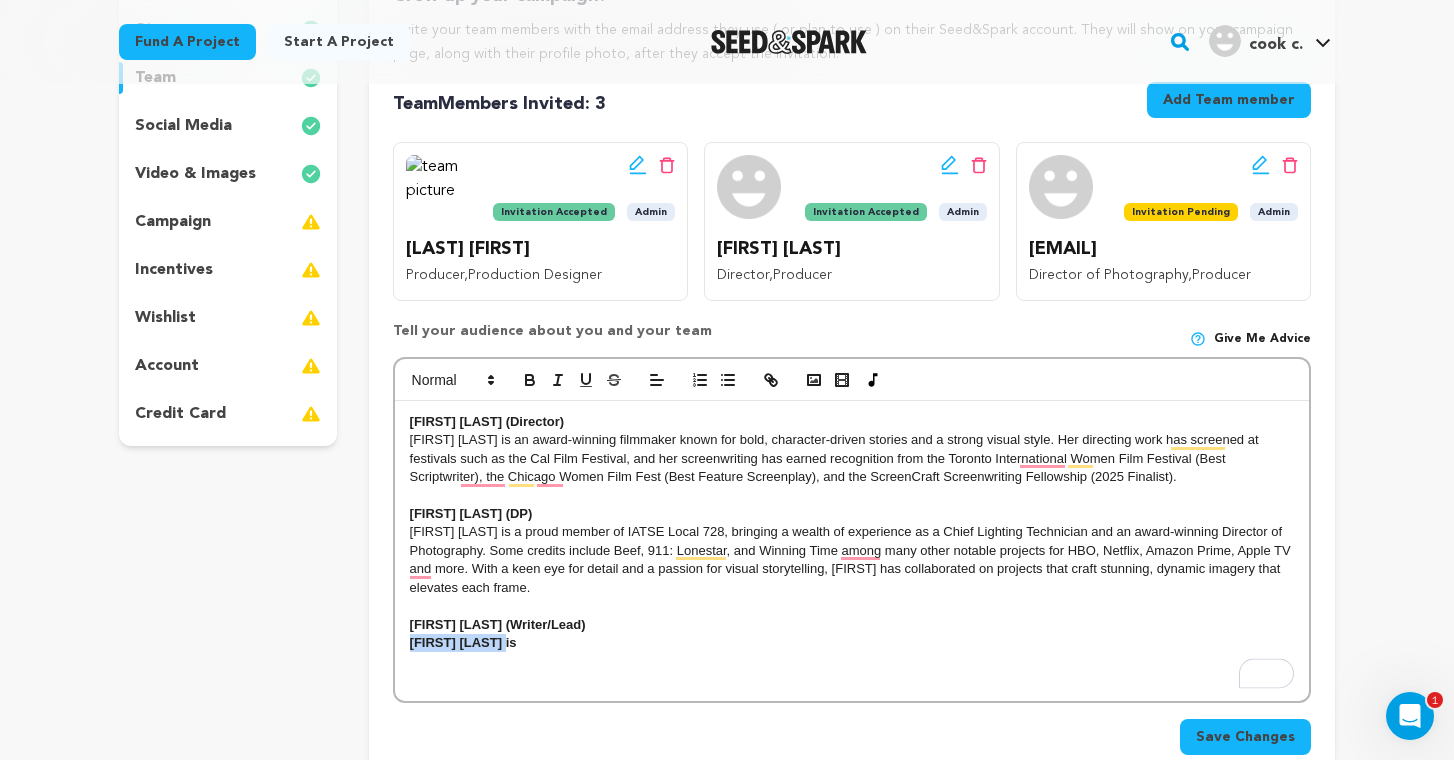 drag, startPoint x: 516, startPoint y: 646, endPoint x: 411, endPoint y: 644, distance: 105.01904 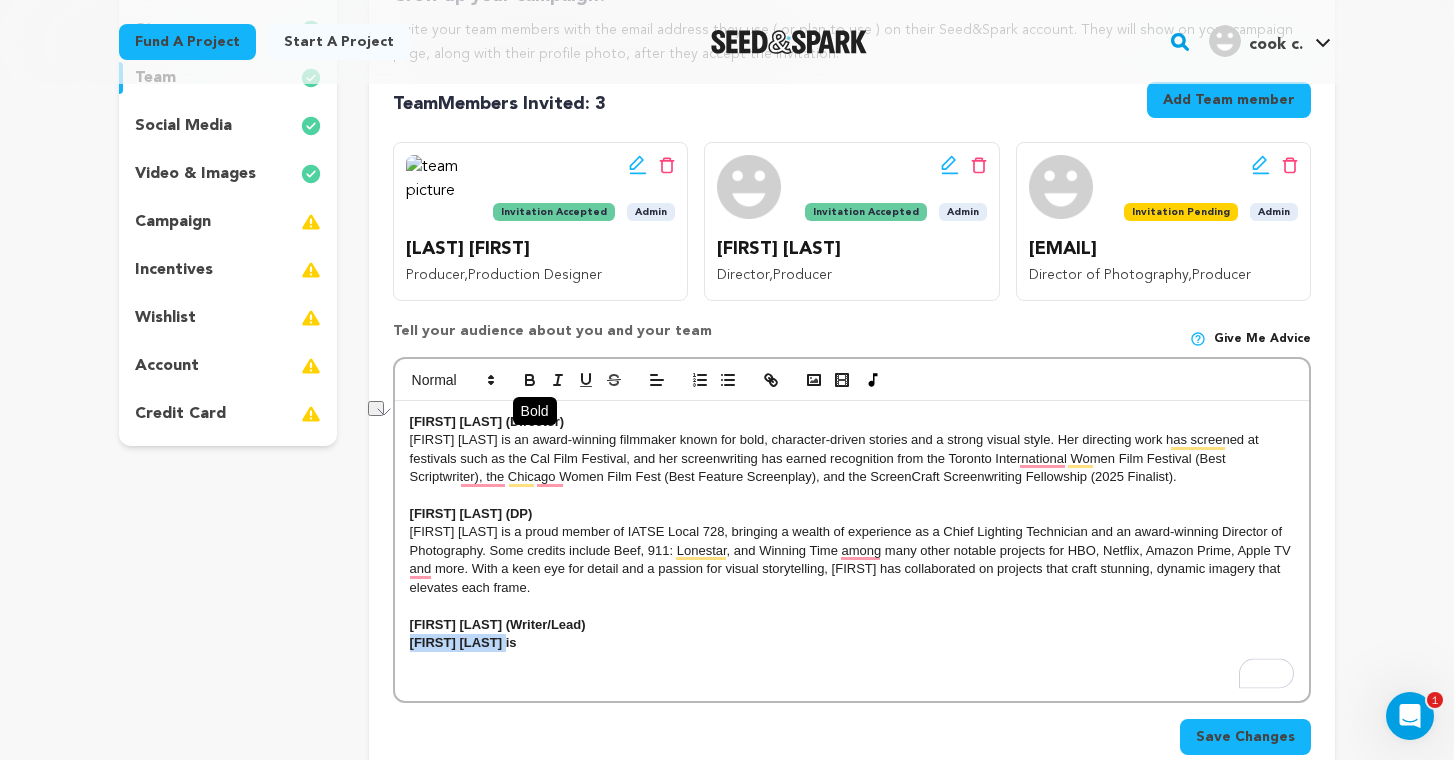 click 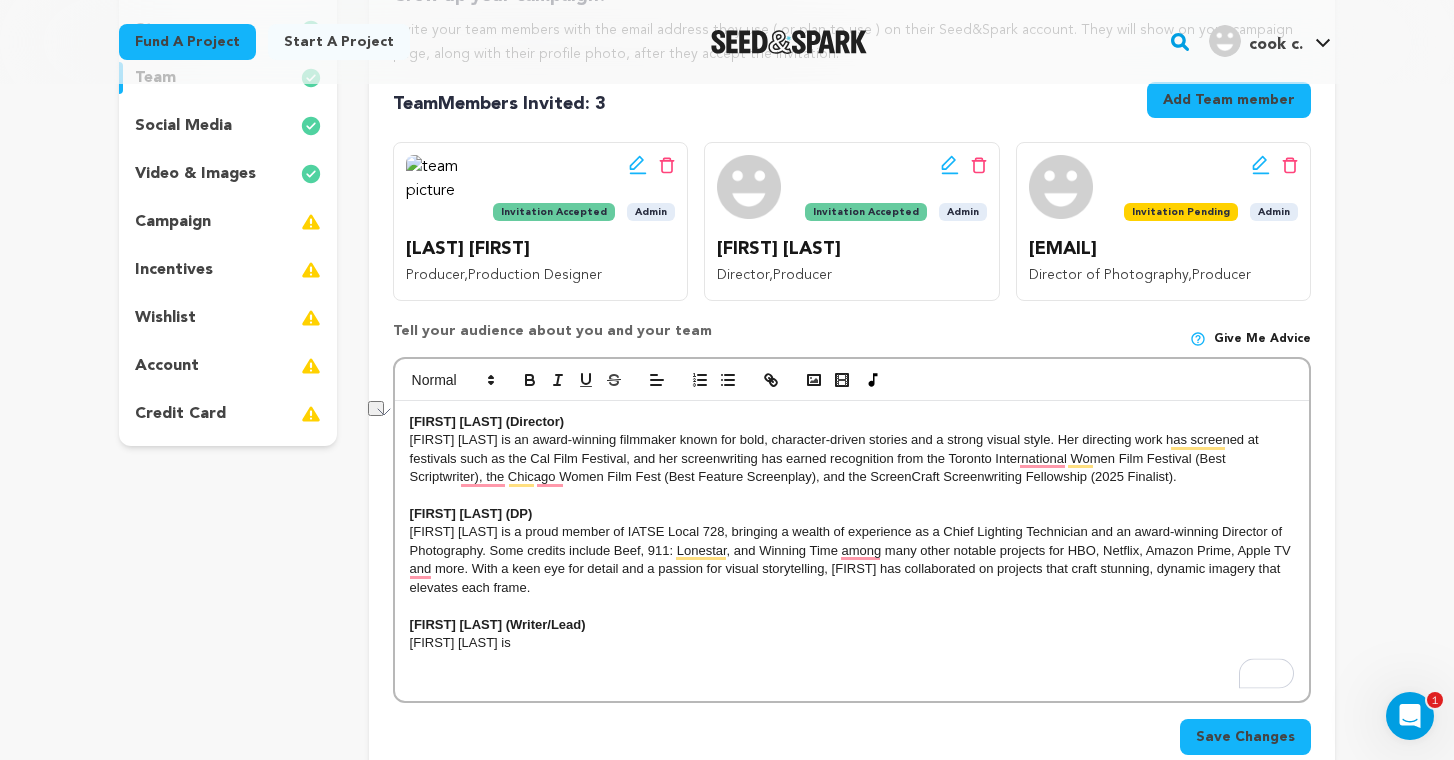 click on "Charlie Cook is" at bounding box center [852, 643] 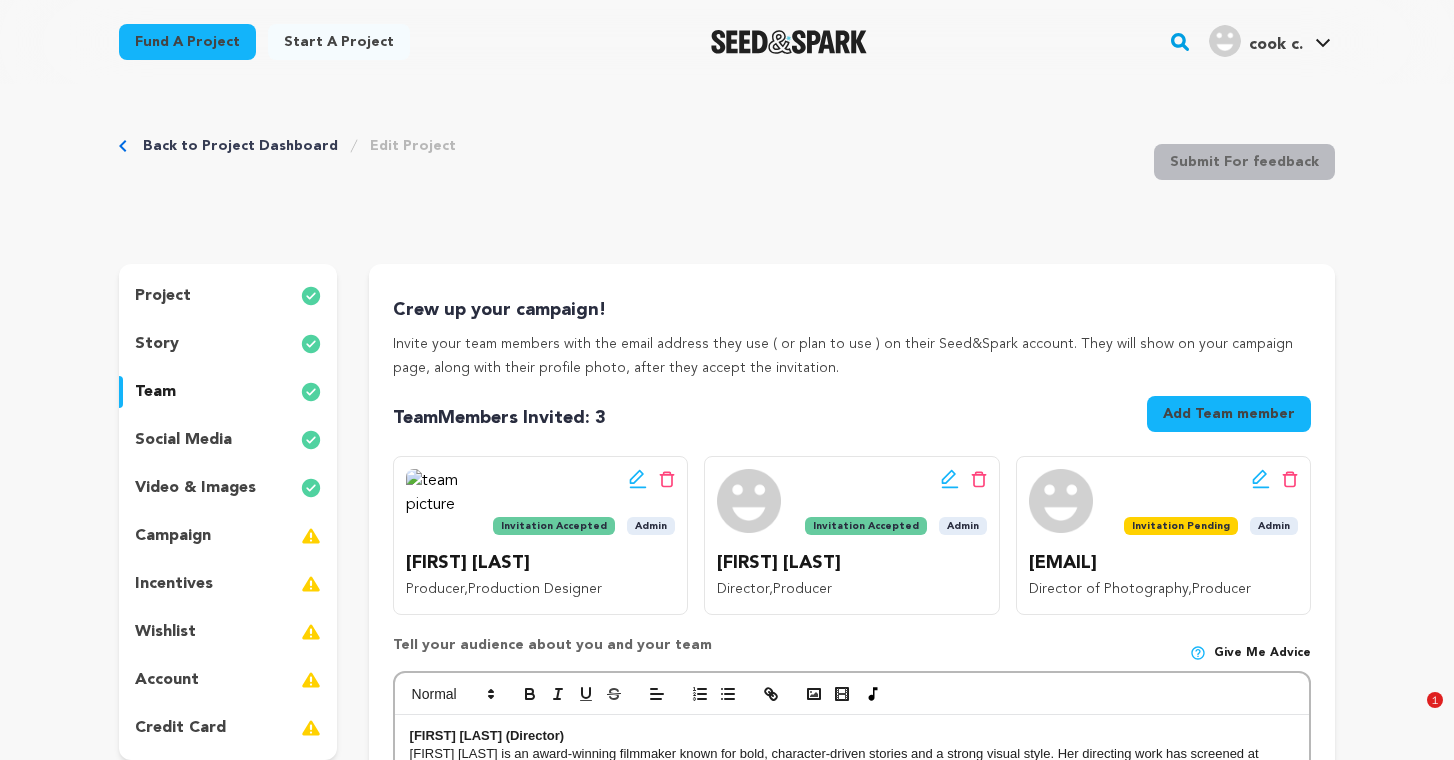 type 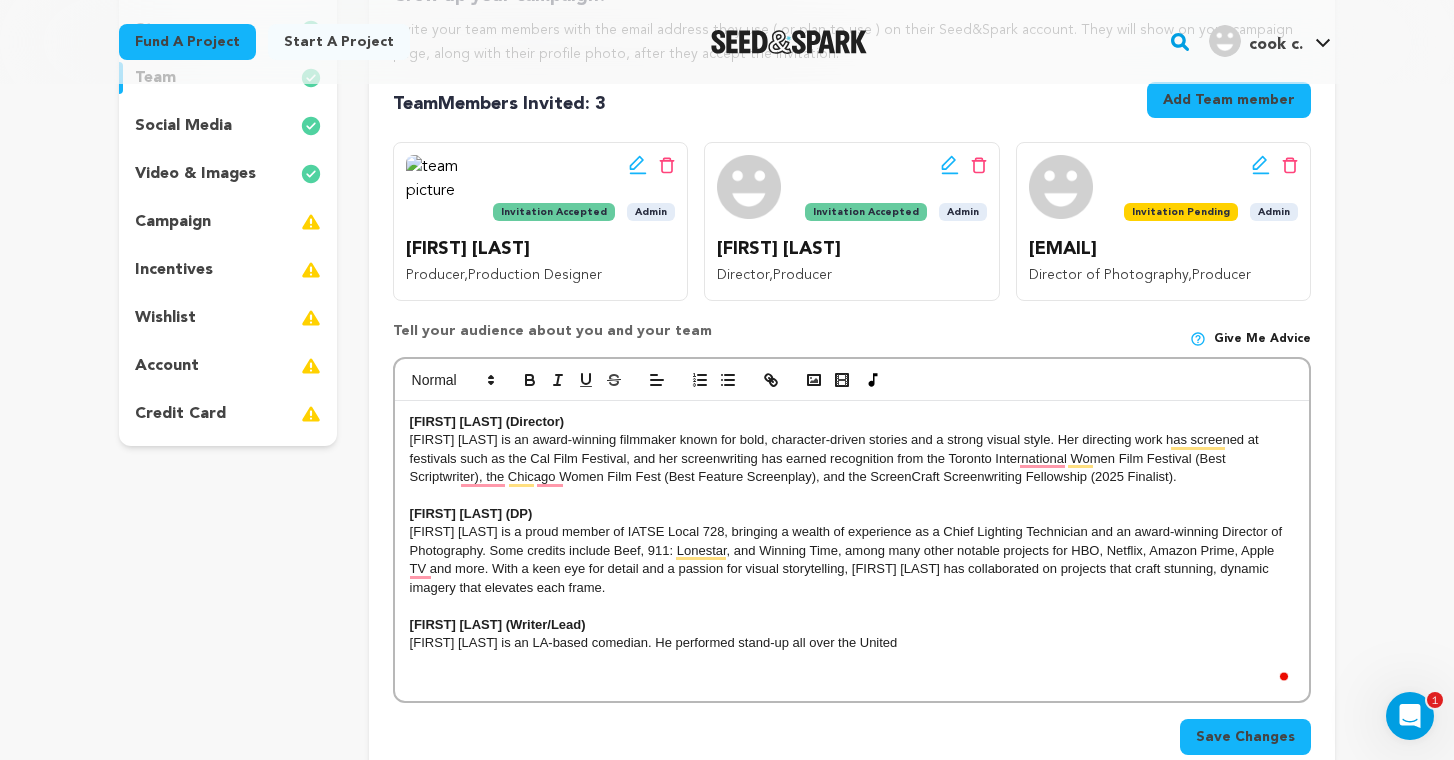 scroll, scrollTop: 0, scrollLeft: 0, axis: both 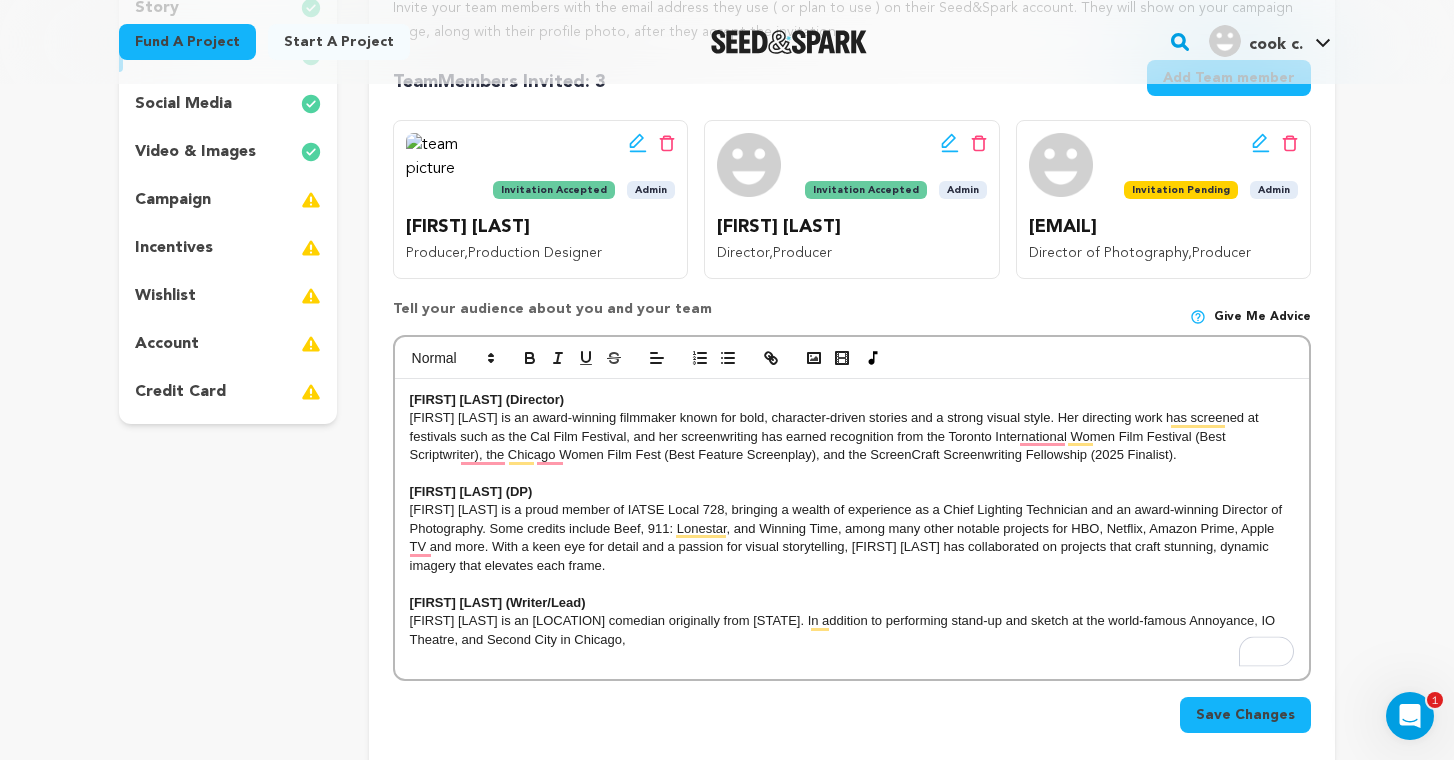 click on "[FIRST] [LAST] is an [LOCATION] comedian originally from [STATE]. In addition to performing stand-up and sketch at the world-famous Annoyance, IO Theatre, and Second City in Chicago," at bounding box center (852, 630) 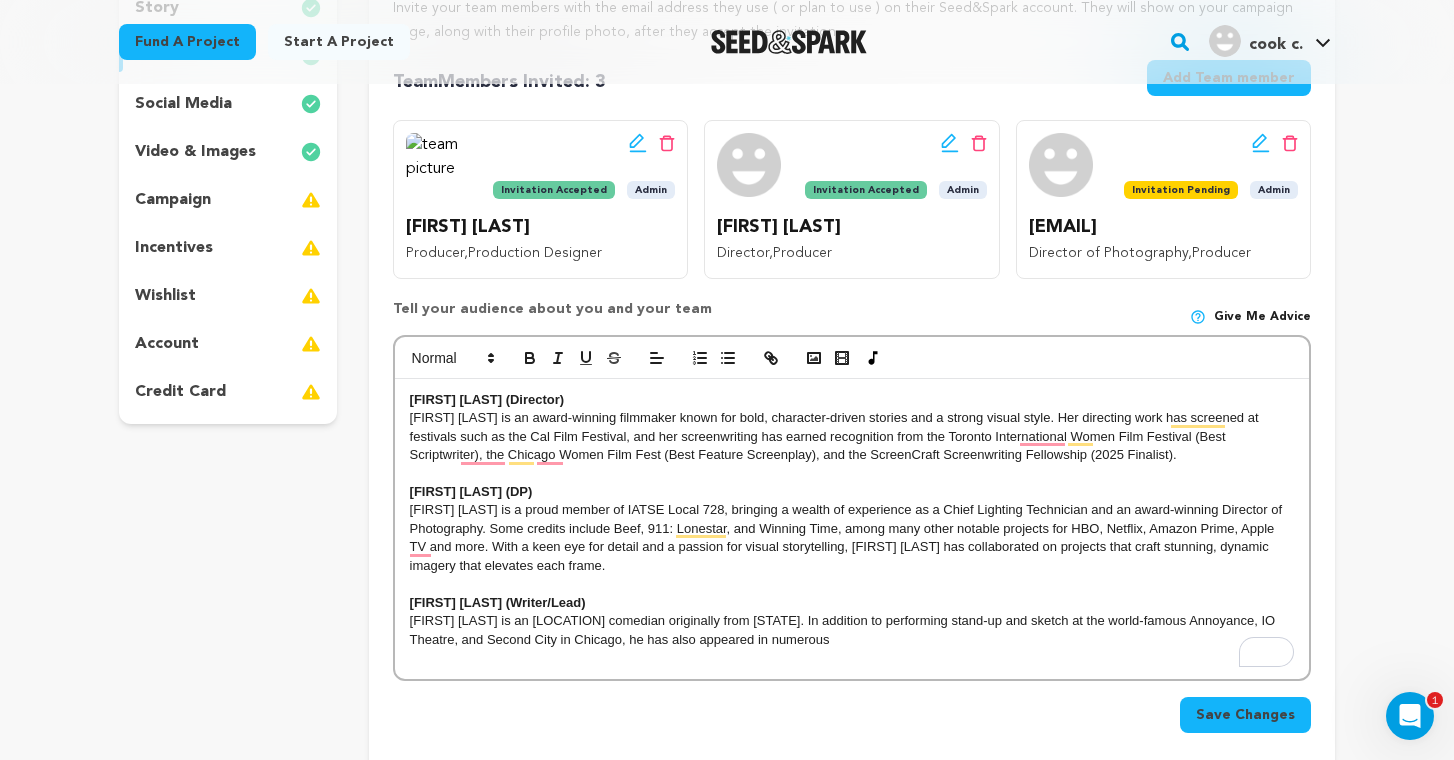 click on "[FIRST] [LAST] is an [LOCATION] comedian originally from [STATE]. In addition to performing stand-up and sketch at the world-famous Annoyance, IO Theatre, and Second City in Chicago, he has also appeared in numerous" at bounding box center [852, 630] 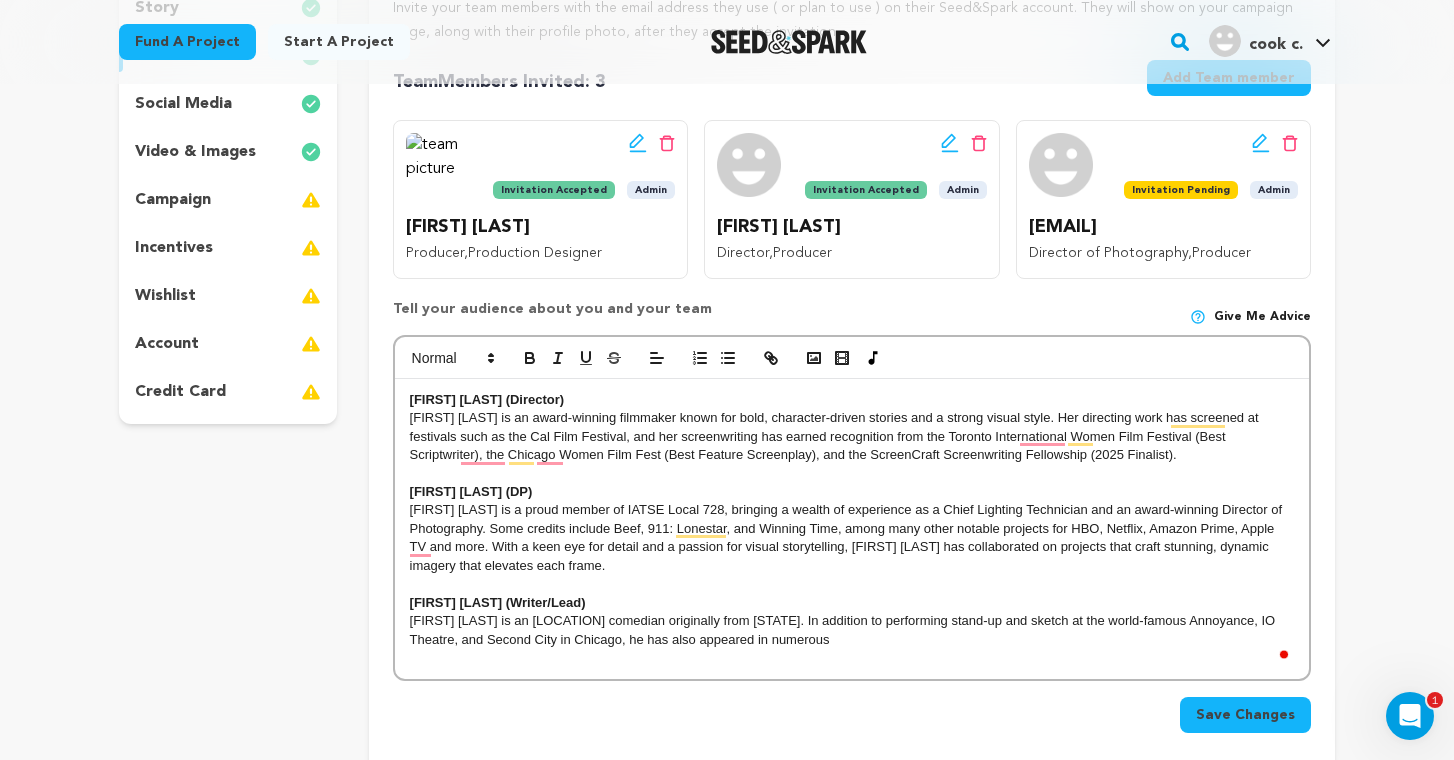 click on "[FIRST] [LAST] is an [LOCATION] comedian originally from [STATE]. In addition to performing stand-up and sketch at the world-famous Annoyance, IO Theatre, and Second City in Chicago, he has also appeared in numerous" at bounding box center [852, 630] 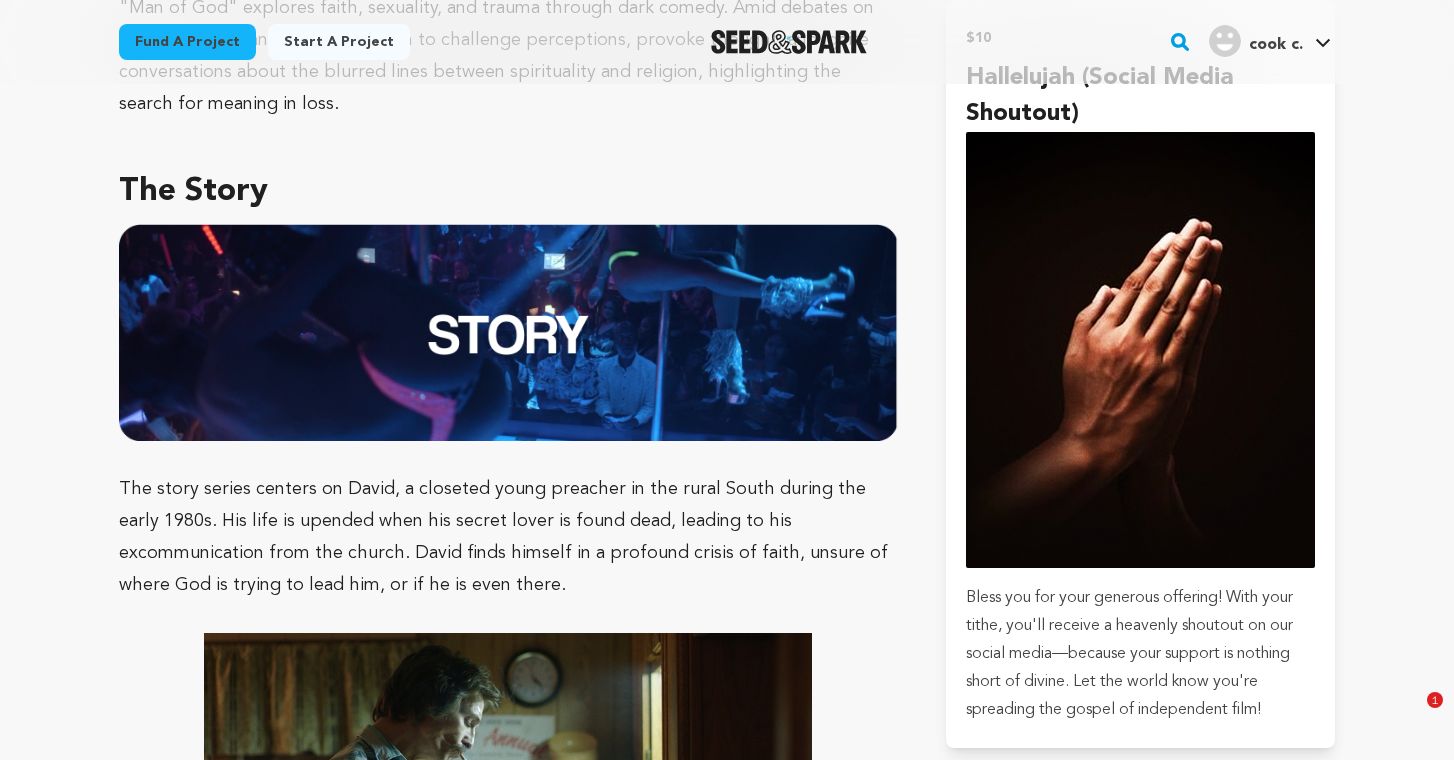 scroll, scrollTop: 1655, scrollLeft: 0, axis: vertical 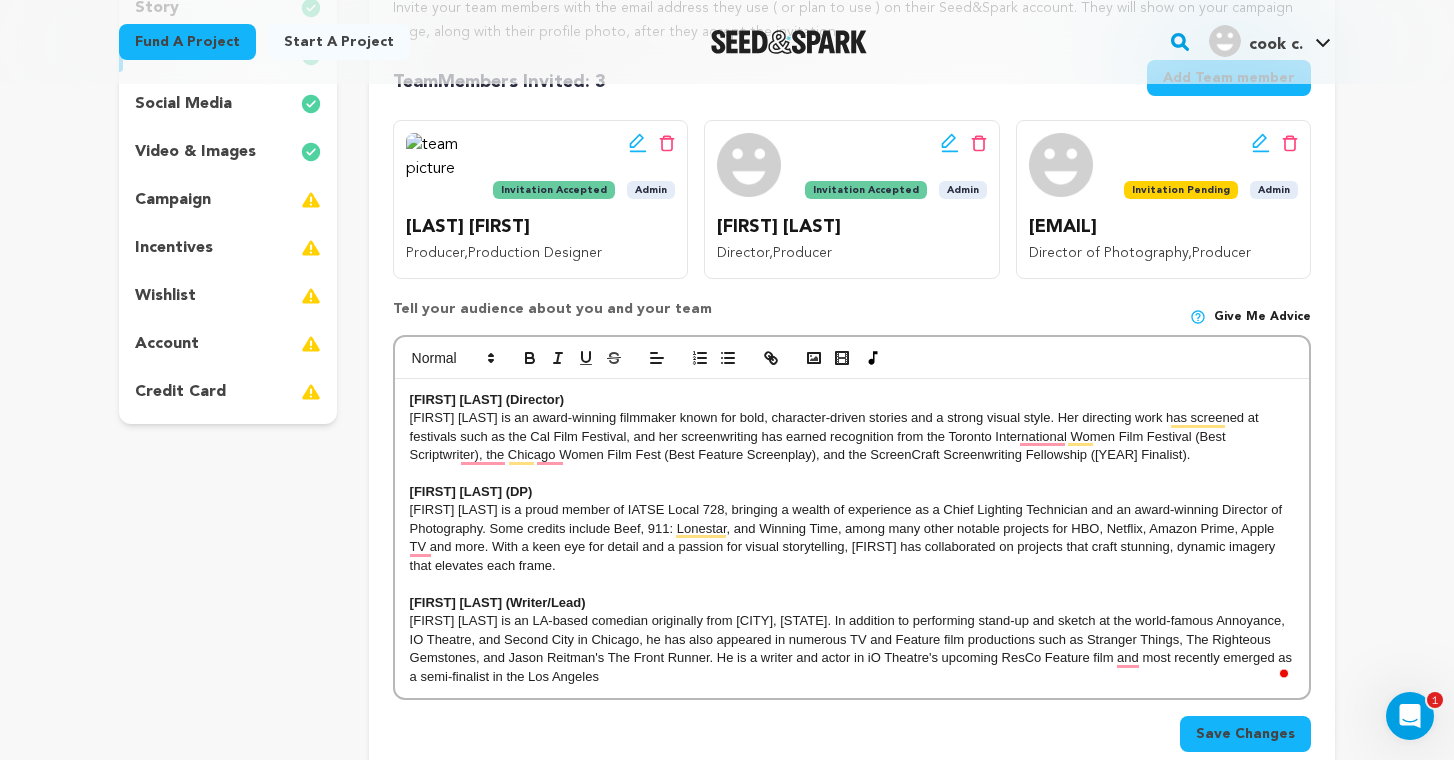 type 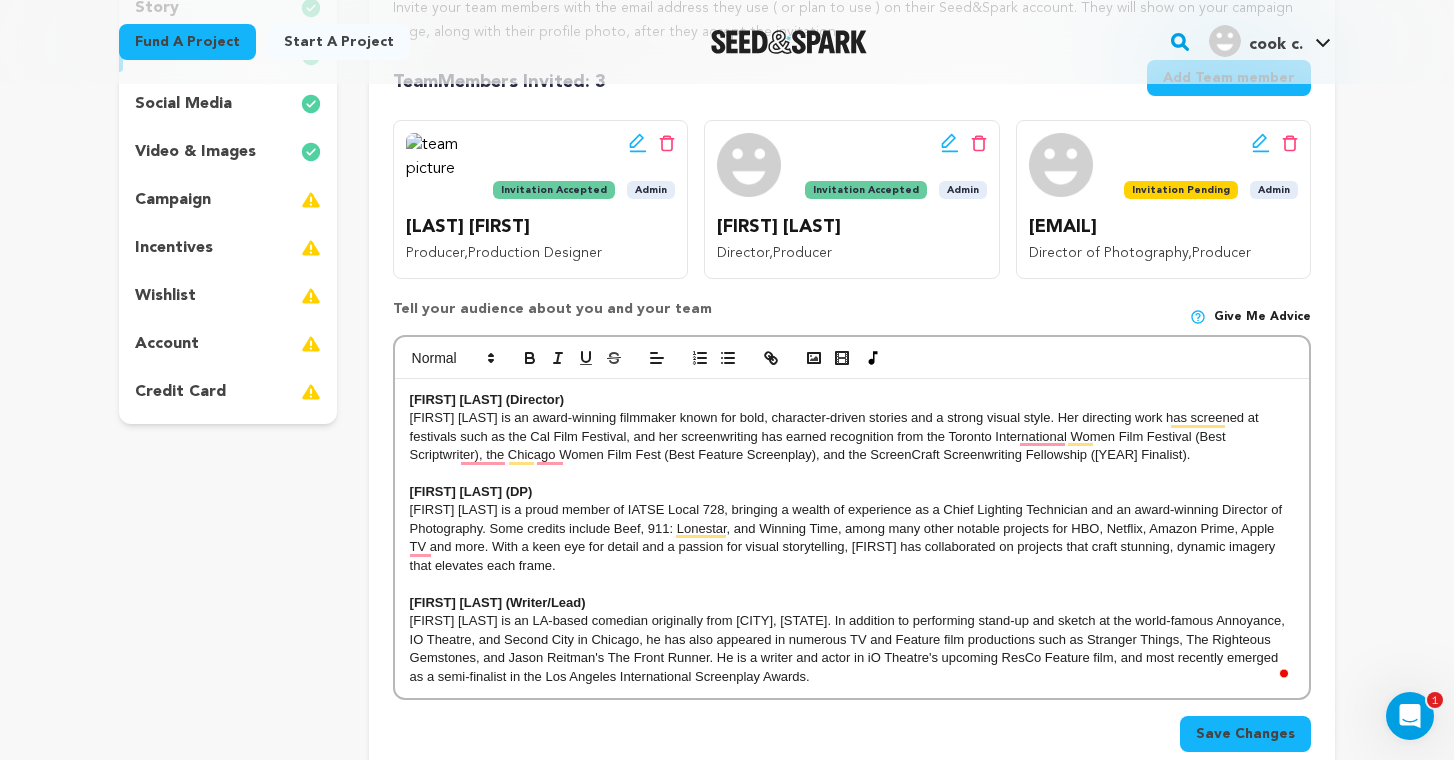 click on "[FIRST] [LAST] is an LA-based comedian originally from [CITY], [STATE]. In addition to performing stand-up and sketch at the world-famous Annoyance, IO Theatre, and Second City in Chicago, he has also appeared in numerous TV and Feature film productions such as Stranger Things, The Righteous Gemstones, and Jason Reitman's The Front Runner. He is a writer and actor in iO Theatre's upcoming ResCo Feature film, and most recently emerged as a semi-finalist in the Los Angeles International Screenplay Awards." at bounding box center (852, 649) 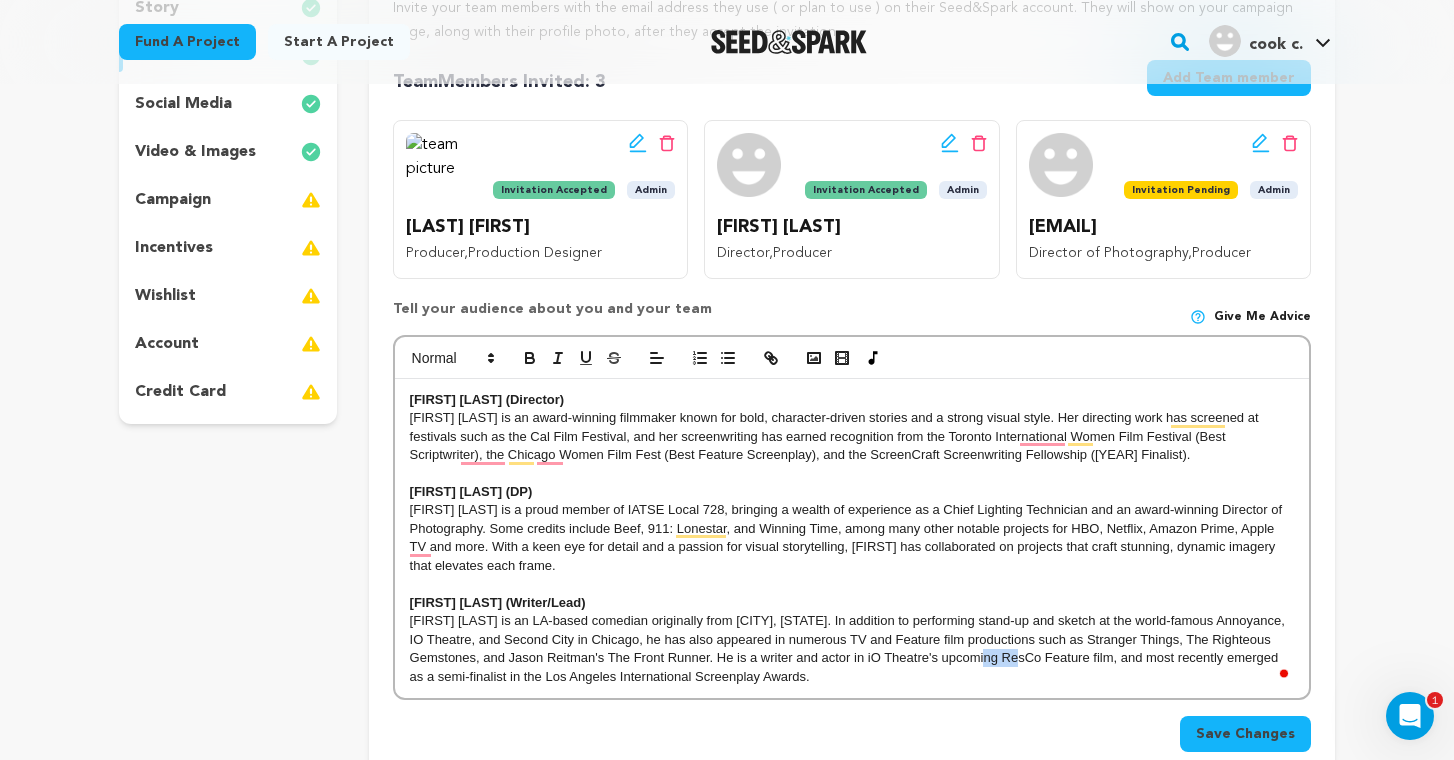 drag, startPoint x: 1039, startPoint y: 660, endPoint x: 1004, endPoint y: 660, distance: 35 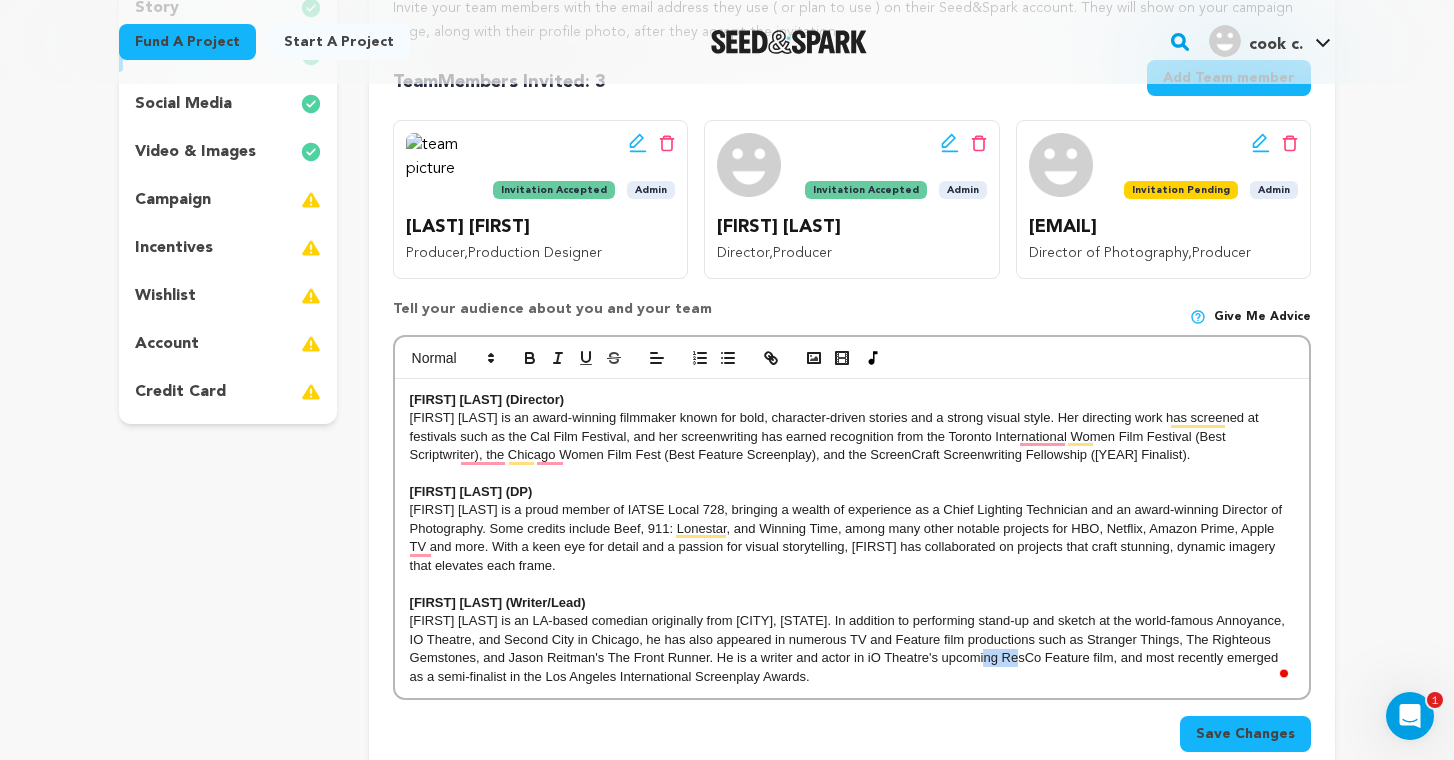 copy on "ResCo" 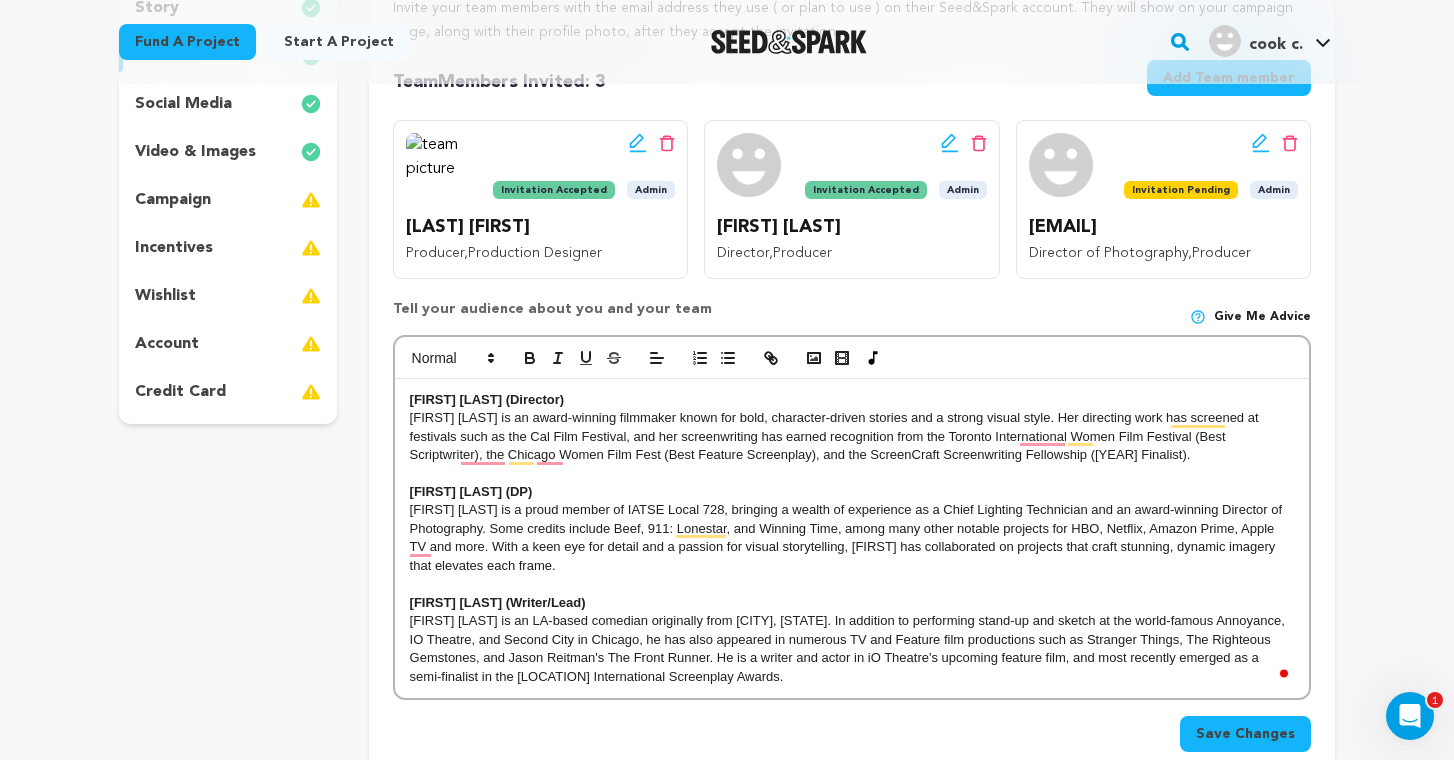 click on "[FIRST] [LAST] is an LA-based comedian originally from [CITY], [STATE]. In addition to performing stand-up and sketch at the world-famous Annoyance, IO Theatre, and Second City in Chicago, he has also appeared in numerous TV and Feature film productions such as Stranger Things, The Righteous Gemstones, and Jason Reitman's The Front Runner. He is a writer and actor in iO Theatre's upcoming feature film, and most recently emerged as a semi-finalist in the [LOCATION] International Screenplay Awards." at bounding box center (852, 649) 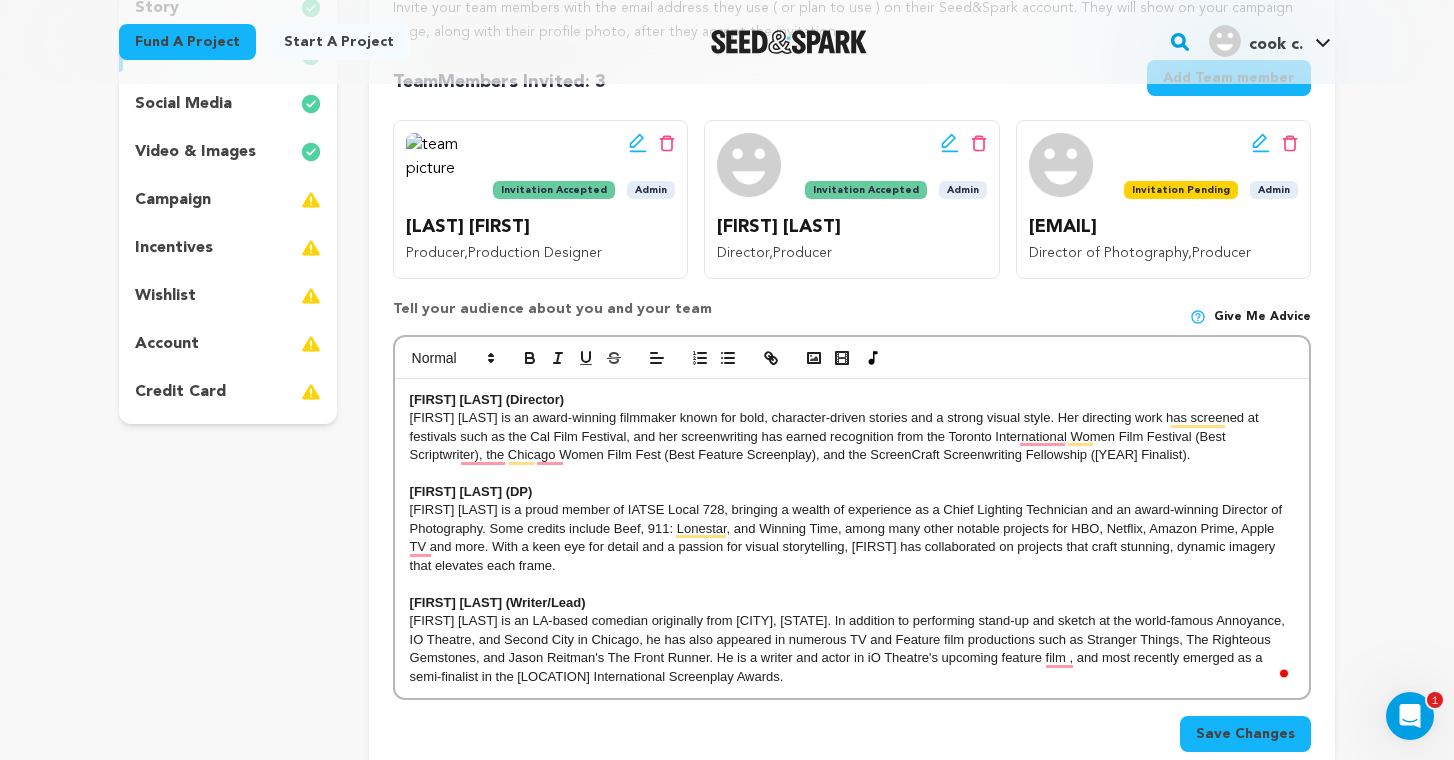 scroll, scrollTop: 0, scrollLeft: 0, axis: both 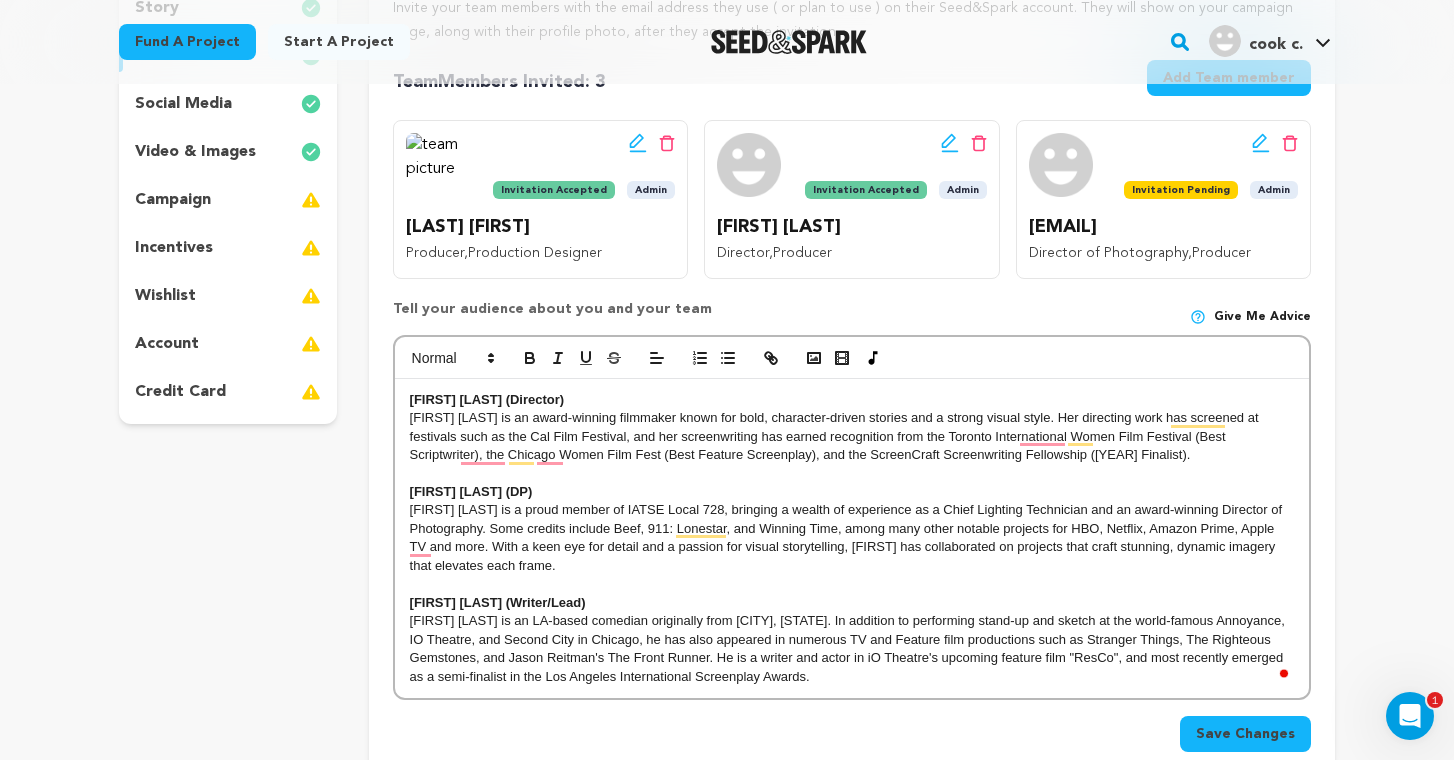 click on "[FIRST] [LAST] is an LA-based comedian originally from [CITY], [STATE]. In addition to performing stand-up and sketch at the world-famous Annoyance, IO Theatre, and Second City in Chicago, he has also appeared in numerous TV and Feature film productions such as Stranger Things, The Righteous Gemstones, and Jason Reitman's The Front Runner. He is a writer and actor in iO Theatre's upcoming feature film " ResCo" , and most recently emerged as a semi-finalist in the Los Angeles International Screenplay Awards." at bounding box center [852, 649] 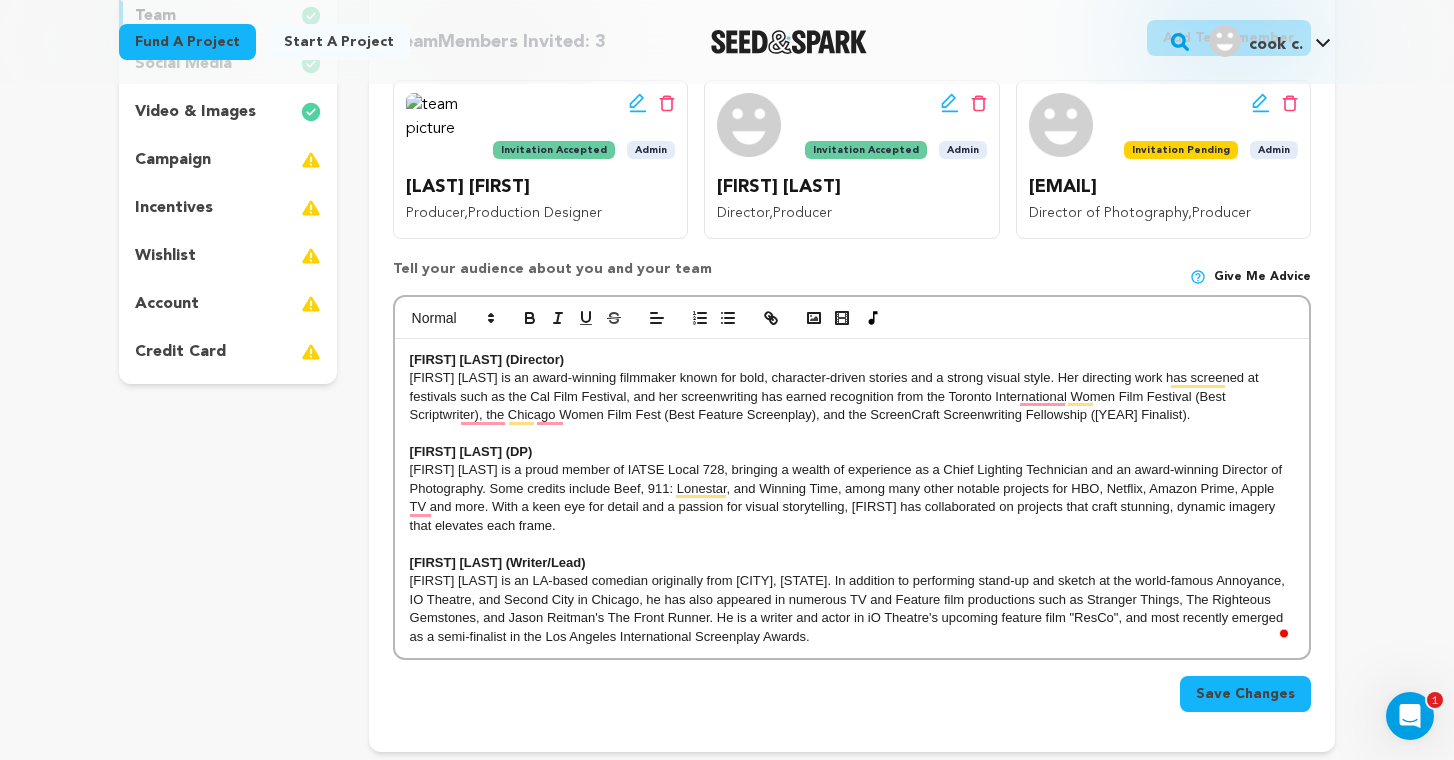 scroll, scrollTop: 378, scrollLeft: 0, axis: vertical 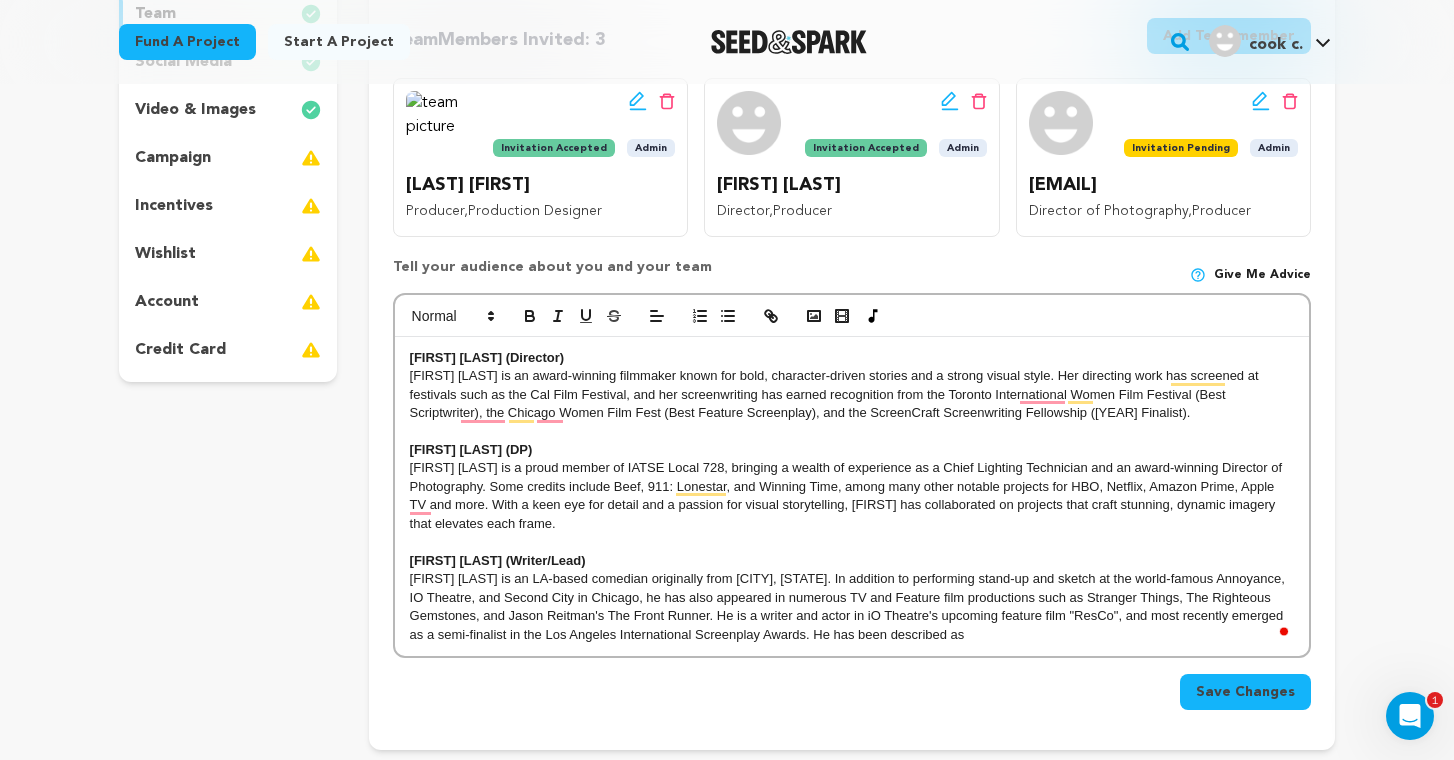 click on "[FIRST] [LAST] is an LA-based comedian originally from [CITY], [STATE]. In addition to performing stand-up and sketch at the world-famous Annoyance, IO Theatre, and Second City in Chicago, he has also appeared in numerous TV and Feature film productions such as Stranger Things, The Righteous Gemstones, and Jason Reitman's The Front Runner. He is a writer and actor in iO Theatre's upcoming feature film " ResCo" , and most recently emerged as a semi-finalist in the Los Angeles International Screenplay Awards. He has been described as" at bounding box center (852, 607) 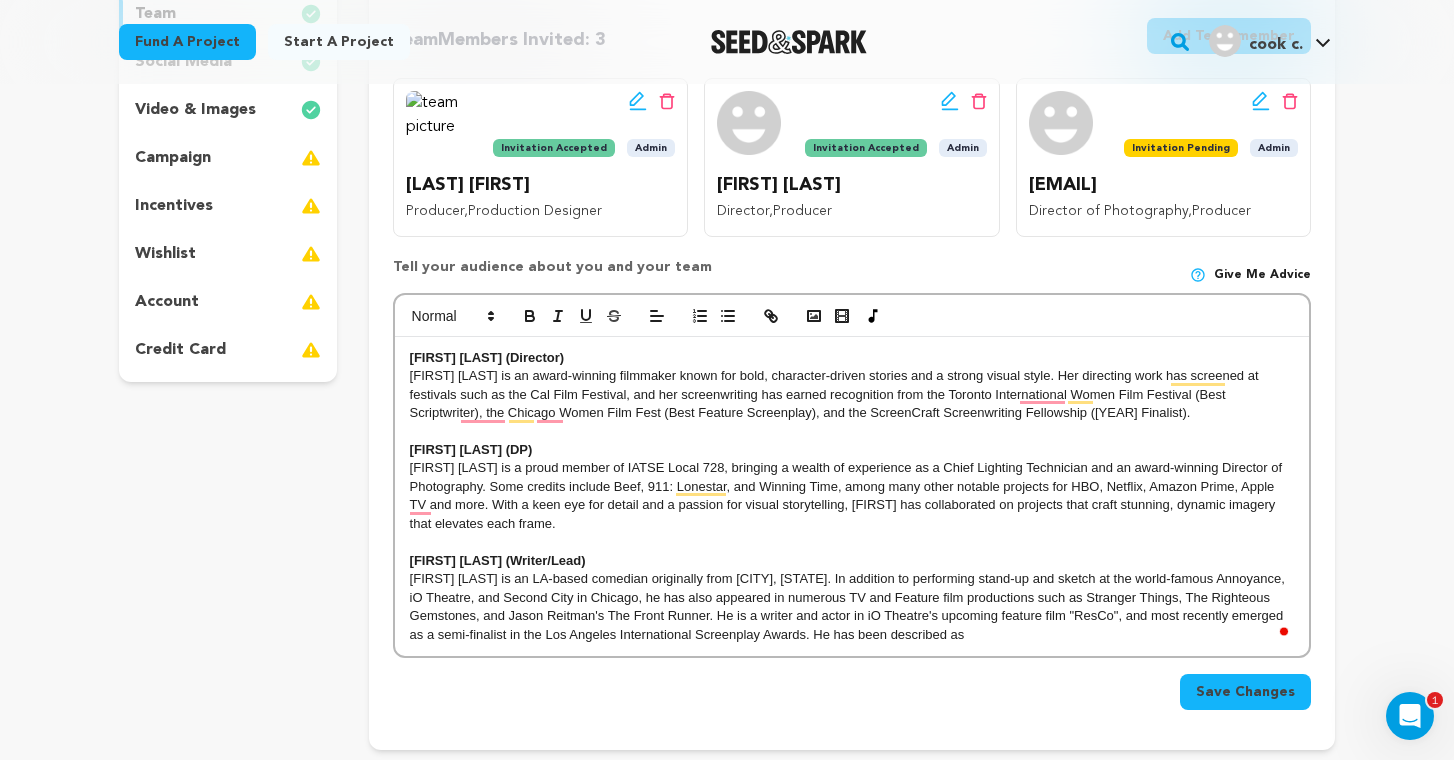 click on "[FIRST] [LAST] is an LA-based comedian originally from [CITY], [STATE]. In addition to performing stand-up and sketch at the world-famous Annoyance, iO Theatre, and Second City in Chicago, he has also appeared in numerous TV and Feature film productions such as Stranger Things, The Righteous Gemstones, and Jason Reitman's The Front Runner. He is a writer and actor in iO Theatre's upcoming feature film " ResCo" , and most recently emerged as a semi-finalist in the Los Angeles International Screenplay Awards. He has been described as" at bounding box center (852, 607) 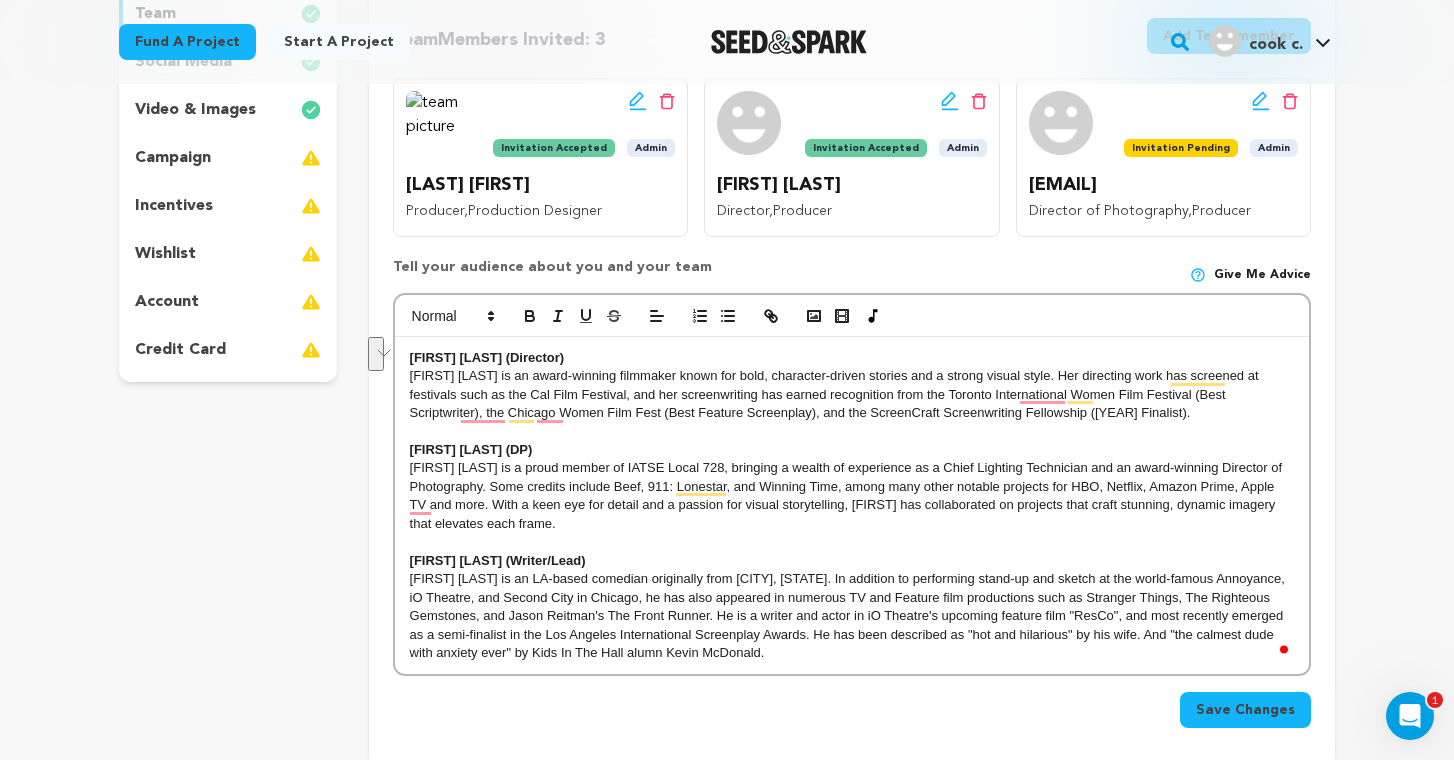 drag, startPoint x: 768, startPoint y: 658, endPoint x: 815, endPoint y: 638, distance: 51.078373 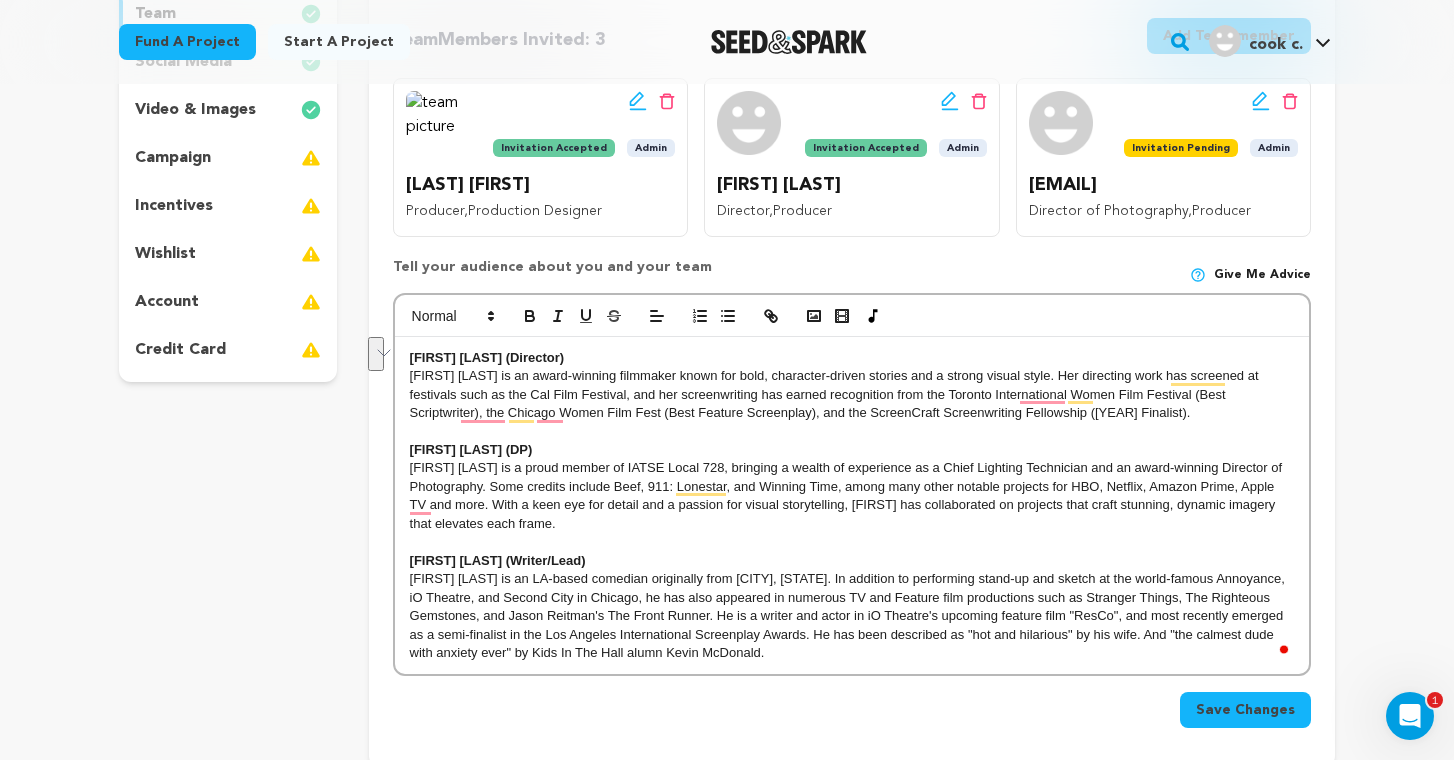 click on "[FIRST] [LAST] is an LA-based comedian originally from [CITY], [STATE]. In addition to performing stand-up and sketch at the world-famous Annoyance, iO Theatre, and Second City in Chicago, he has also appeared in numerous TV and Feature film productions such as Stranger Things, The Righteous Gemstones, and Jason Reitman's The Front Runner. He is a writer and actor in iO Theatre's upcoming feature film " ResCo" , and most recently emerged as a semi-finalist in the Los Angeles International Screenplay Awards. He has been described as "hot and hilarious" by his wife. And "the calmest dude with anxiety ever" by Kids In The Hall alumn Kevin McDonald." at bounding box center (852, 616) 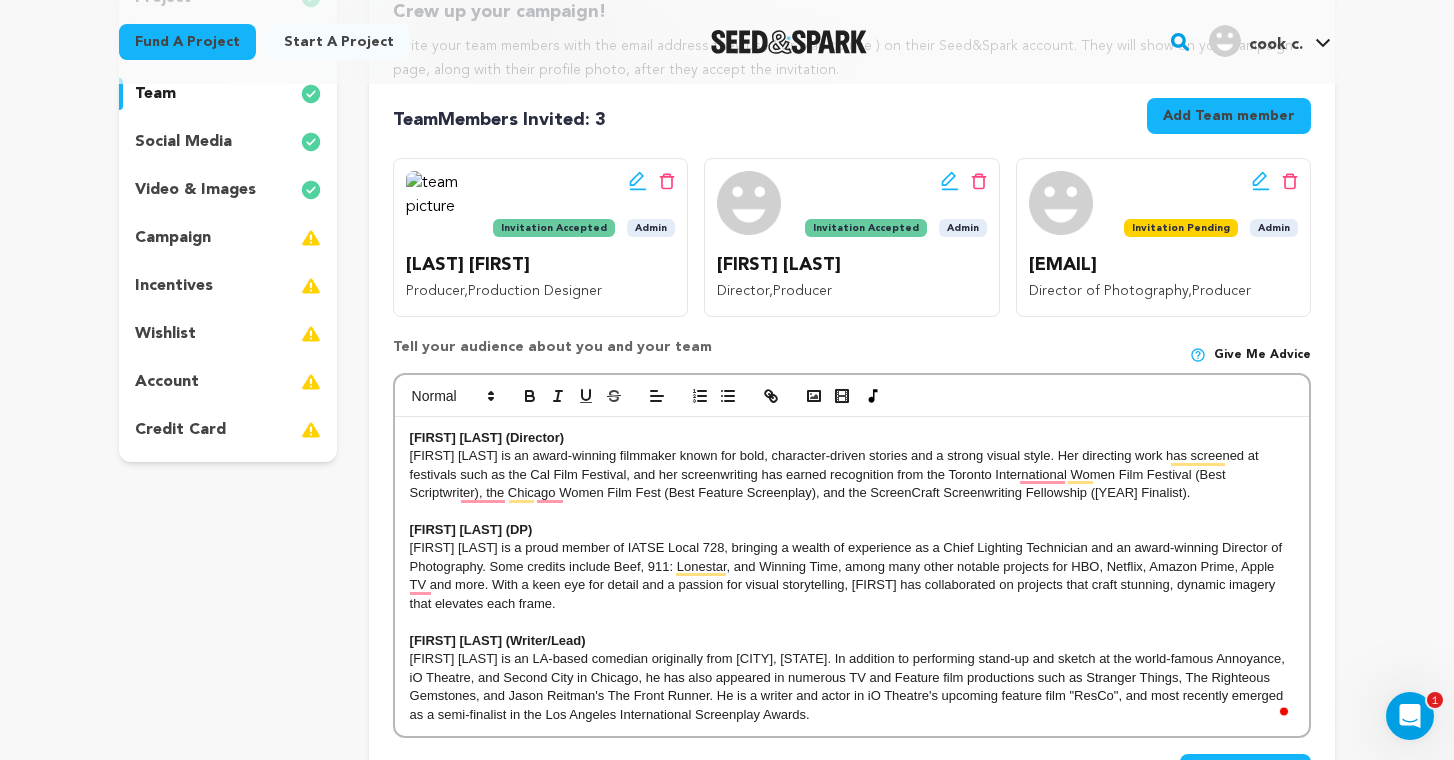 scroll, scrollTop: 138, scrollLeft: 0, axis: vertical 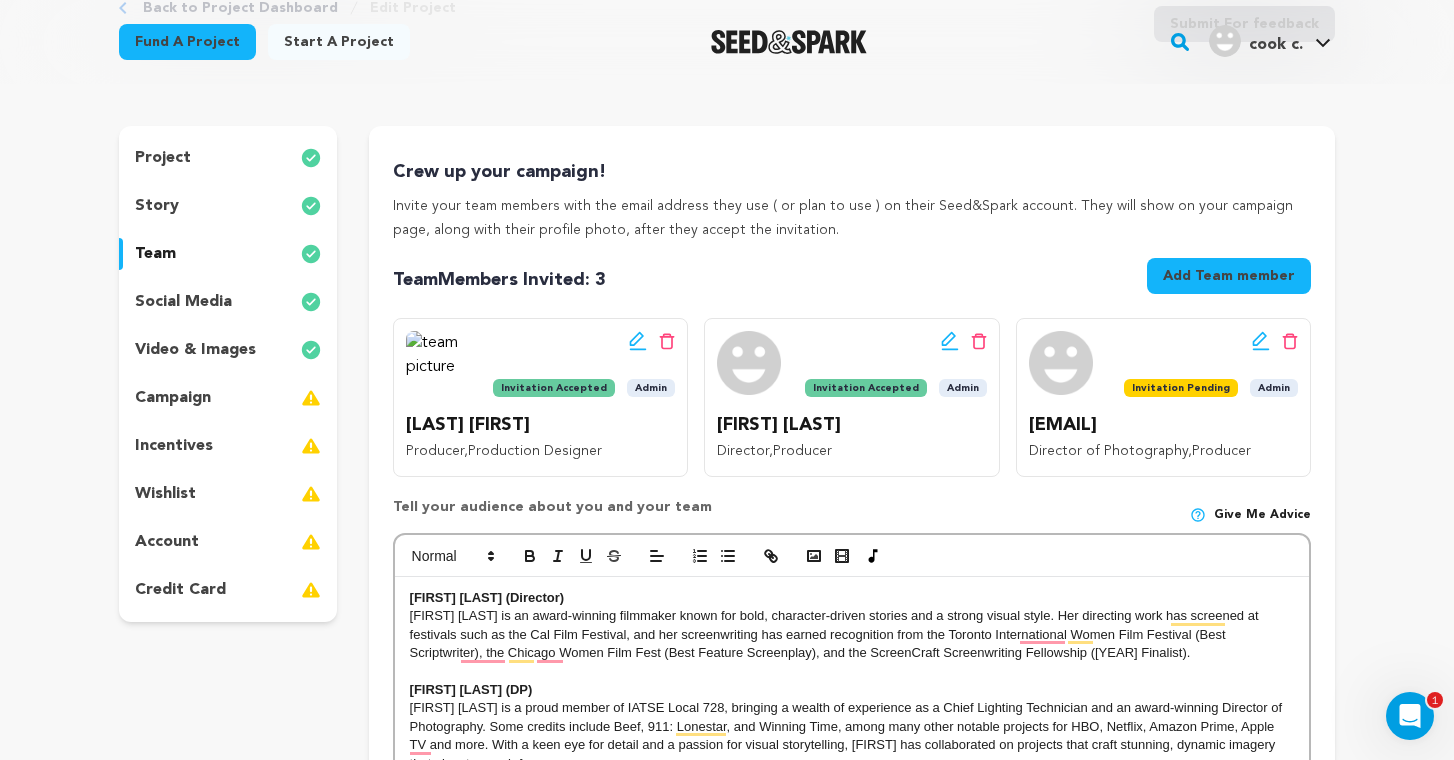 click on "campaign" at bounding box center (228, 398) 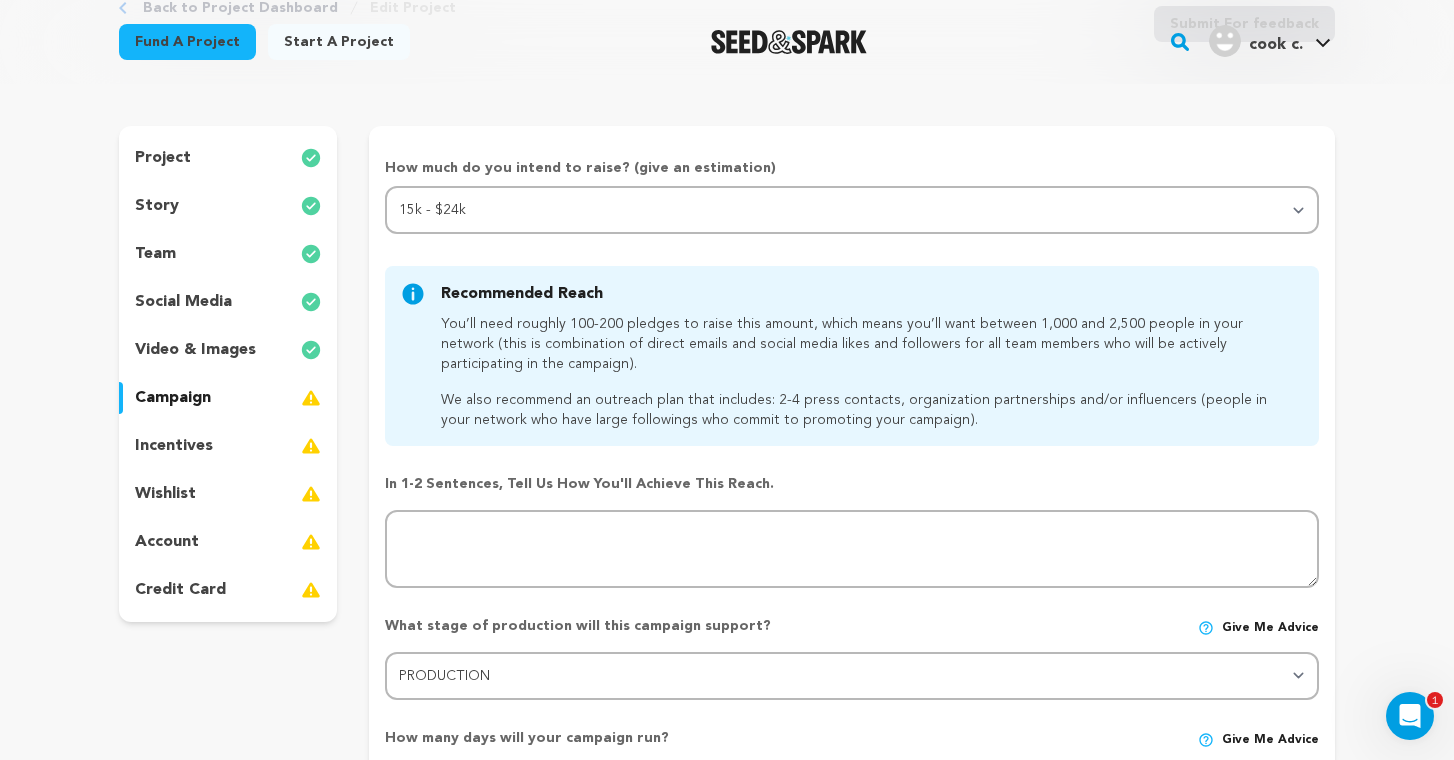 click on "incentives" at bounding box center (228, 446) 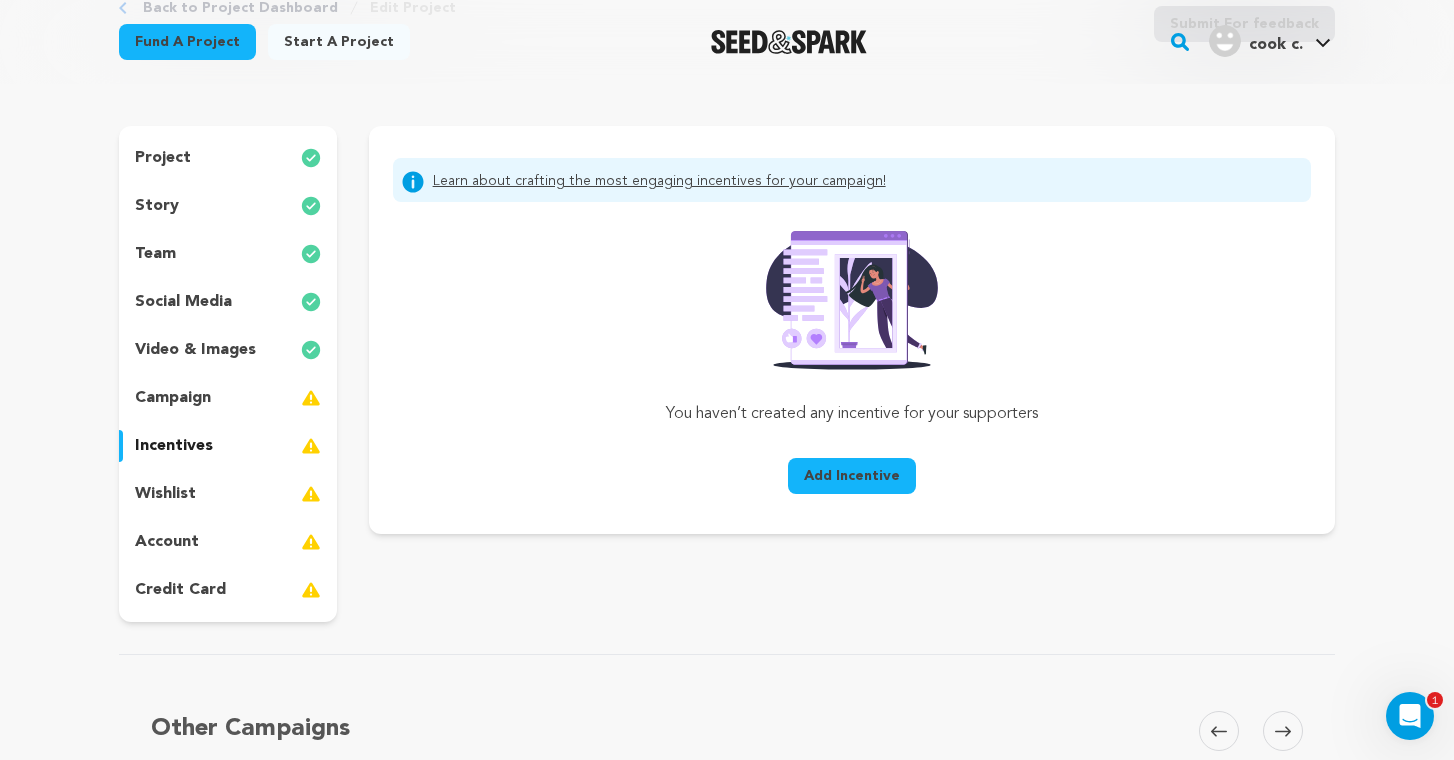click on "wishlist" at bounding box center (228, 494) 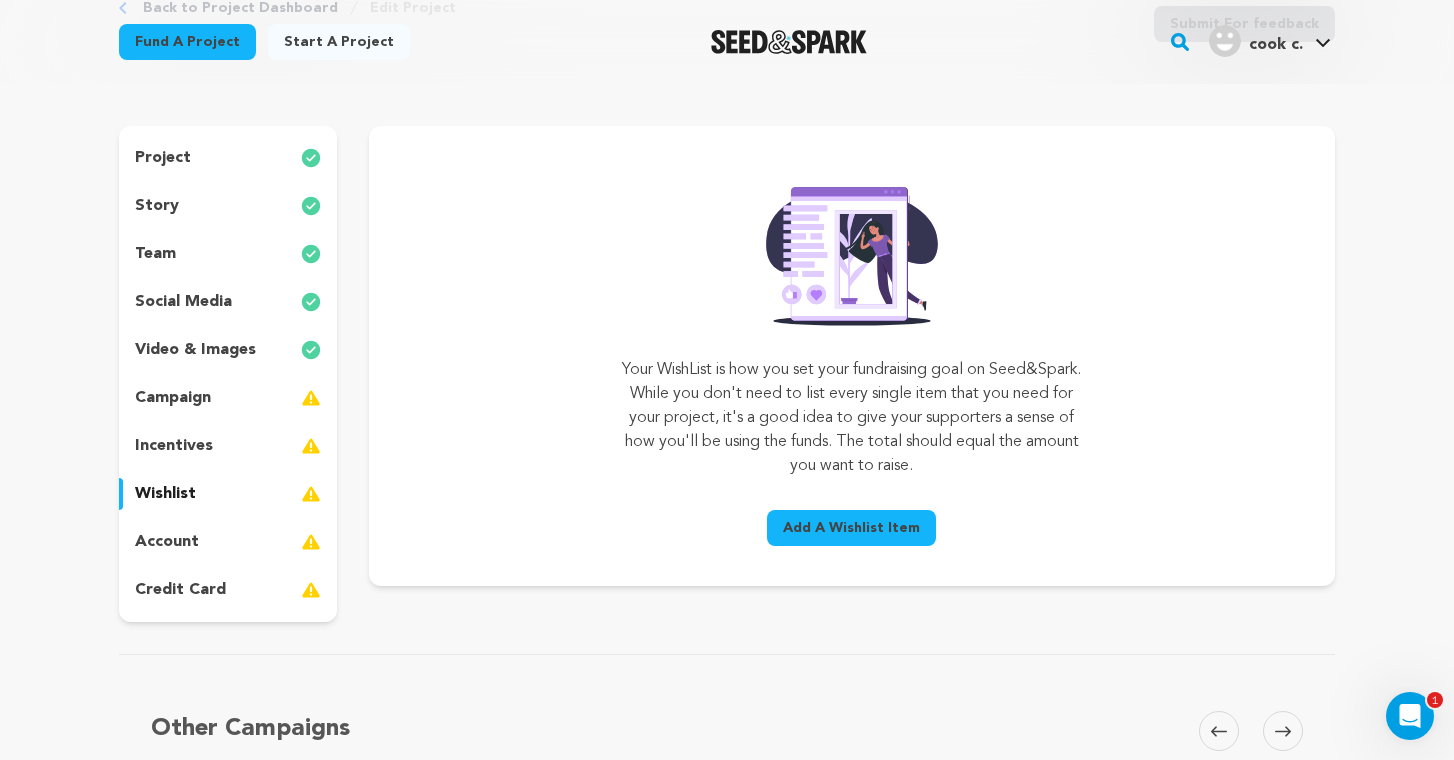 click on "account" at bounding box center [228, 542] 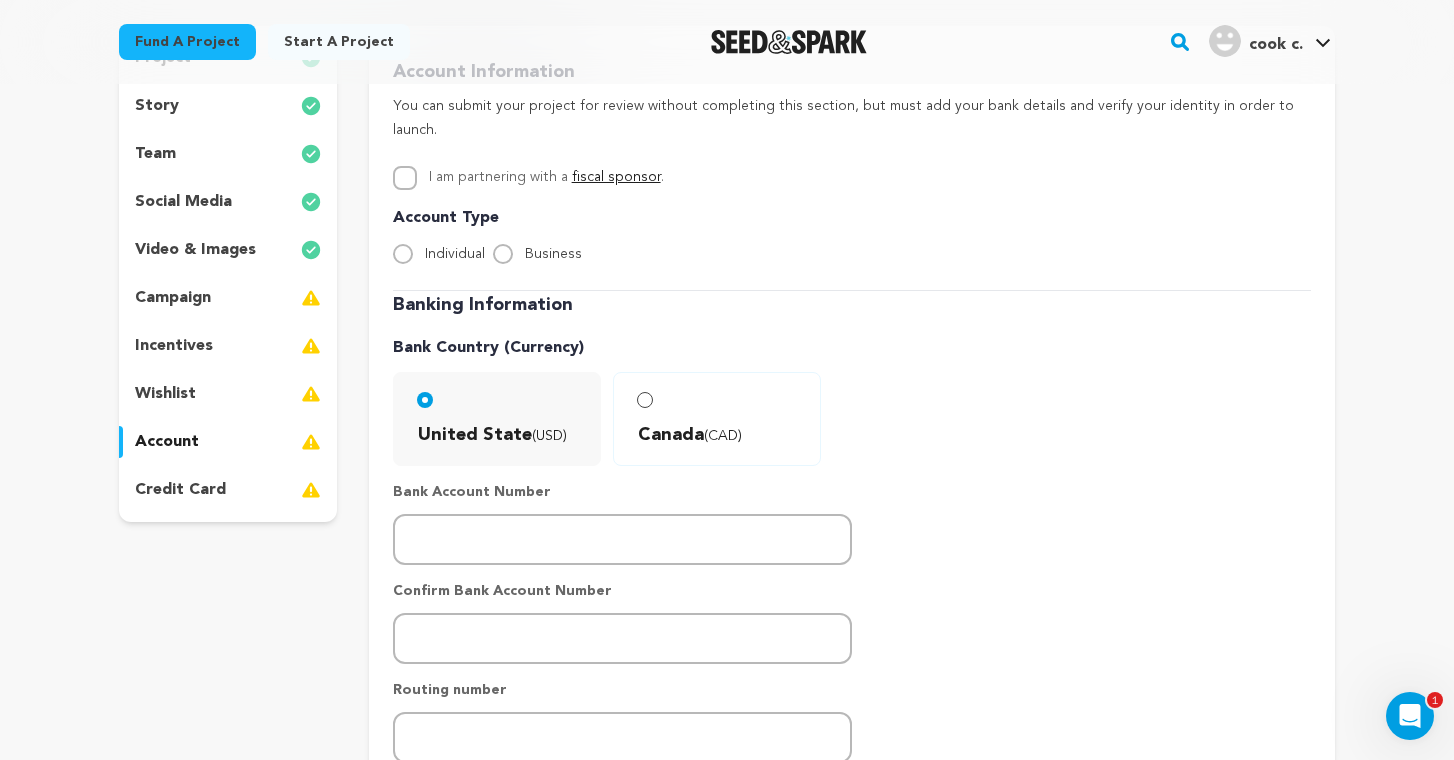 scroll, scrollTop: 241, scrollLeft: 0, axis: vertical 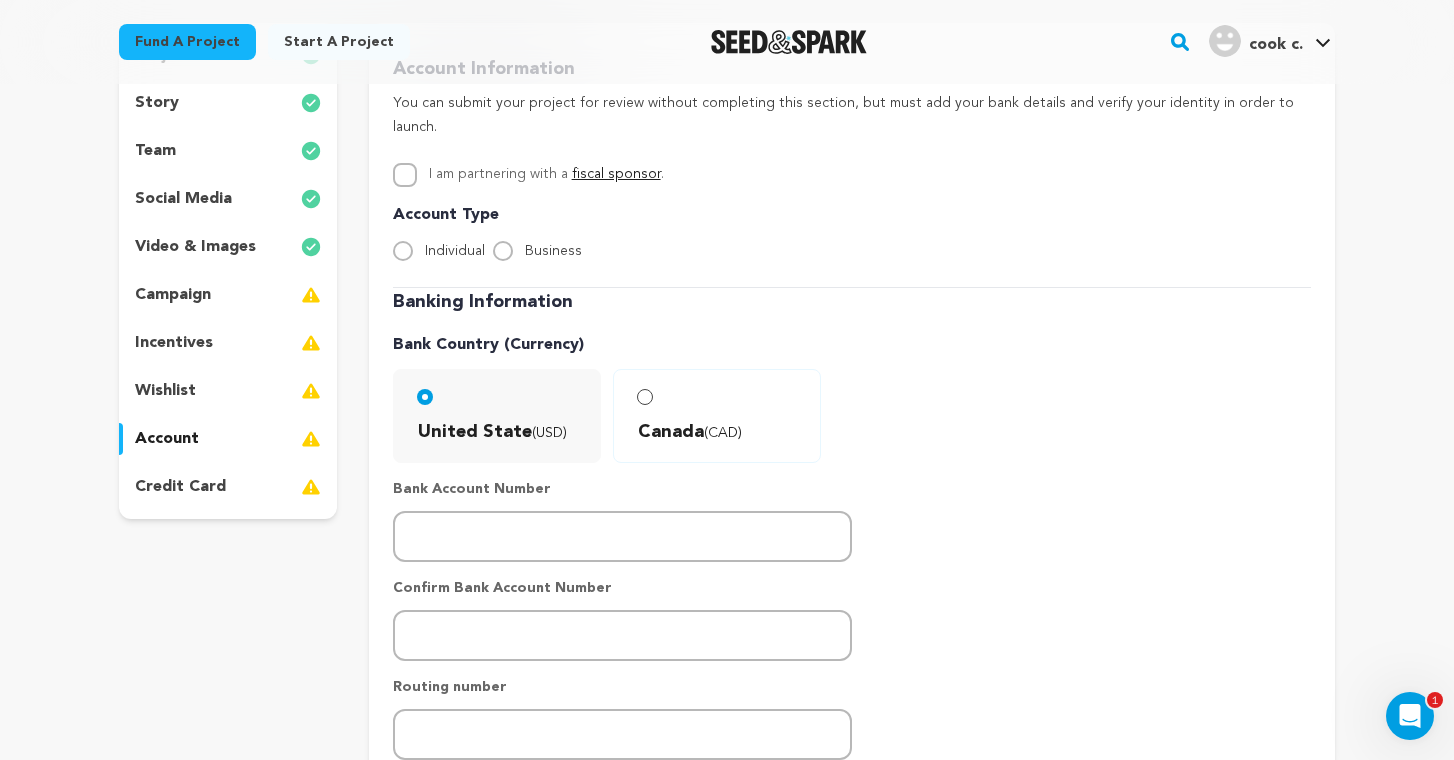 click on "credit card" at bounding box center (180, 487) 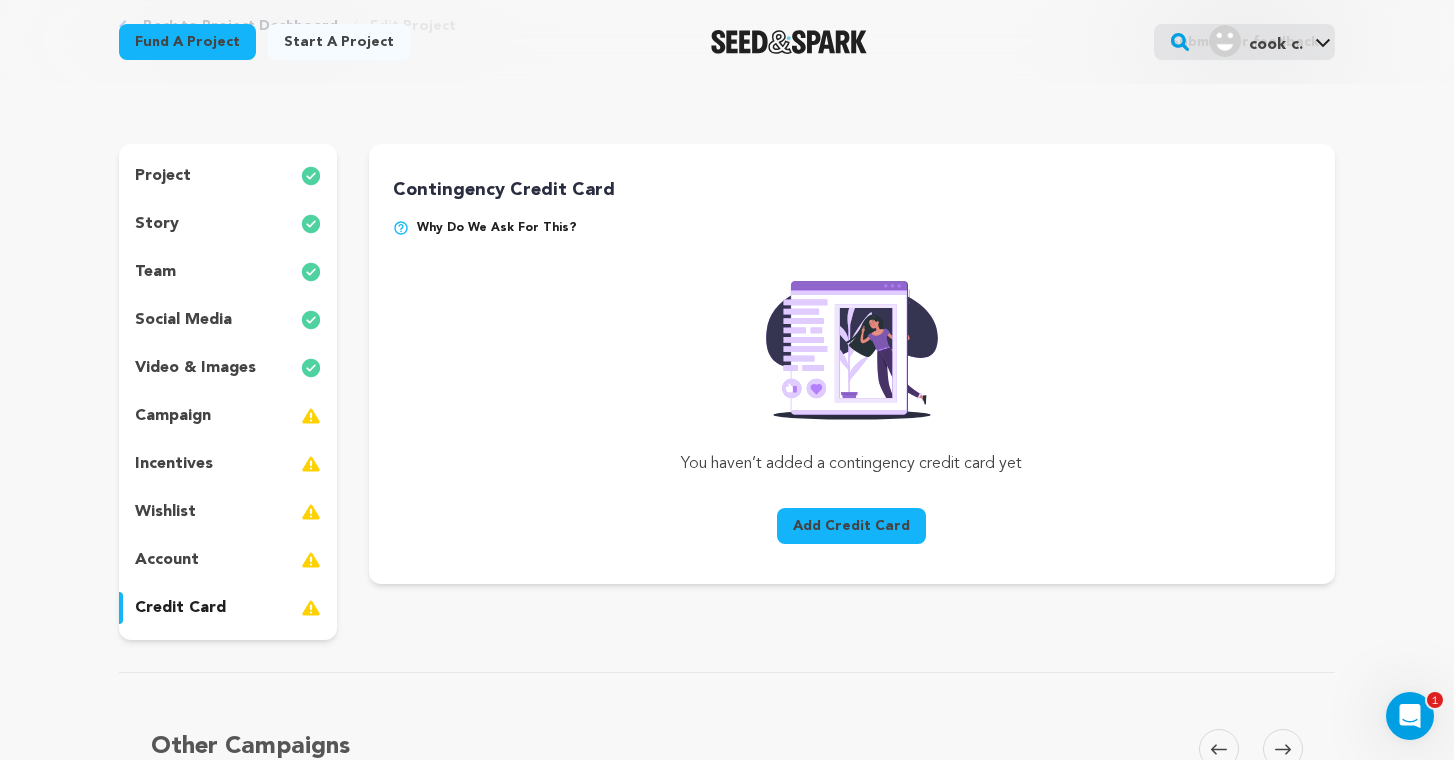 scroll, scrollTop: 50, scrollLeft: 0, axis: vertical 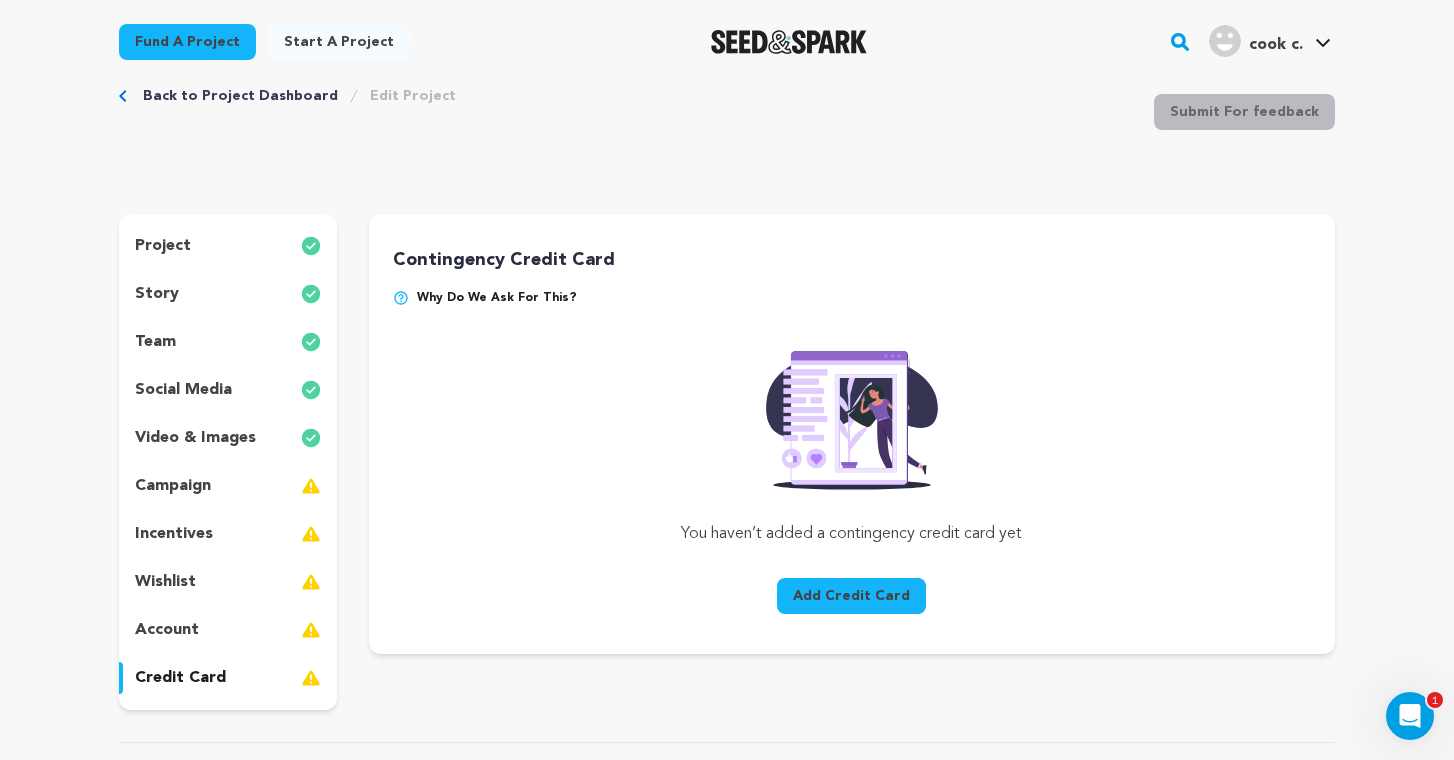 click on "account" at bounding box center (167, 630) 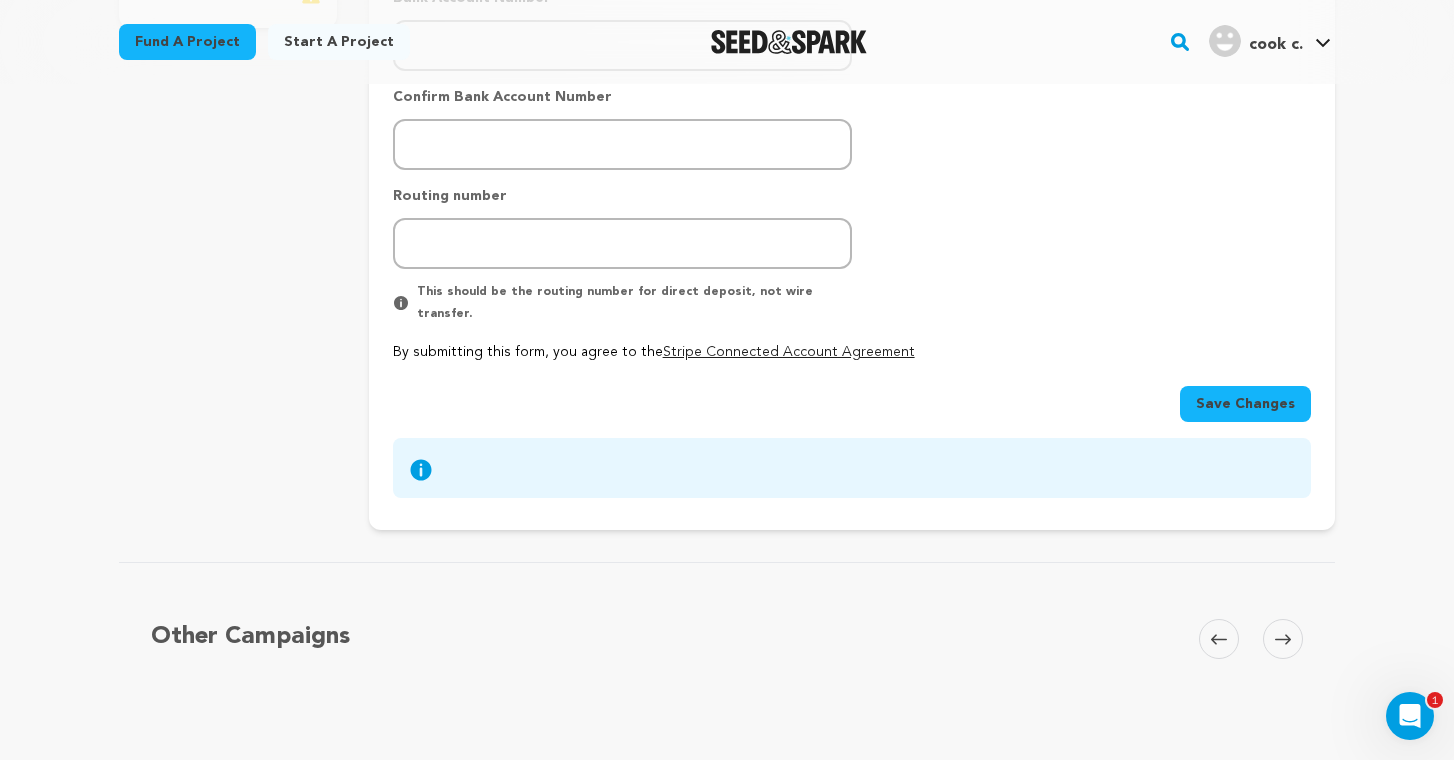 scroll, scrollTop: 0, scrollLeft: 0, axis: both 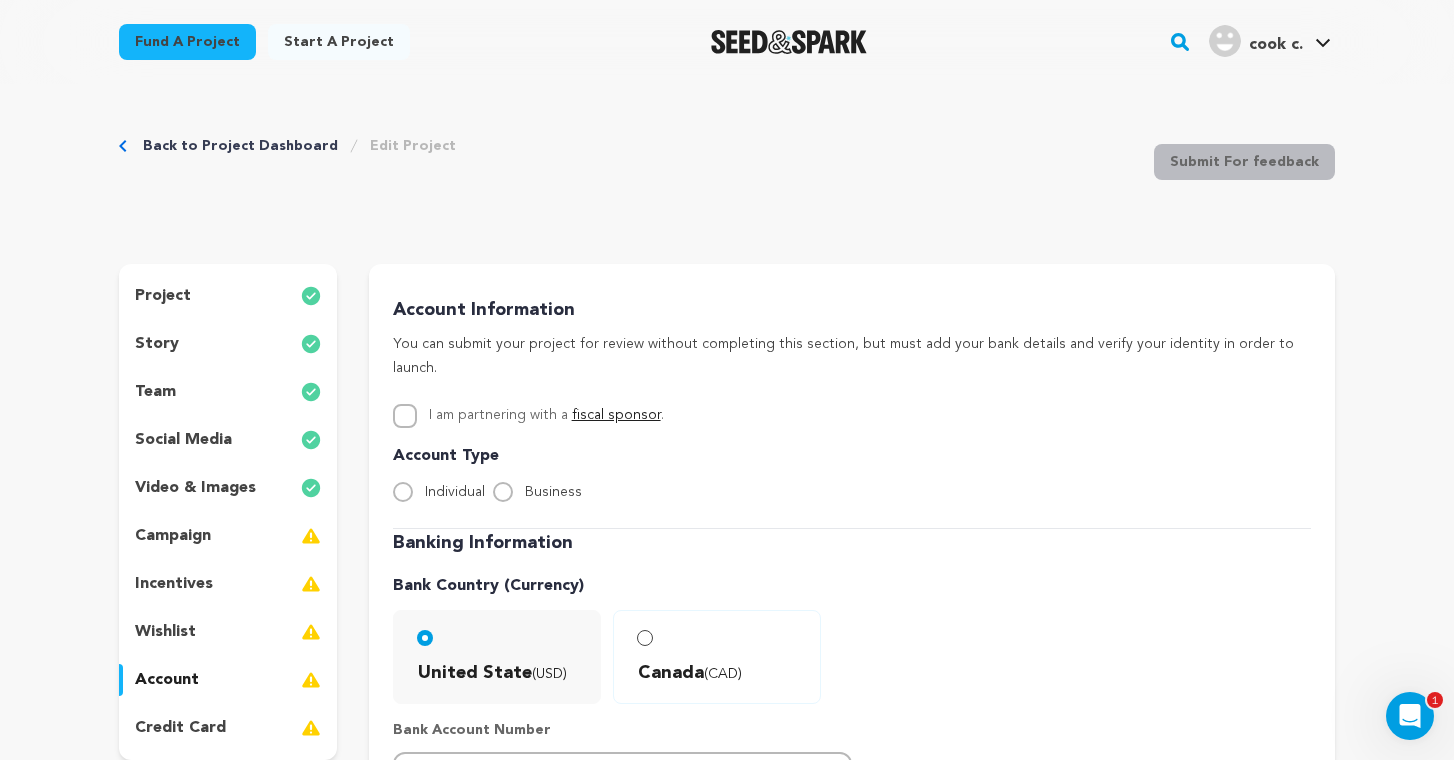 click on "video & images" at bounding box center (195, 488) 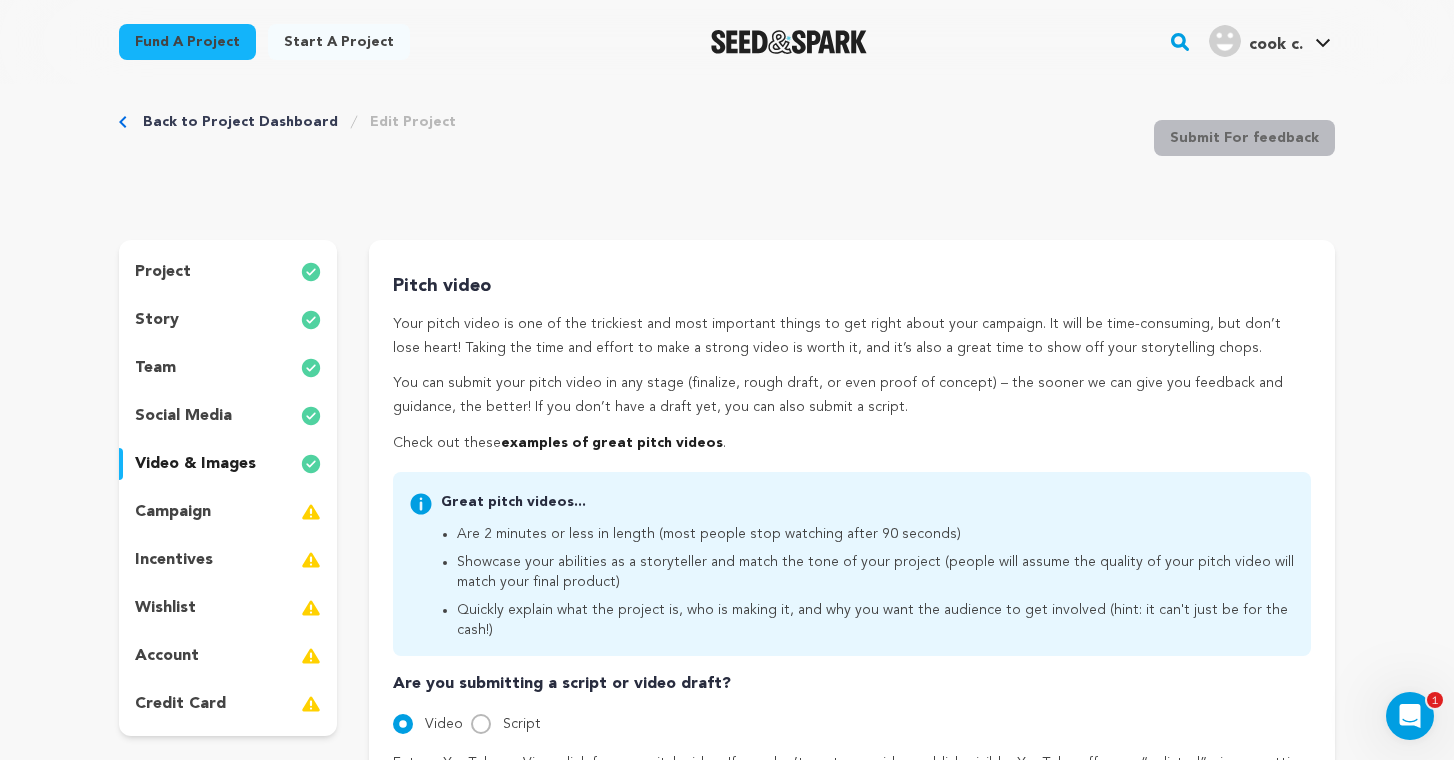 scroll, scrollTop: 0, scrollLeft: 0, axis: both 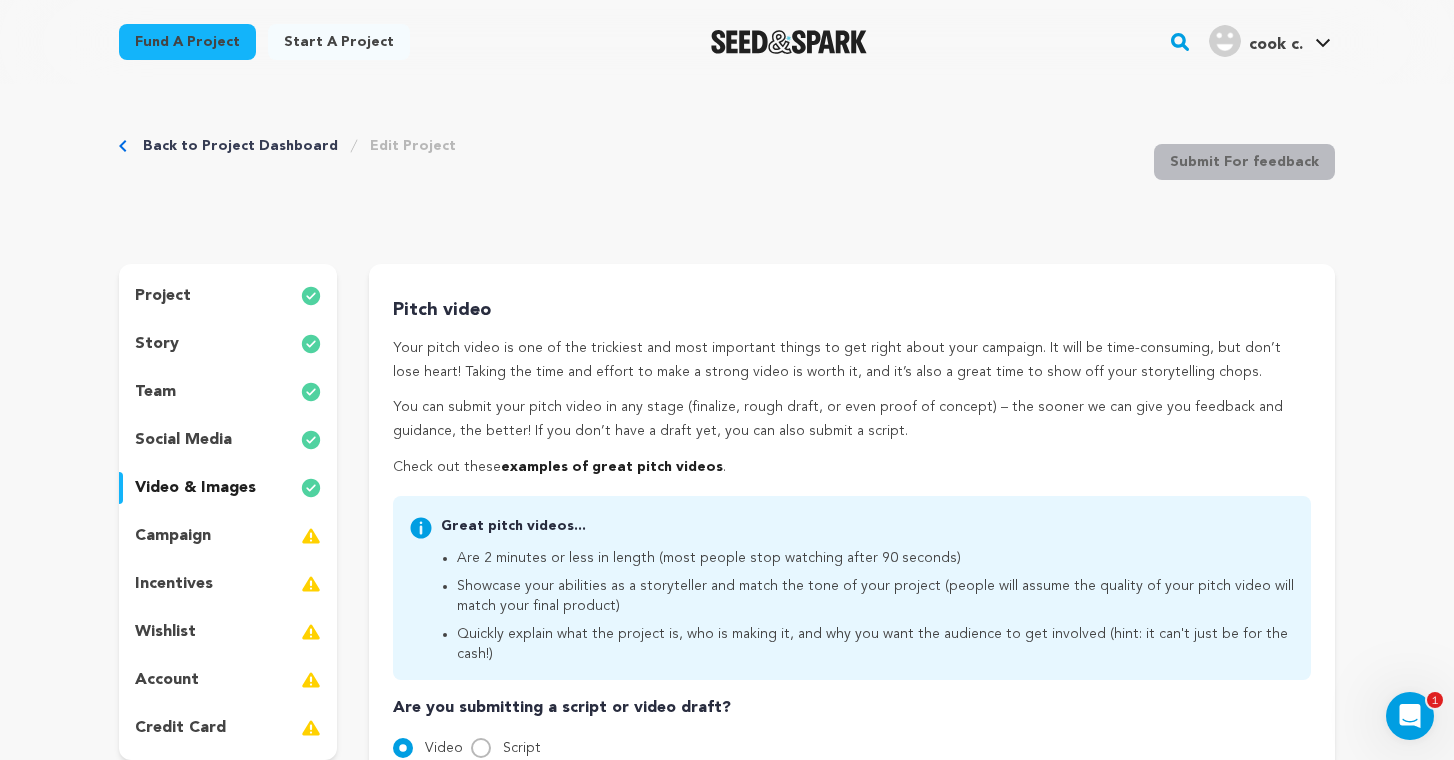 click on "project" at bounding box center [163, 296] 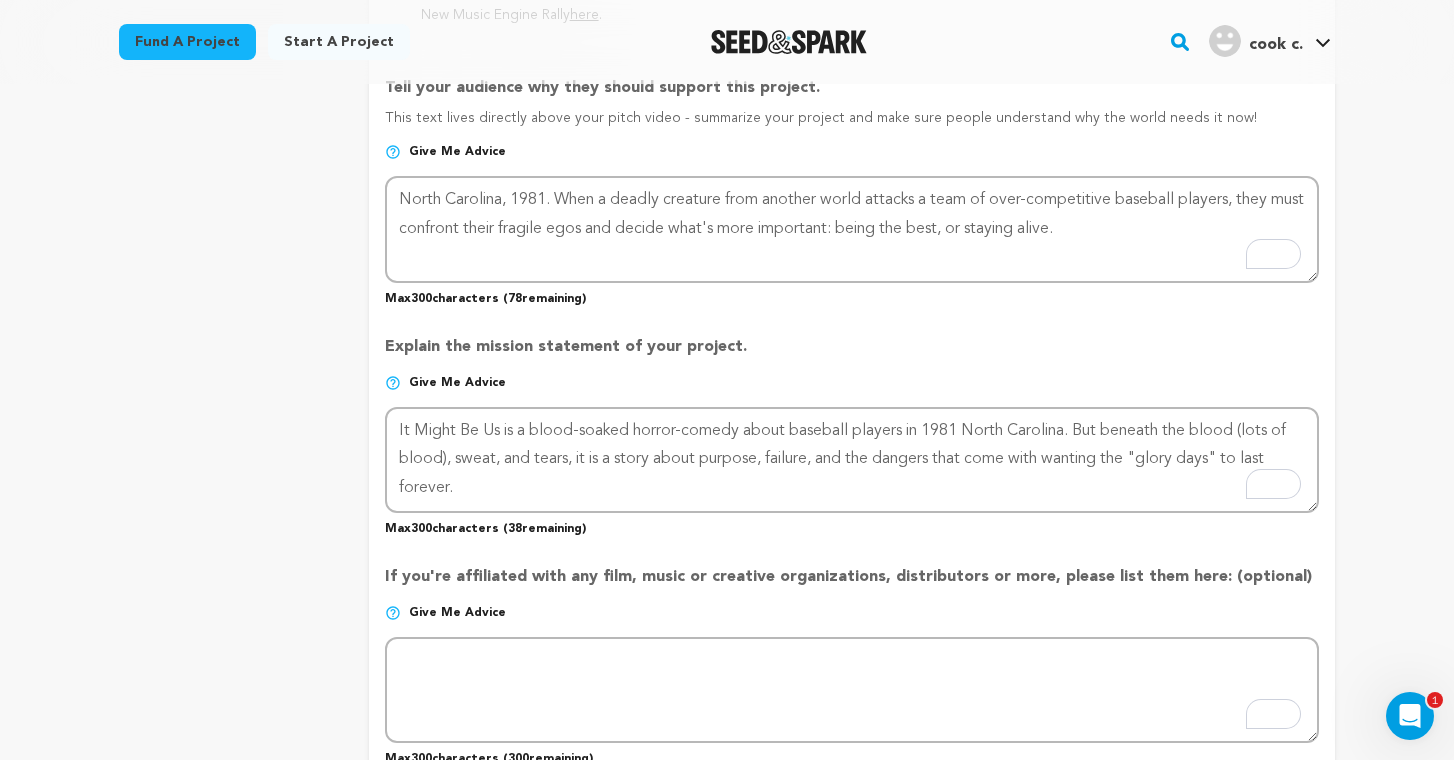 scroll, scrollTop: 1309, scrollLeft: 0, axis: vertical 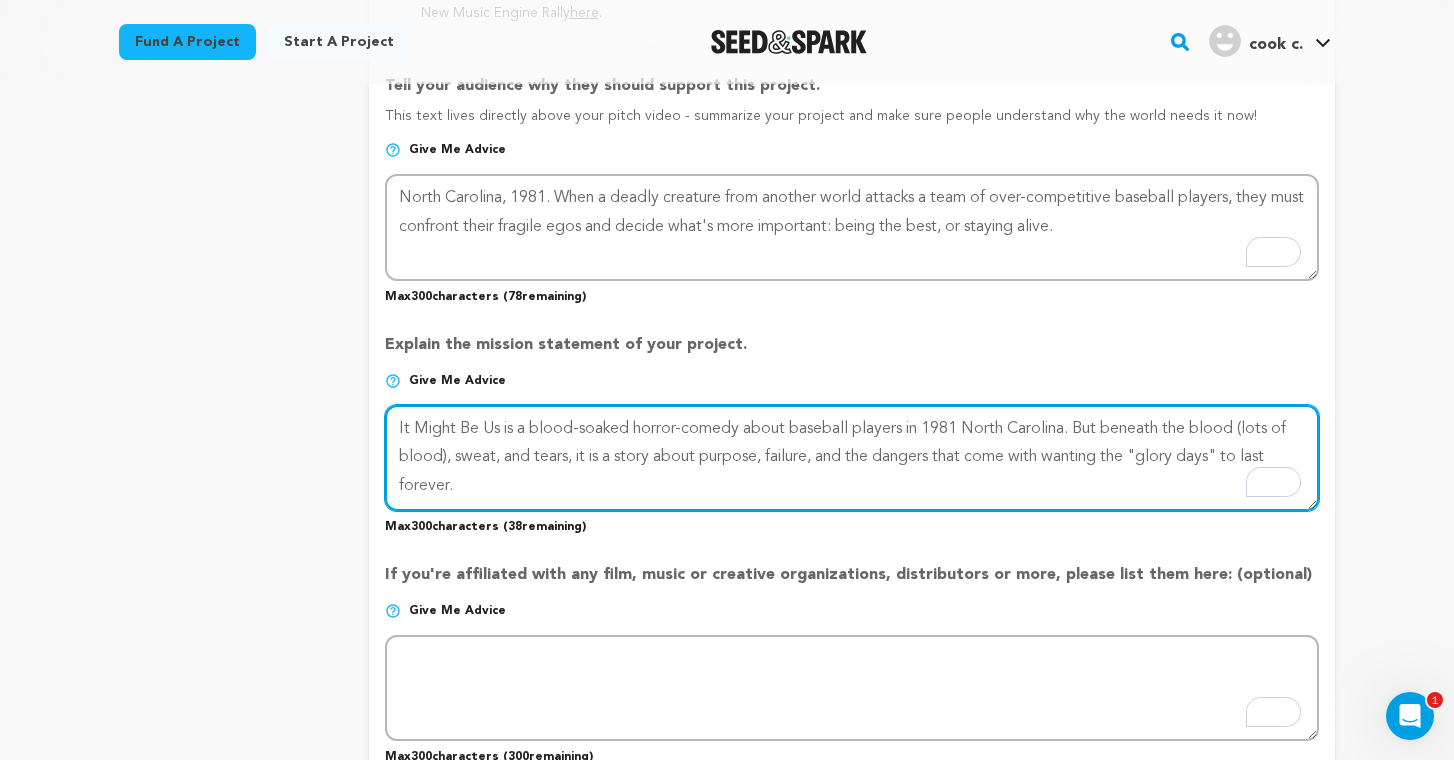 click at bounding box center [852, 458] 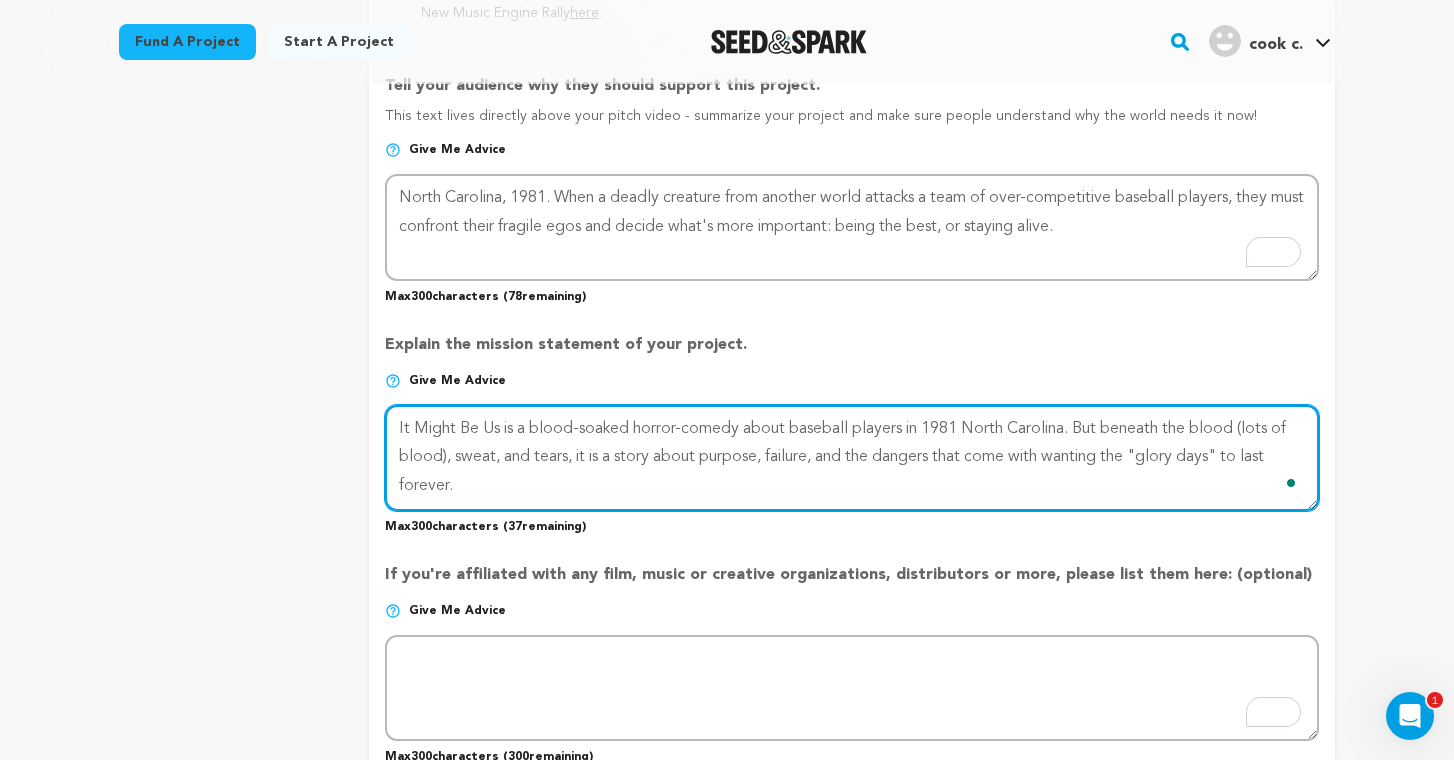 type on "It Might Be Us is a blood-soaked horror-comedy about baseball players in 1981 North Carolina. But beneath the blood (lots of blood), sweat, and tears, it is a story about purpose, failure, and the dangers that come with wanting the "glory days" to last forever." 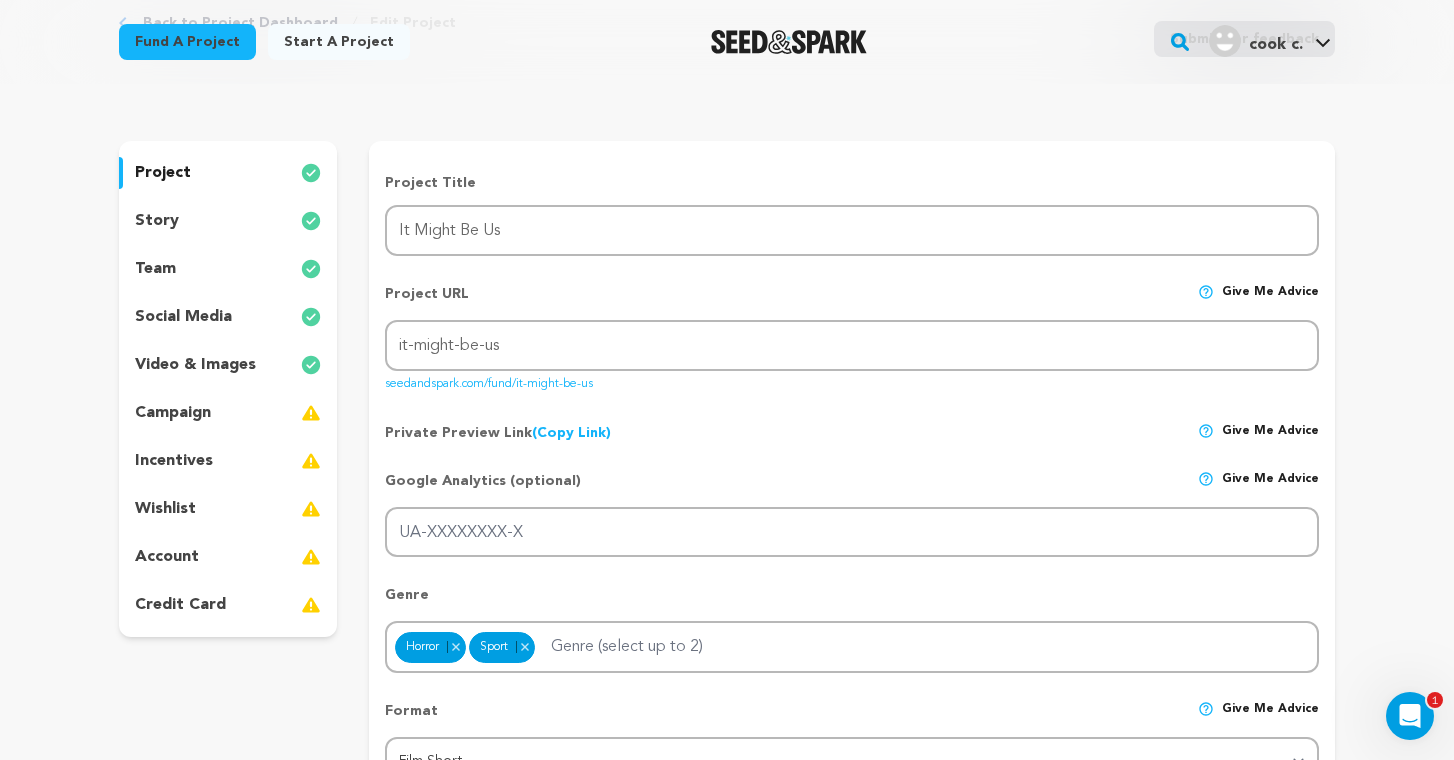 scroll, scrollTop: 158, scrollLeft: 0, axis: vertical 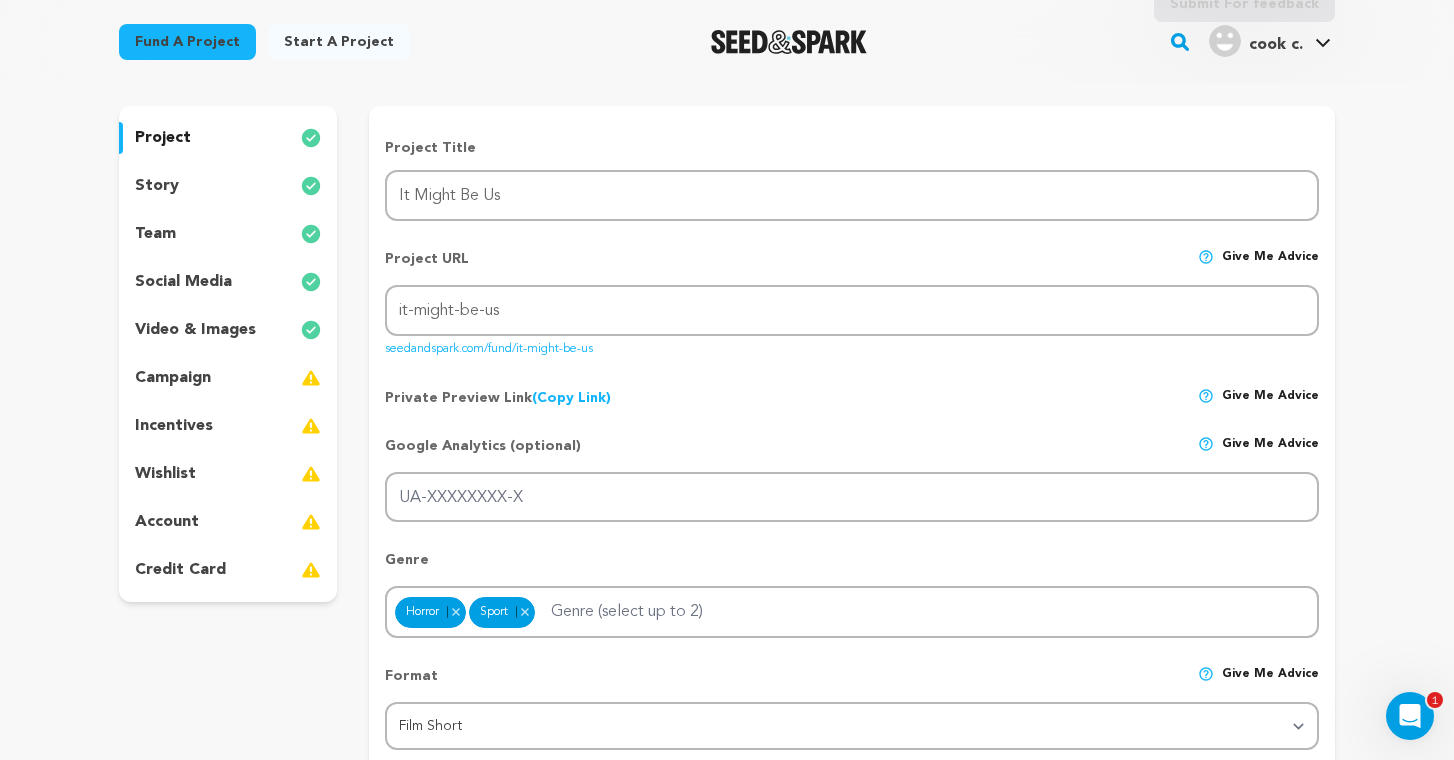 click on "story" at bounding box center (228, 186) 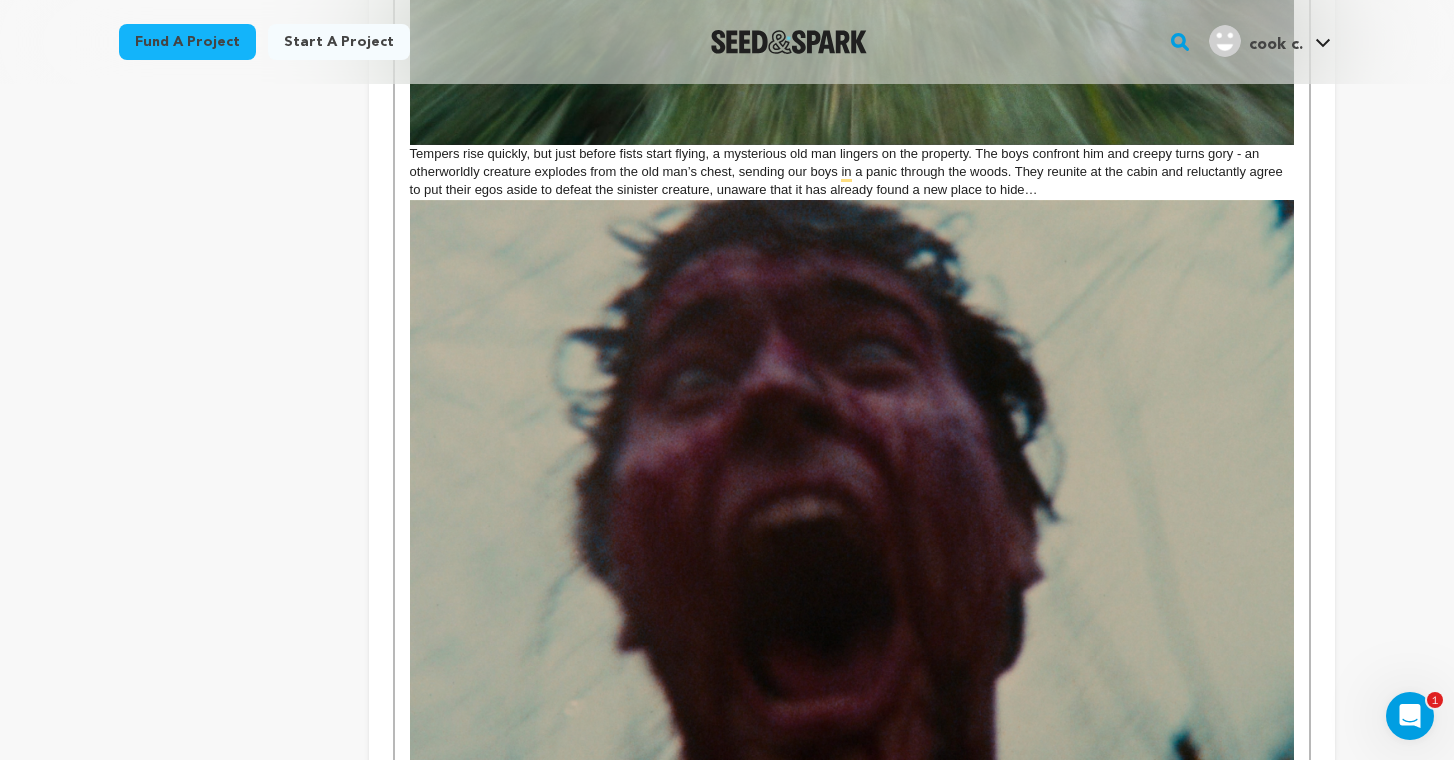 scroll, scrollTop: 2079, scrollLeft: 0, axis: vertical 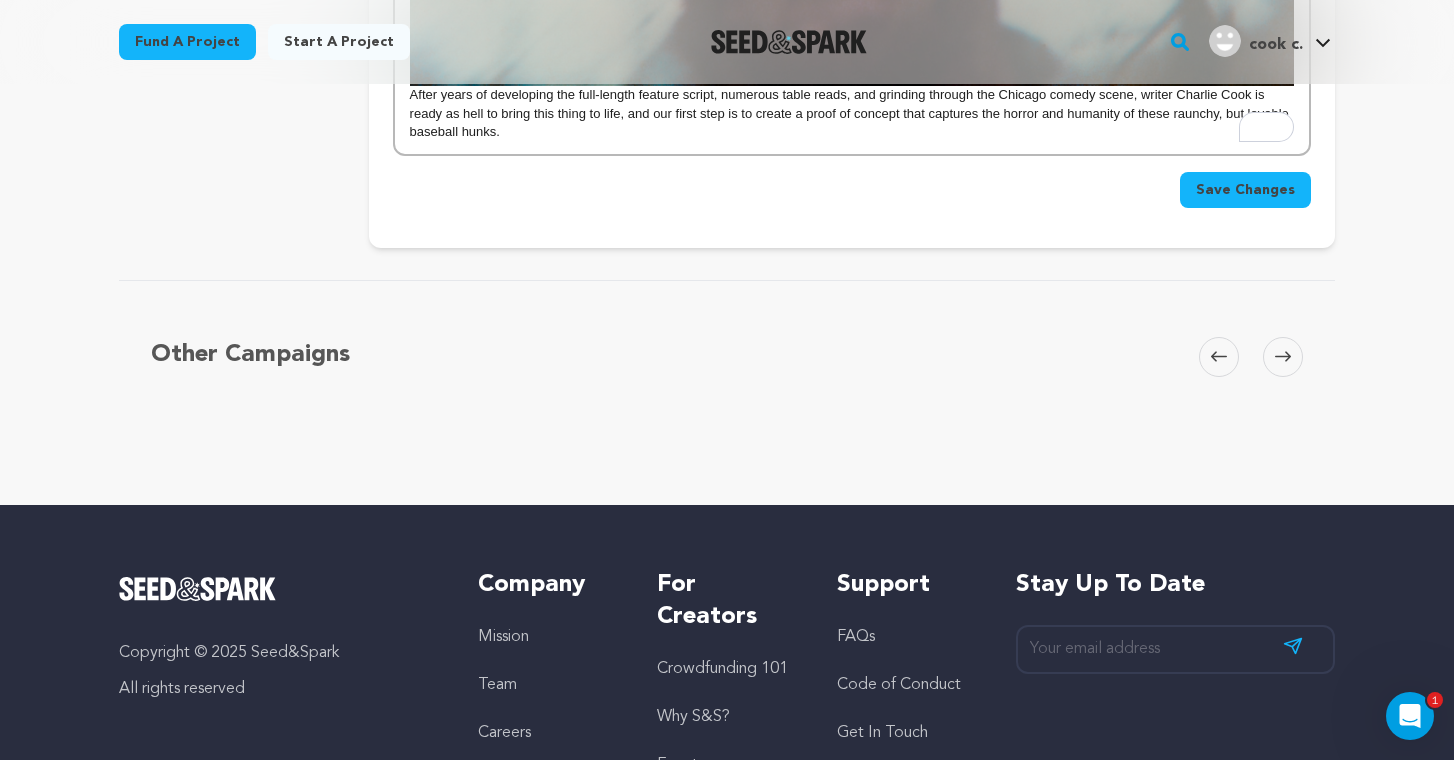 click on "Save Changes" at bounding box center [1245, 190] 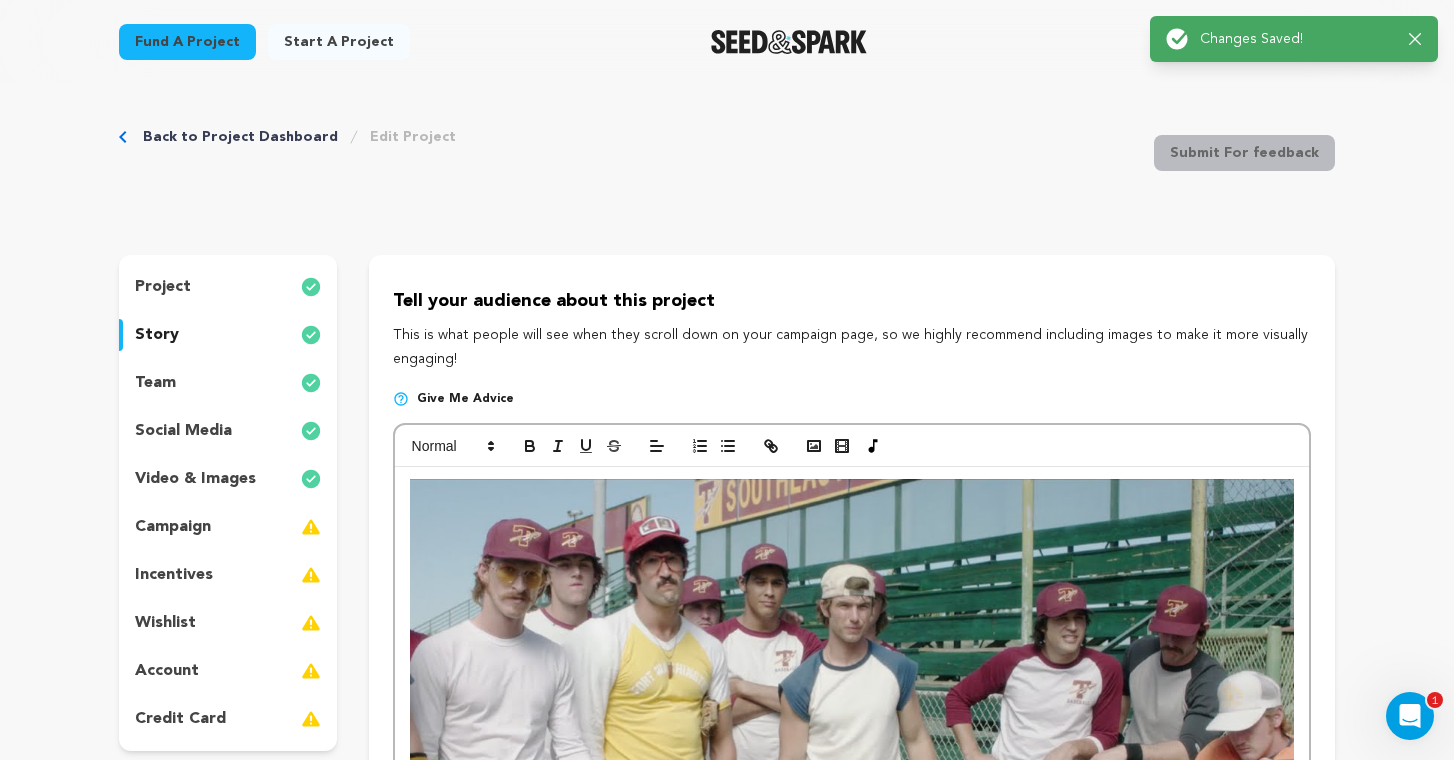scroll, scrollTop: 0, scrollLeft: 0, axis: both 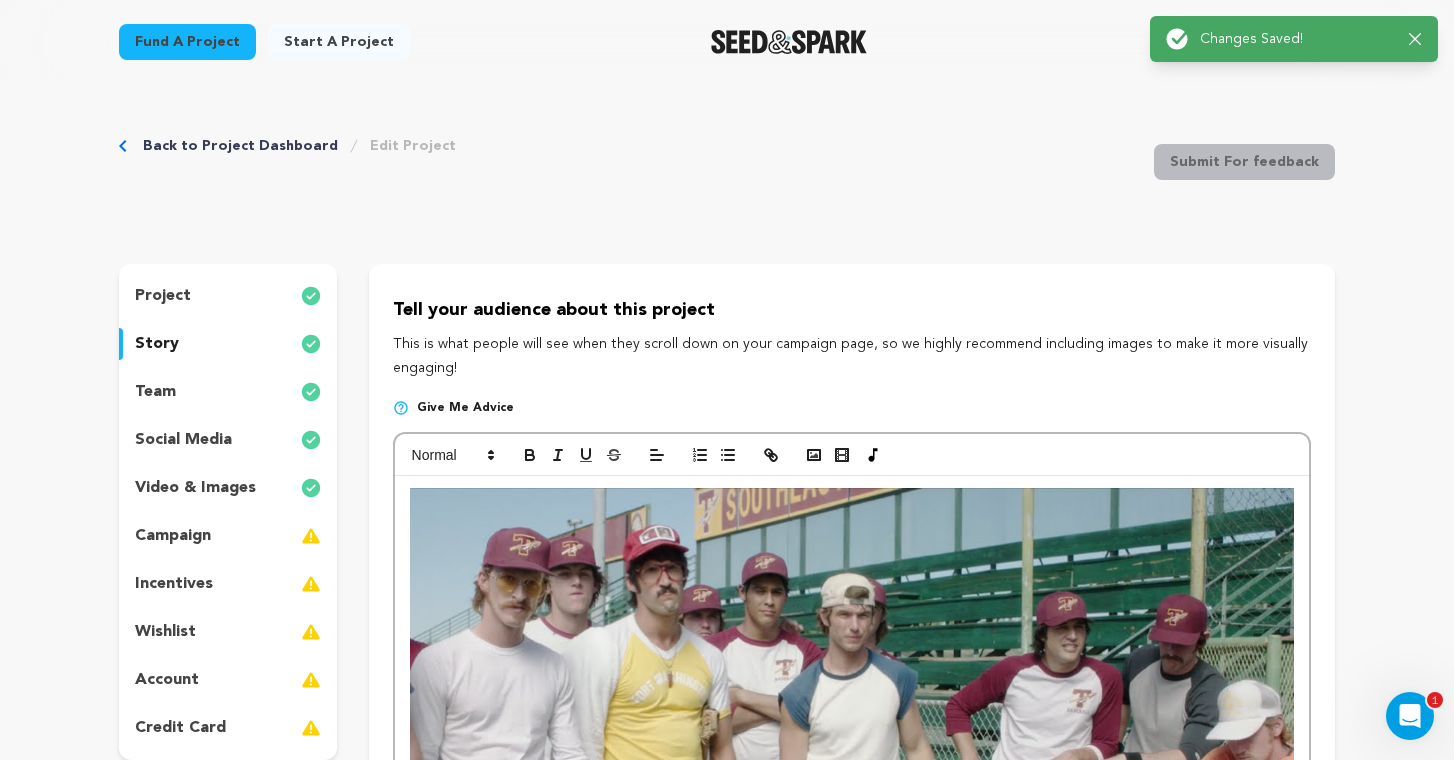 click on "social media" at bounding box center [183, 440] 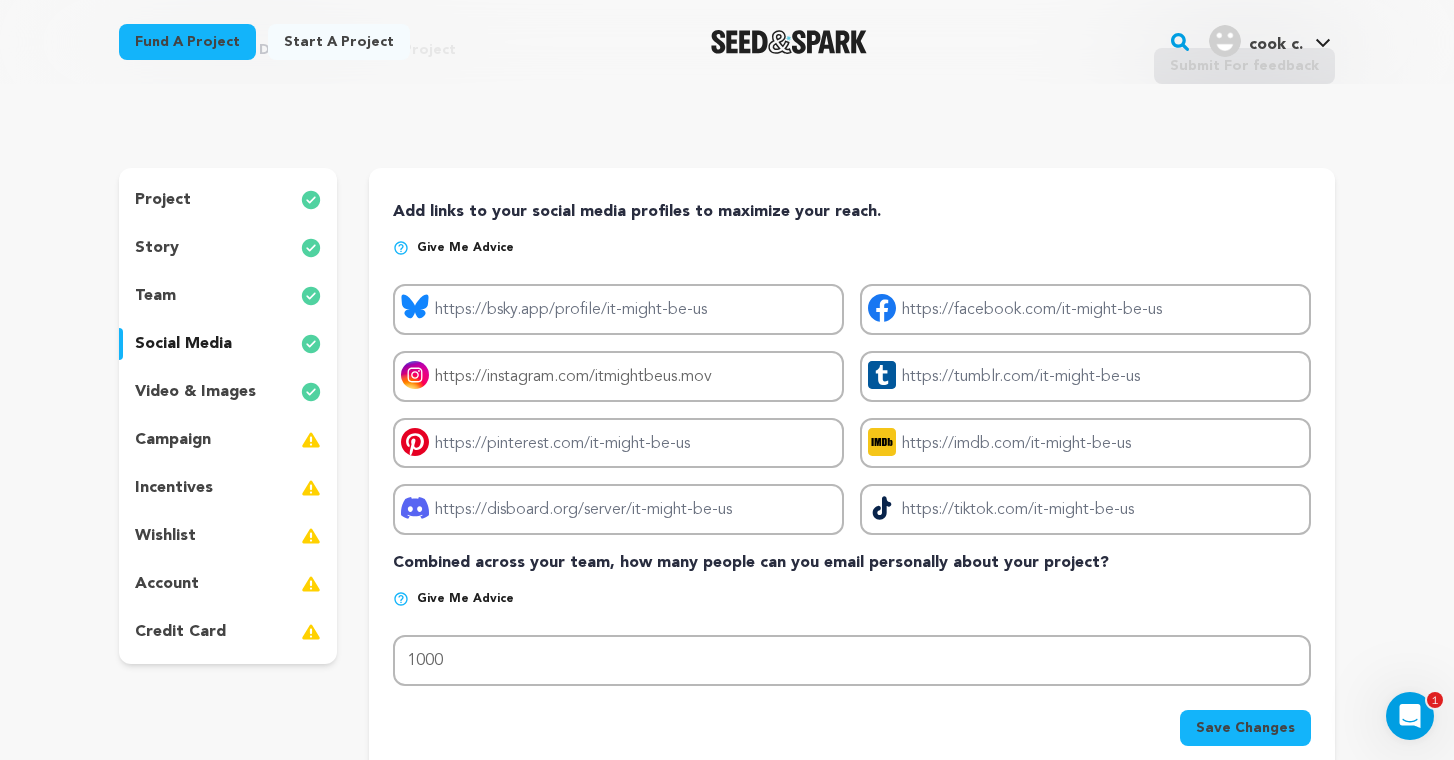 scroll, scrollTop: 100, scrollLeft: 0, axis: vertical 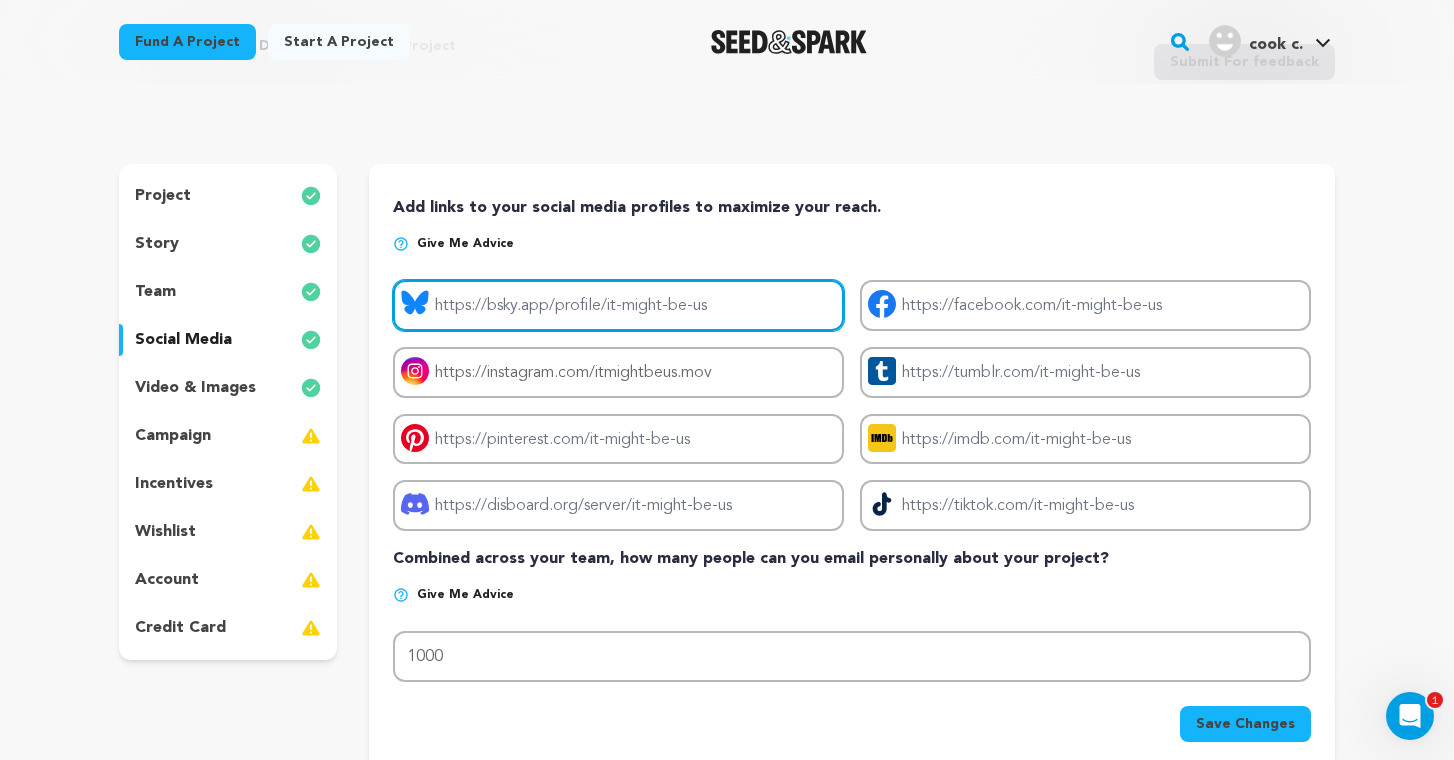 click on "Project bluesky link" at bounding box center (618, 305) 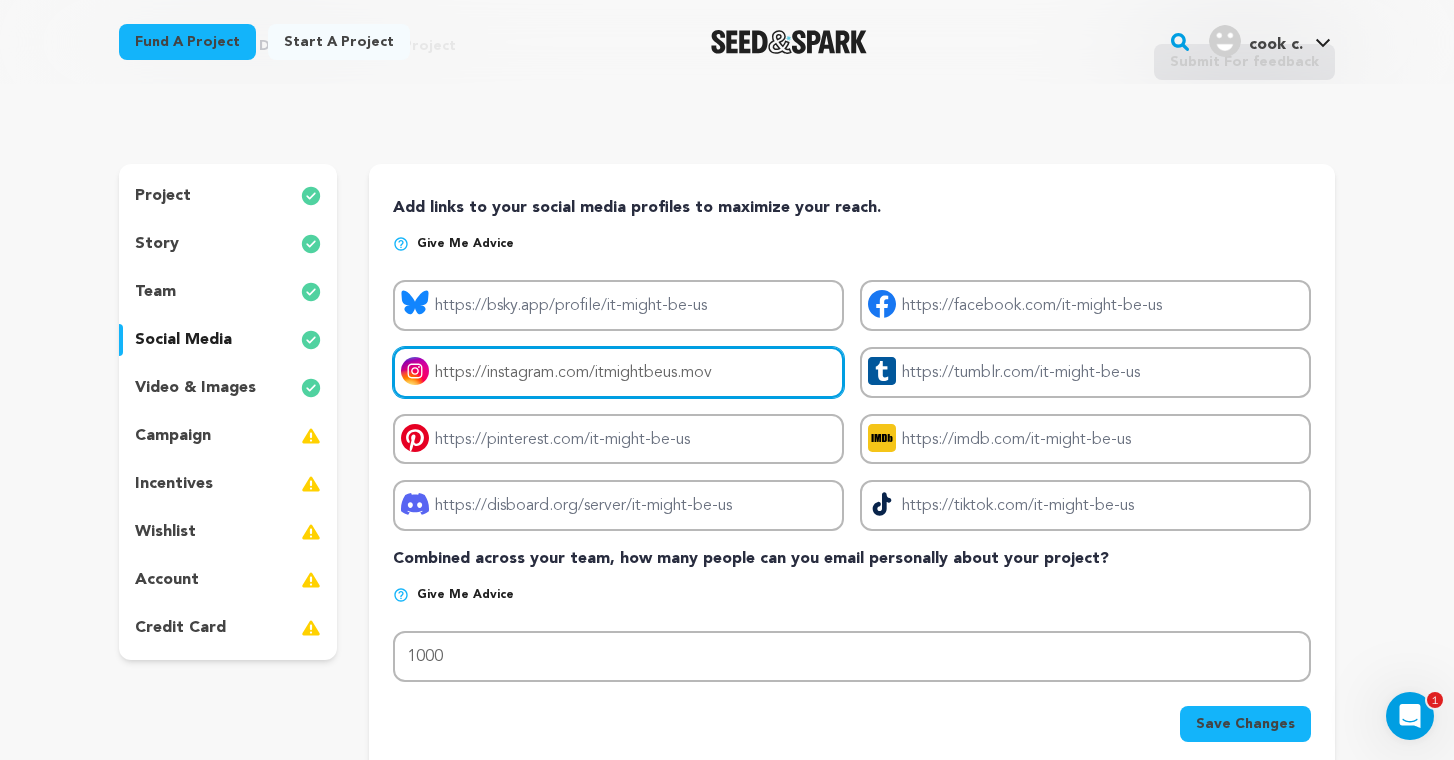 click on "https://instagram.com/itmightbeus.mov" at bounding box center [618, 372] 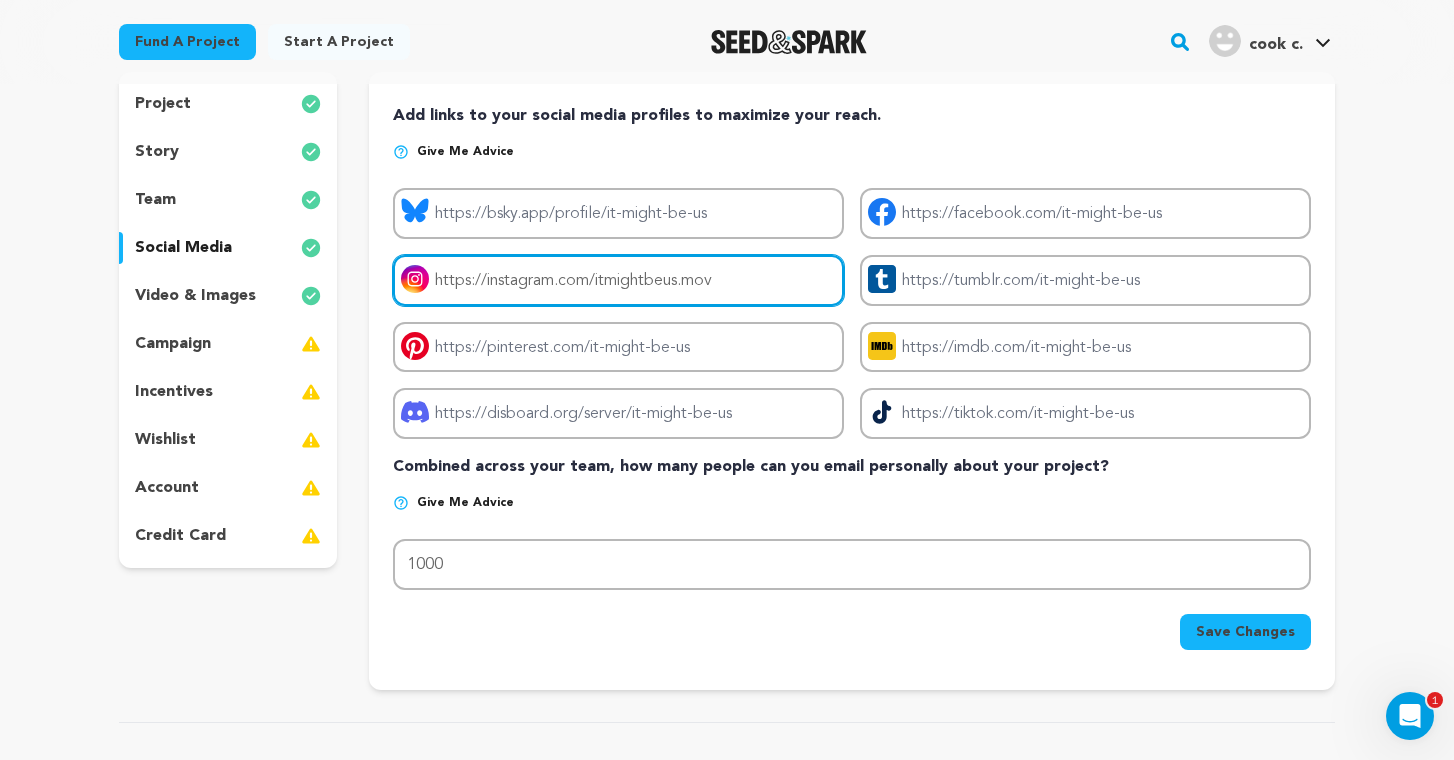 scroll, scrollTop: 196, scrollLeft: 0, axis: vertical 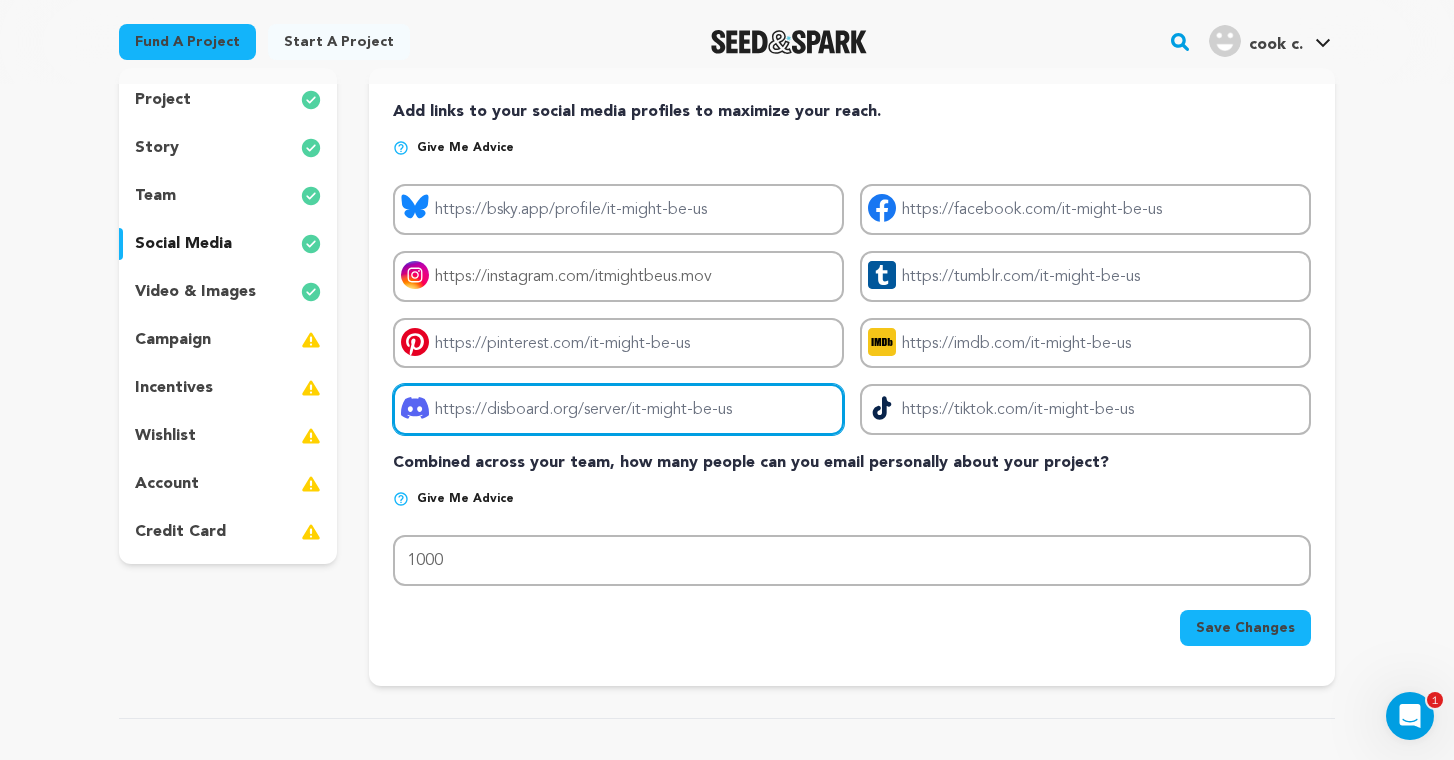click on "Project discord link" at bounding box center (618, 409) 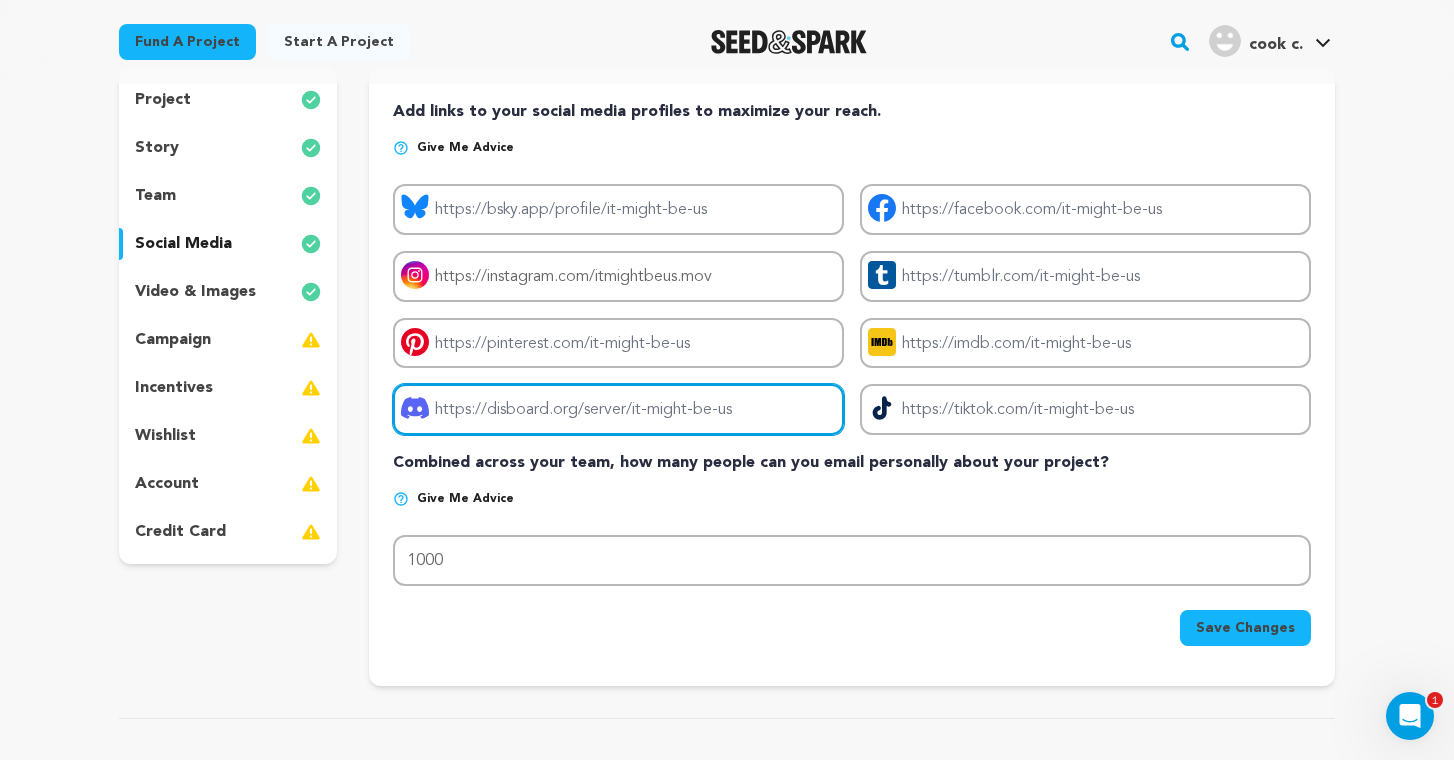 click on "Project discord link" at bounding box center [618, 409] 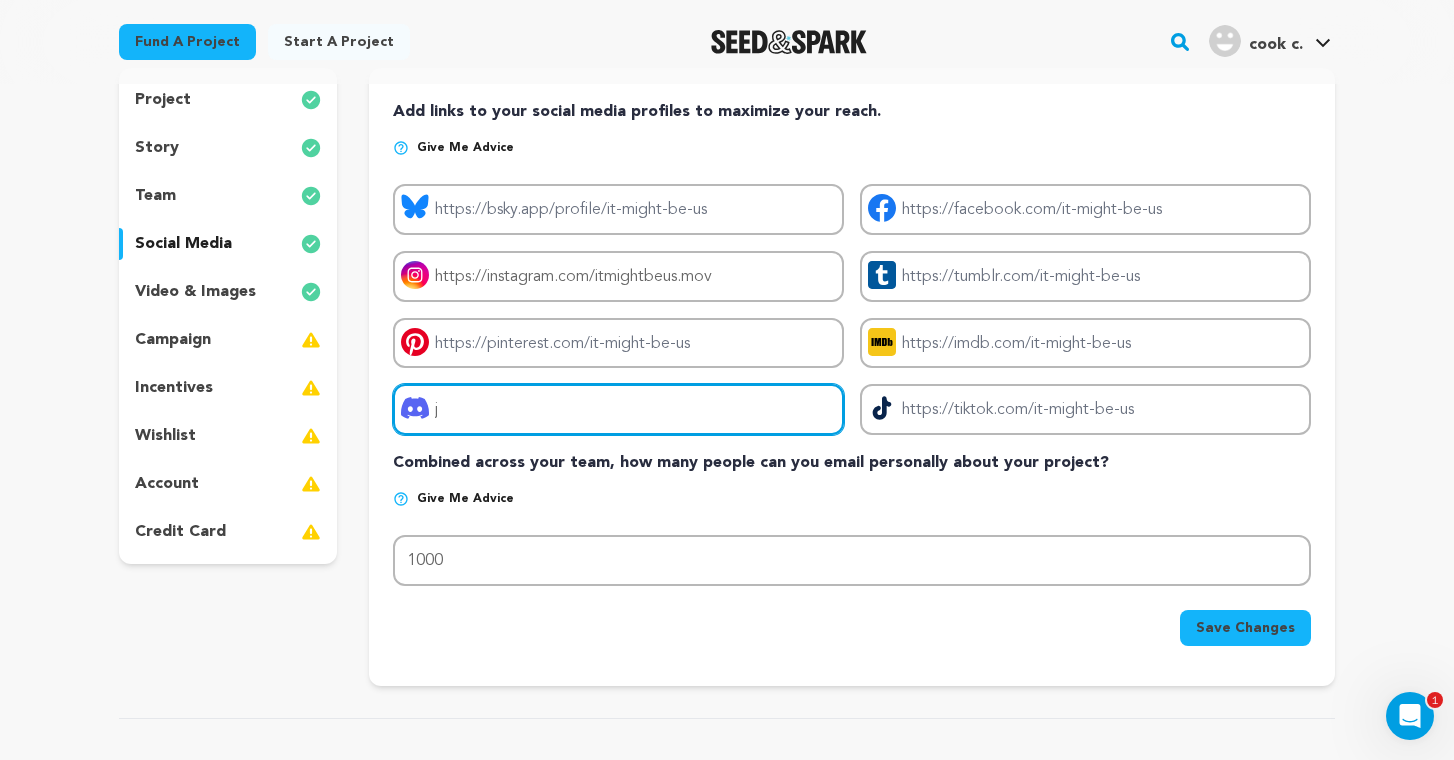 type 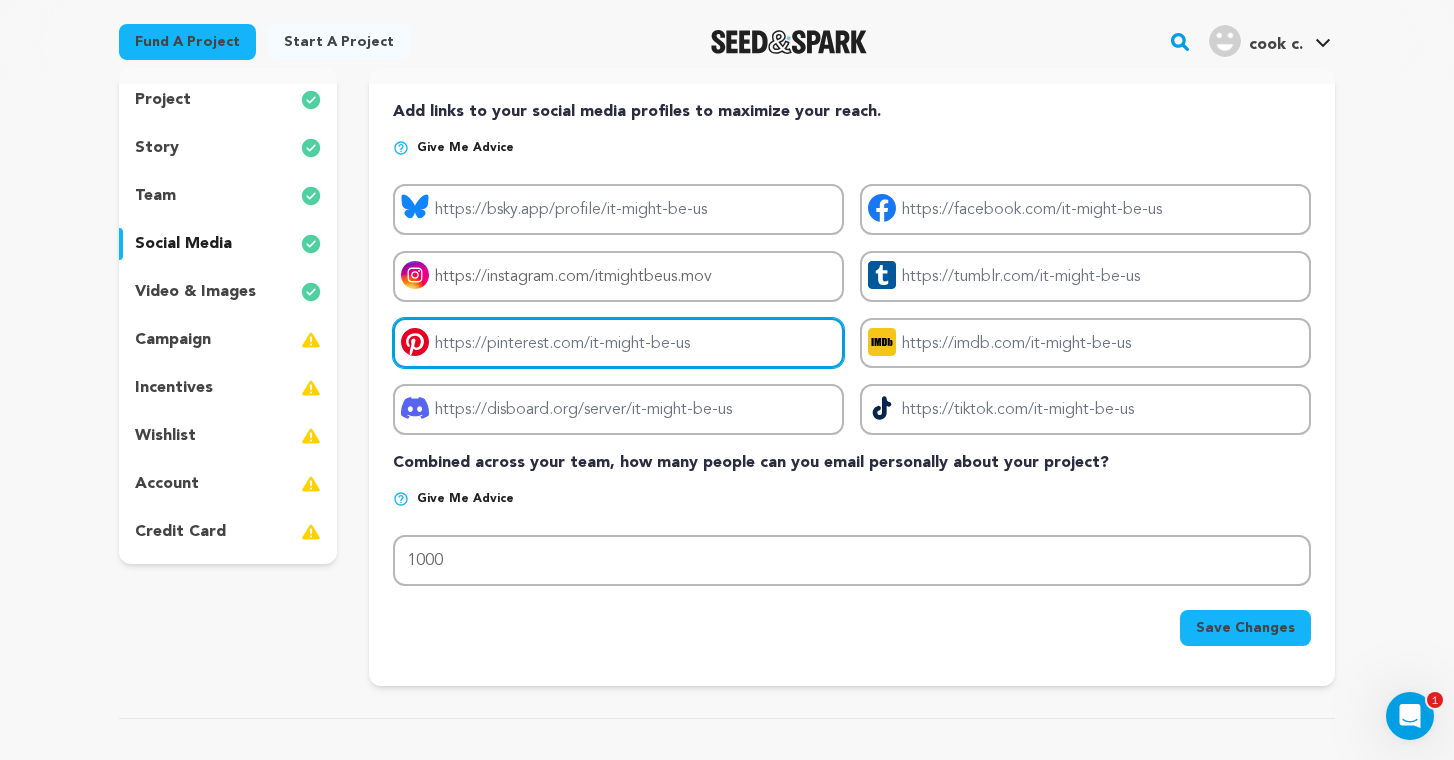 click on "Project pinterest link" at bounding box center [618, 343] 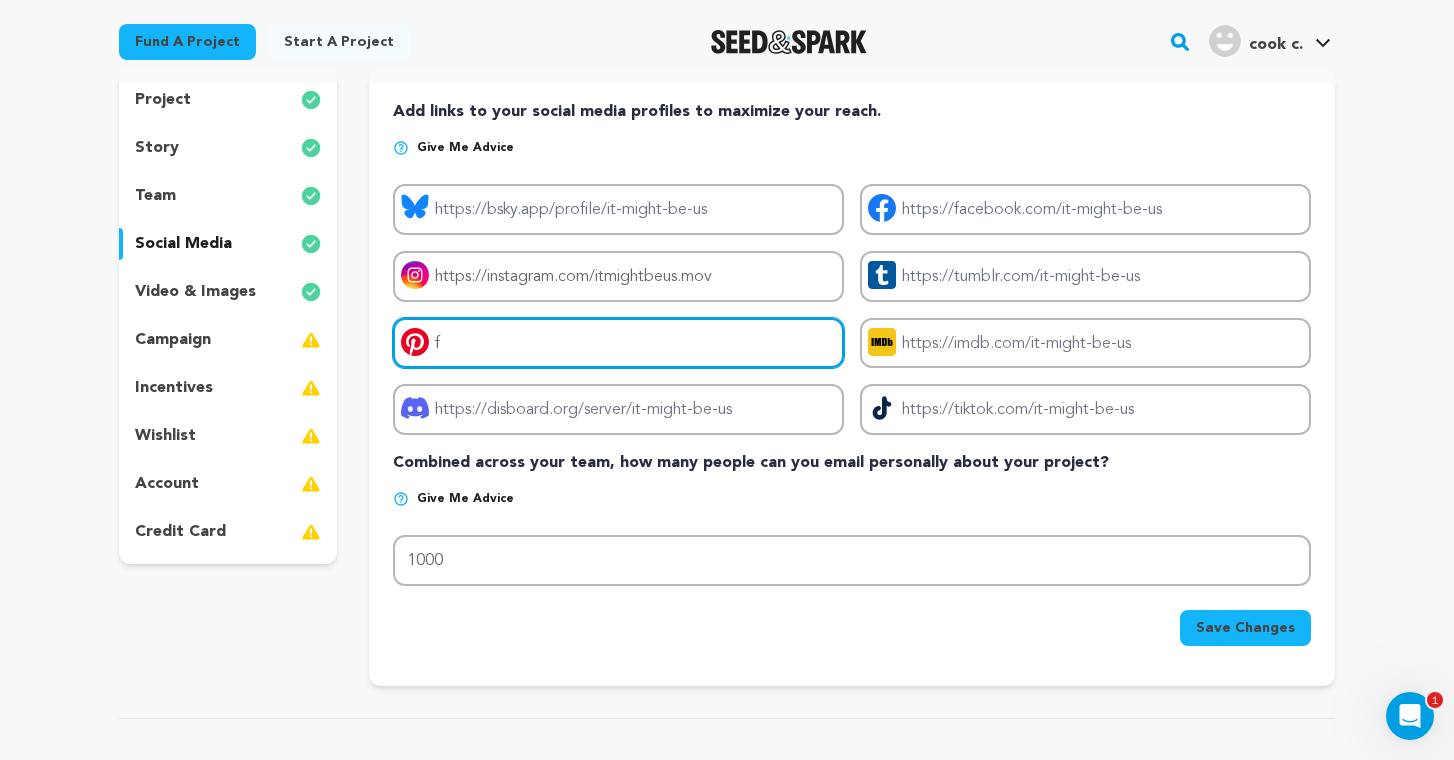 type 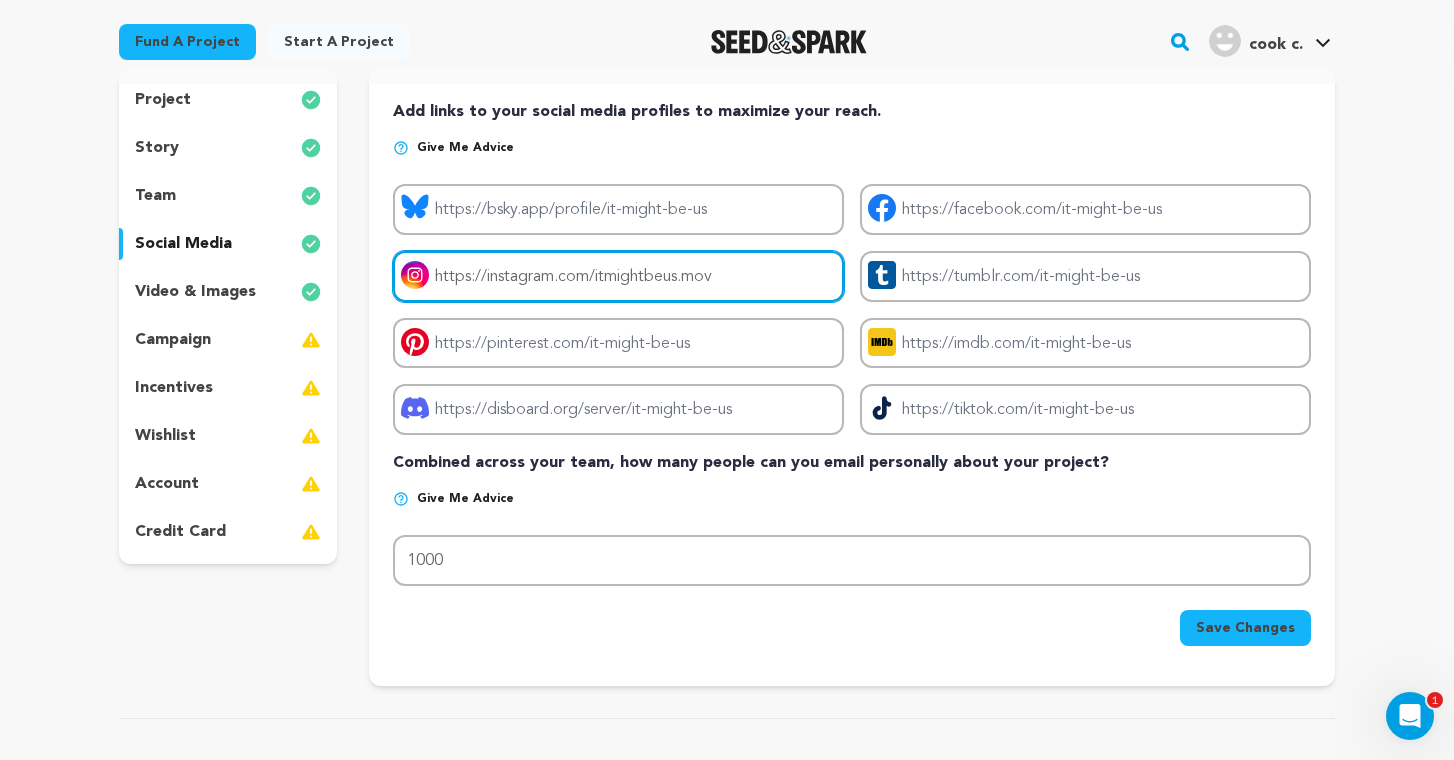 click on "https://instagram.com/itmightbeus.mov" at bounding box center (618, 276) 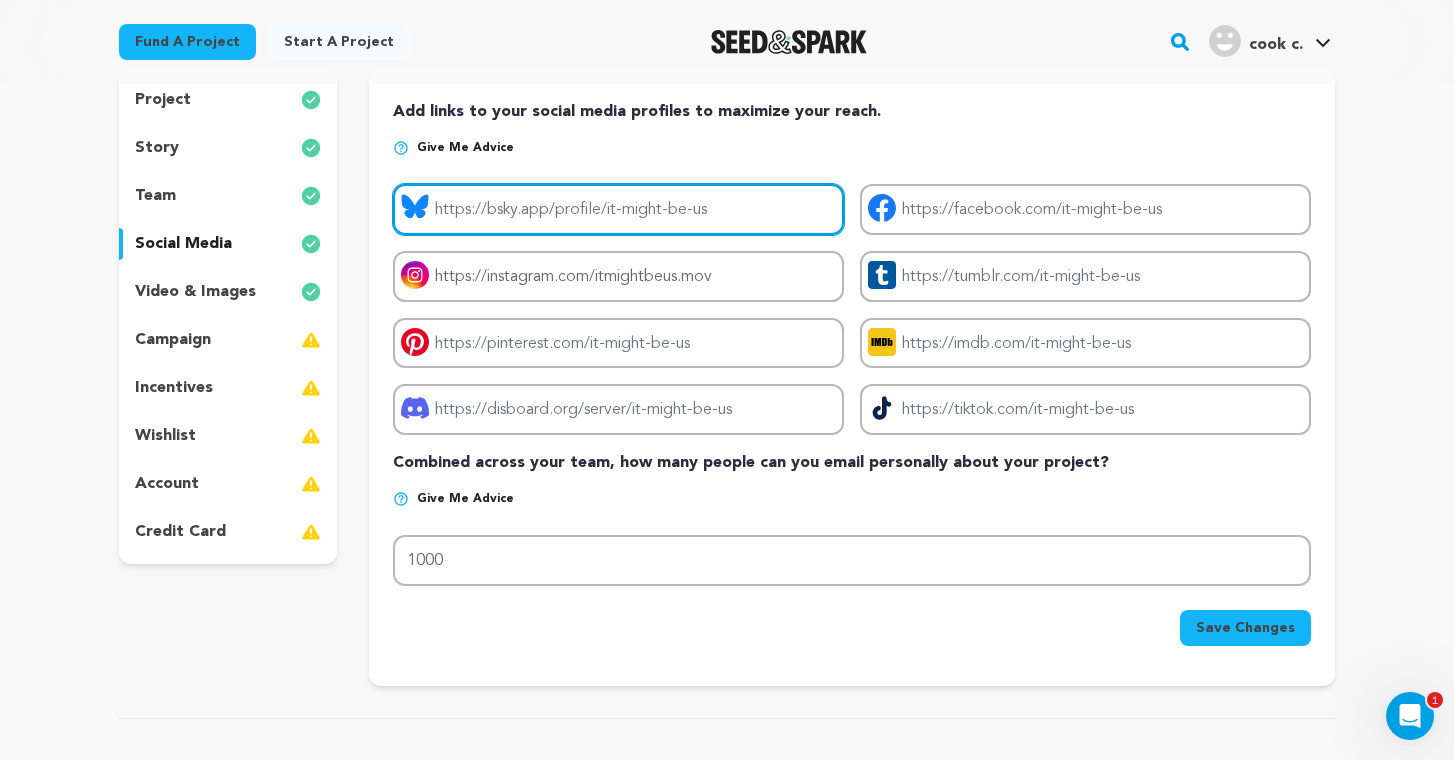 click on "Project bluesky link" at bounding box center [618, 209] 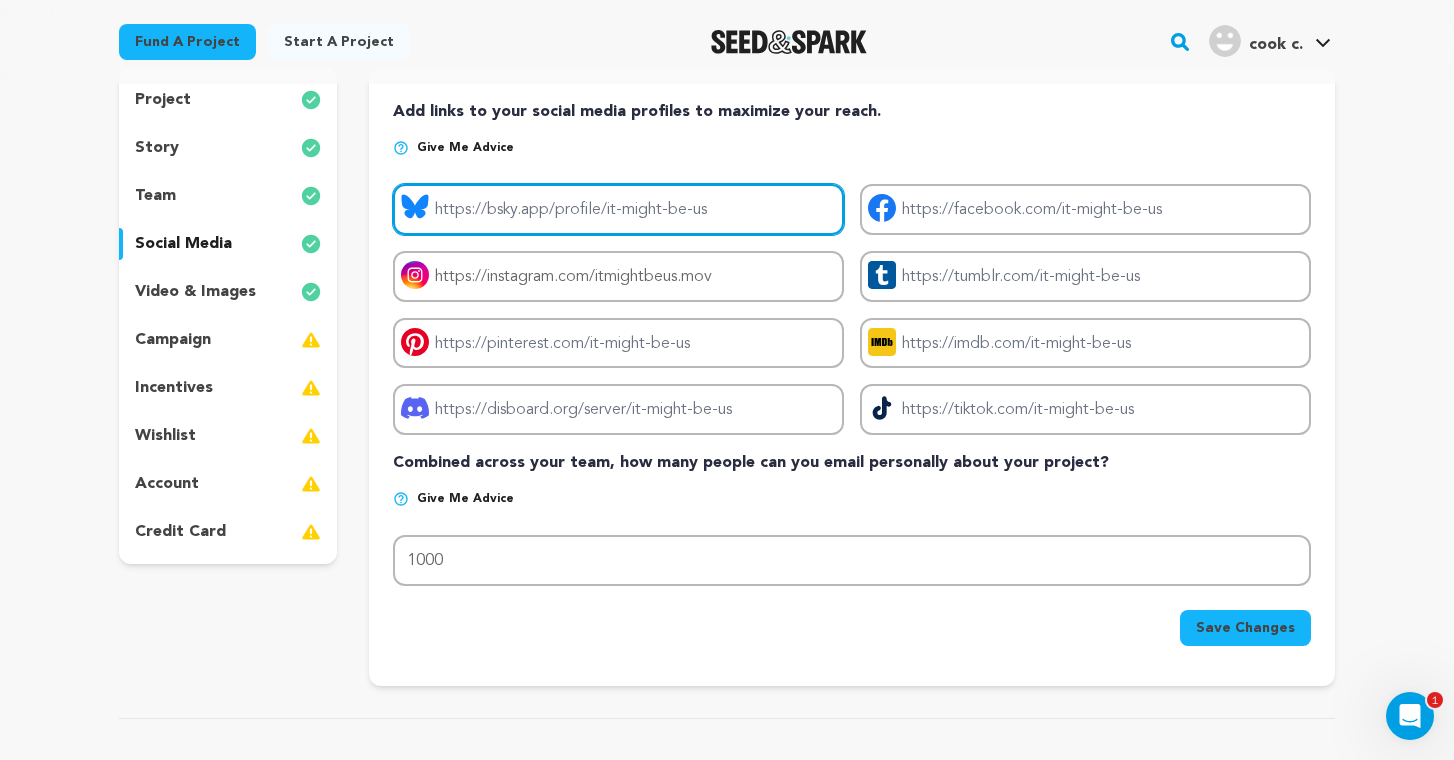 click on "Project bluesky link" at bounding box center (618, 209) 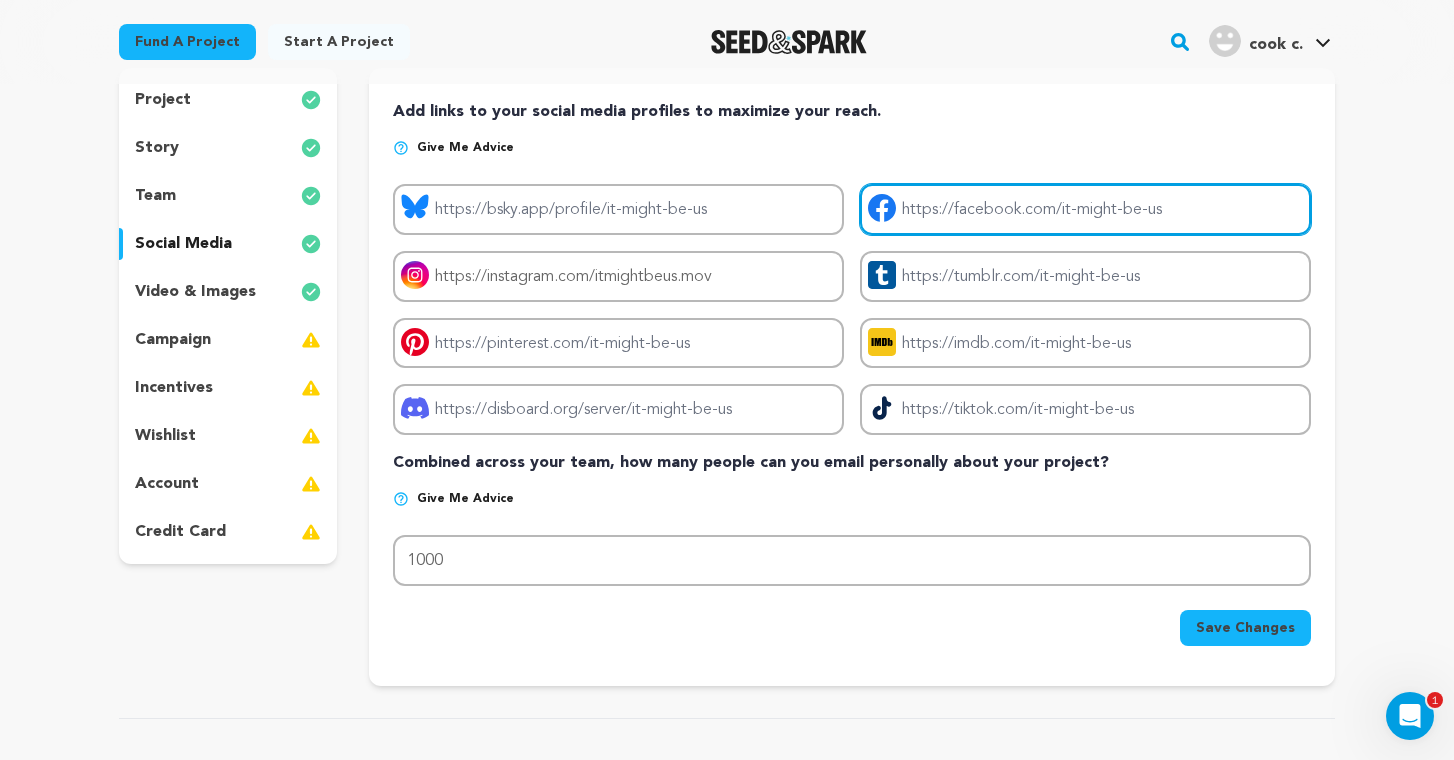 click on "Project facebook link" at bounding box center (1085, 209) 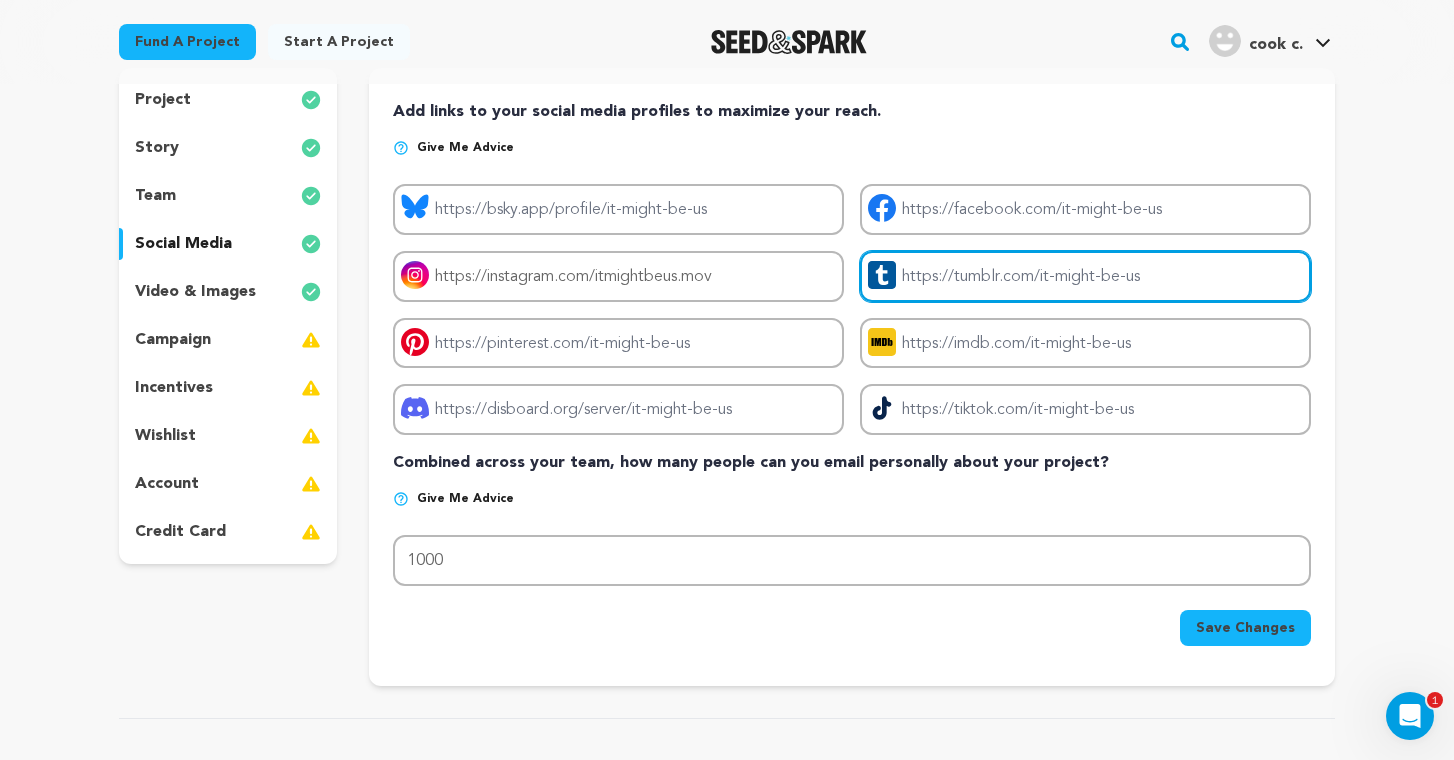 click on "Project tumblr link" at bounding box center [1085, 276] 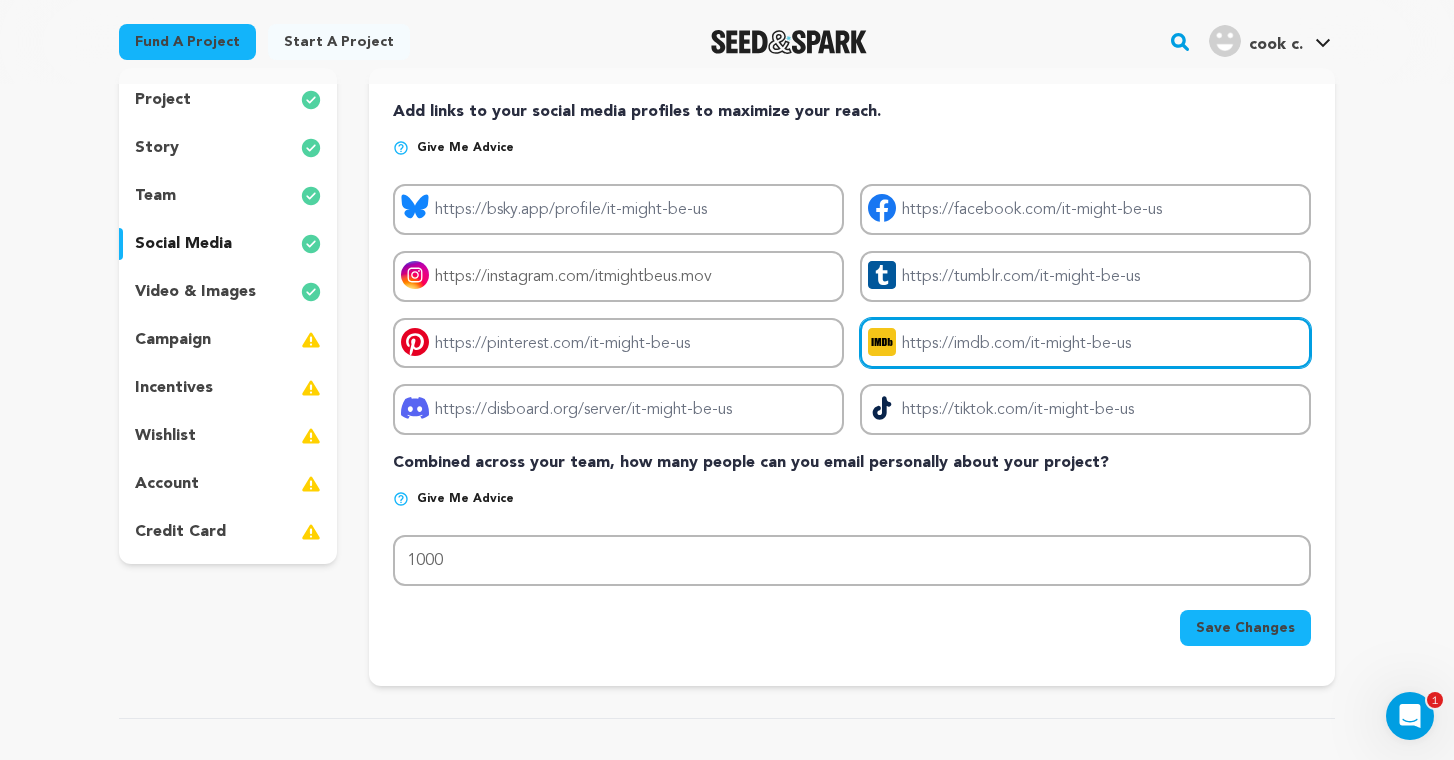 click on "Project imdb link" at bounding box center [1085, 343] 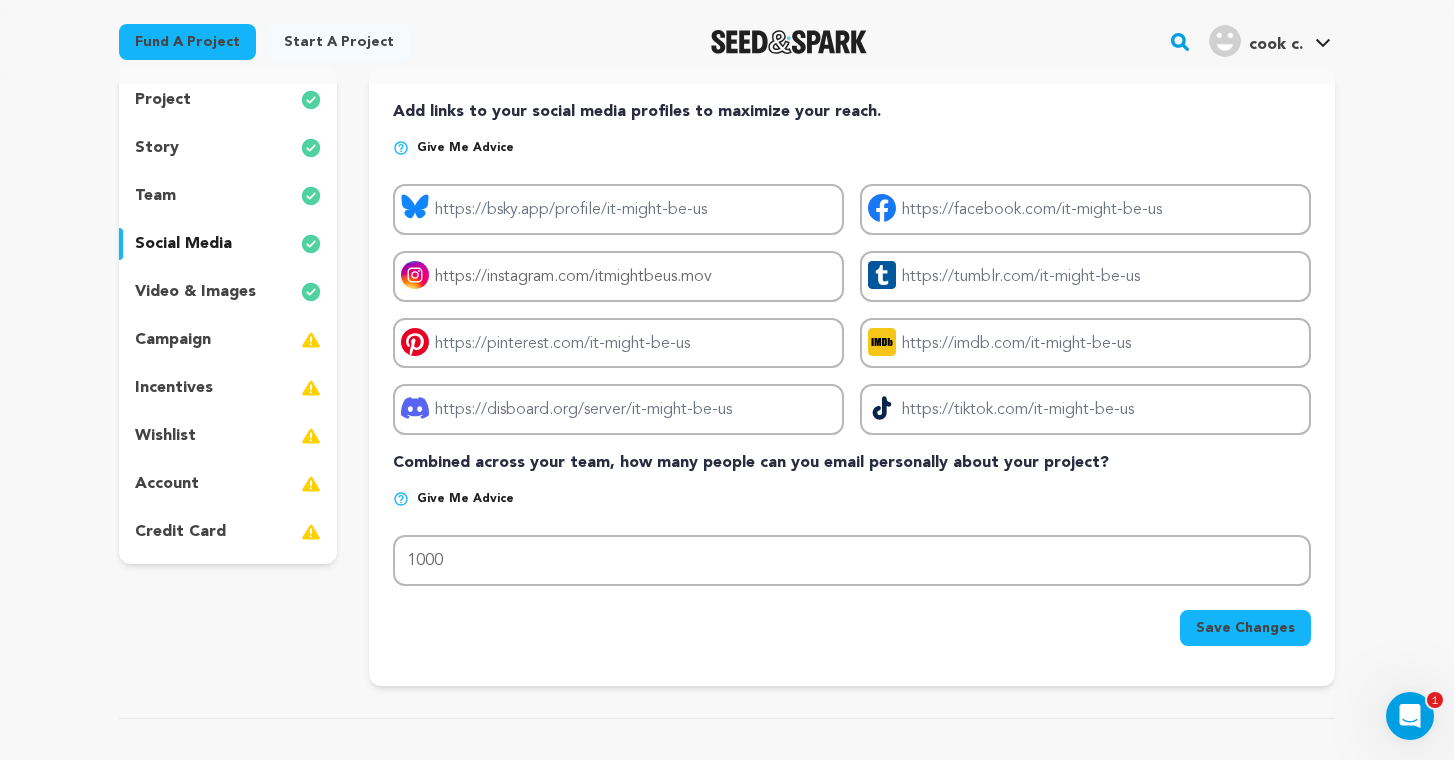 click on "campaign" at bounding box center (228, 340) 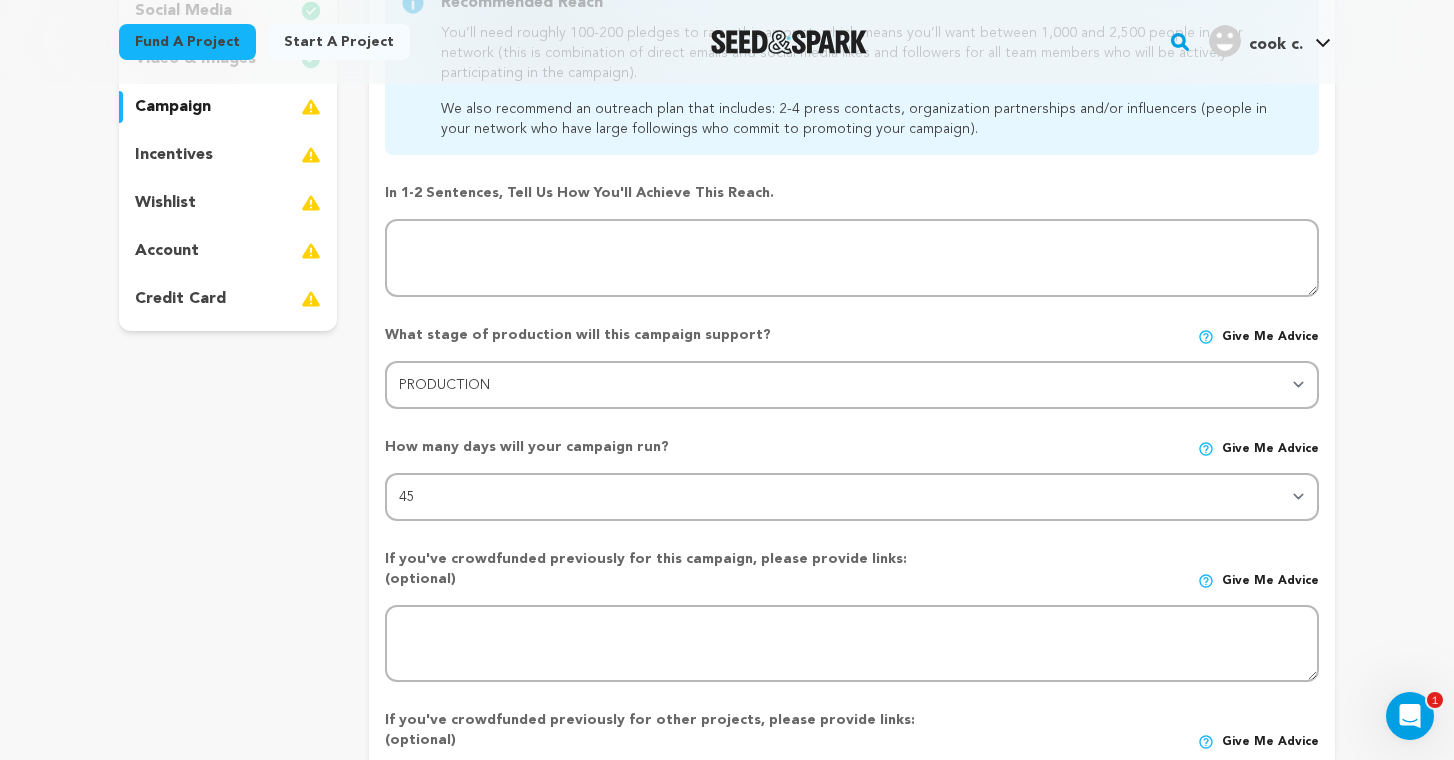 scroll, scrollTop: 172, scrollLeft: 0, axis: vertical 